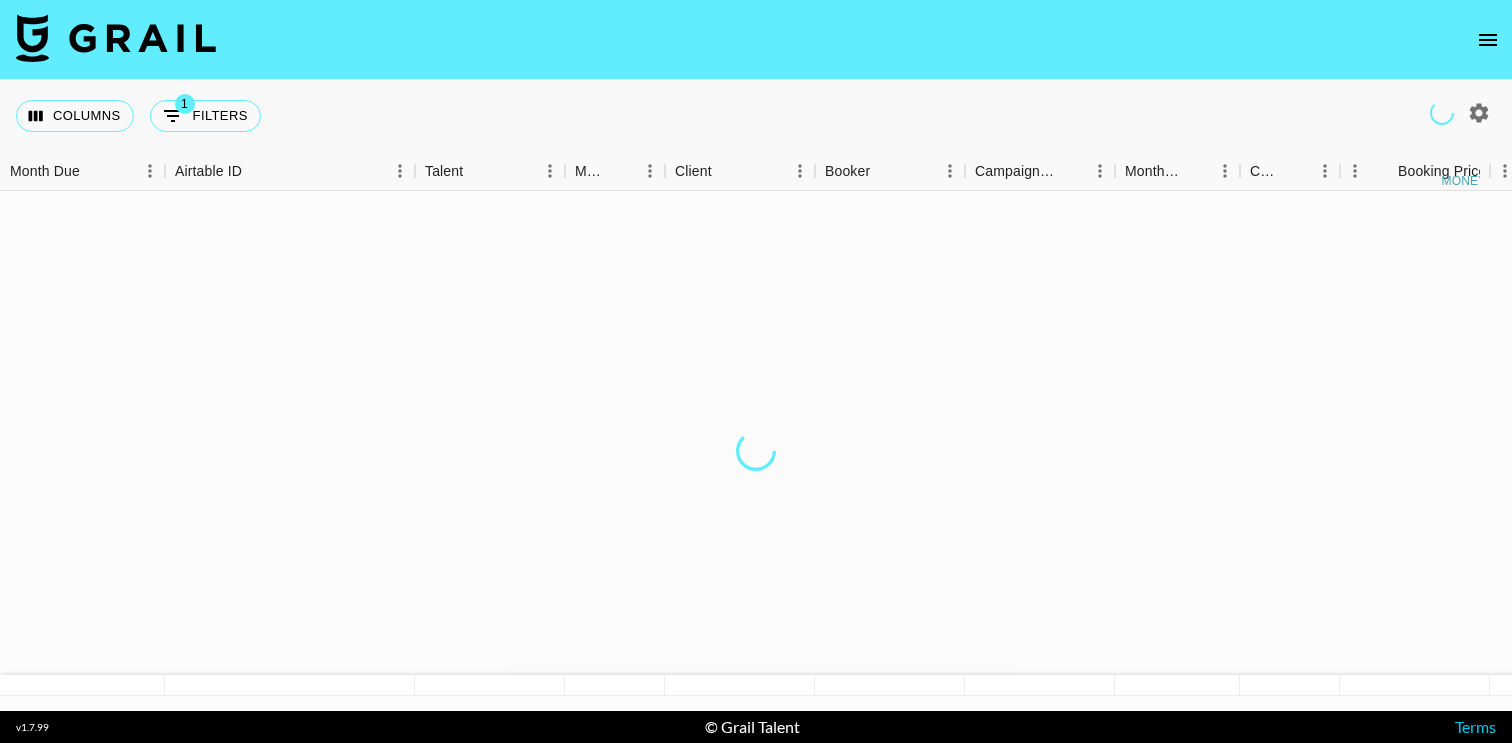 scroll, scrollTop: 0, scrollLeft: 0, axis: both 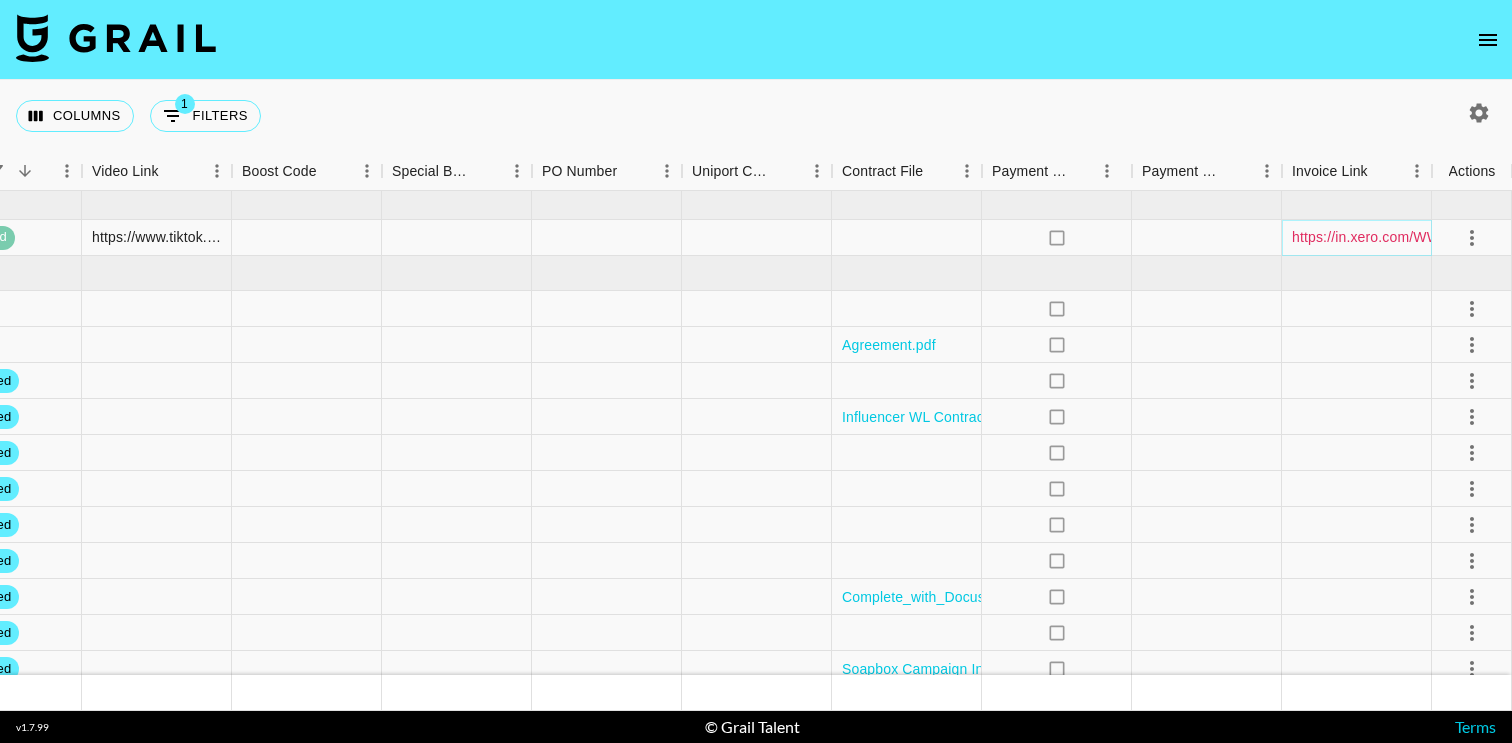 click on "https://in.xero.com/WWqpKoF4xH7bRZ3j6y4X86eaDfpIGRBuGT656TzB" at bounding box center [1522, 237] 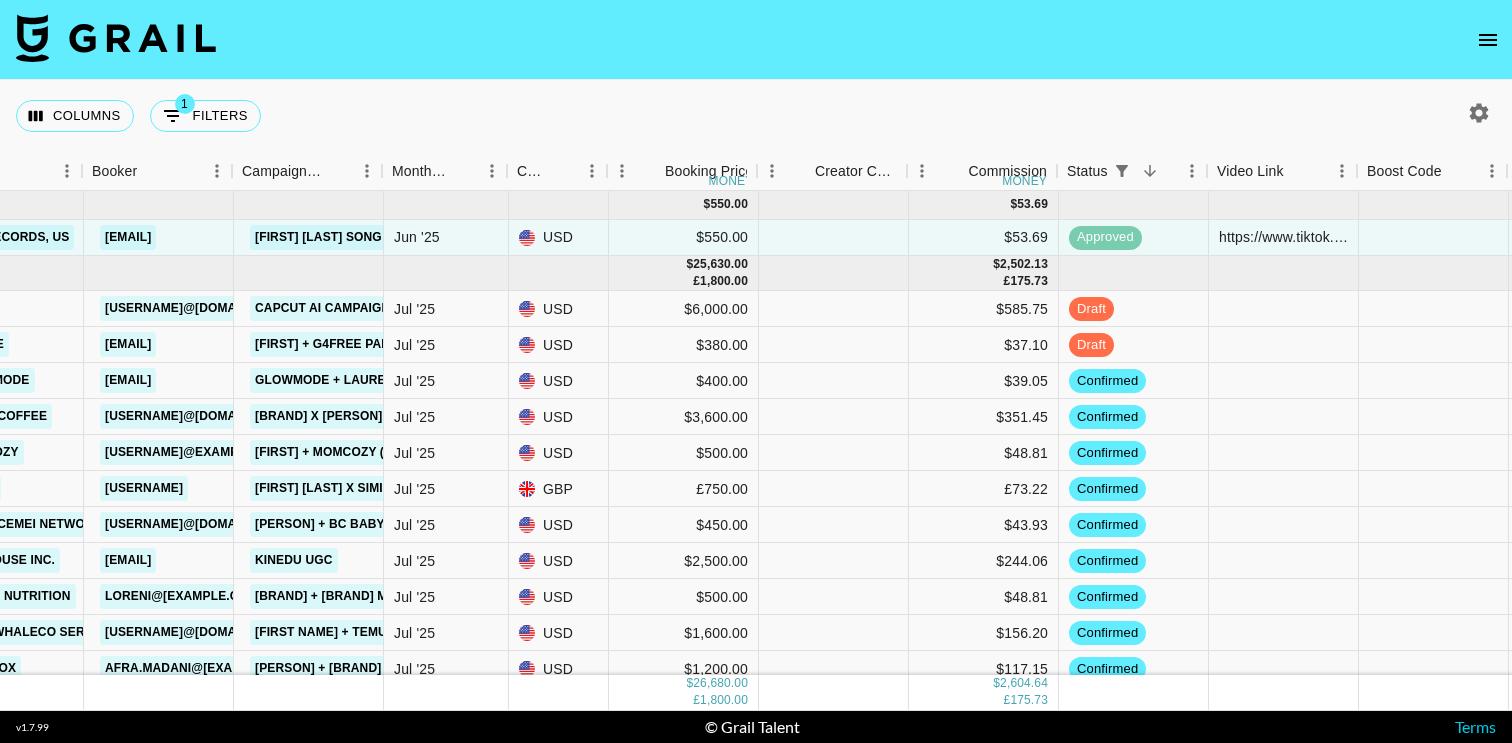 scroll, scrollTop: 0, scrollLeft: 739, axis: horizontal 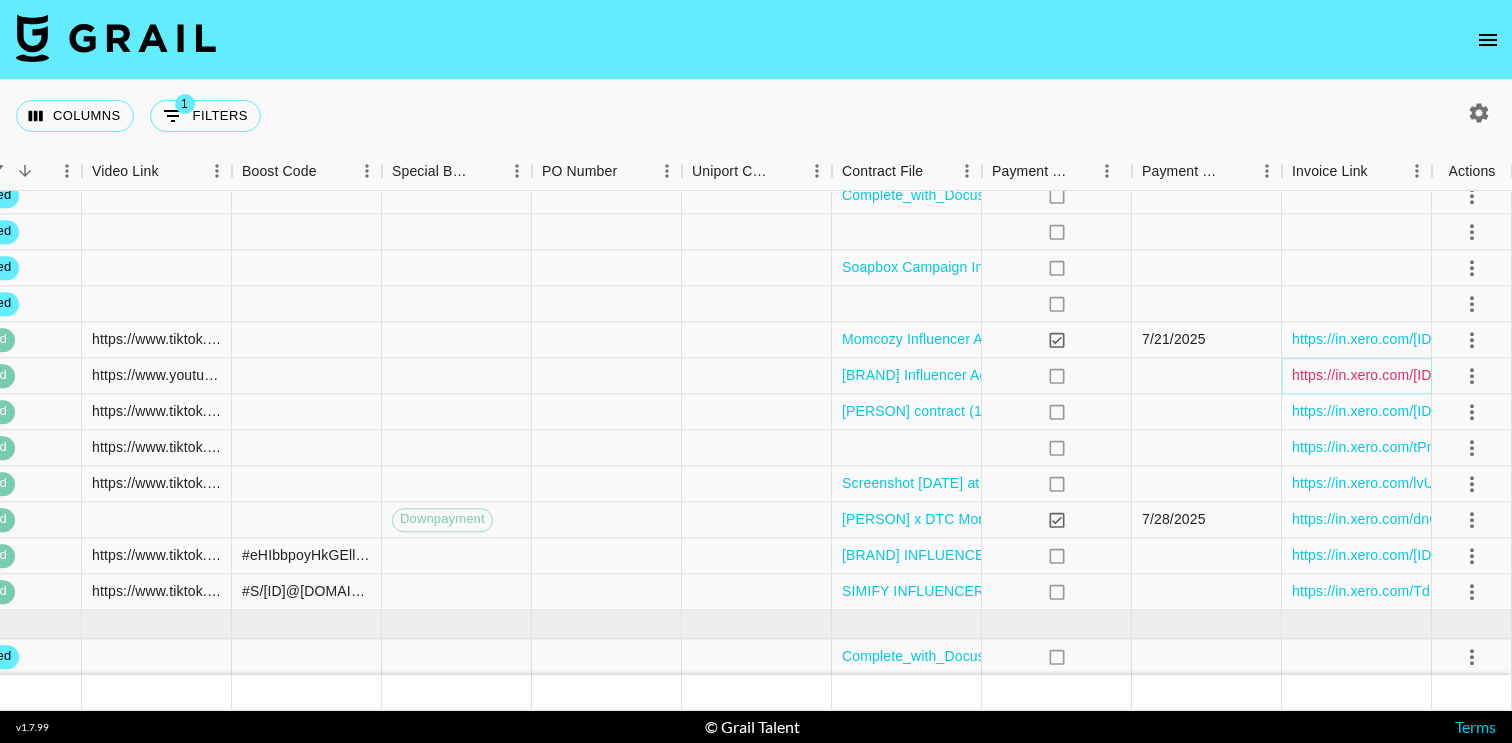 click on "https://in.xero.com/[ID]" at bounding box center [1364, 376] 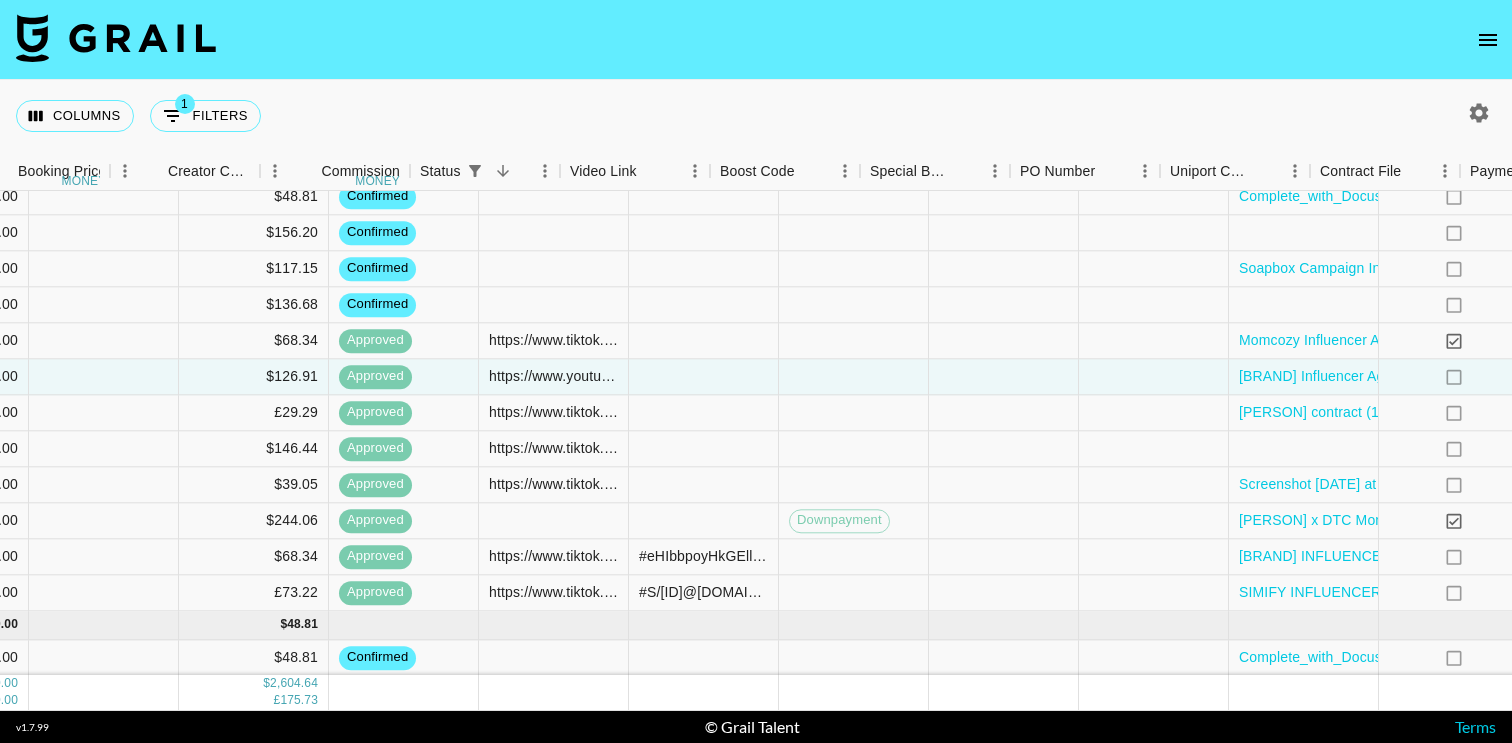 scroll, scrollTop: 400, scrollLeft: 1858, axis: both 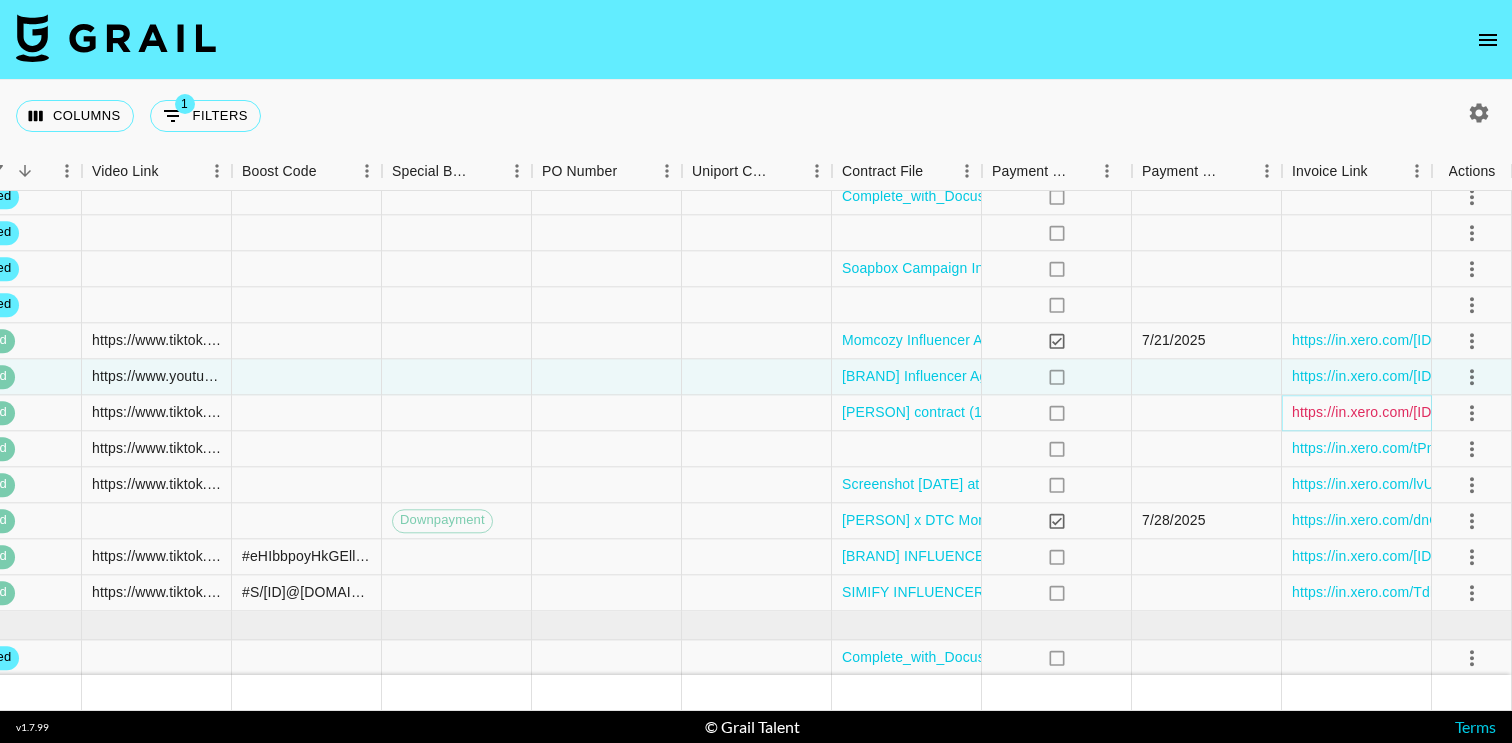 click on "https://in.xero.com/[ID]" at bounding box center [1364, 413] 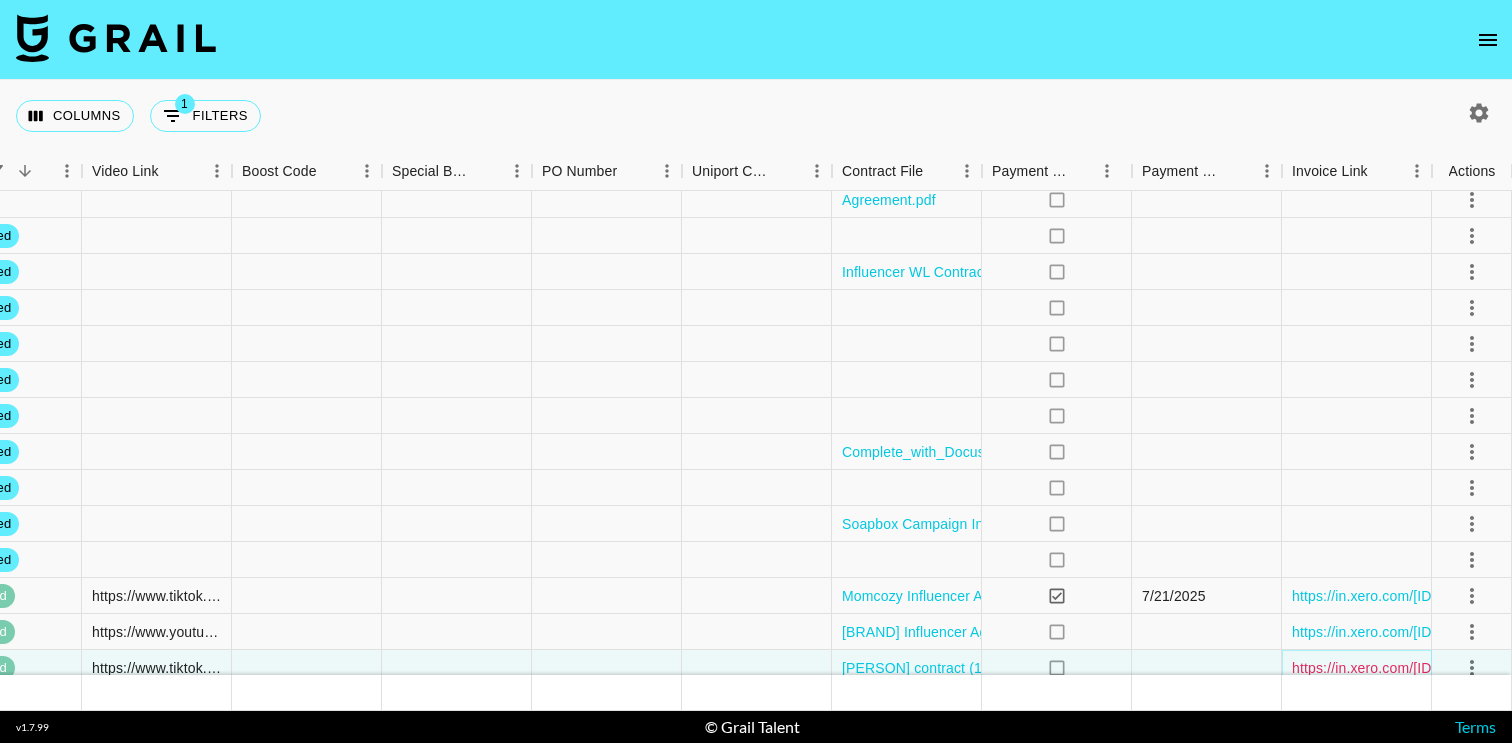 scroll, scrollTop: 141, scrollLeft: 1858, axis: both 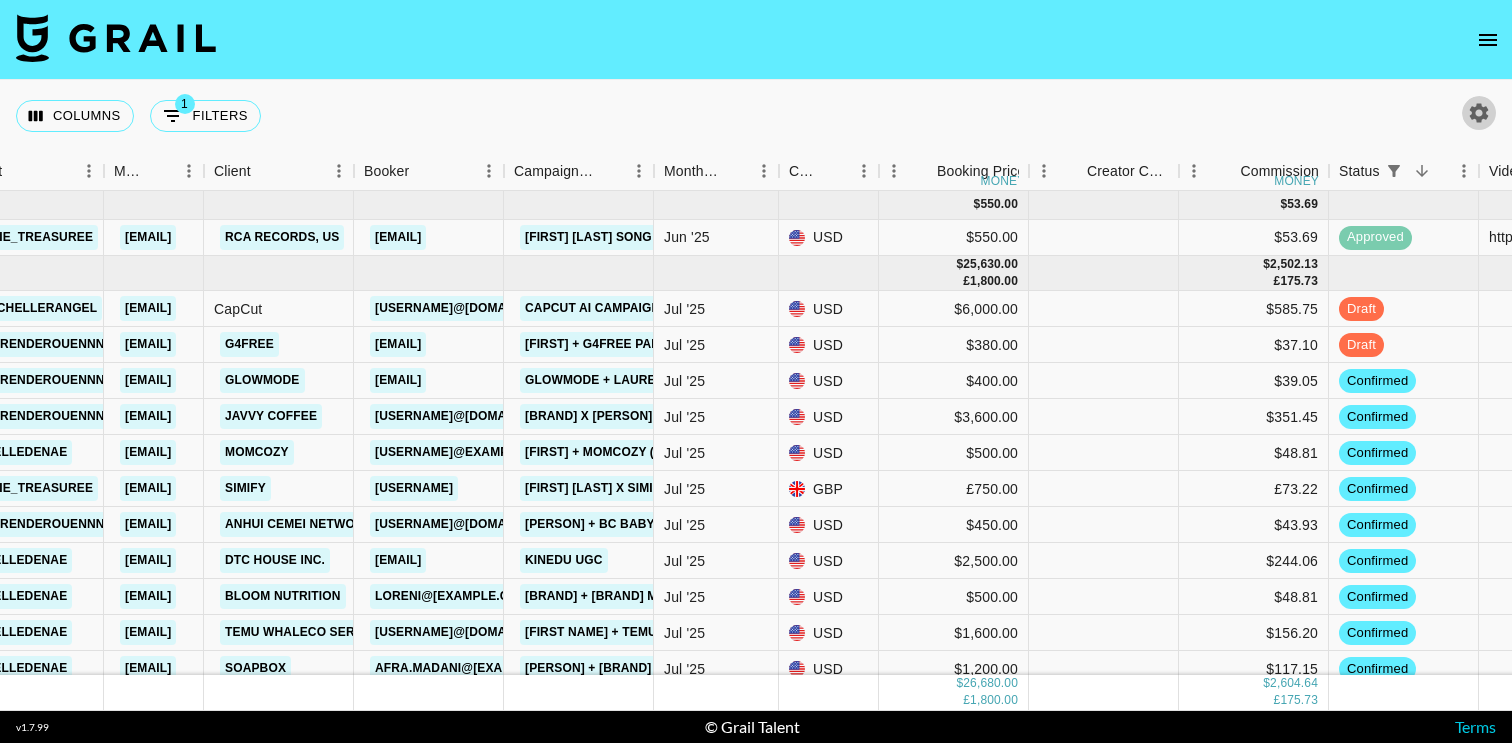 click 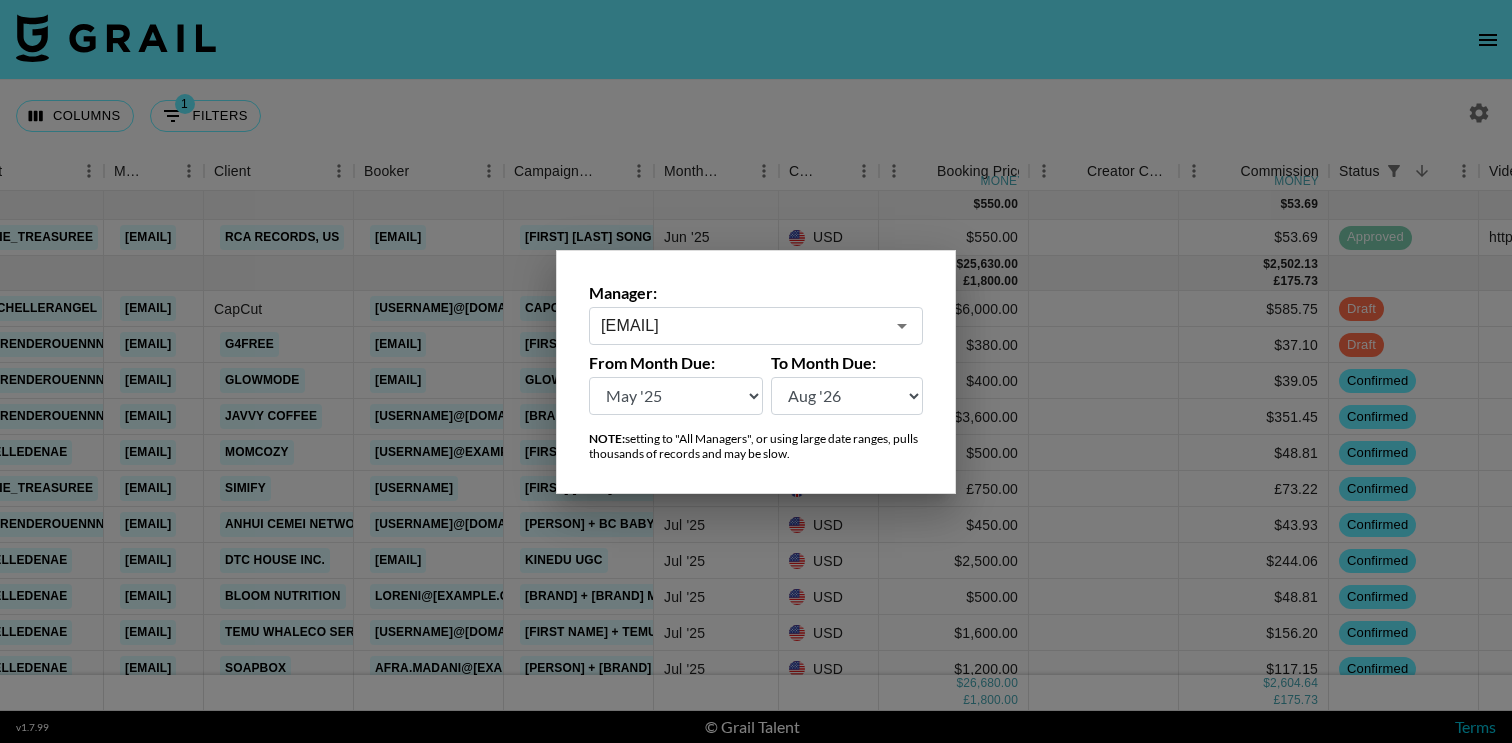 click on "Aug '26 Jul '26 Jun '26 May '26 Apr '26 Mar '26 Feb '26 Jan '26 Dec '25 Nov '25 Oct '25 Sep '25 Aug '25 Jul '25 Jun '25 May '25 Apr '25 Mar '25 Feb '25 Jan '25 Dec '24 Nov '24 Oct '24 Sep '24 Aug '24" at bounding box center [676, 396] 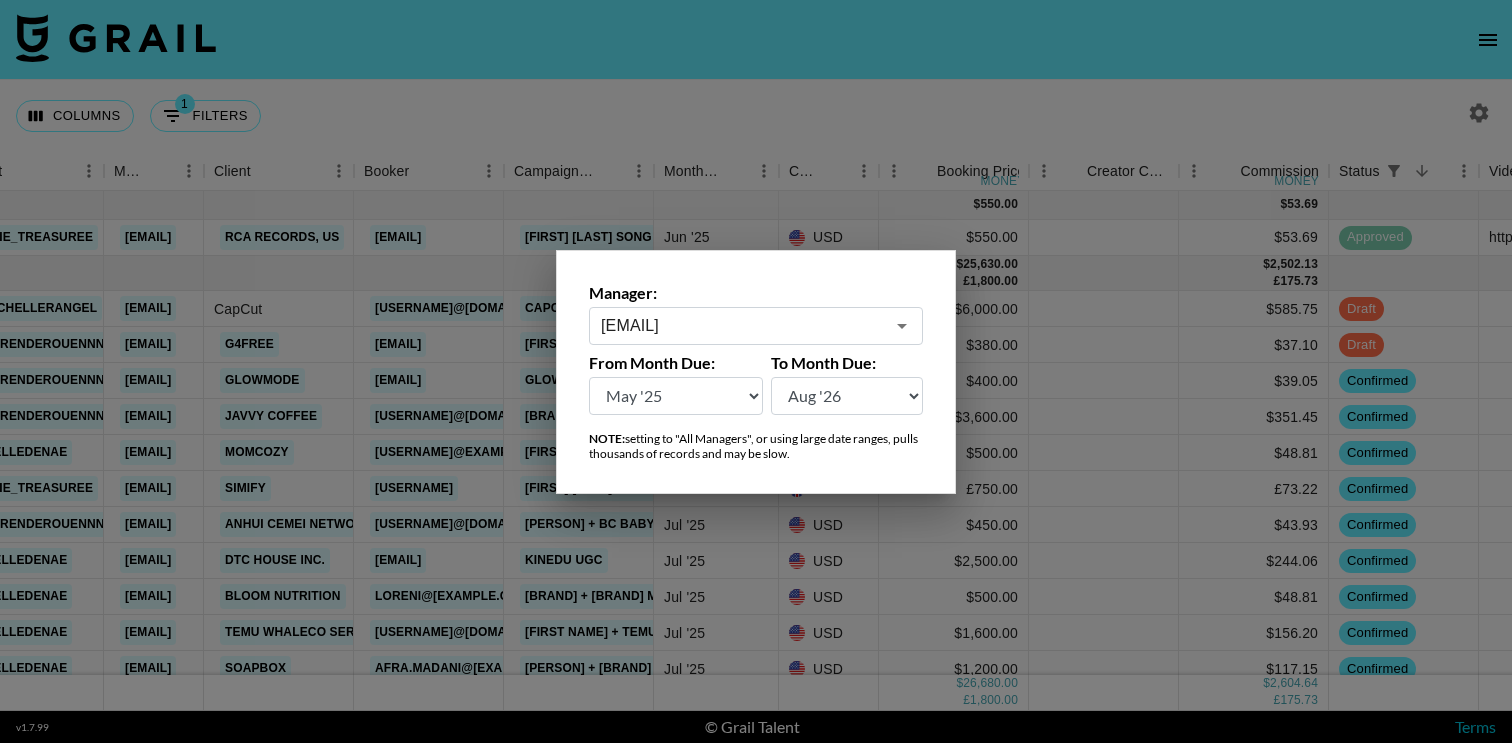 select on "Aug '24" 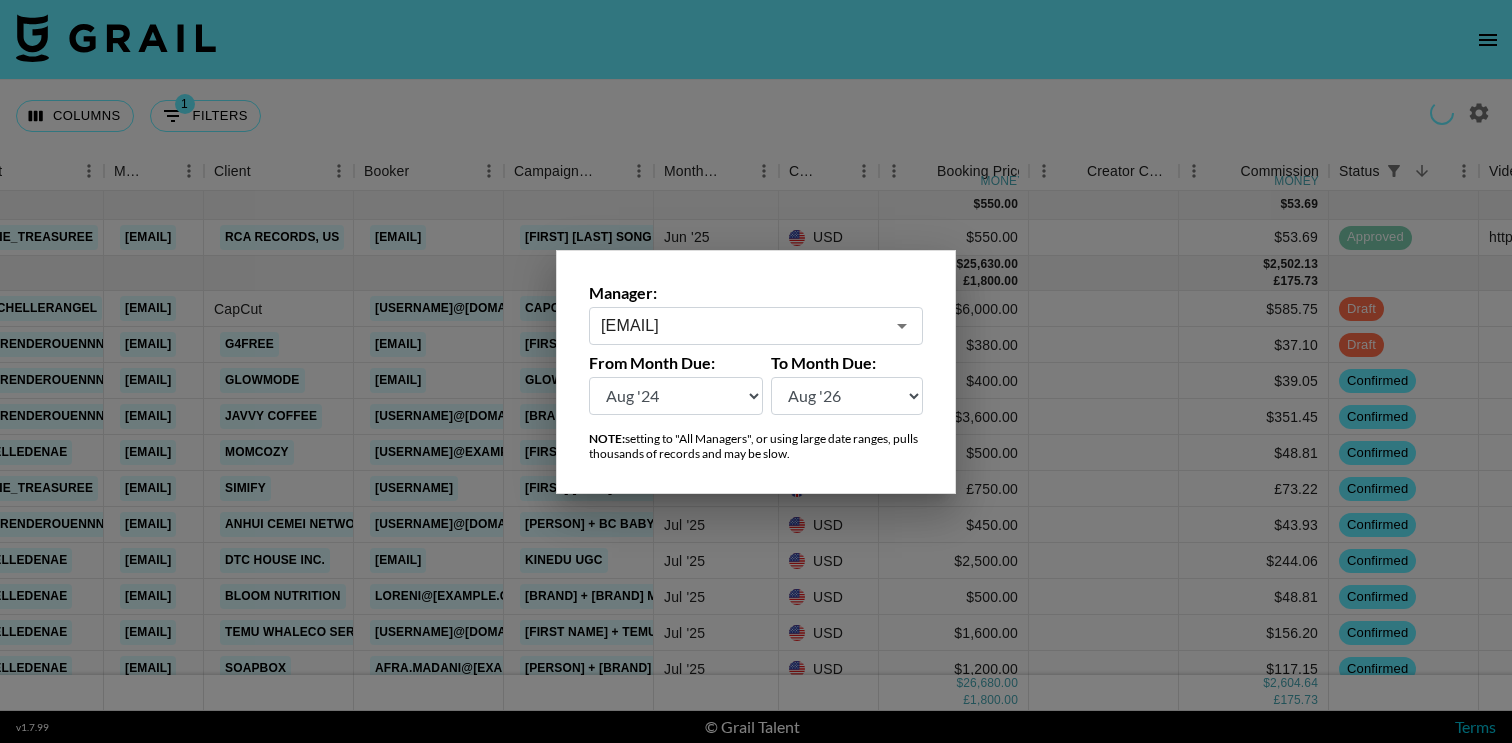 click on "Aug '26 Jul '26 Jun '26 May '26 Apr '26 Mar '26 Feb '26 Jan '26 Dec '25 Nov '25 Oct '25 Sep '25 Aug '25 Jul '25 Jun '25 May '25 Apr '25 Mar '25 Feb '25 Jan '25 Dec '24 Nov '24 Oct '24 Sep '24 Aug '24" at bounding box center (847, 396) 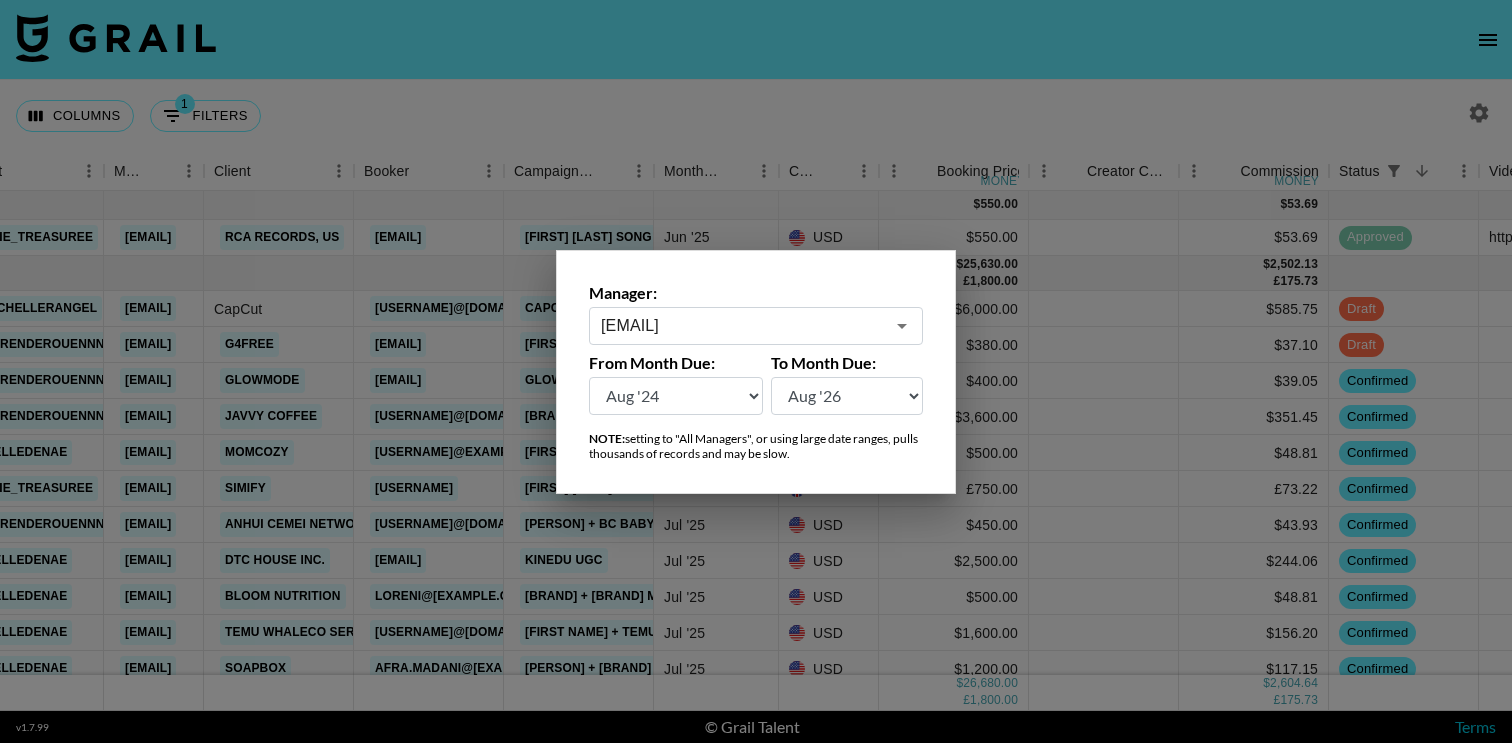click on "Aug '26 Jul '26 Jun '26 May '26 Apr '26 Mar '26 Feb '26 Jan '26 Dec '25 Nov '25 Oct '25 Sep '25 Aug '25 Jul '25 Jun '25 May '25 Apr '25 Mar '25 Feb '25 Jan '25 Dec '24 Nov '24 Oct '24 Sep '24 Aug '24" at bounding box center (847, 396) 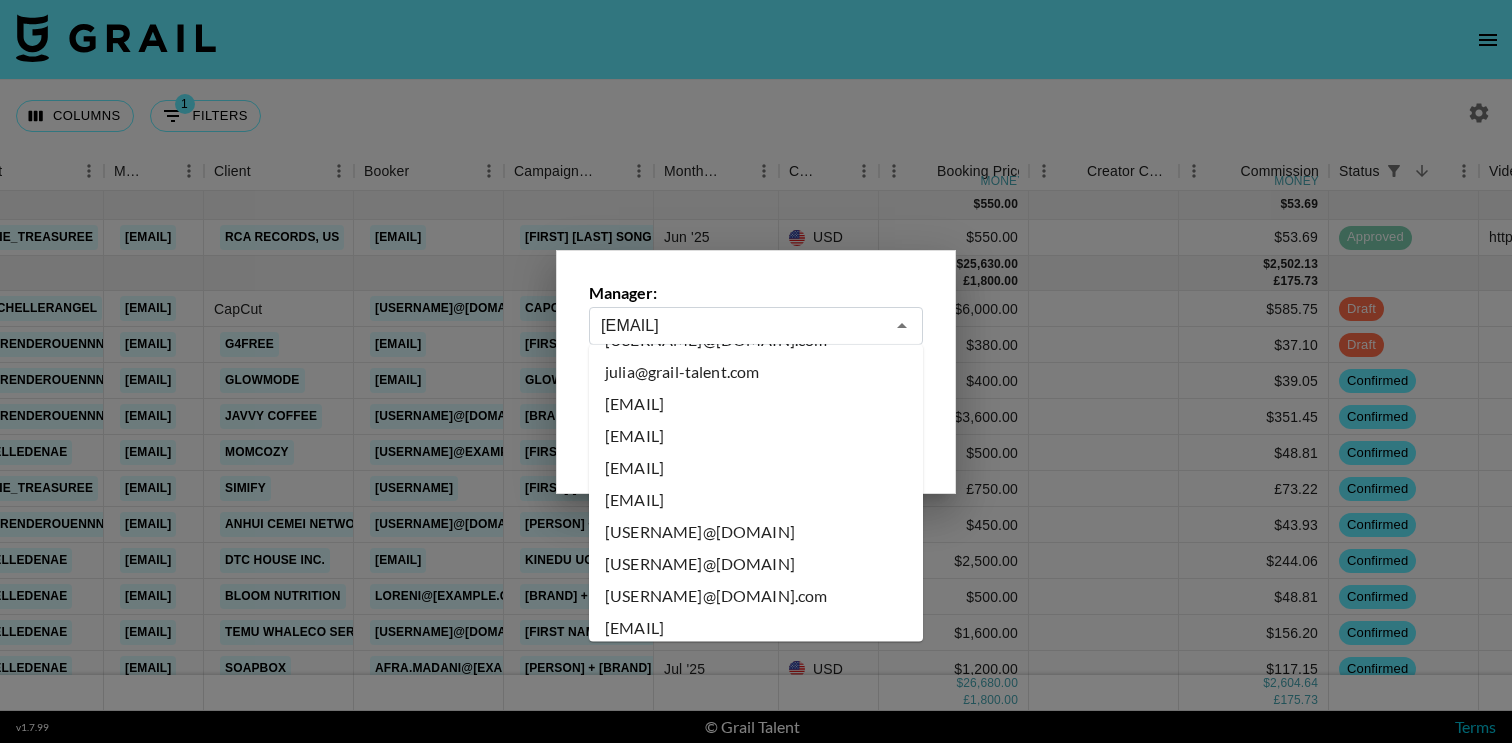 scroll, scrollTop: 6338, scrollLeft: 0, axis: vertical 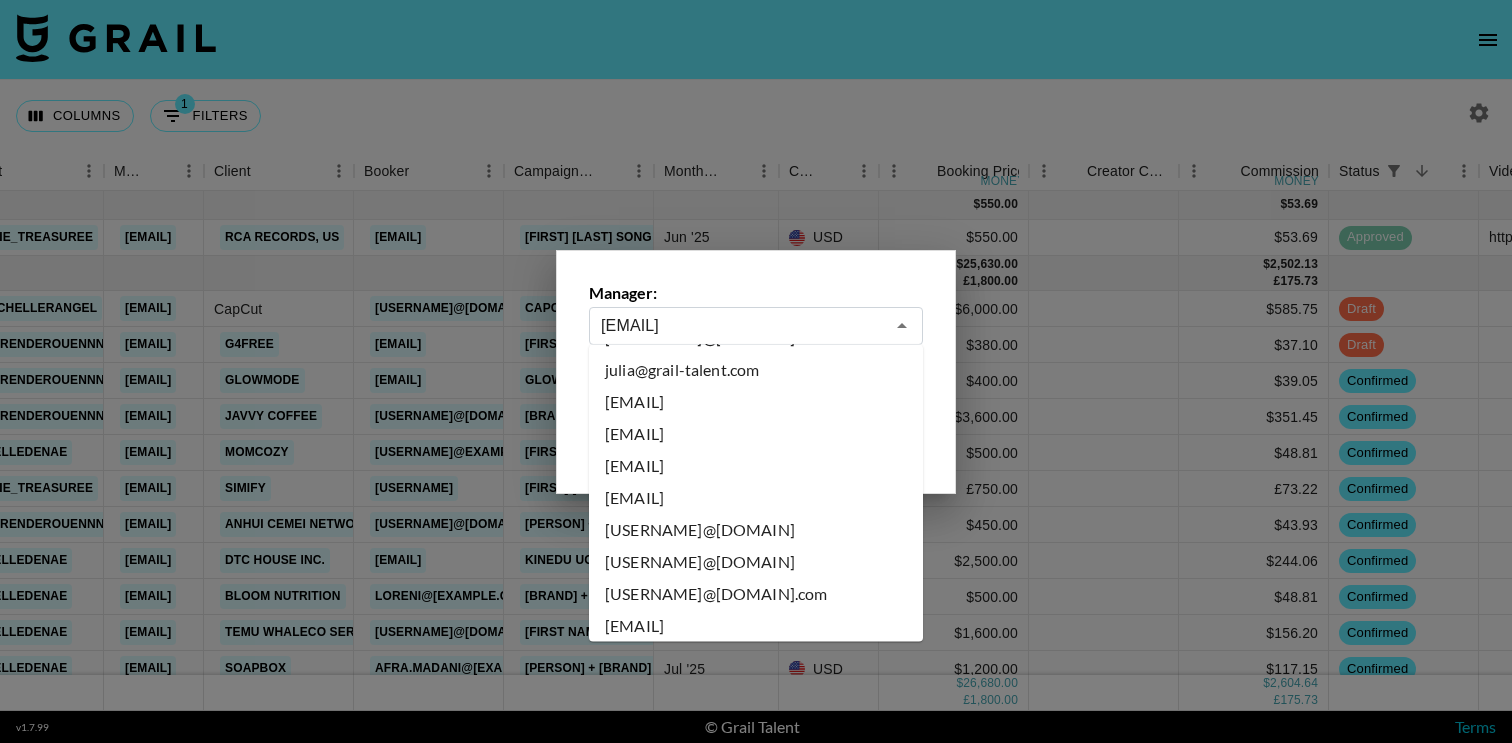 click on "[USERNAME]@[DOMAIN].com" at bounding box center [756, 755] 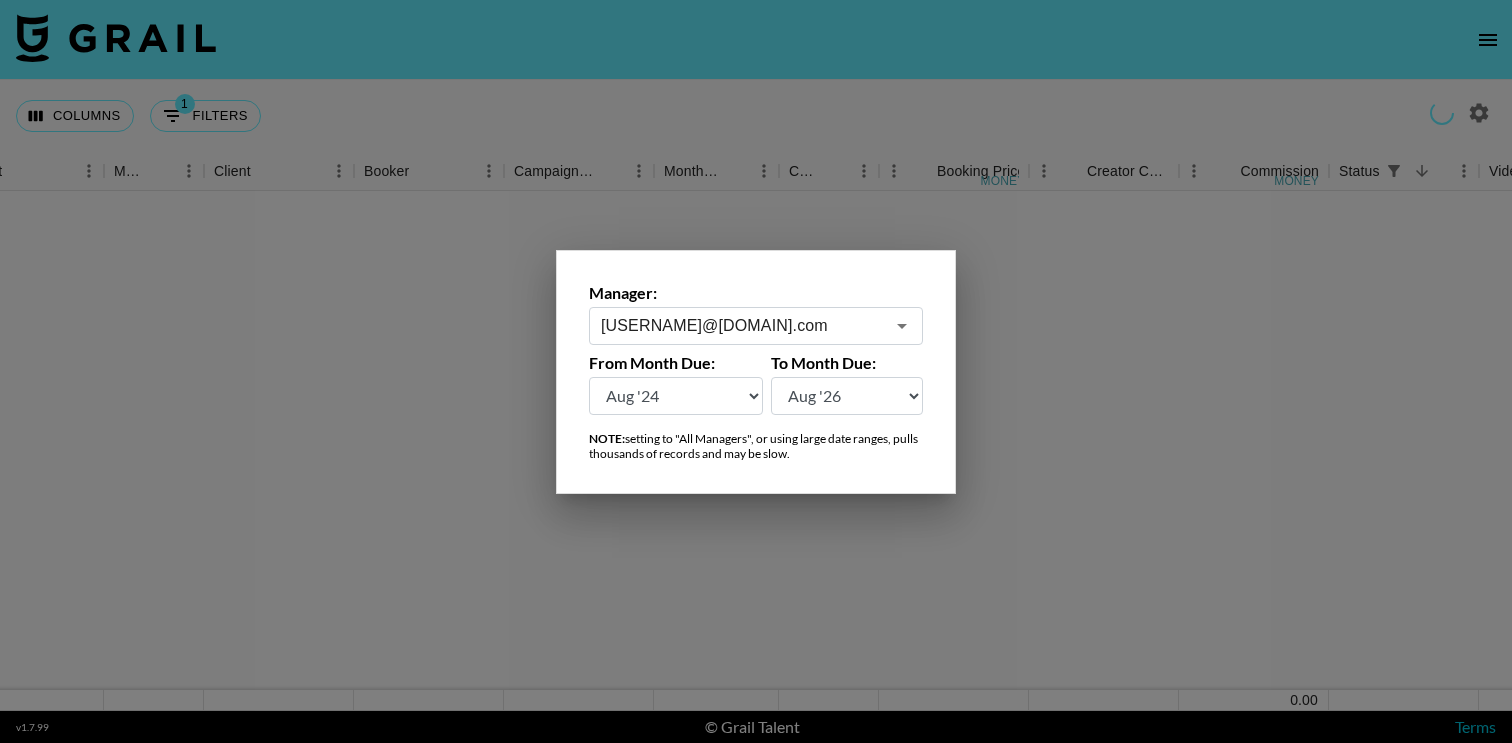 click at bounding box center [756, 371] 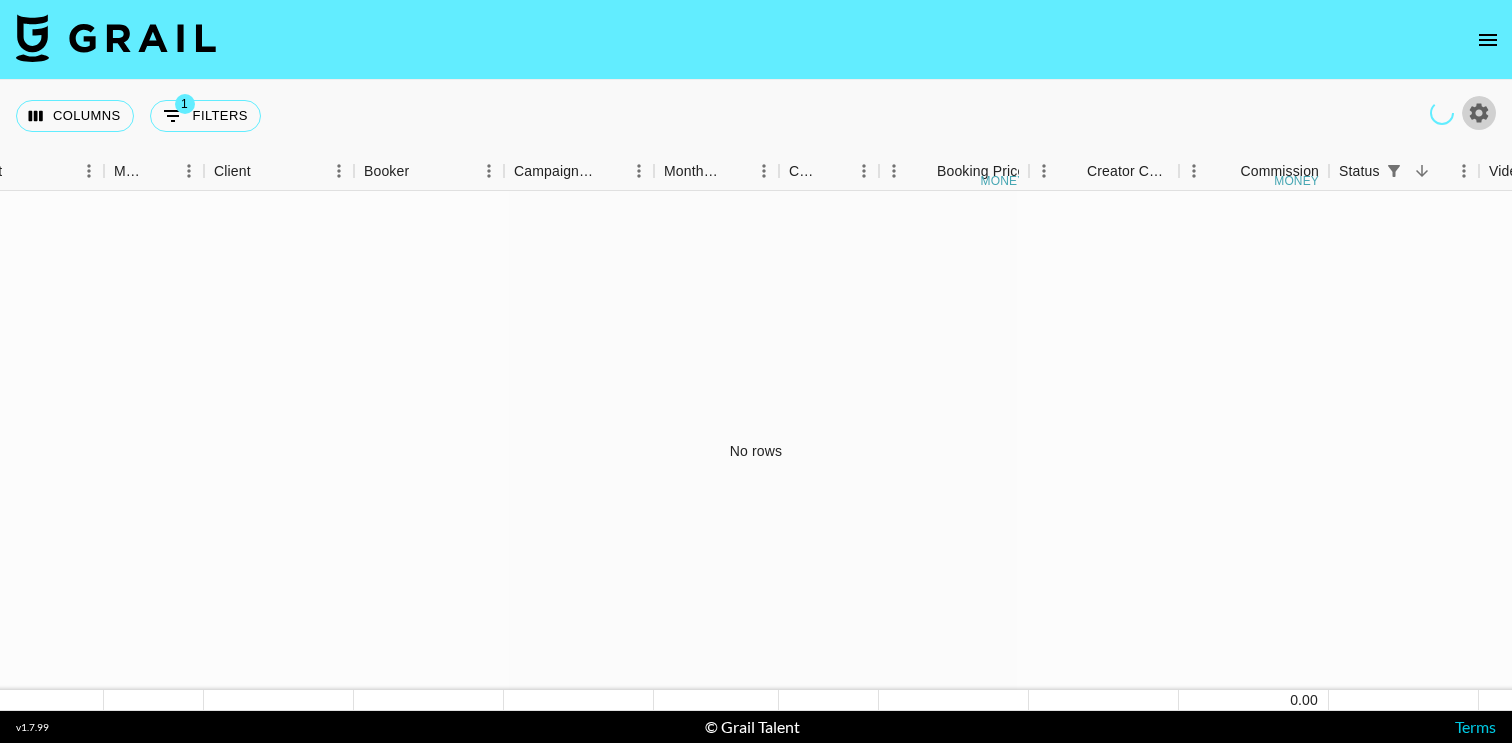 click 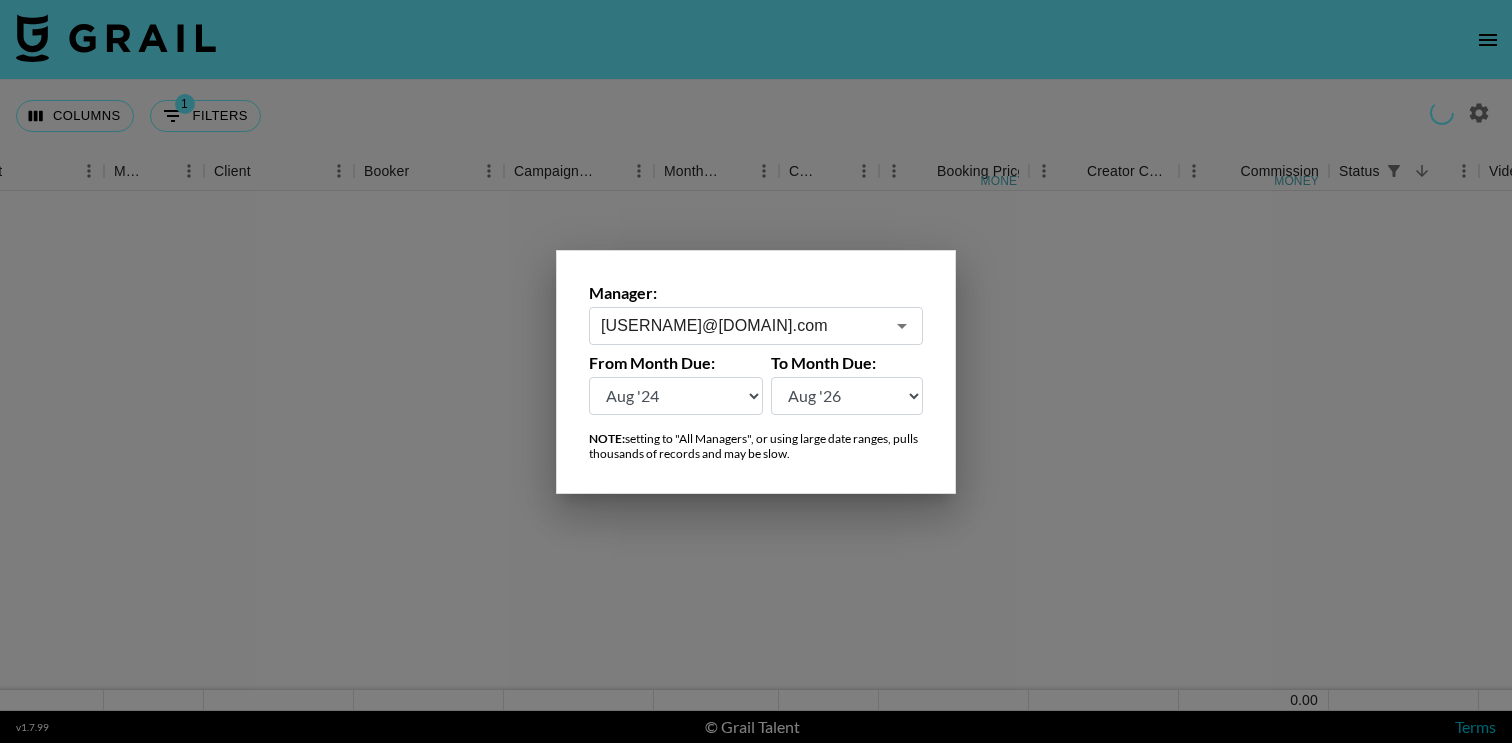 click on "[USERNAME]@[DOMAIN].com" at bounding box center [742, 325] 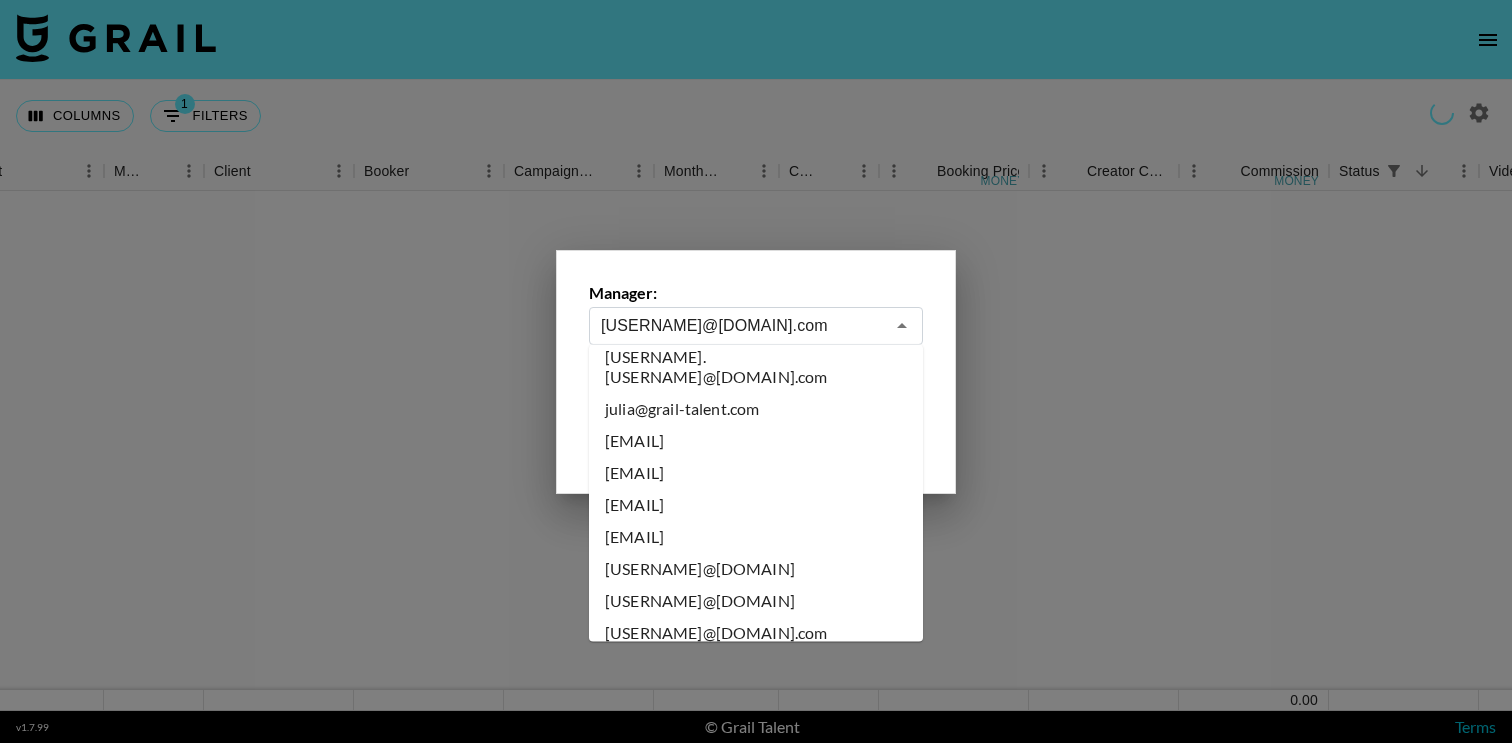 scroll, scrollTop: 6310, scrollLeft: 0, axis: vertical 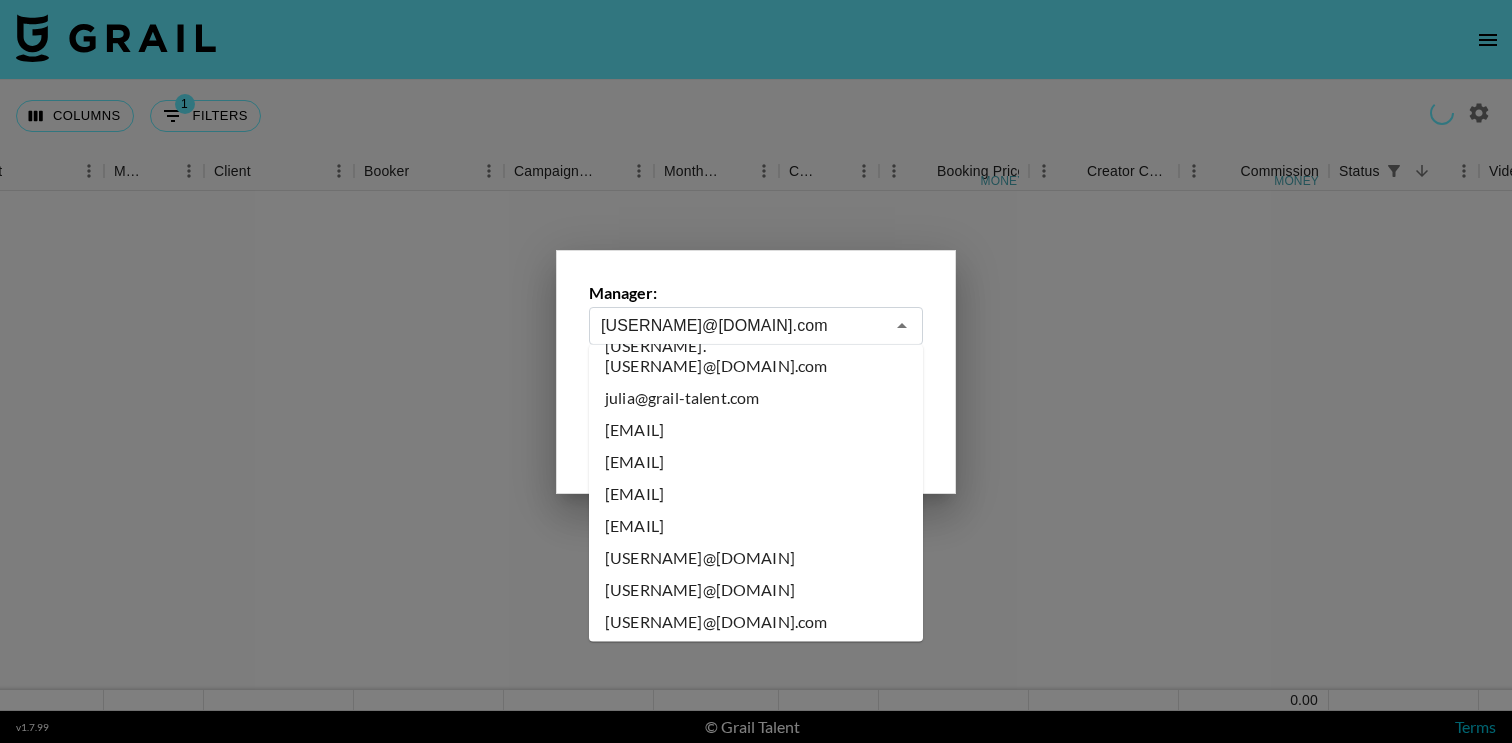 click on "kerri@grail-talent.com" at bounding box center [756, 815] 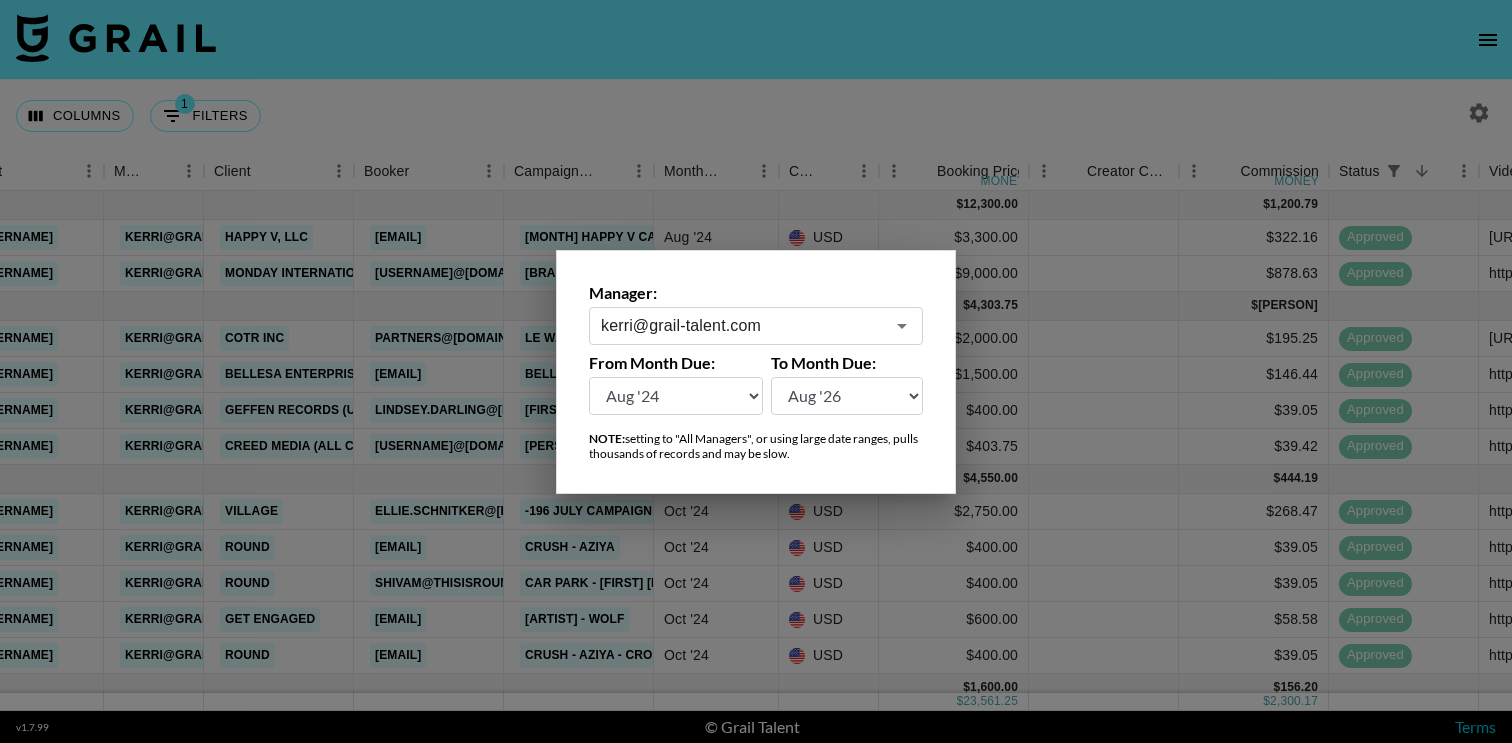 click at bounding box center [756, 371] 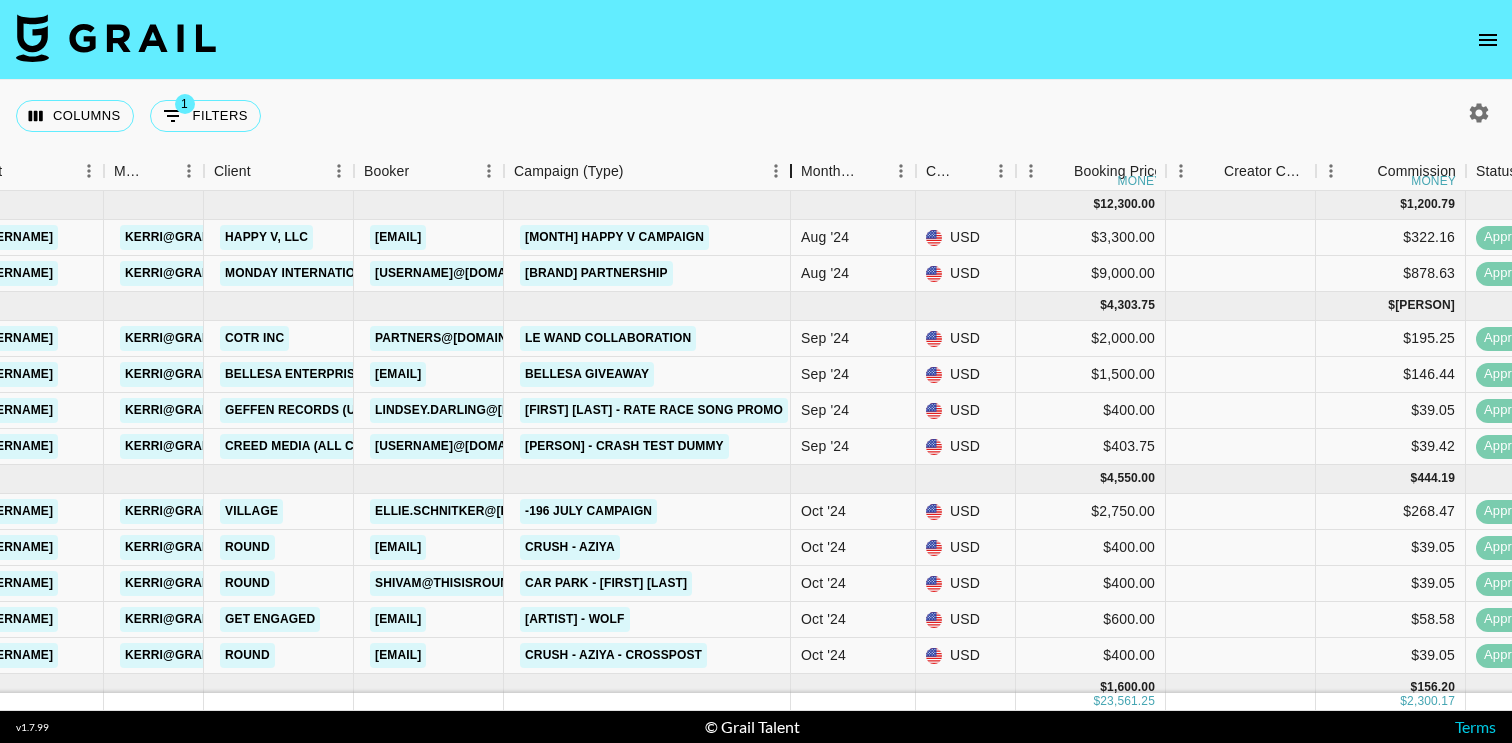 drag, startPoint x: 659, startPoint y: 169, endPoint x: 764, endPoint y: 184, distance: 106.06602 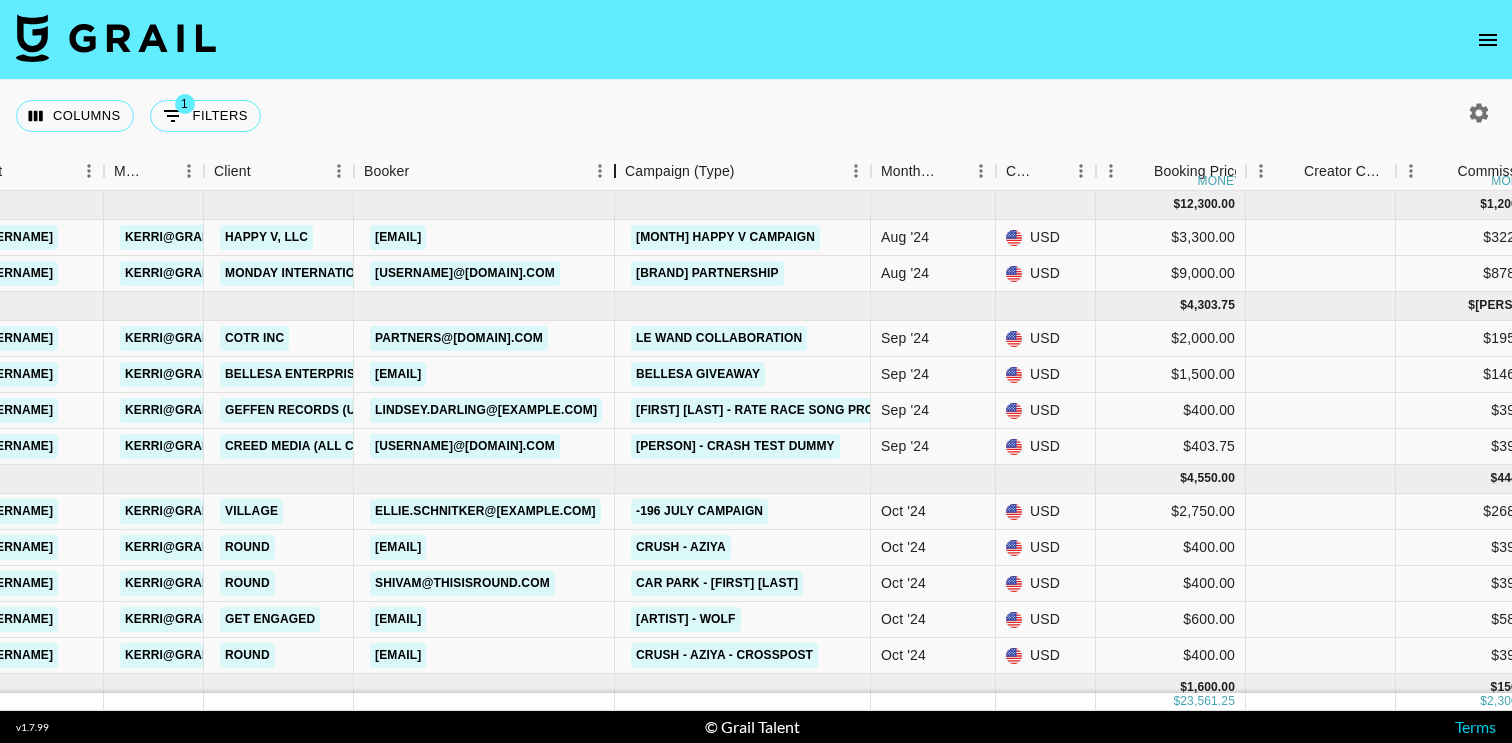 drag, startPoint x: 508, startPoint y: 171, endPoint x: 608, endPoint y: 173, distance: 100.02 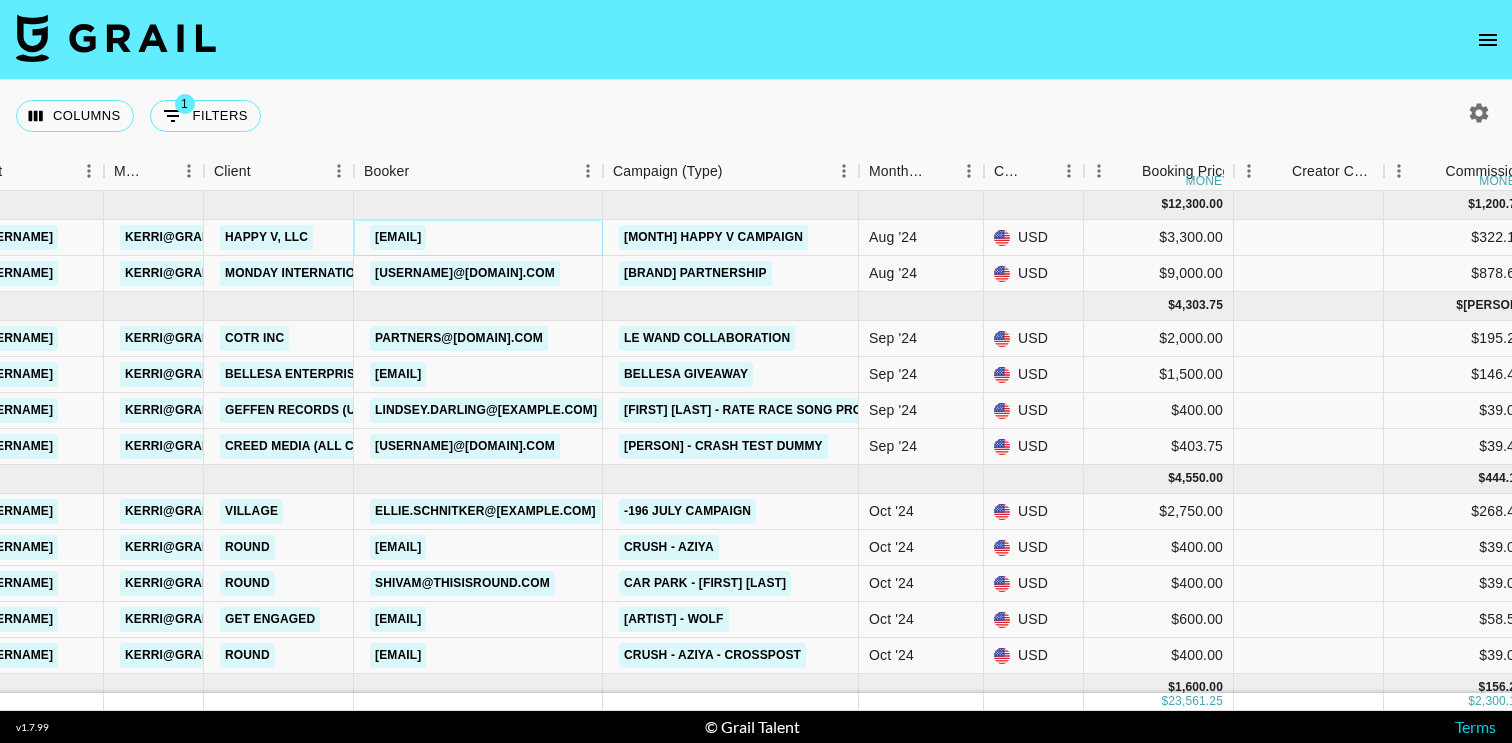 copy on "[EMAIL]" 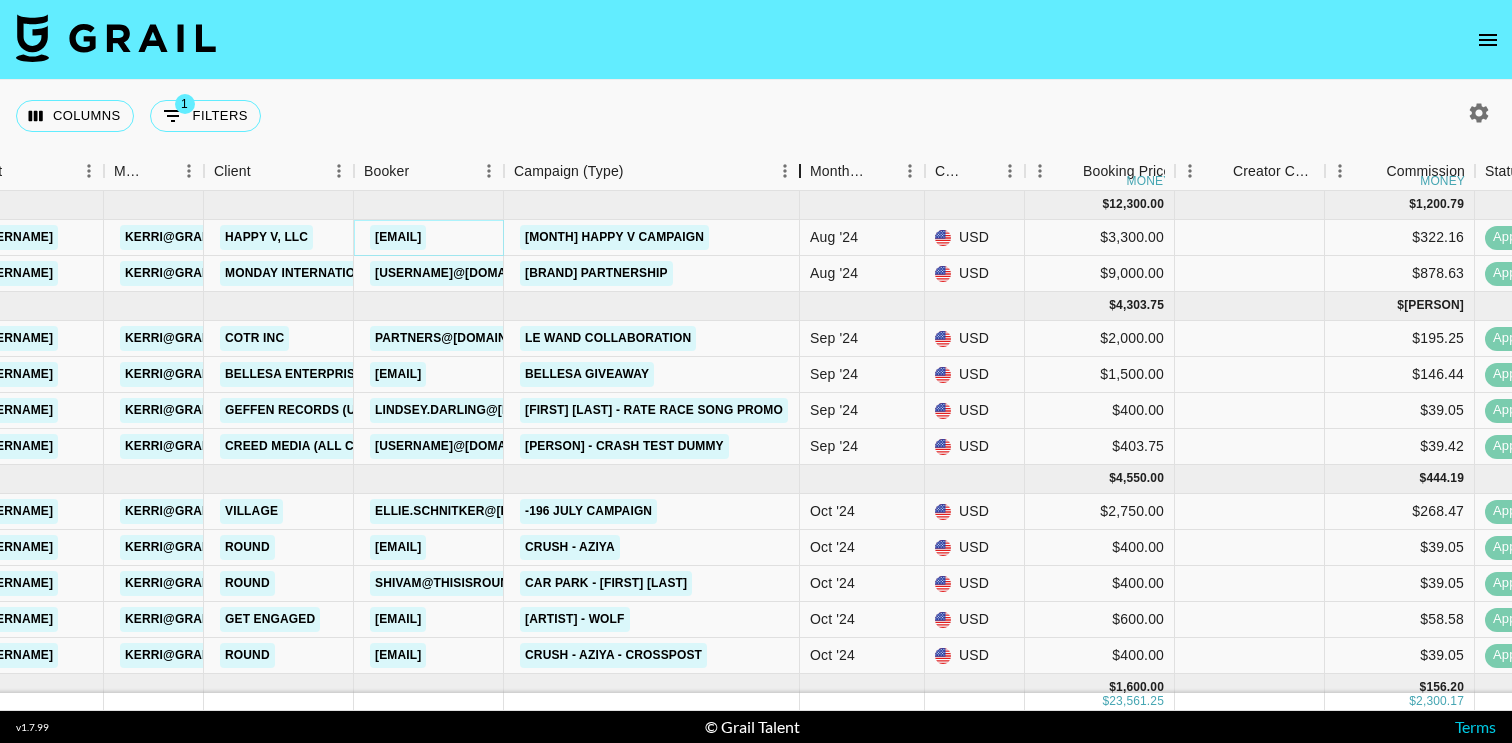 drag, startPoint x: 653, startPoint y: 164, endPoint x: 817, endPoint y: 166, distance: 164.01219 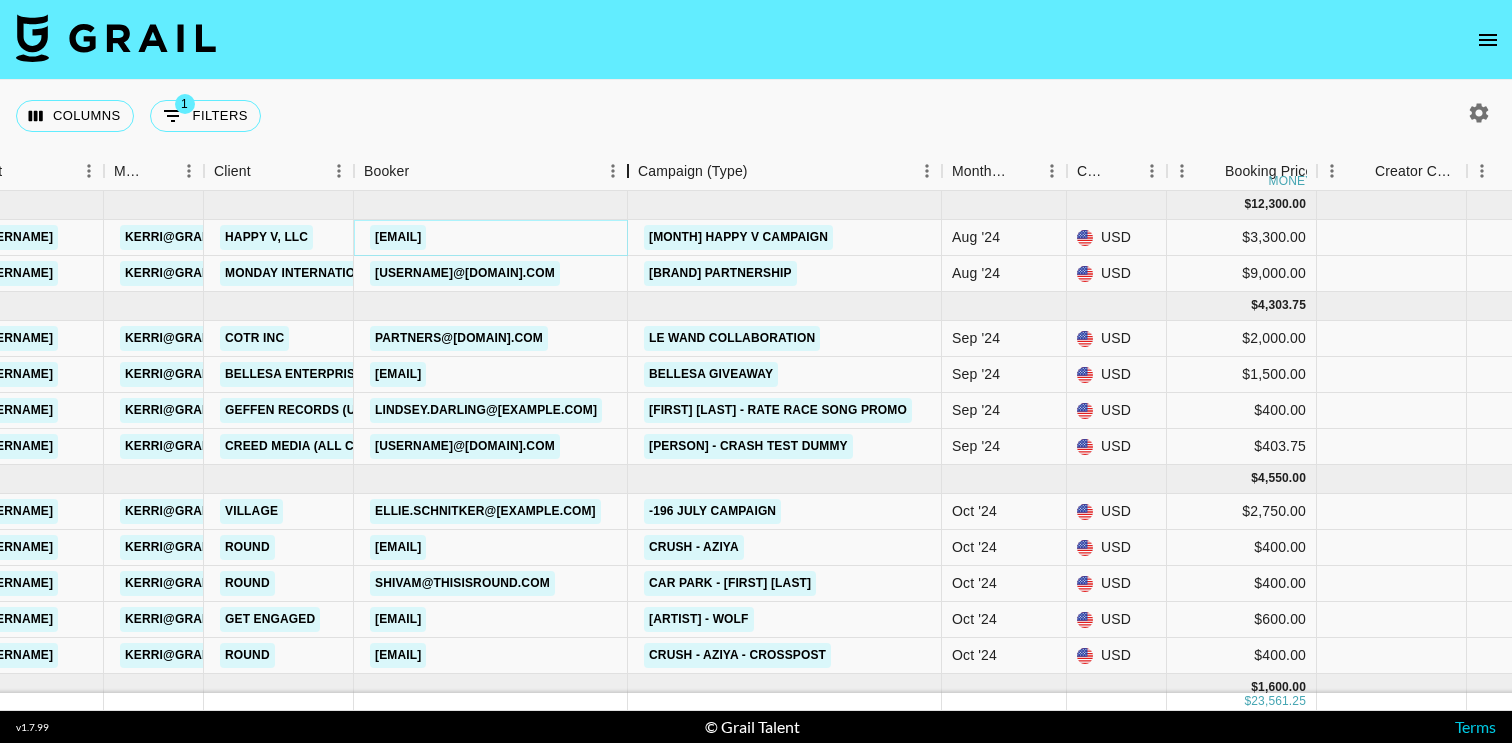 drag, startPoint x: 503, startPoint y: 164, endPoint x: 658, endPoint y: 166, distance: 155.01291 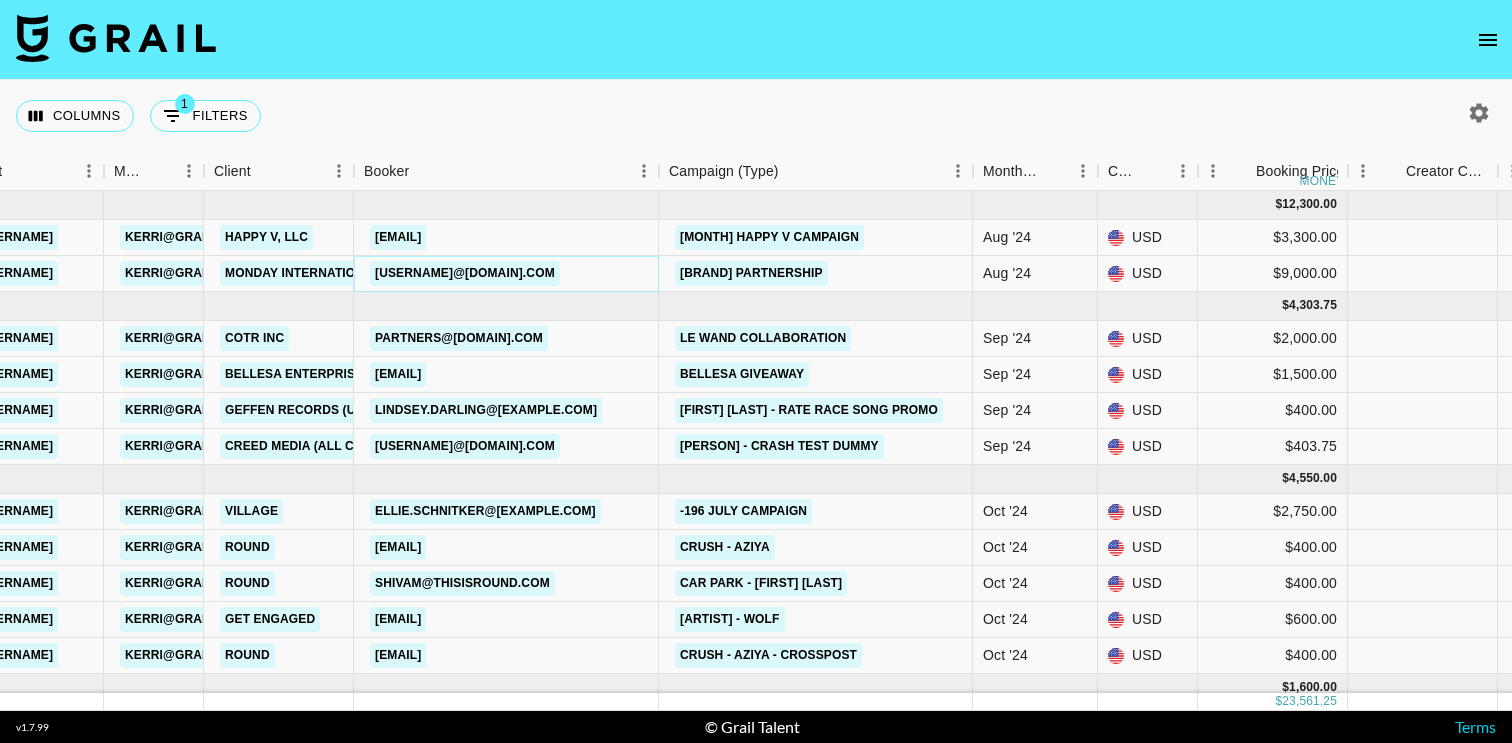 copy on "[USERNAME]@[DOMAIN].com" 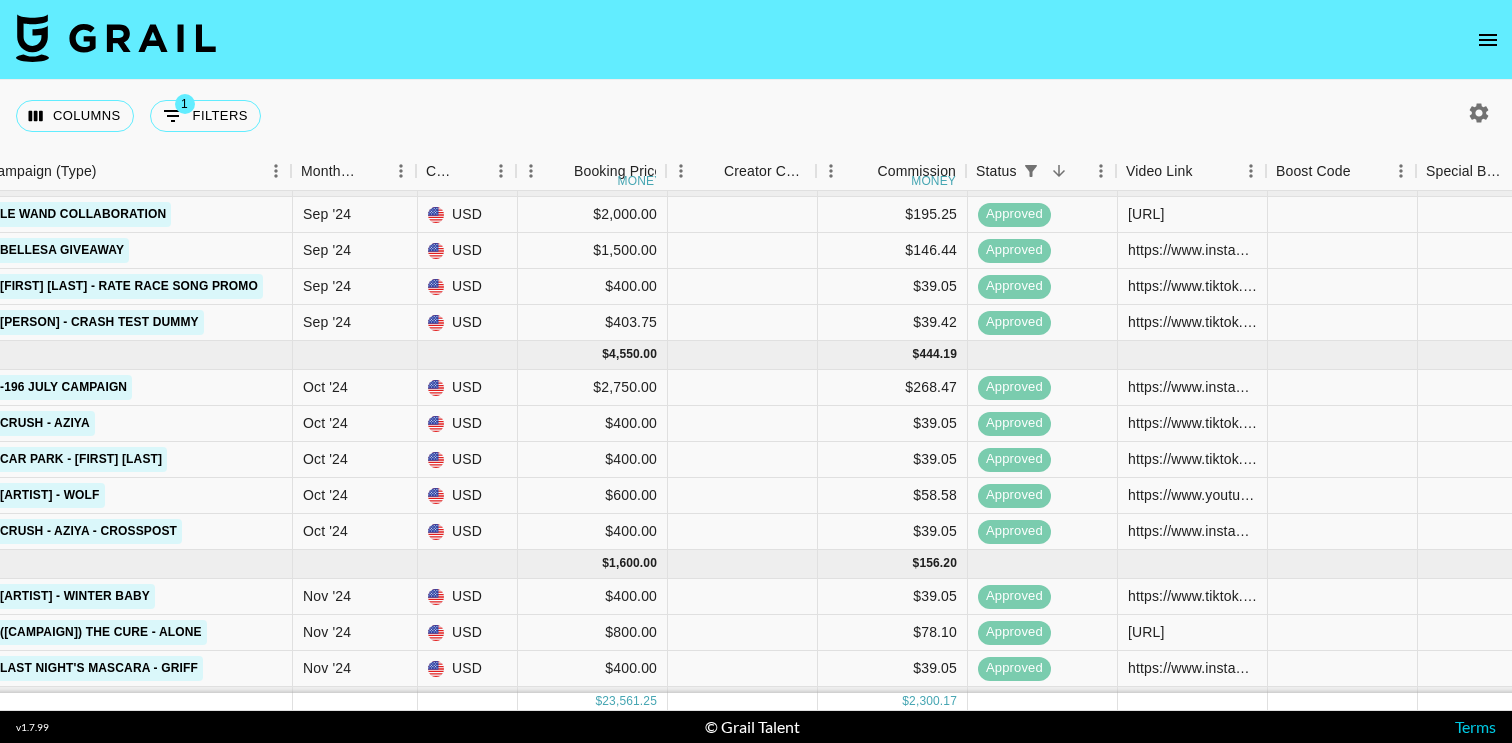 scroll, scrollTop: 124, scrollLeft: 1143, axis: both 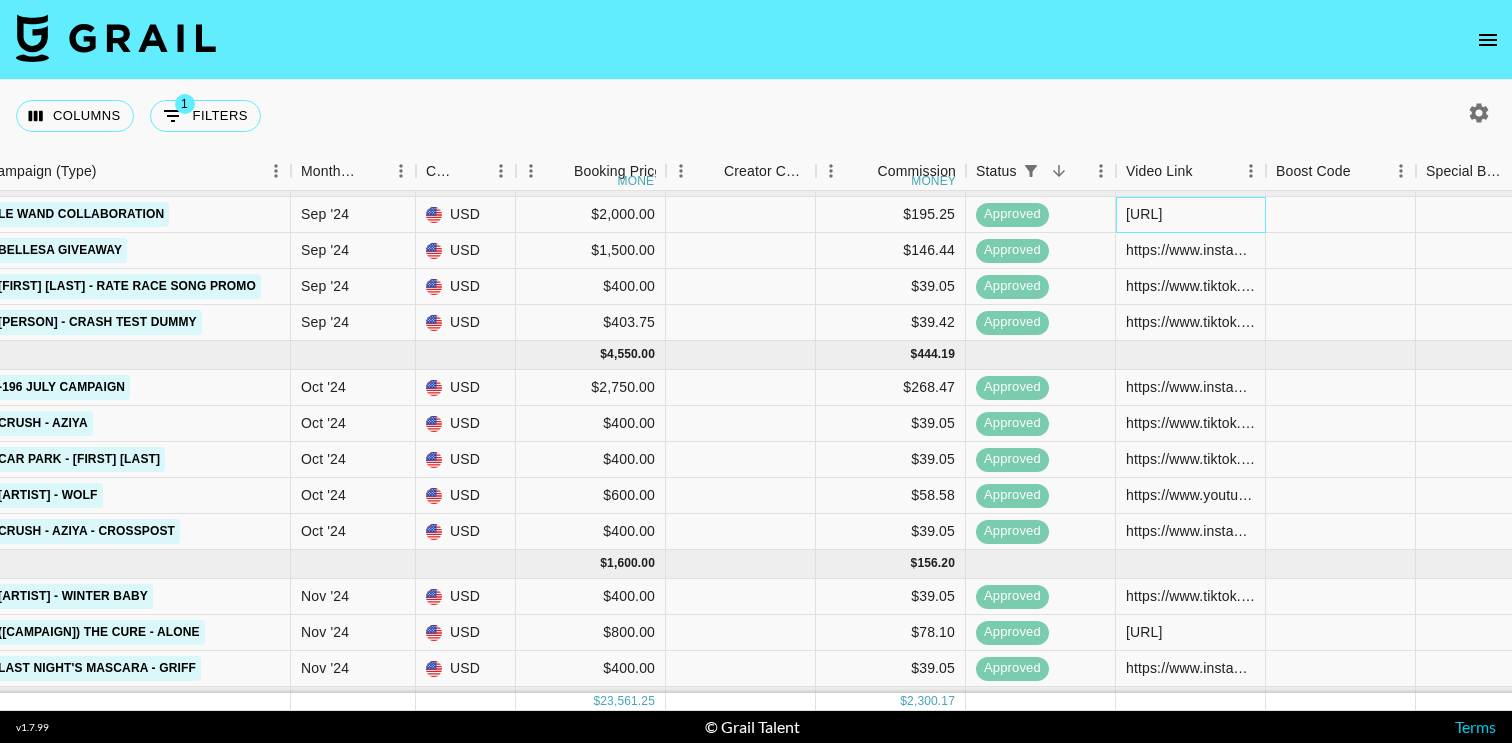 click on "[URL]" at bounding box center (1144, 214) 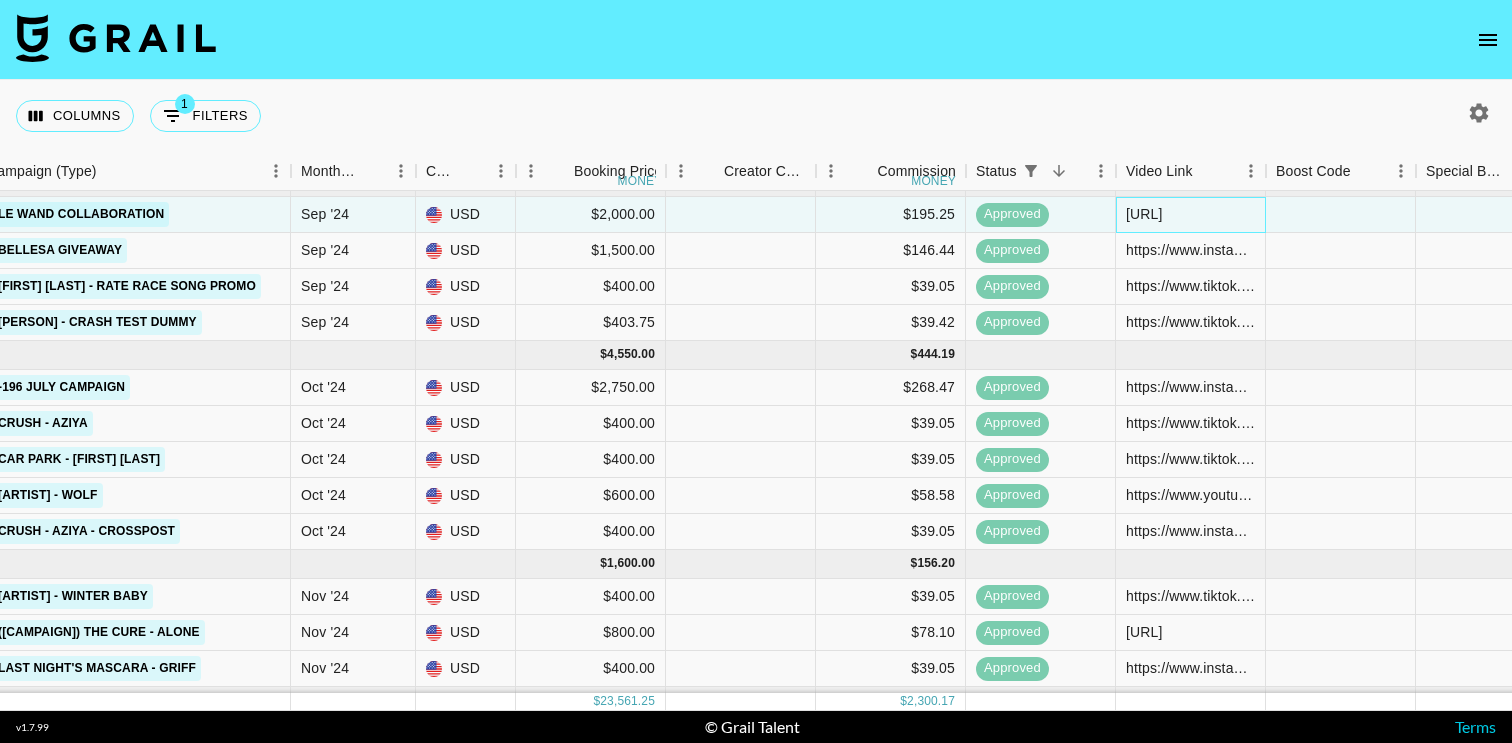 click on "[URL]" at bounding box center (1144, 214) 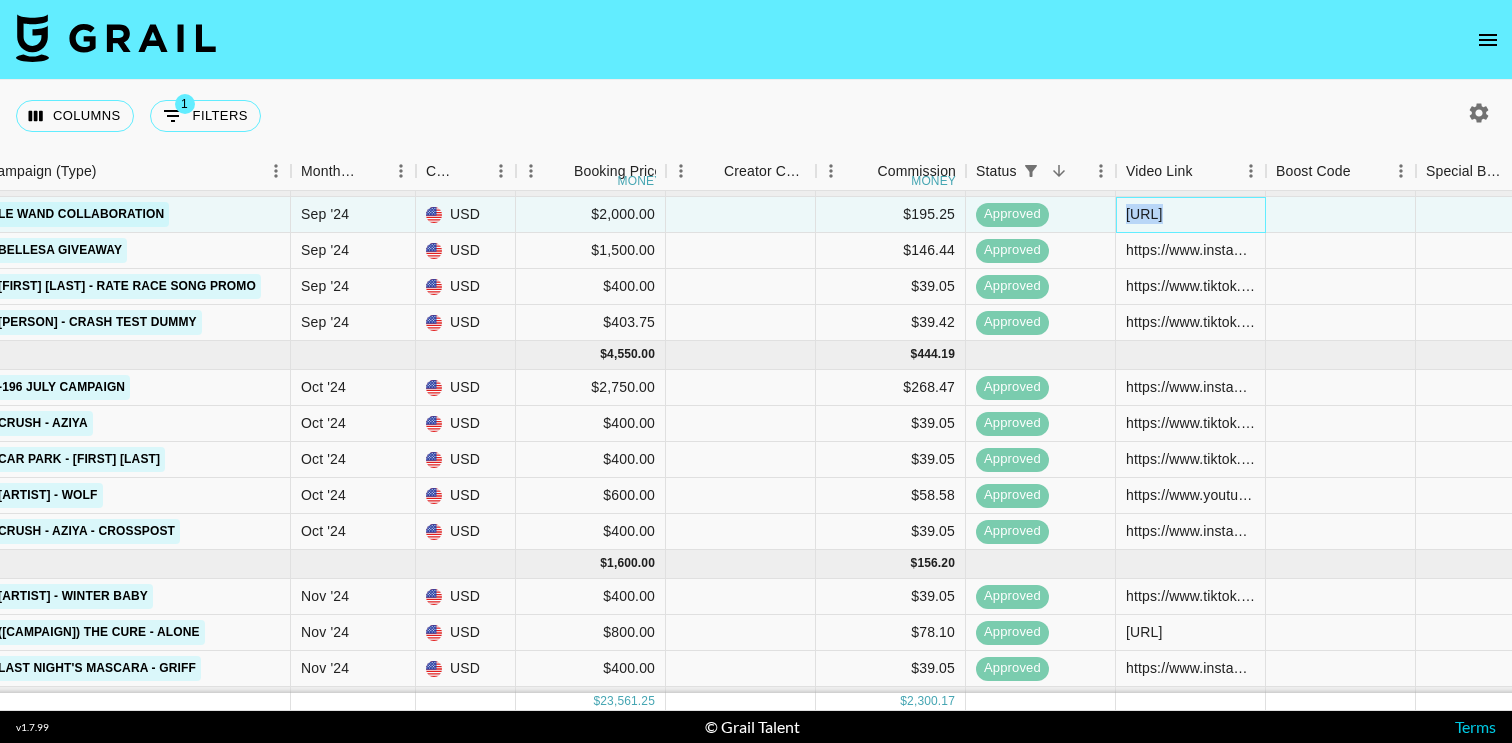 click on "[URL]" at bounding box center [1144, 214] 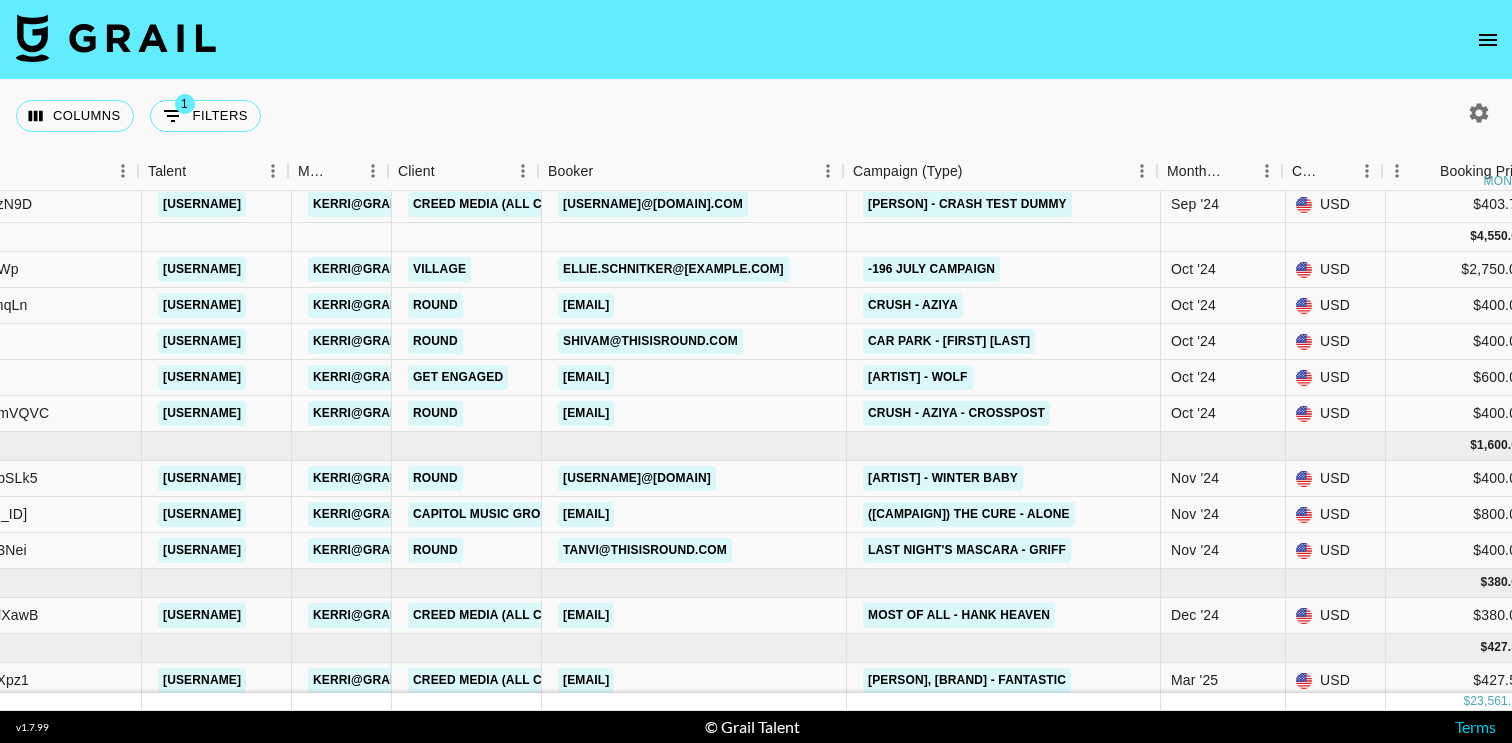 scroll, scrollTop: 242, scrollLeft: 267, axis: both 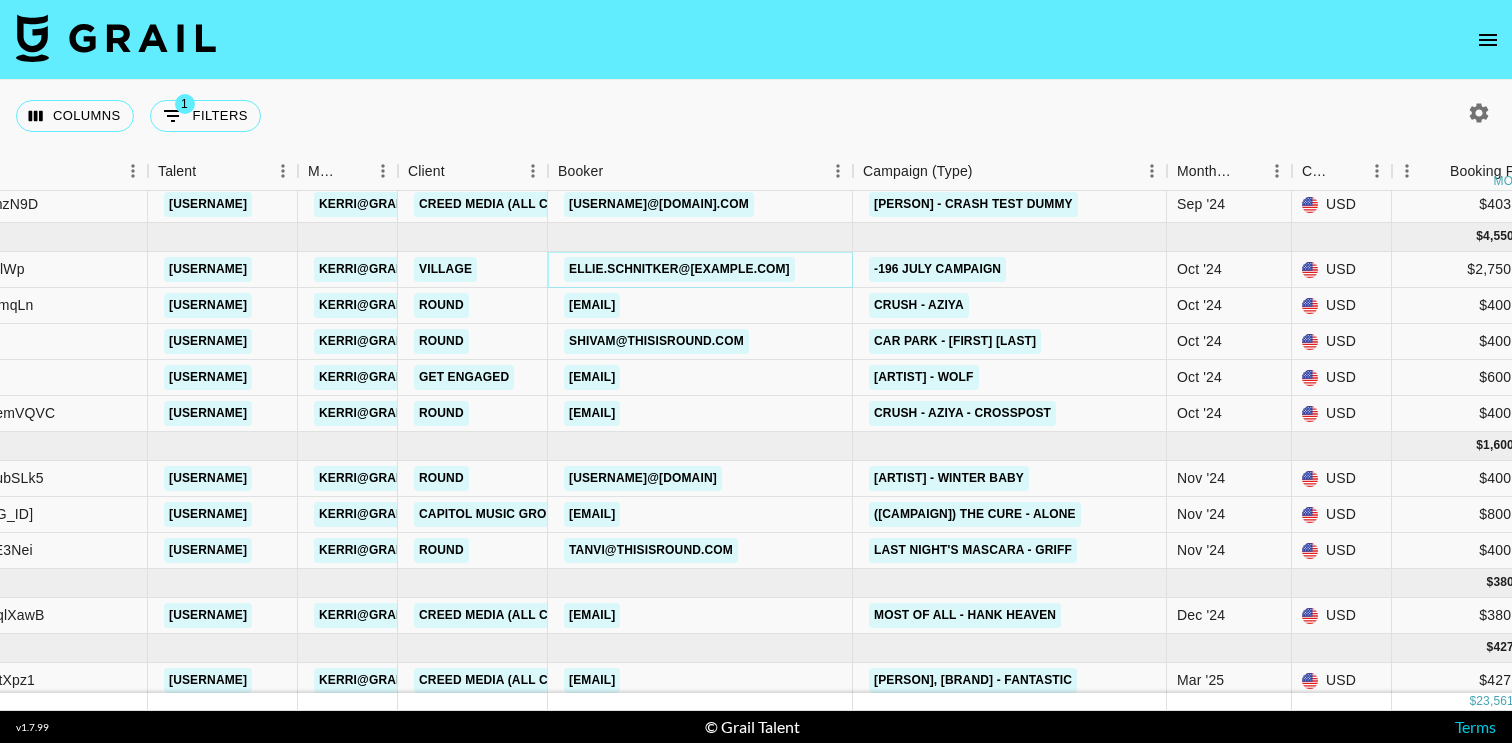 copy on "ellie.schnitker@[EXAMPLE.COM]" 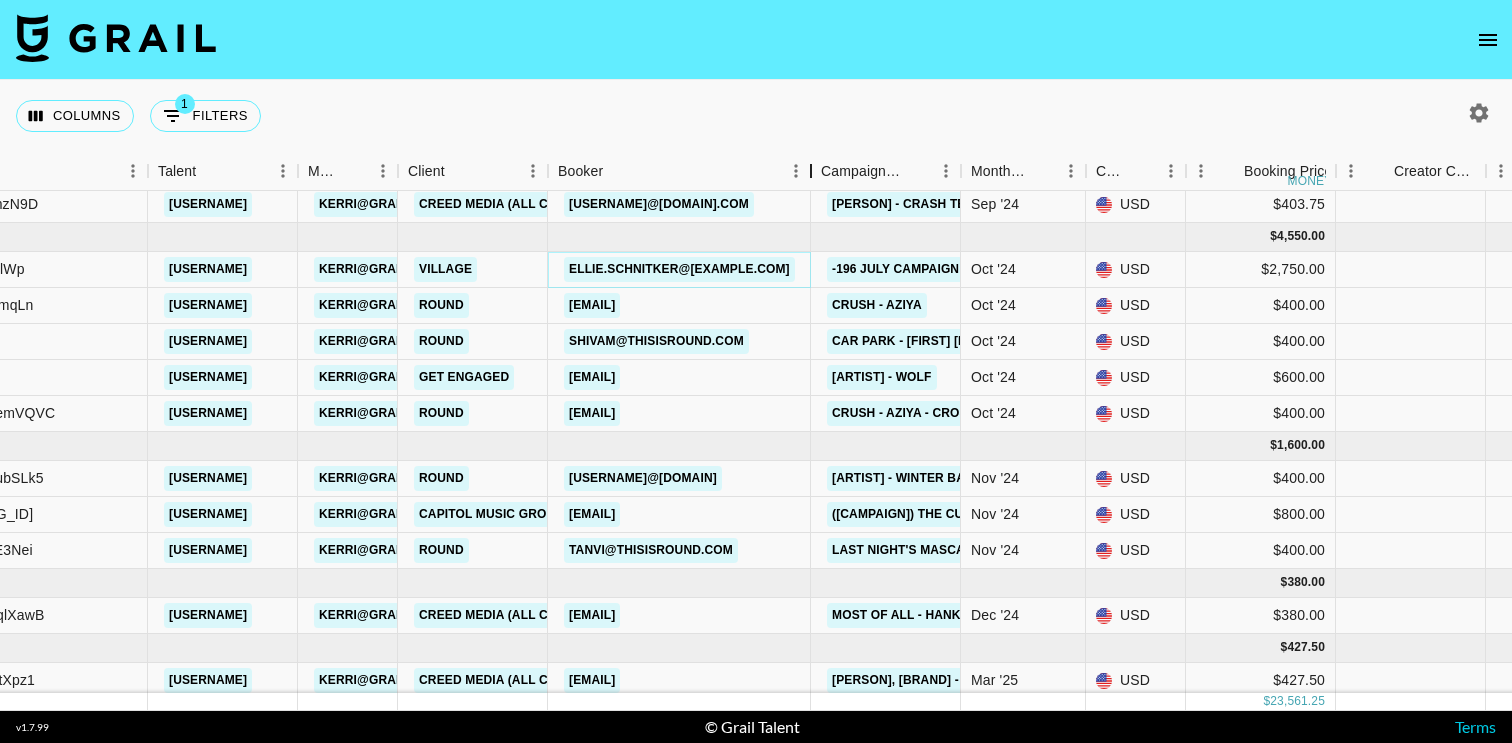 drag, startPoint x: 698, startPoint y: 159, endPoint x: 811, endPoint y: 168, distance: 113.35784 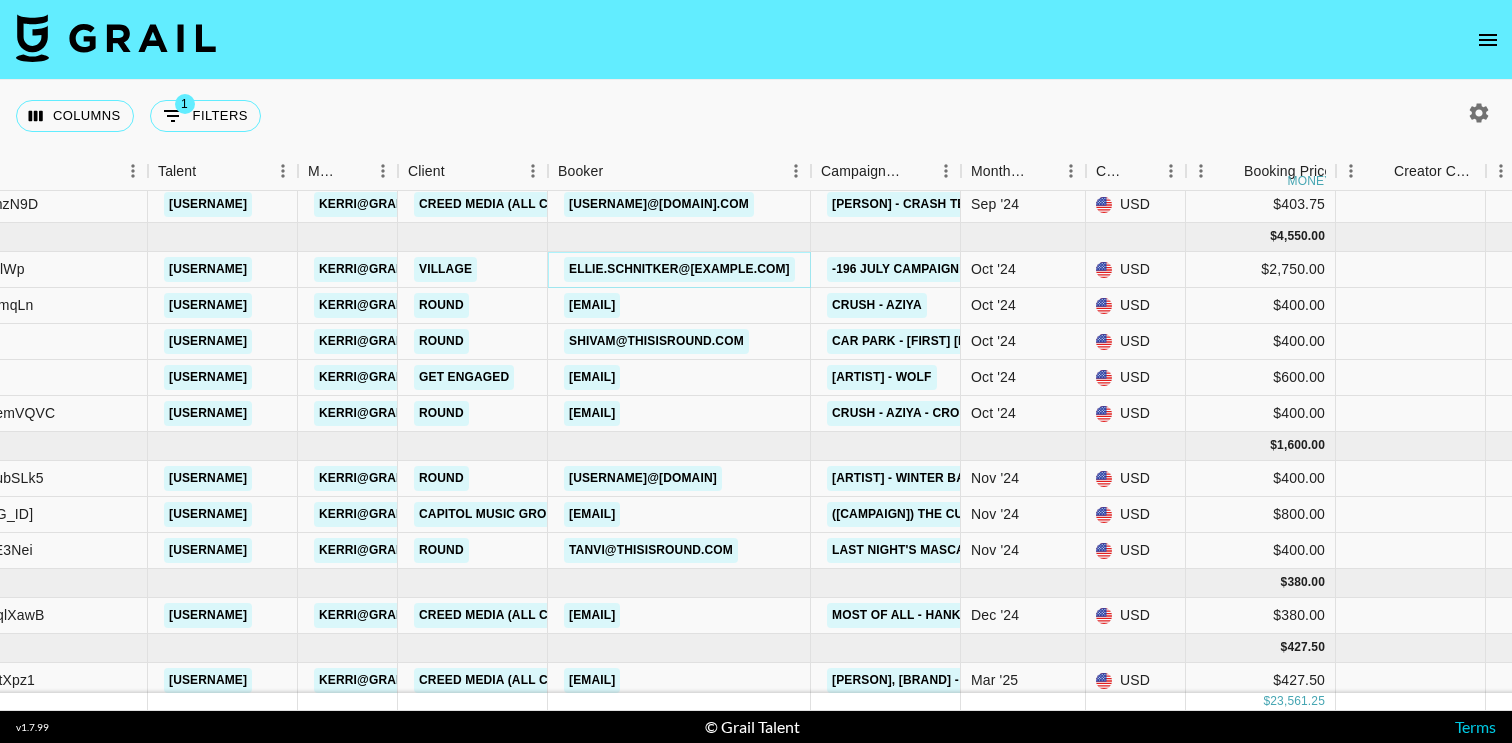 scroll, scrollTop: 248, scrollLeft: 267, axis: both 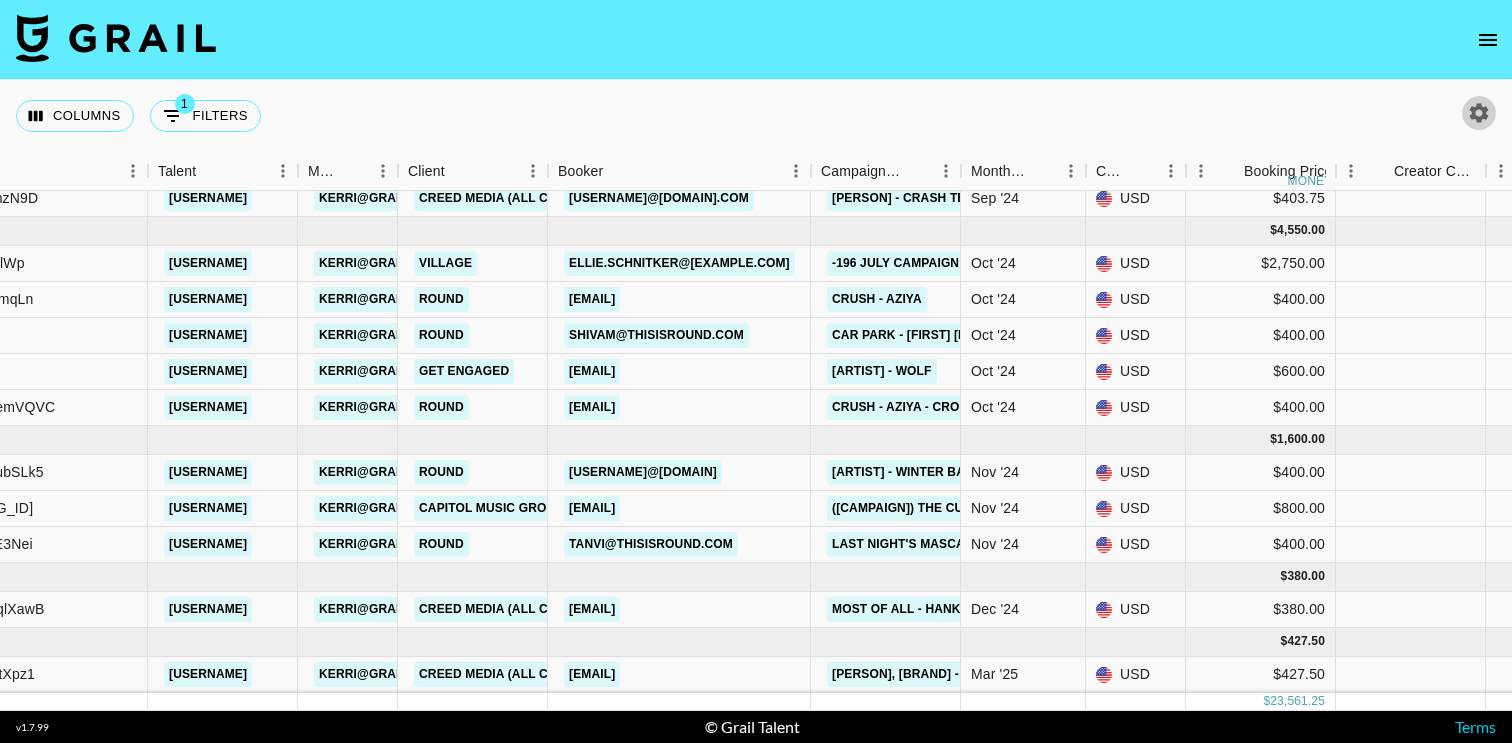 click 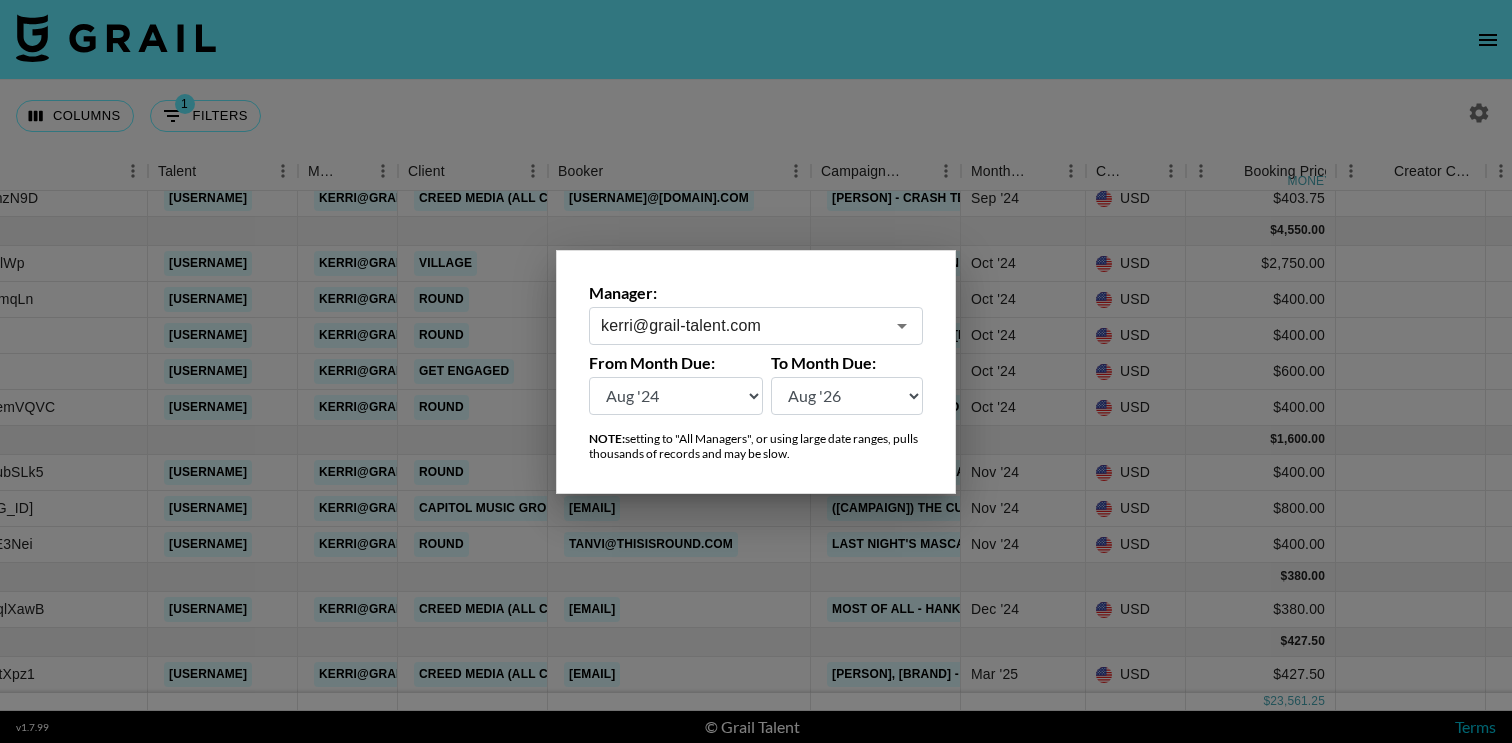 click on "kerri@grail-talent.com" at bounding box center [742, 325] 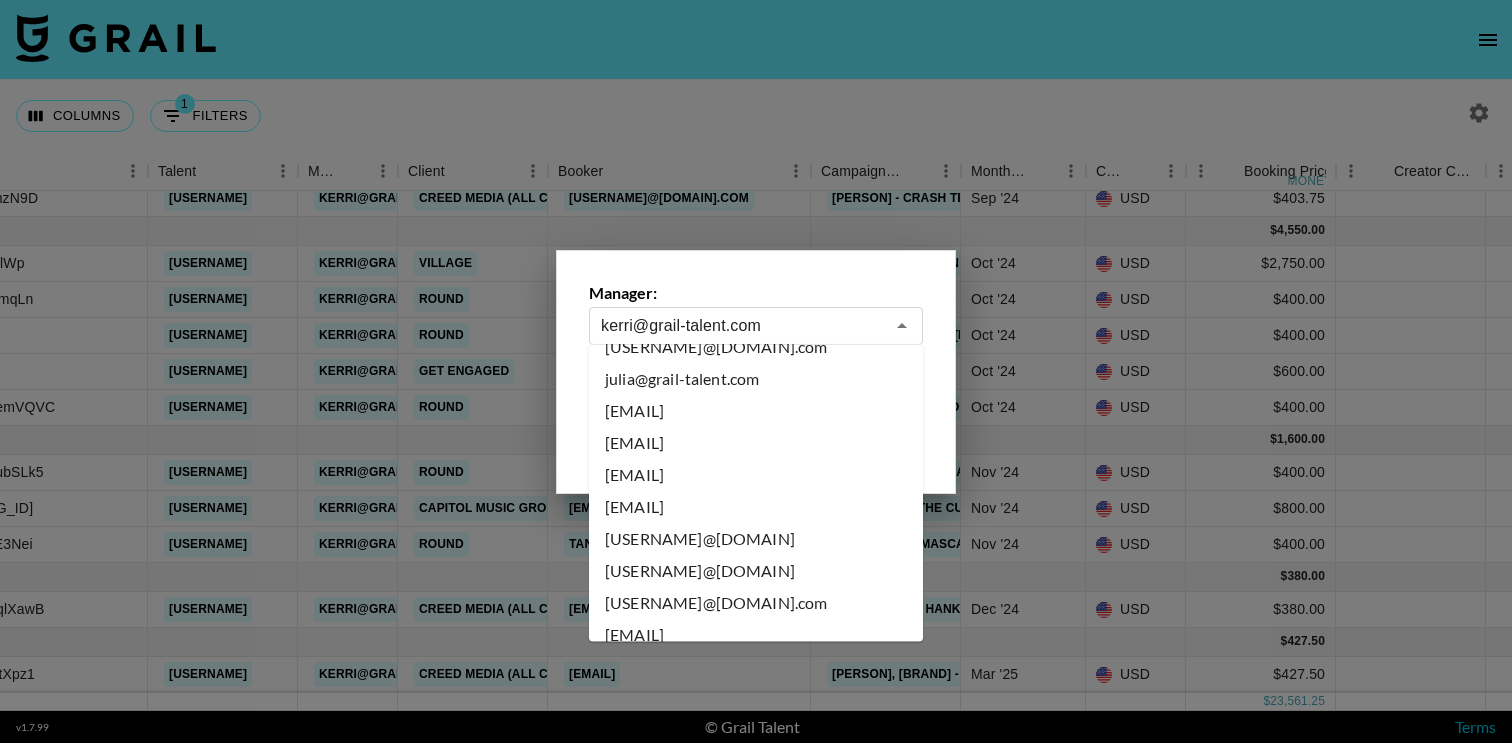 scroll, scrollTop: 6350, scrollLeft: 0, axis: vertical 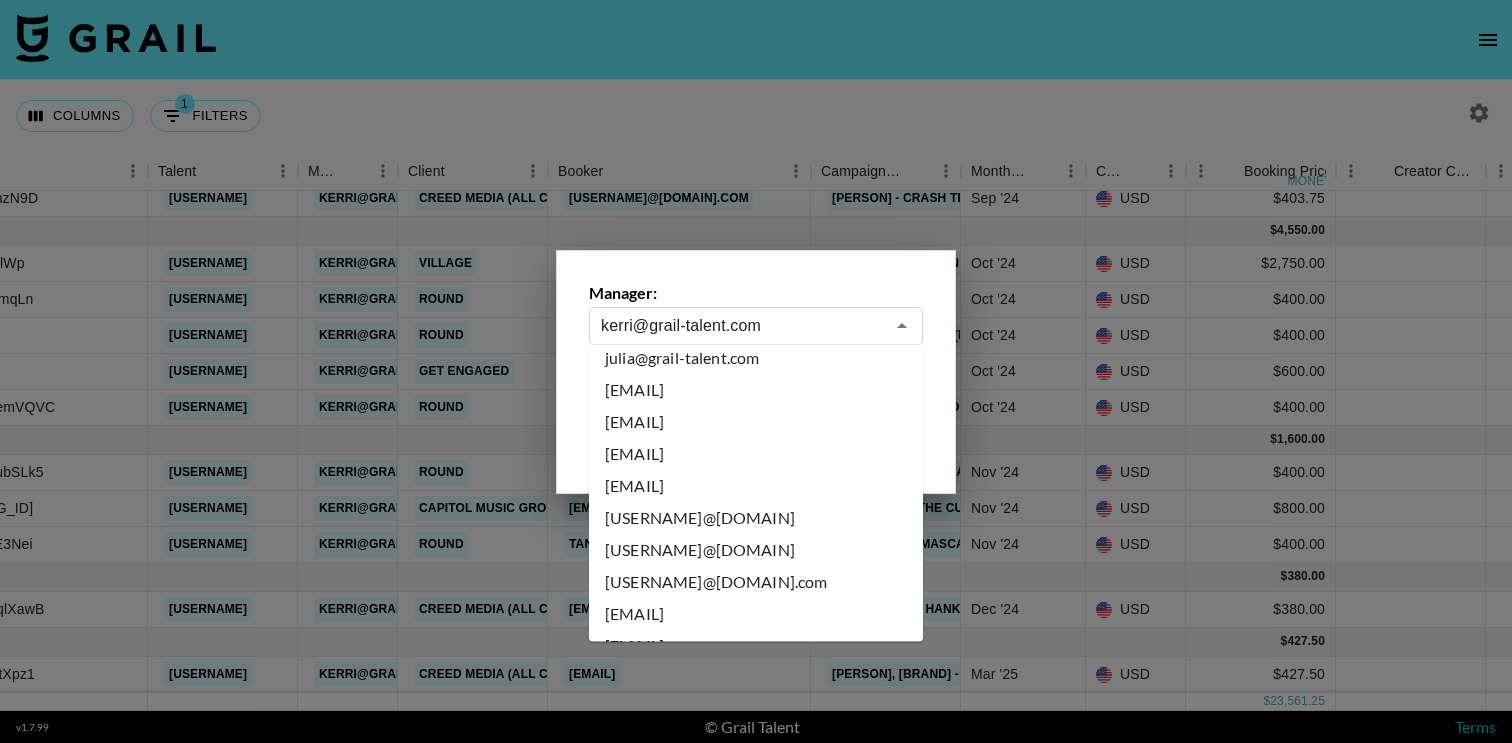 click on "[USERNAME]@[DOMAIN]" at bounding box center (756, 807) 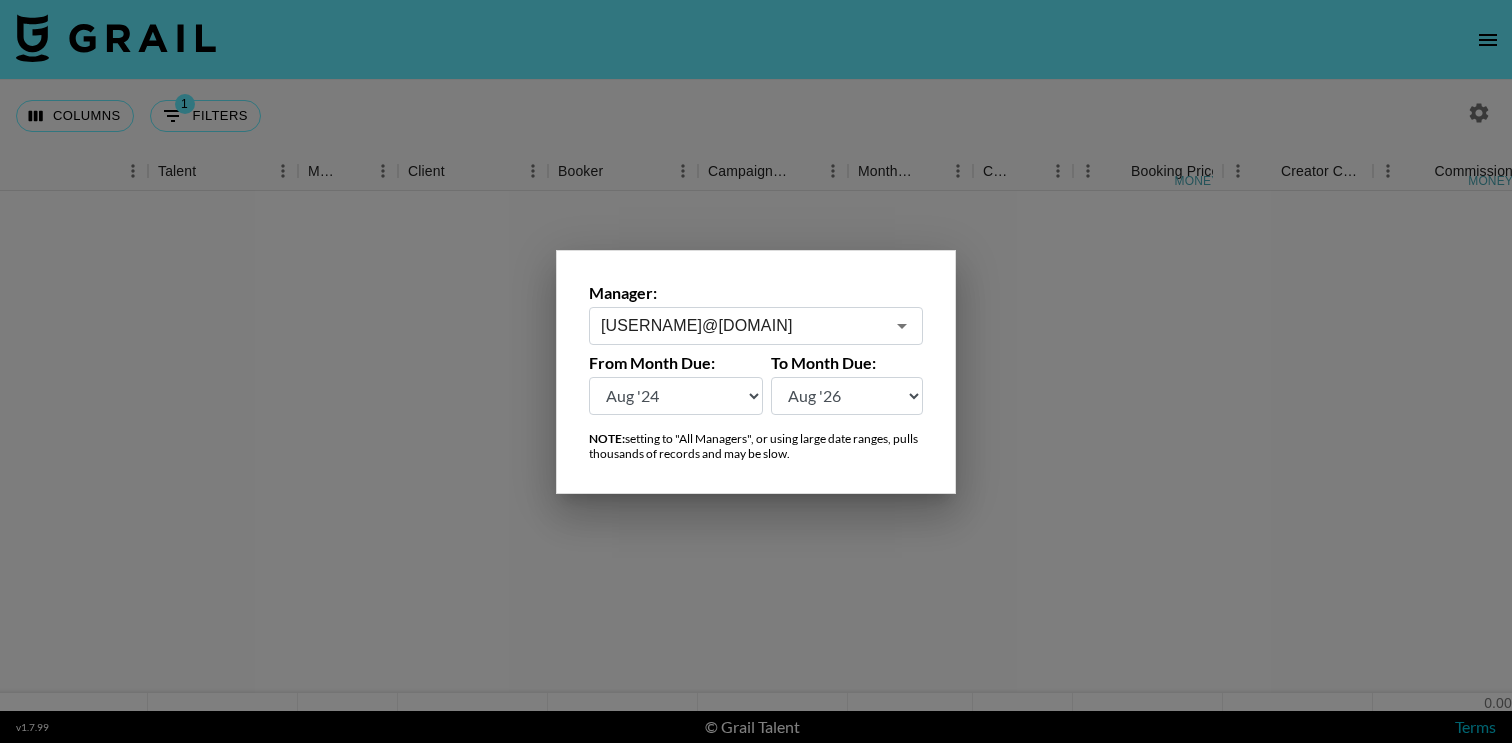 scroll, scrollTop: 0, scrollLeft: 267, axis: horizontal 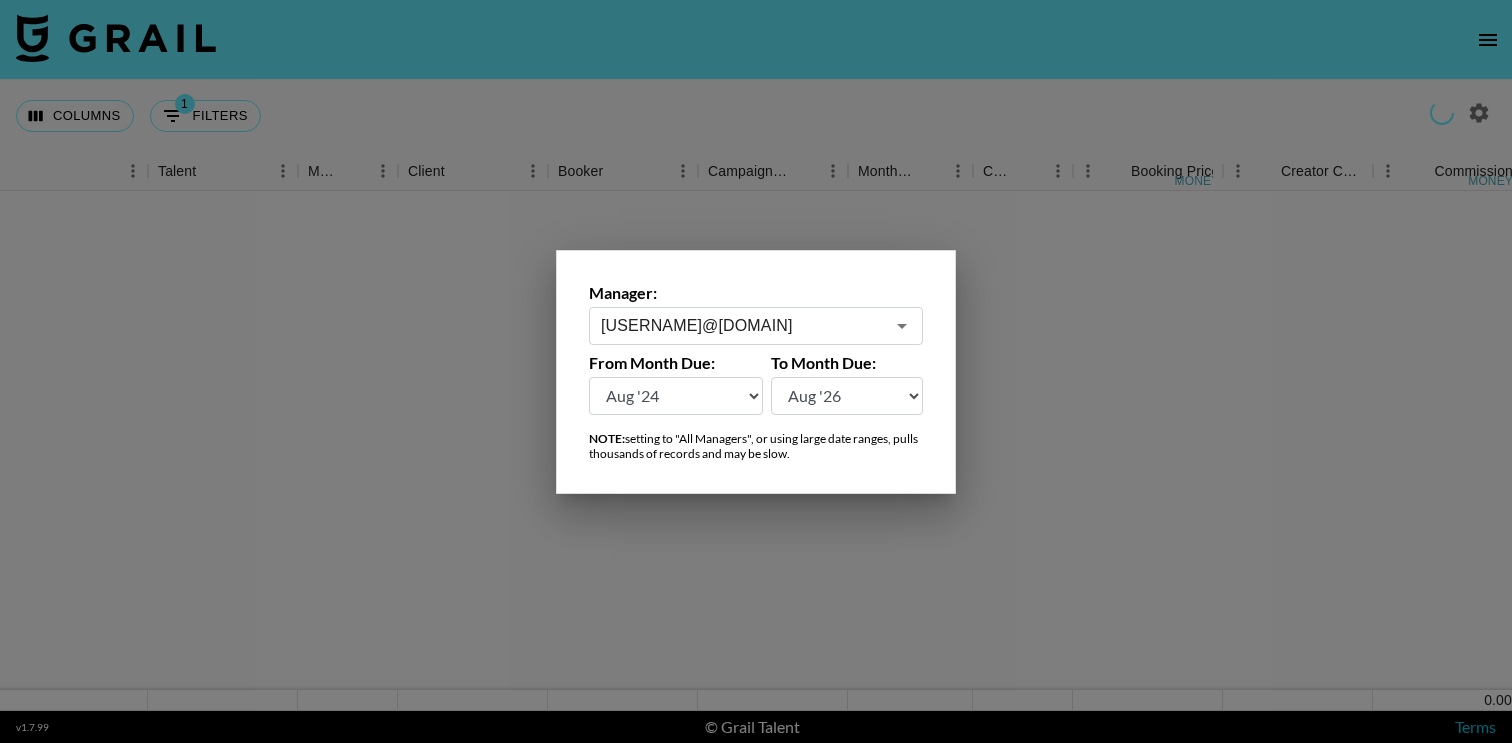 click at bounding box center [756, 371] 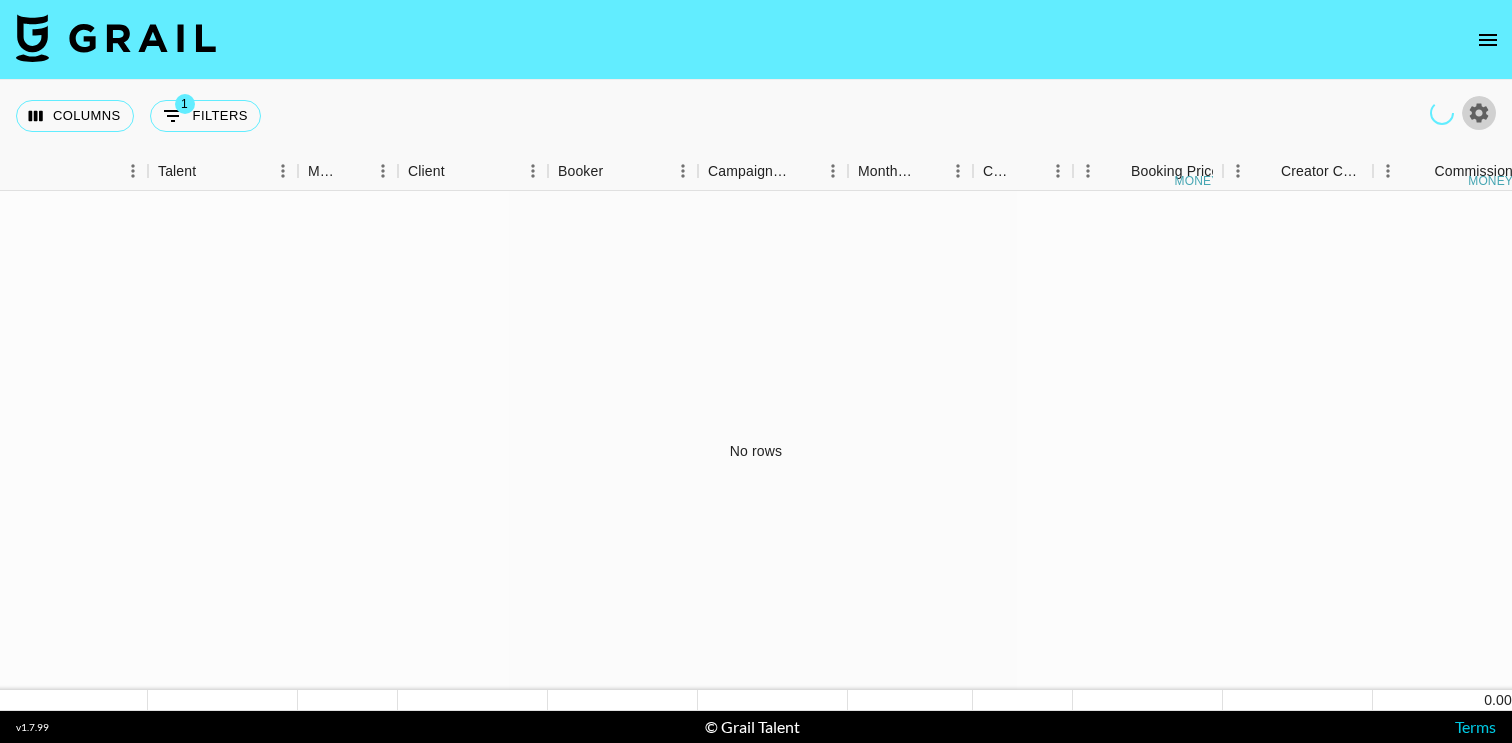 click 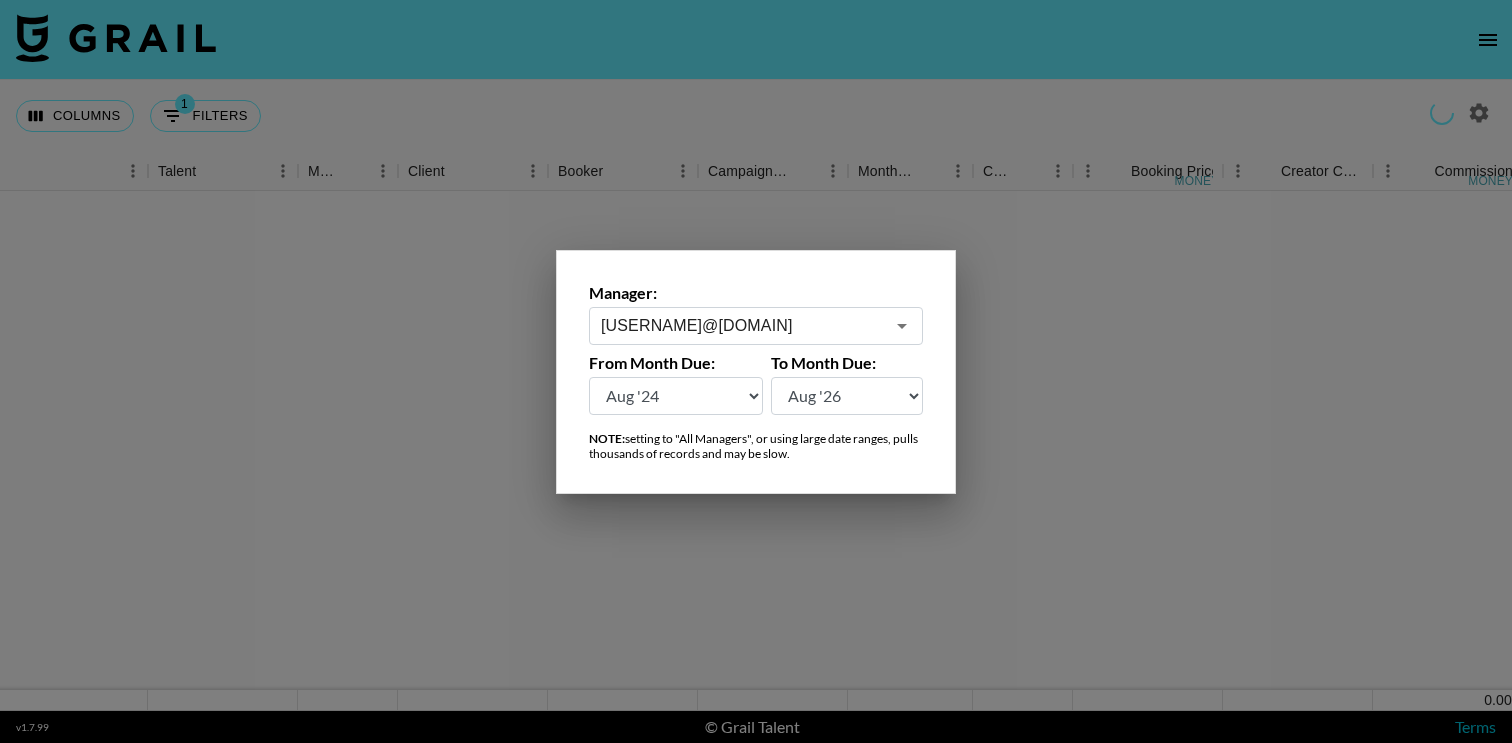 click on "[USERNAME]@[DOMAIN]" at bounding box center (742, 325) 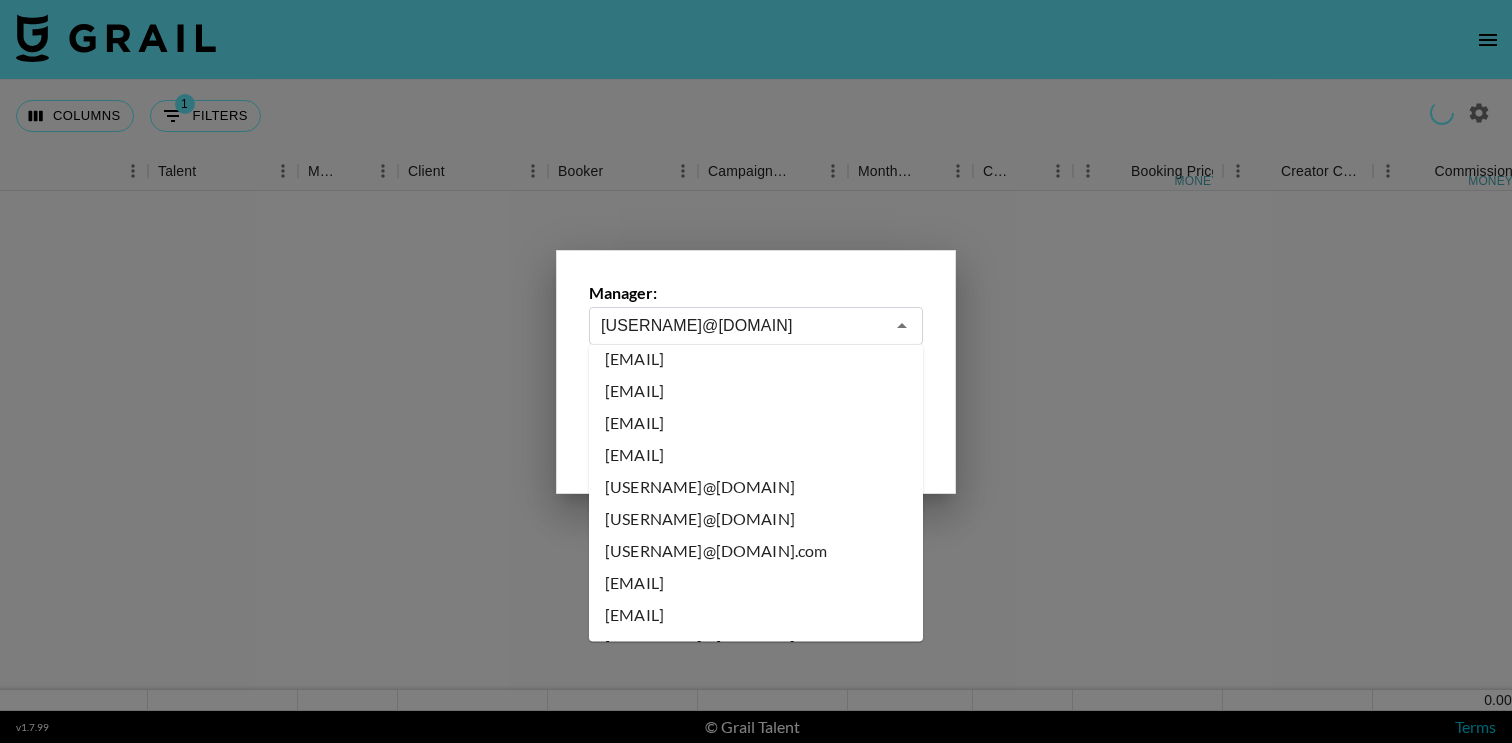 scroll, scrollTop: 6404, scrollLeft: 0, axis: vertical 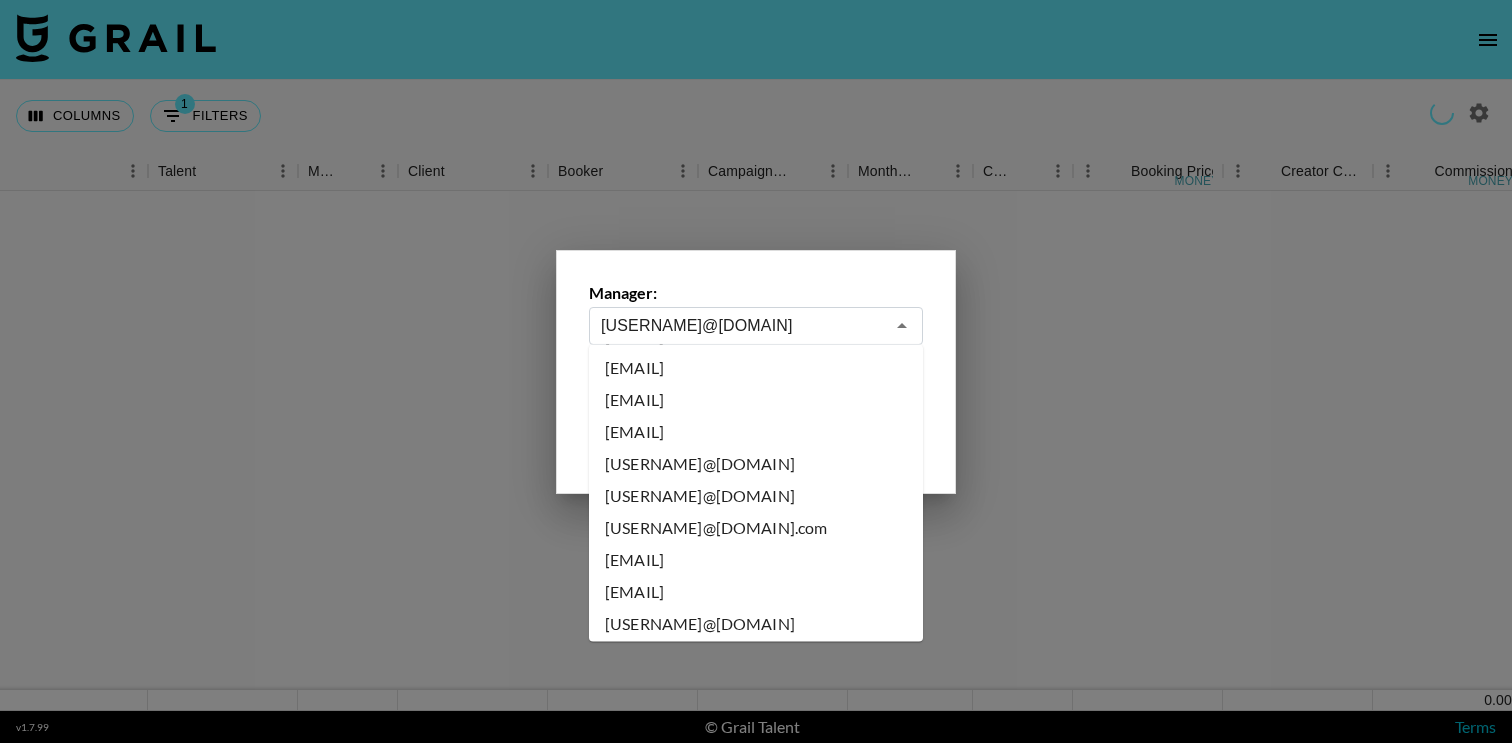 click on "[EMAIL]" at bounding box center (756, 785) 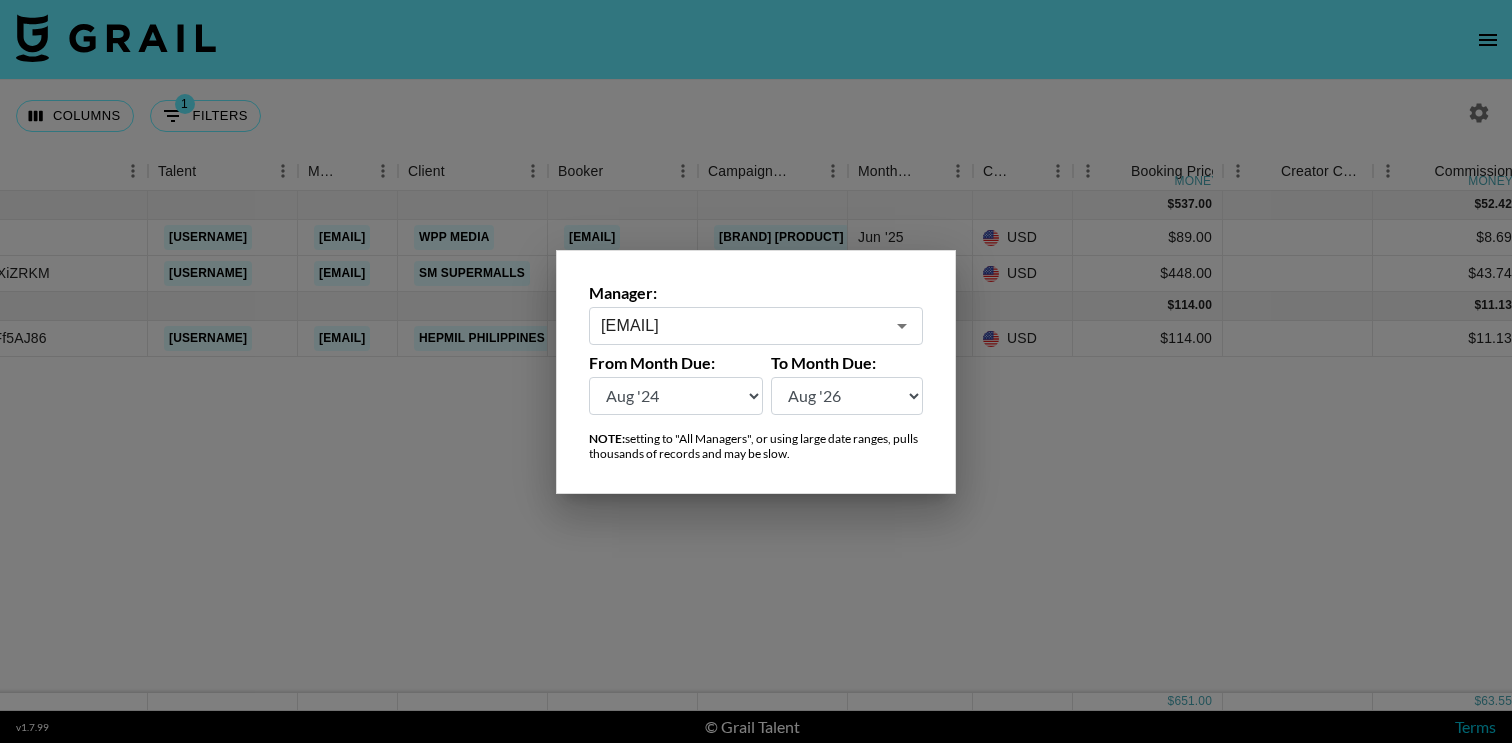 click at bounding box center (756, 371) 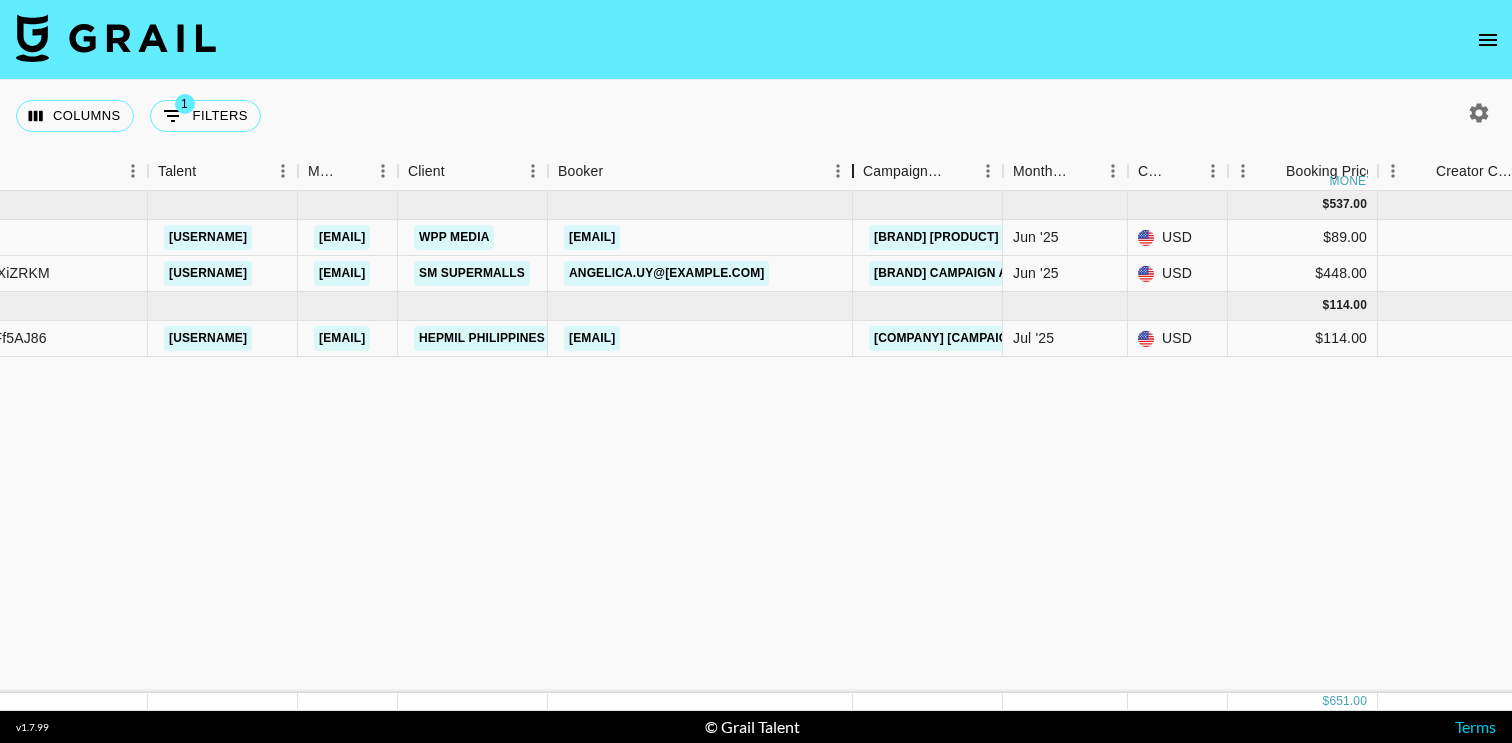 drag, startPoint x: 694, startPoint y: 160, endPoint x: 852, endPoint y: 153, distance: 158.15498 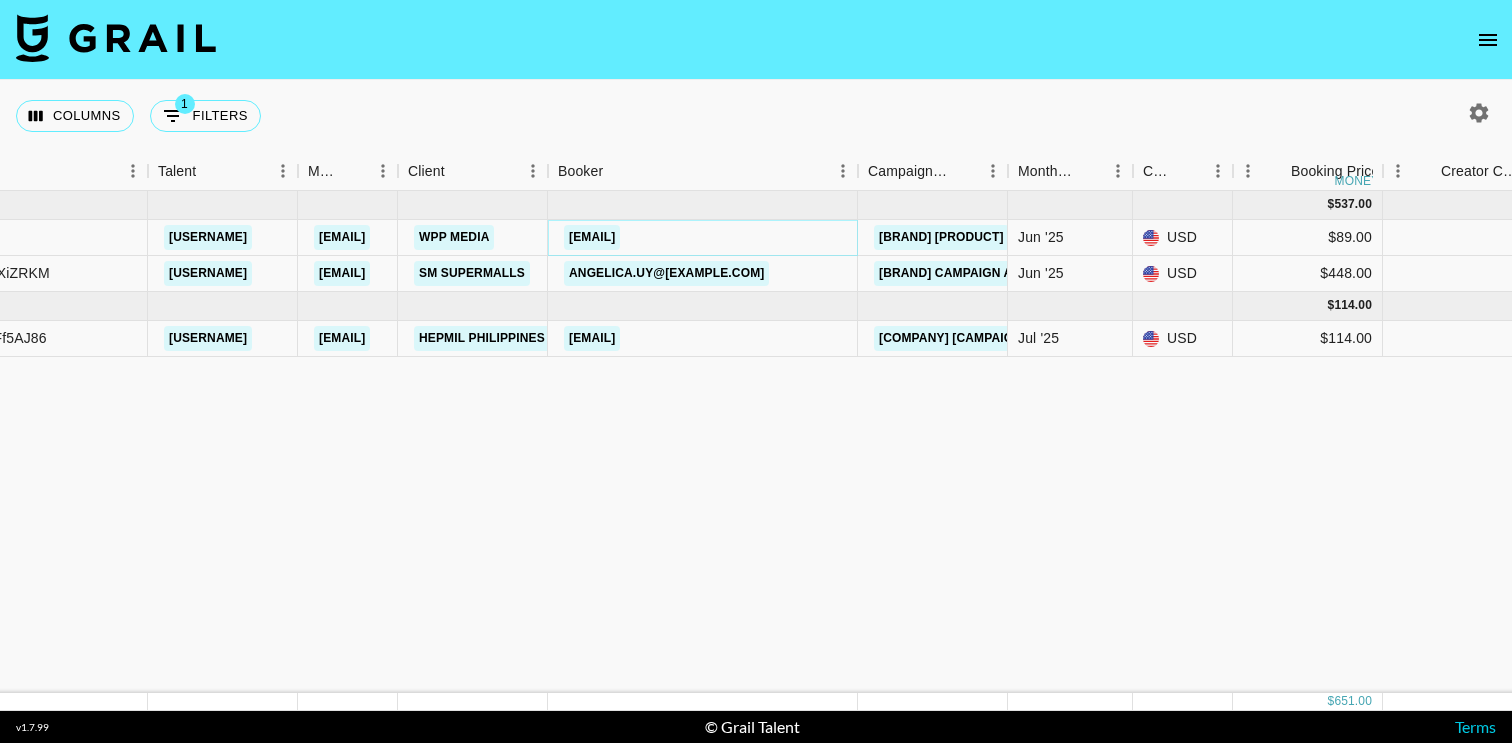 copy on "[EMAIL]" 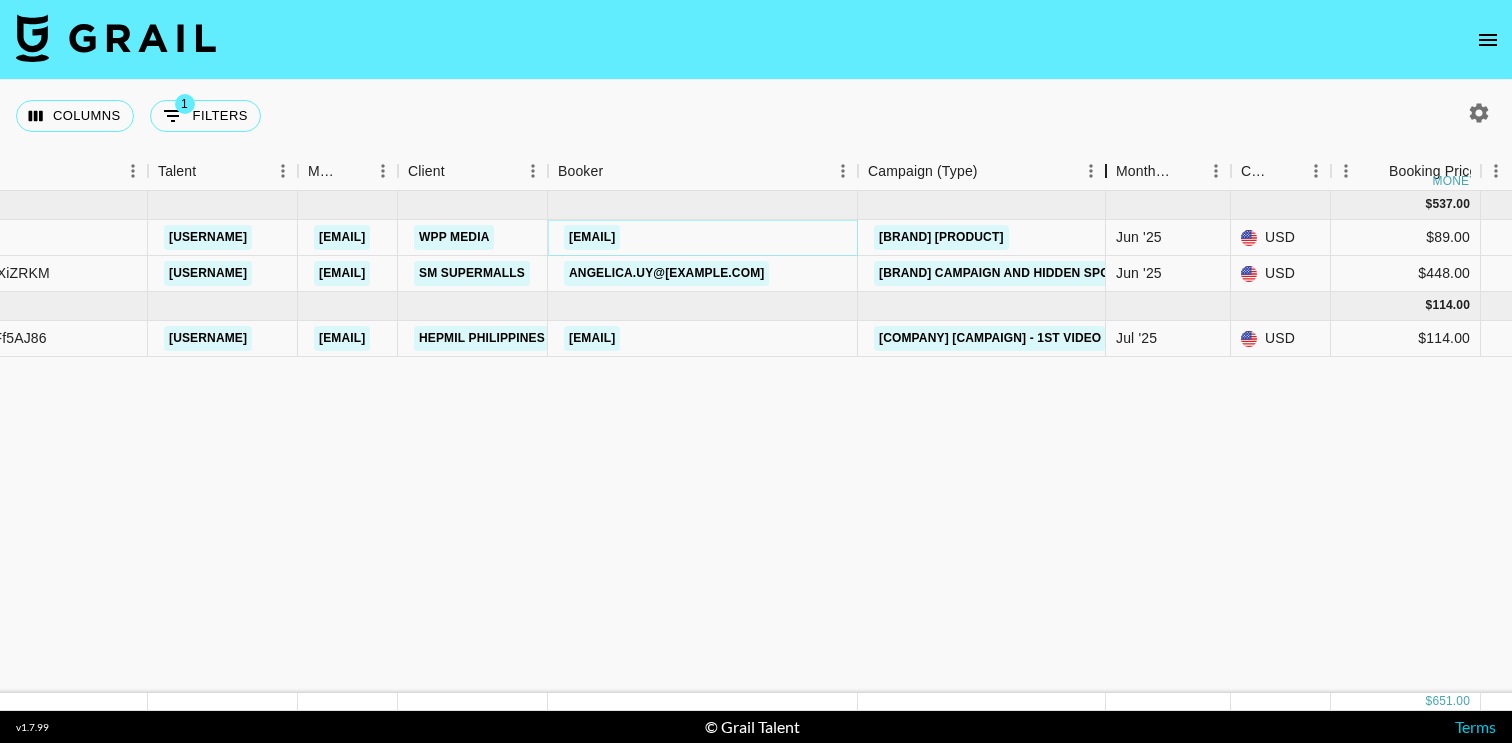drag, startPoint x: 1010, startPoint y: 178, endPoint x: 1102, endPoint y: 169, distance: 92.43917 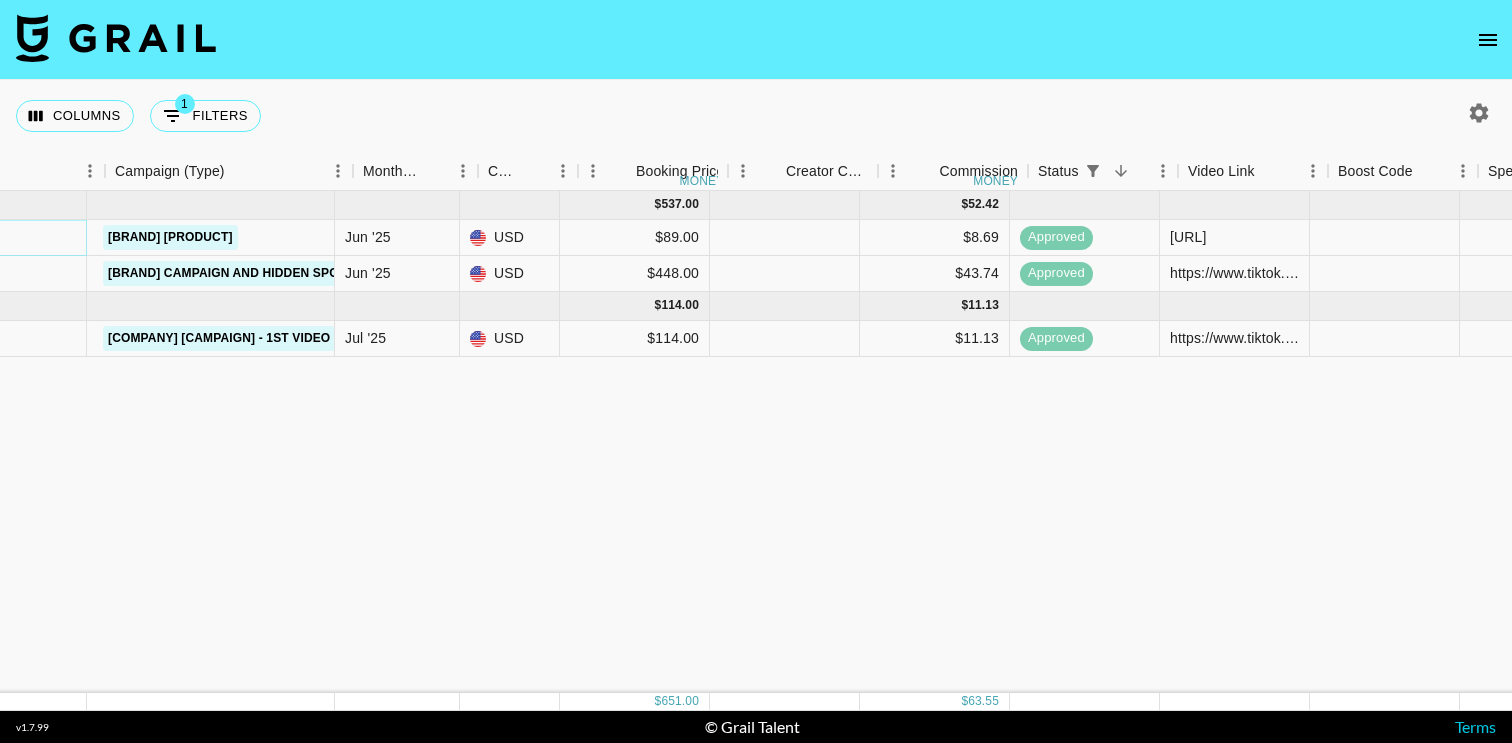 scroll, scrollTop: 0, scrollLeft: 1042, axis: horizontal 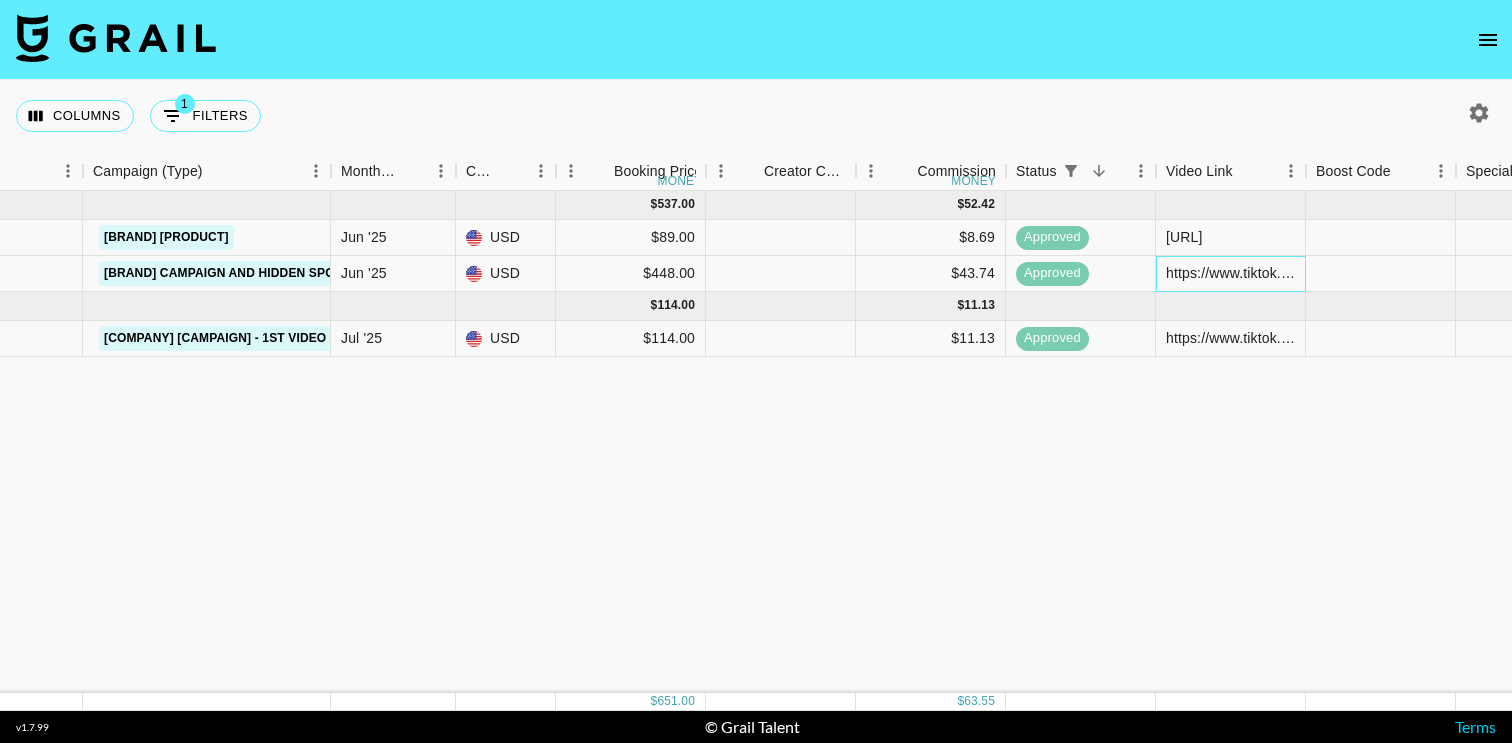 click on "https://www.tiktok.com/@[PERSON]/video/[NUMBER]?lang=en" at bounding box center [1230, 273] 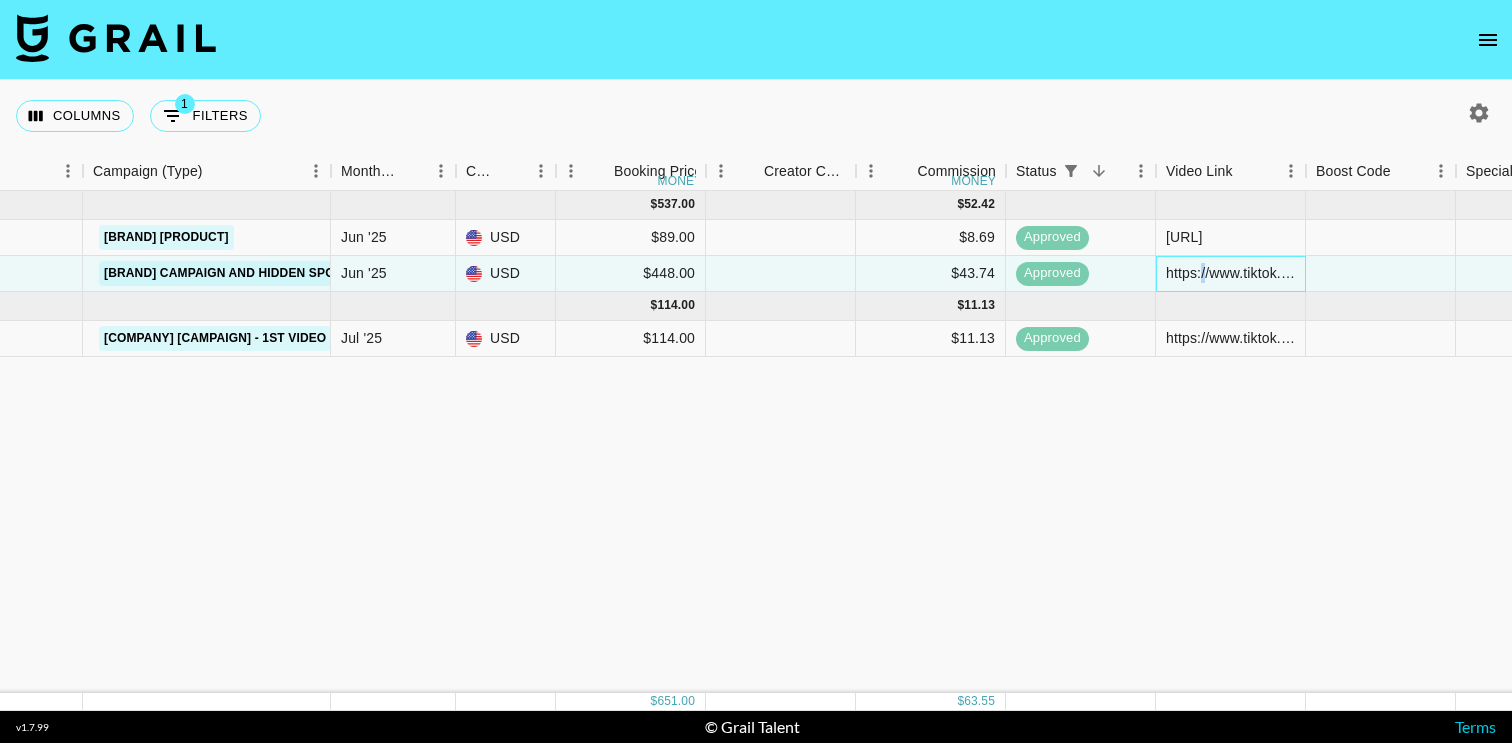click on "https://www.tiktok.com/@[PERSON]/video/[NUMBER]?lang=en" at bounding box center (1230, 273) 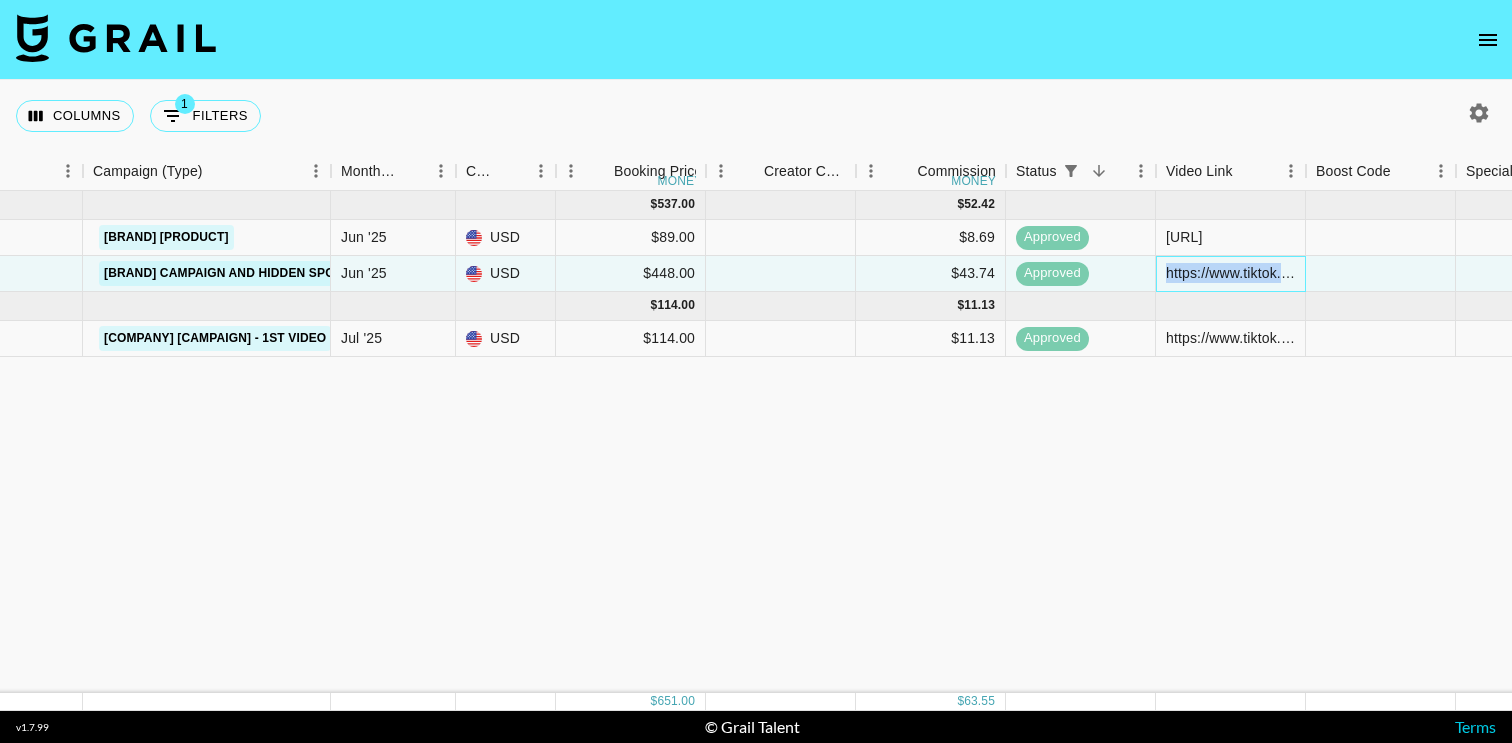 click on "https://www.tiktok.com/@[PERSON]/video/[NUMBER]?lang=en" at bounding box center (1230, 273) 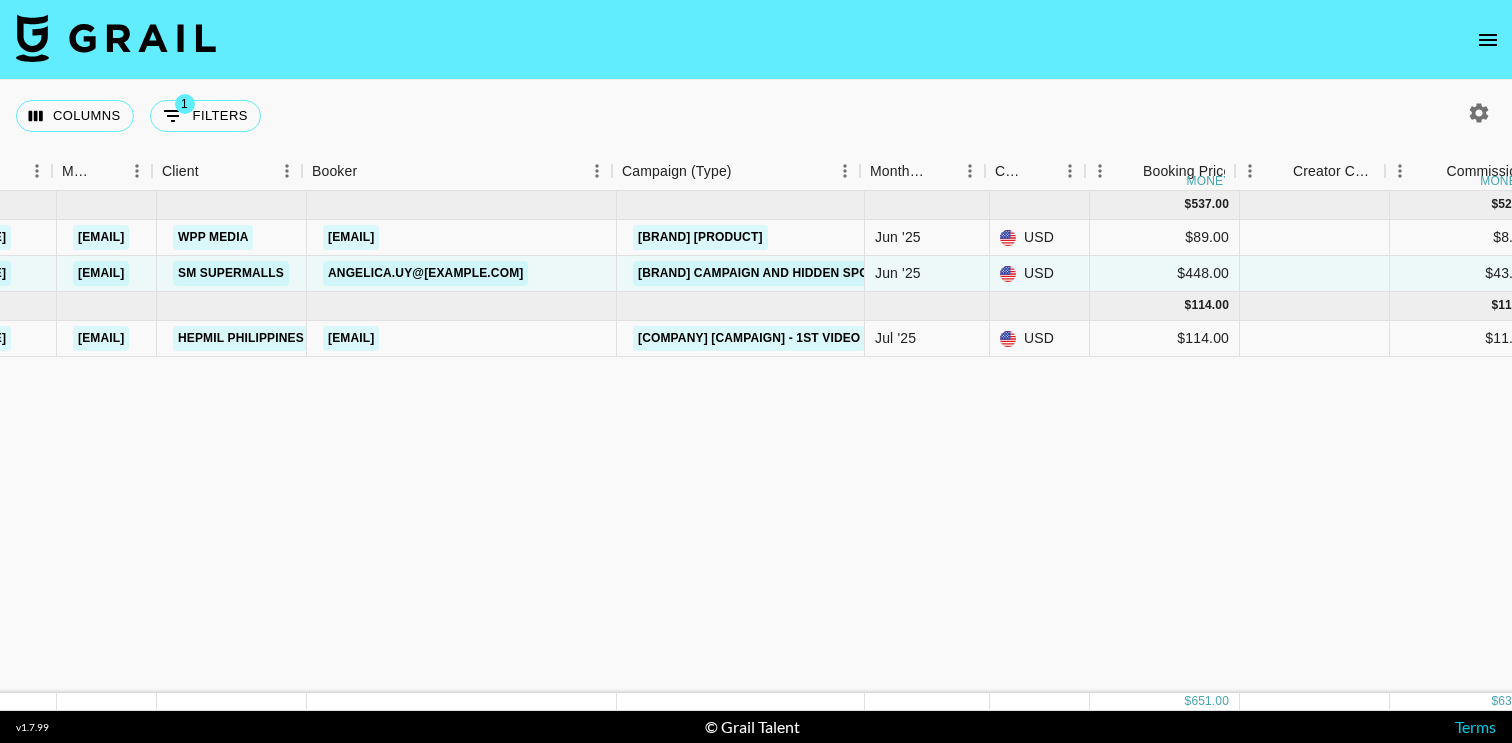 scroll, scrollTop: 0, scrollLeft: 501, axis: horizontal 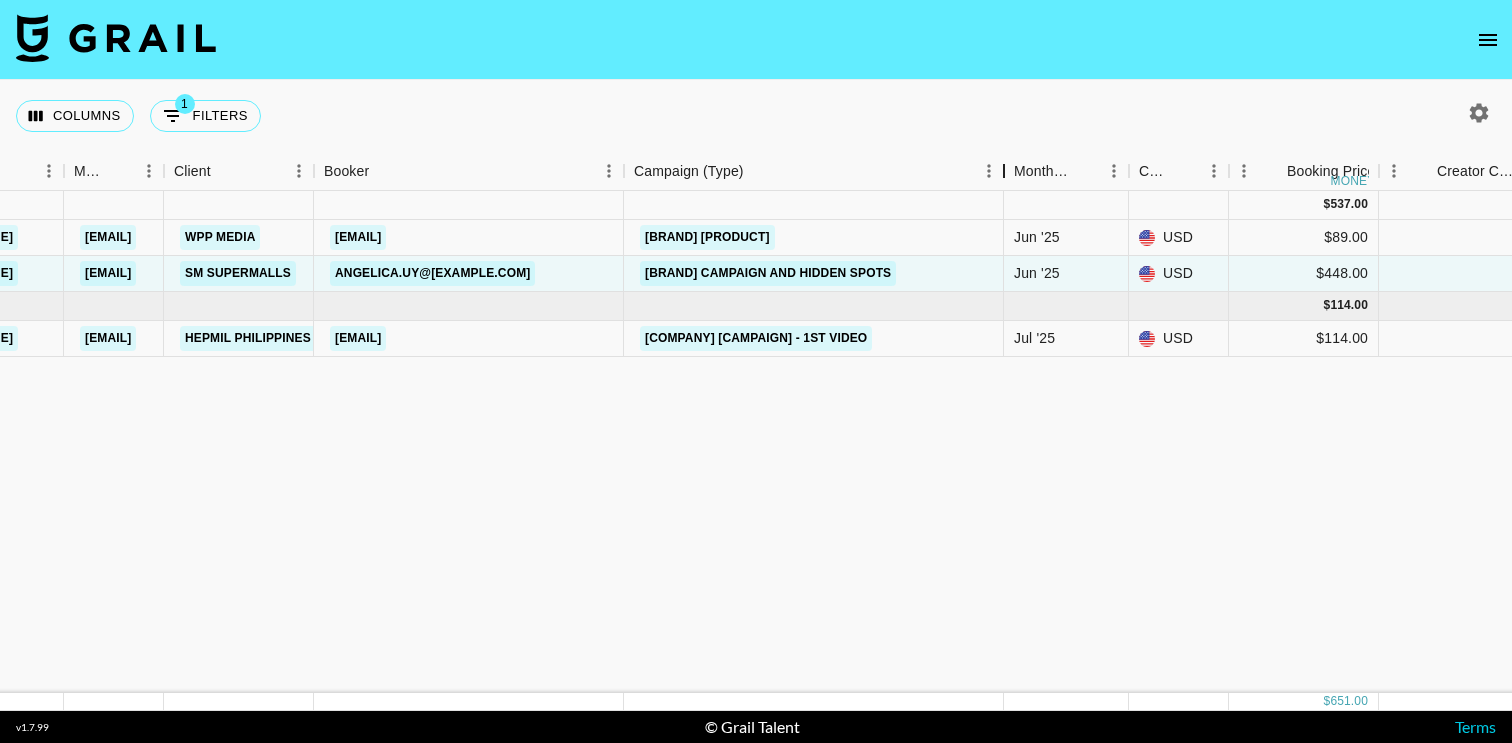drag, startPoint x: 882, startPoint y: 184, endPoint x: 1010, endPoint y: 189, distance: 128.09763 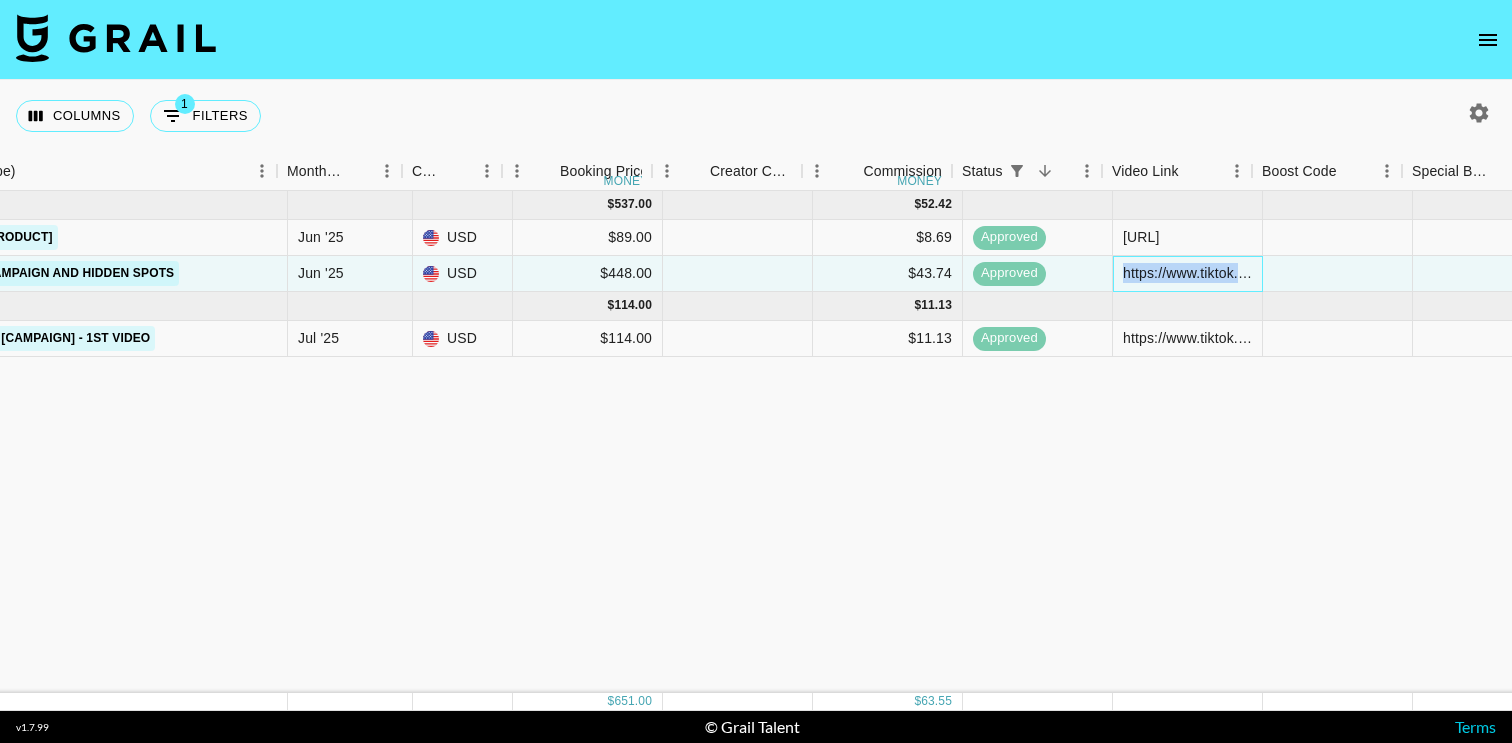 scroll, scrollTop: 0, scrollLeft: 1229, axis: horizontal 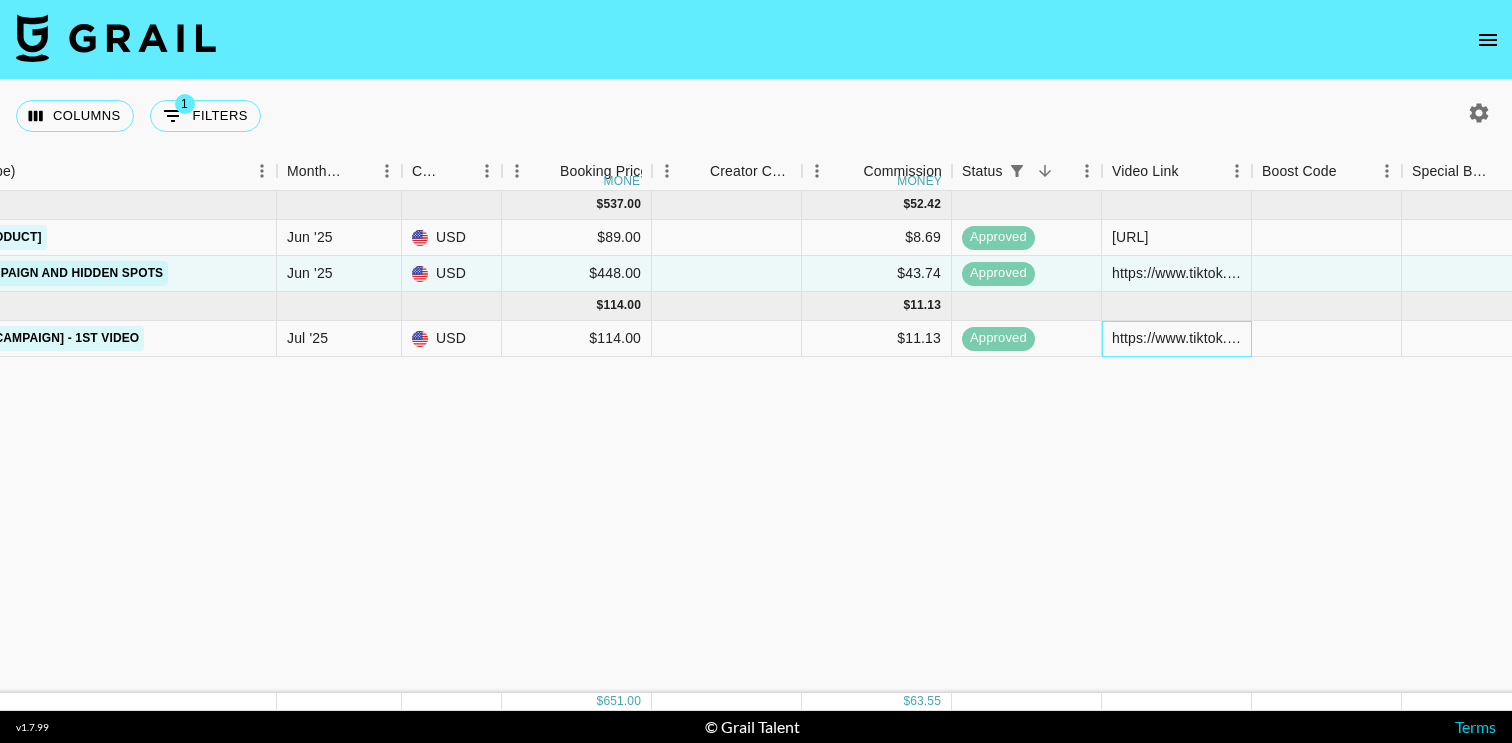 click on "https://www.tiktok.com/@mccartneycale/video/7530984951701884167?lang=en" at bounding box center [1176, 338] 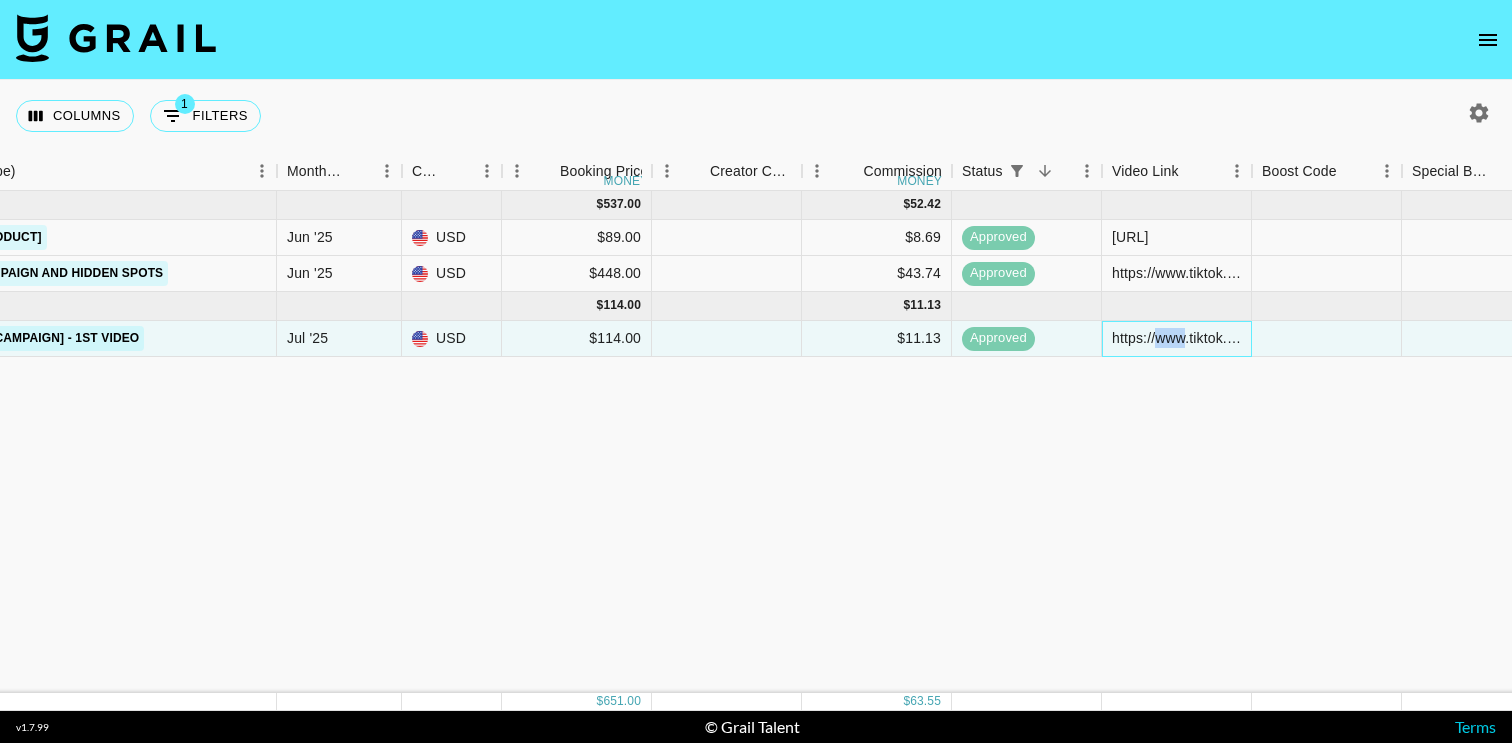 click on "https://www.tiktok.com/@mccartneycale/video/7530984951701884167?lang=en" at bounding box center (1176, 338) 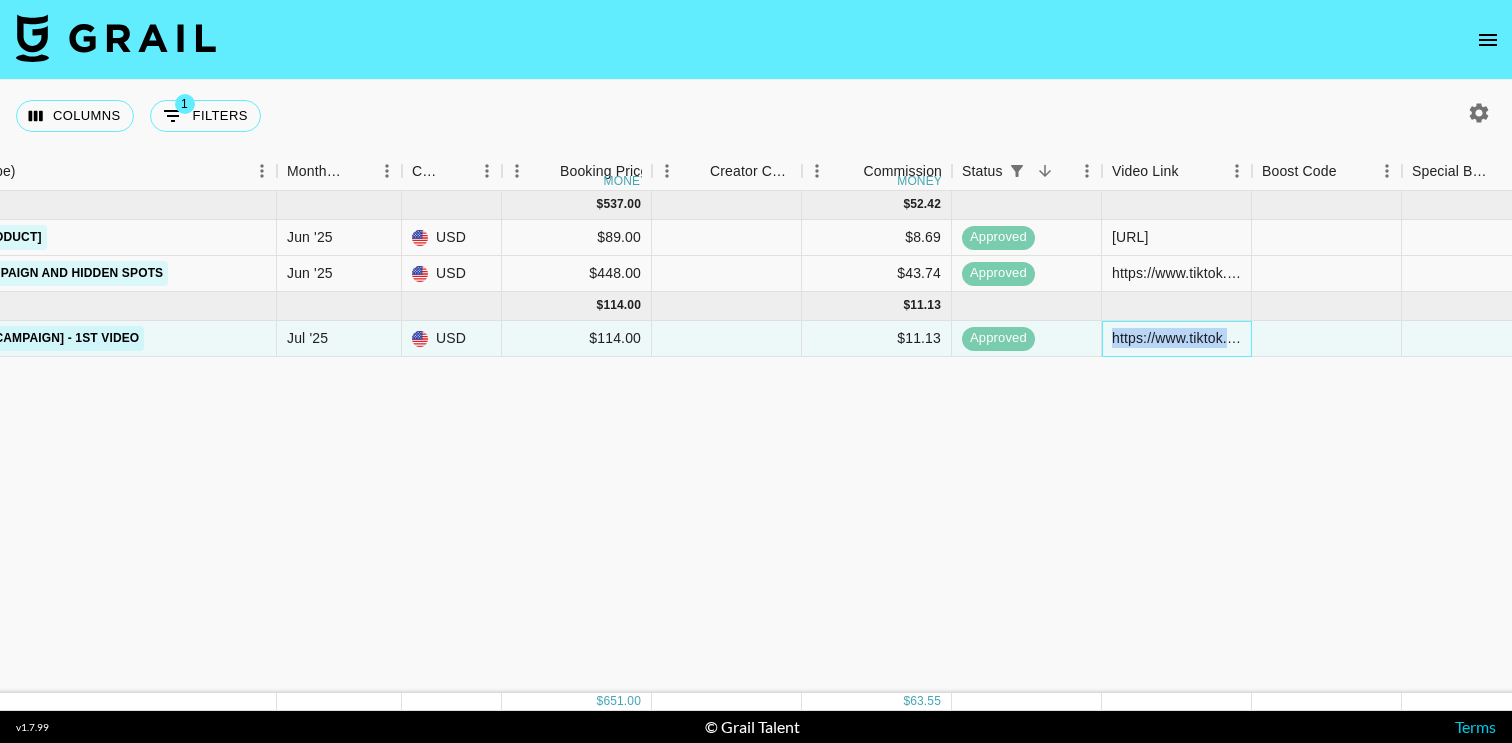 click on "https://www.tiktok.com/@mccartneycale/video/7530984951701884167?lang=en" at bounding box center (1176, 338) 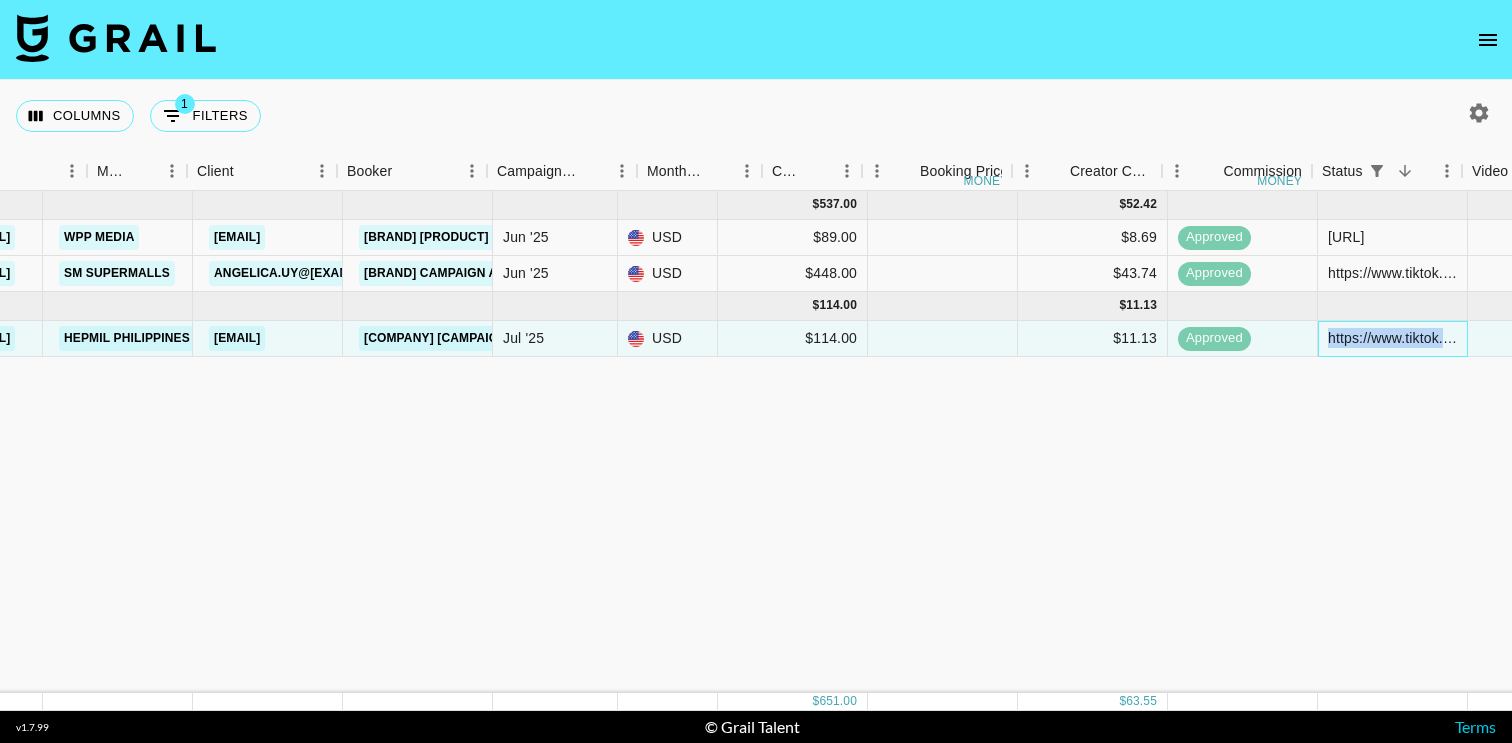 scroll, scrollTop: 0, scrollLeft: 324, axis: horizontal 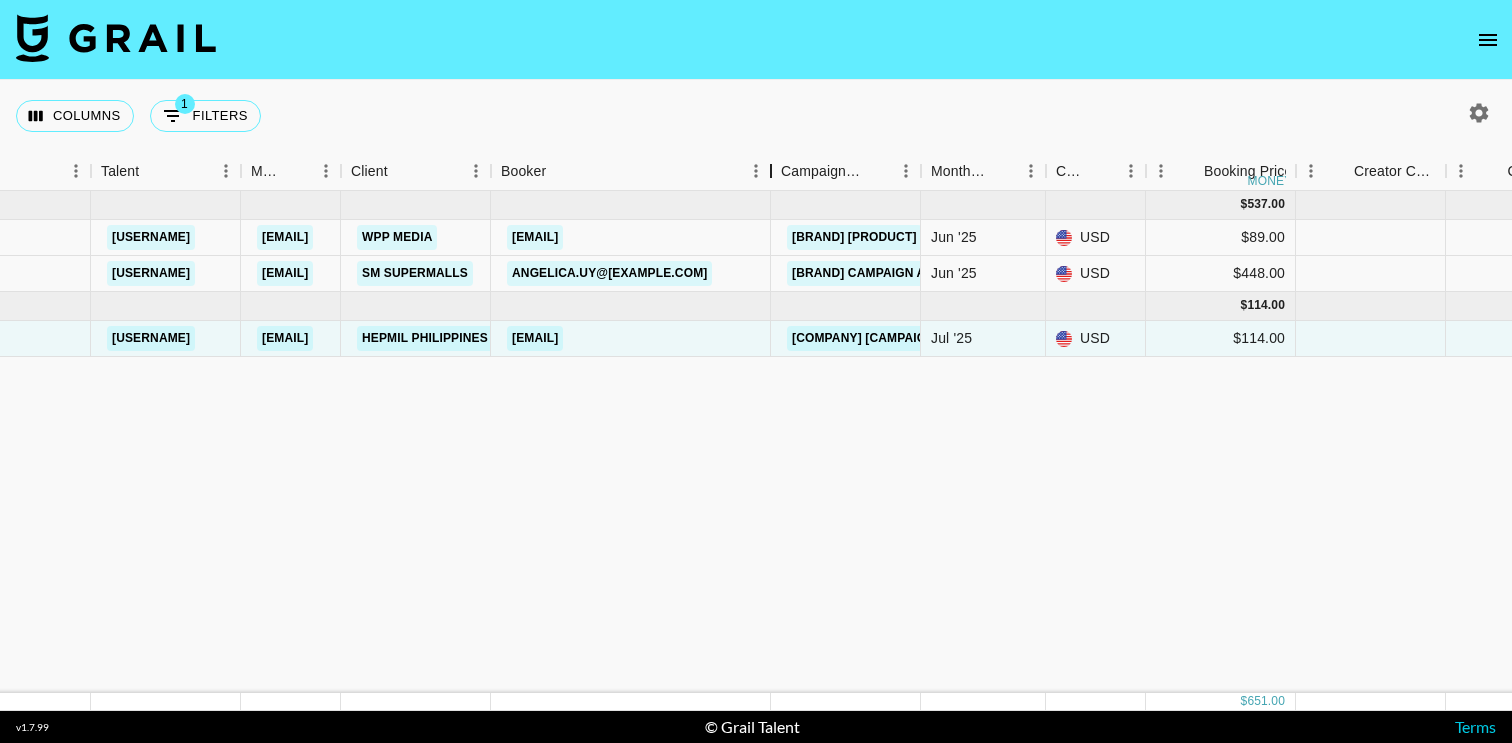 drag, startPoint x: 641, startPoint y: 169, endPoint x: 769, endPoint y: 177, distance: 128.24976 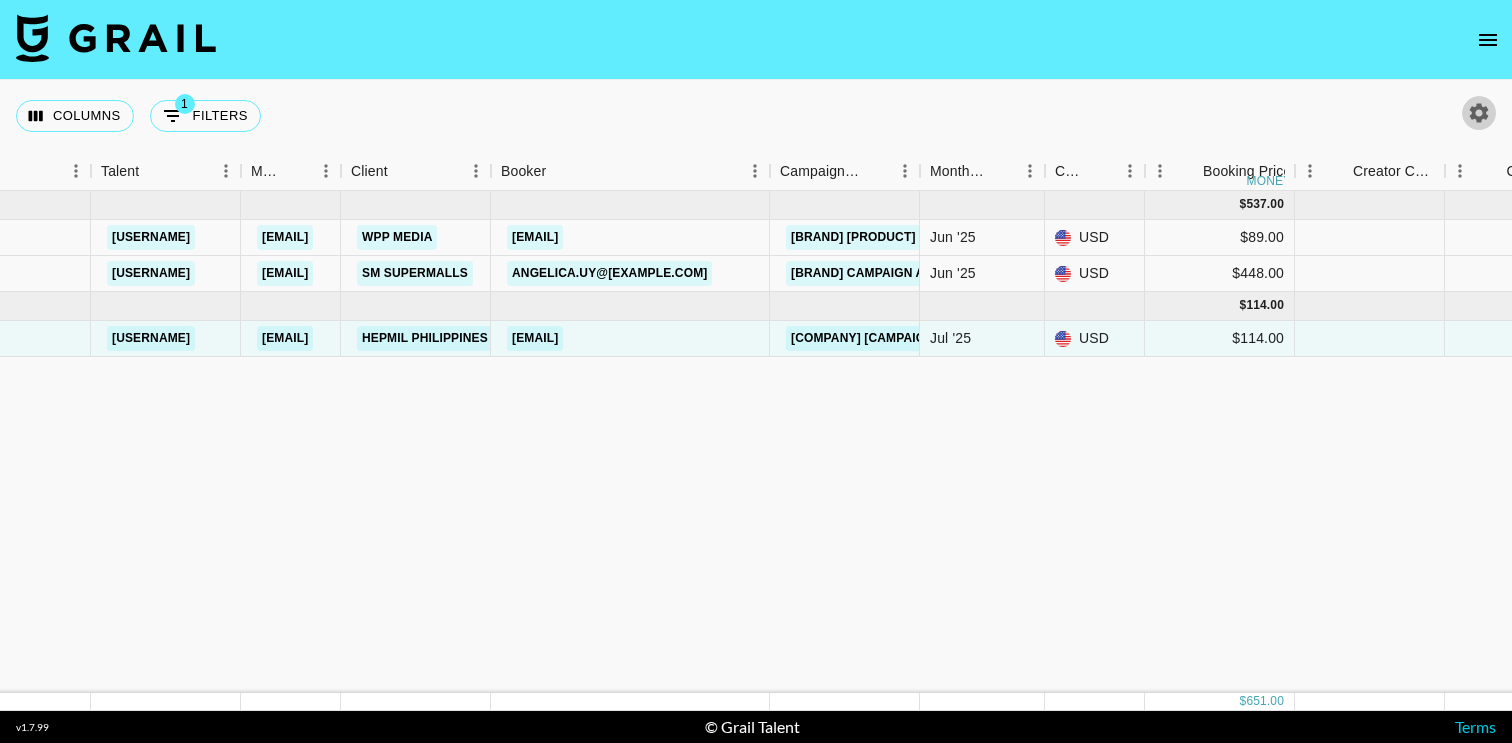 click 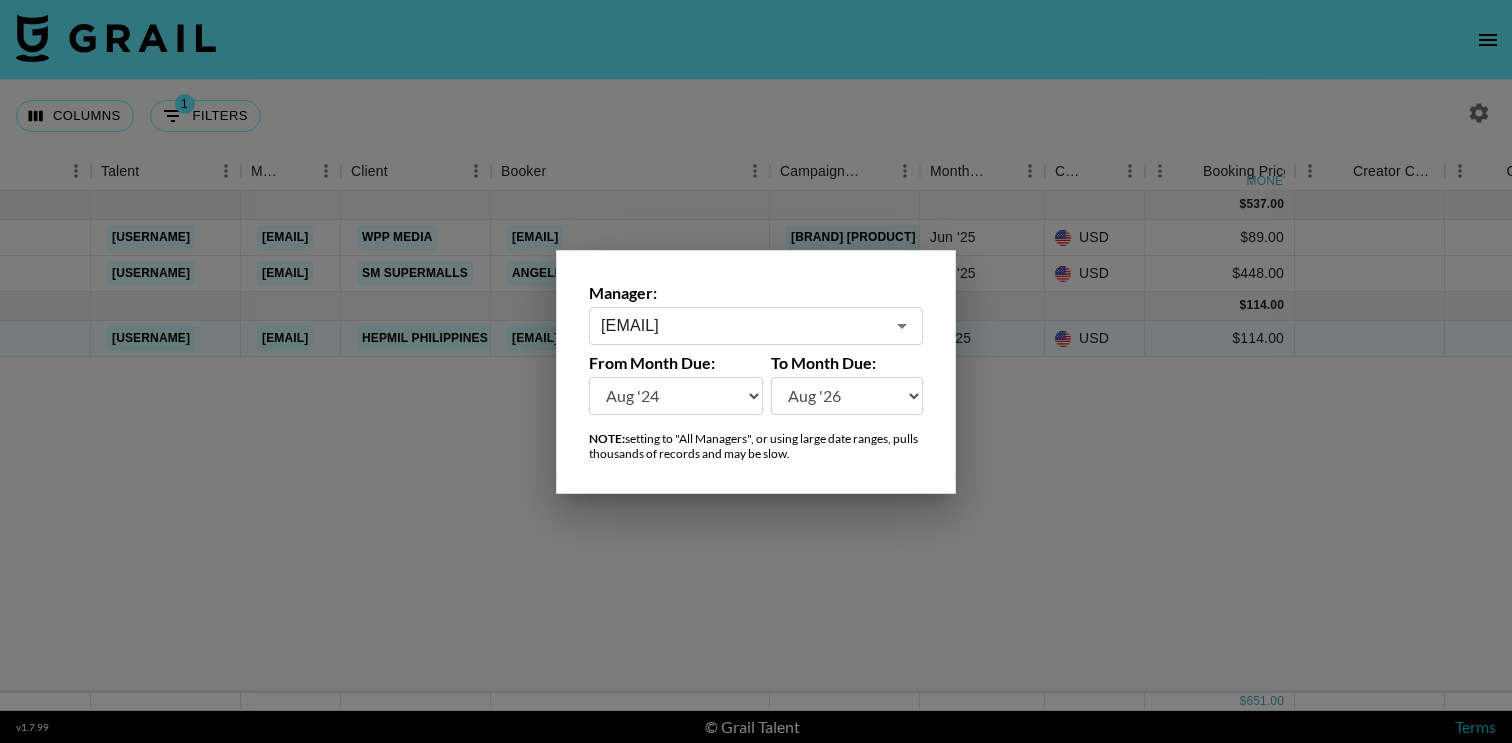 click on "[EMAIL]" at bounding box center (742, 325) 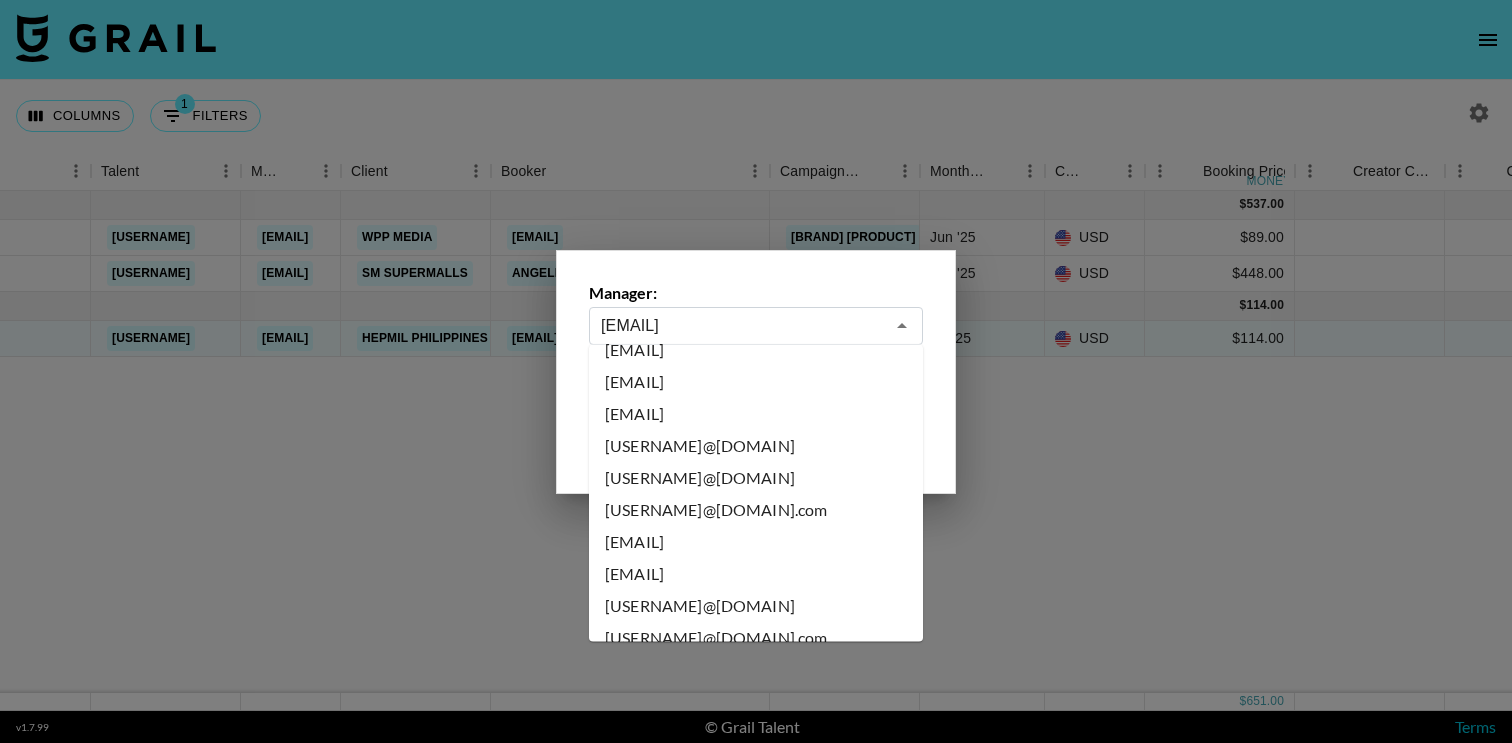 scroll, scrollTop: 6439, scrollLeft: 0, axis: vertical 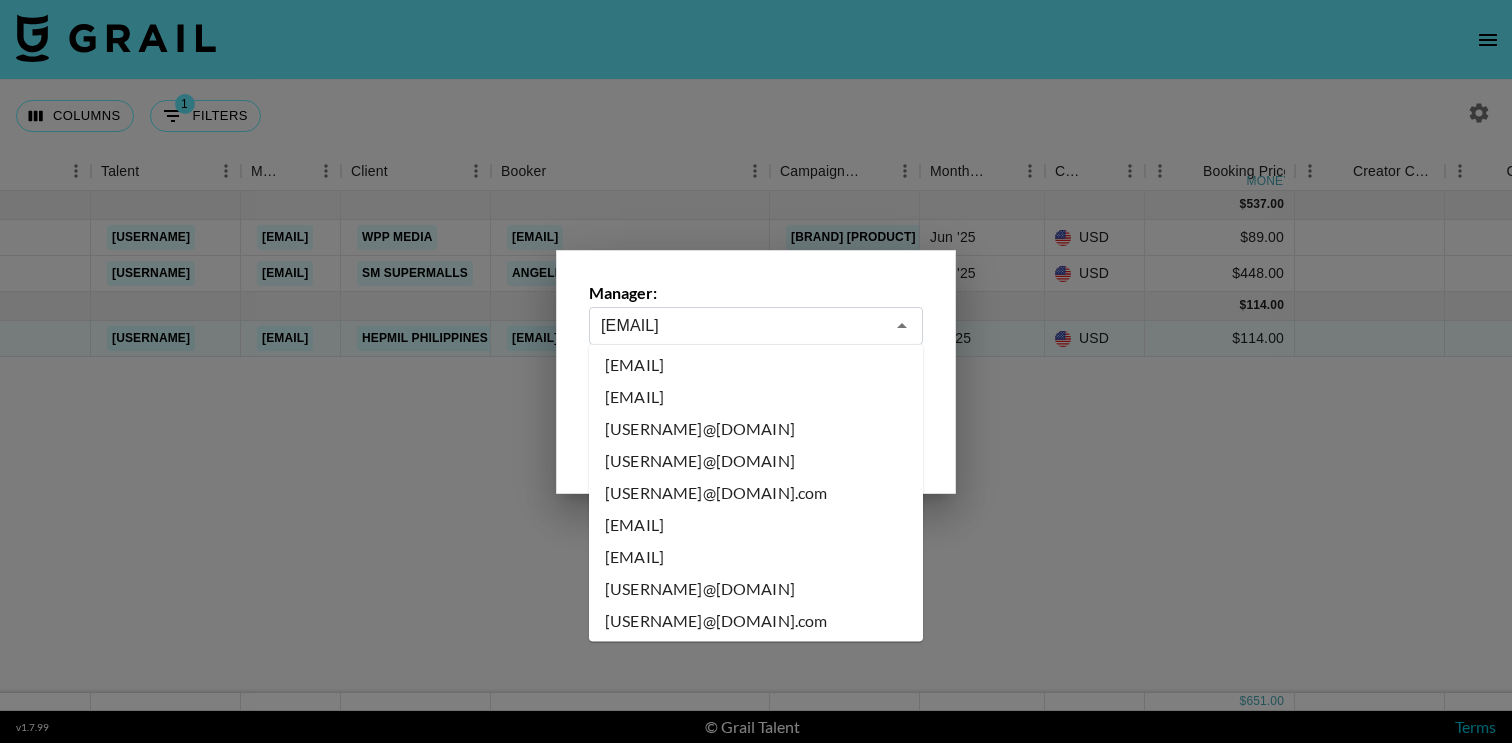 click on "[EMAIL]" at bounding box center (756, 782) 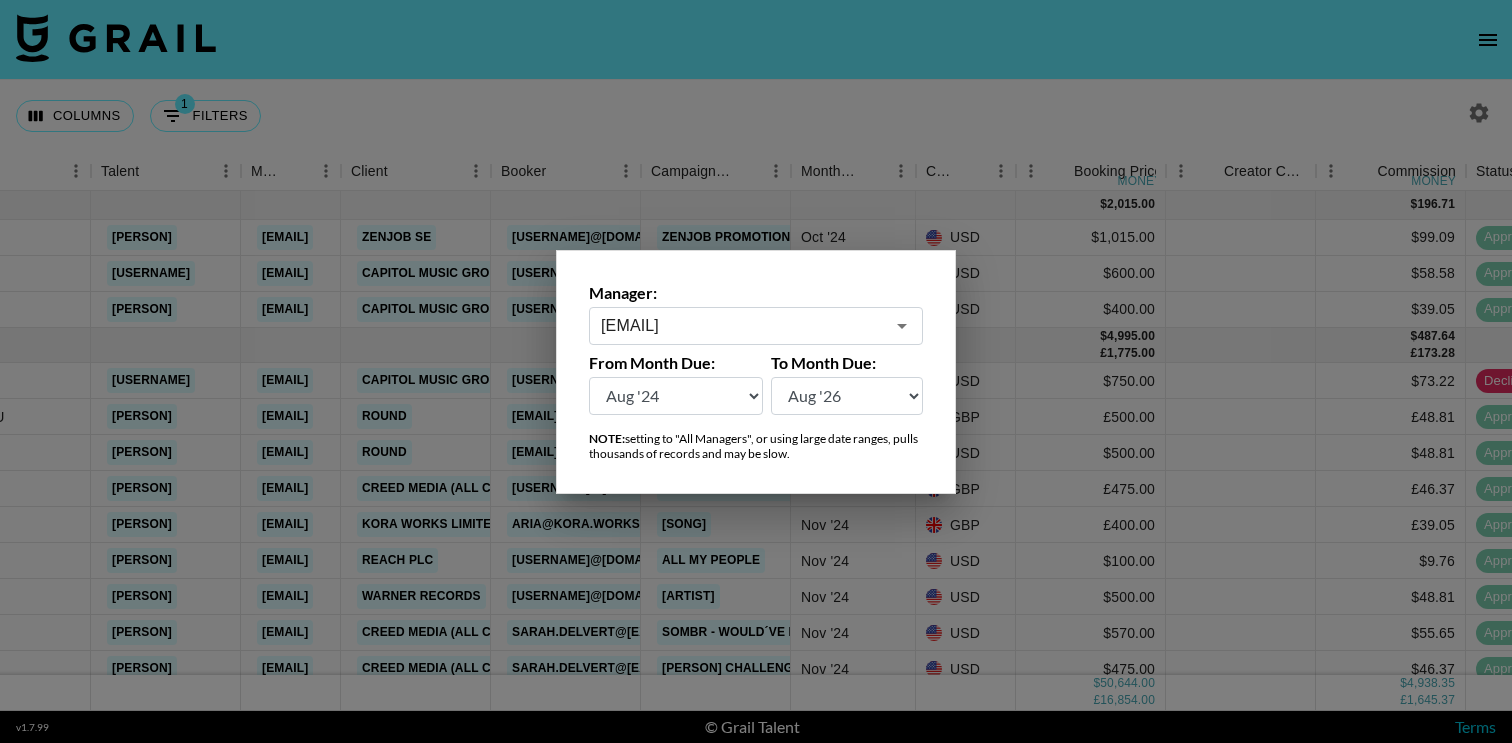 click at bounding box center (756, 371) 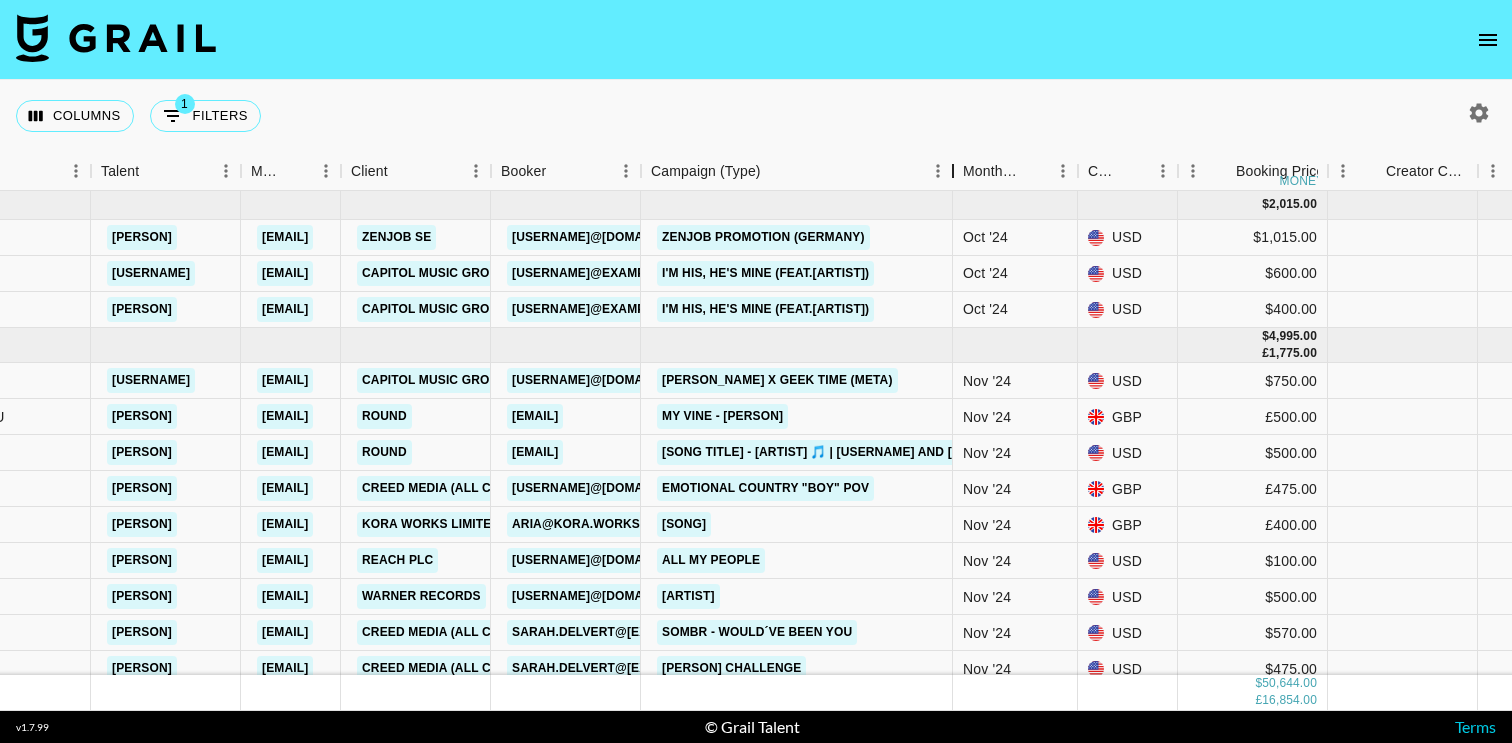drag, startPoint x: 789, startPoint y: 178, endPoint x: 916, endPoint y: 183, distance: 127.09839 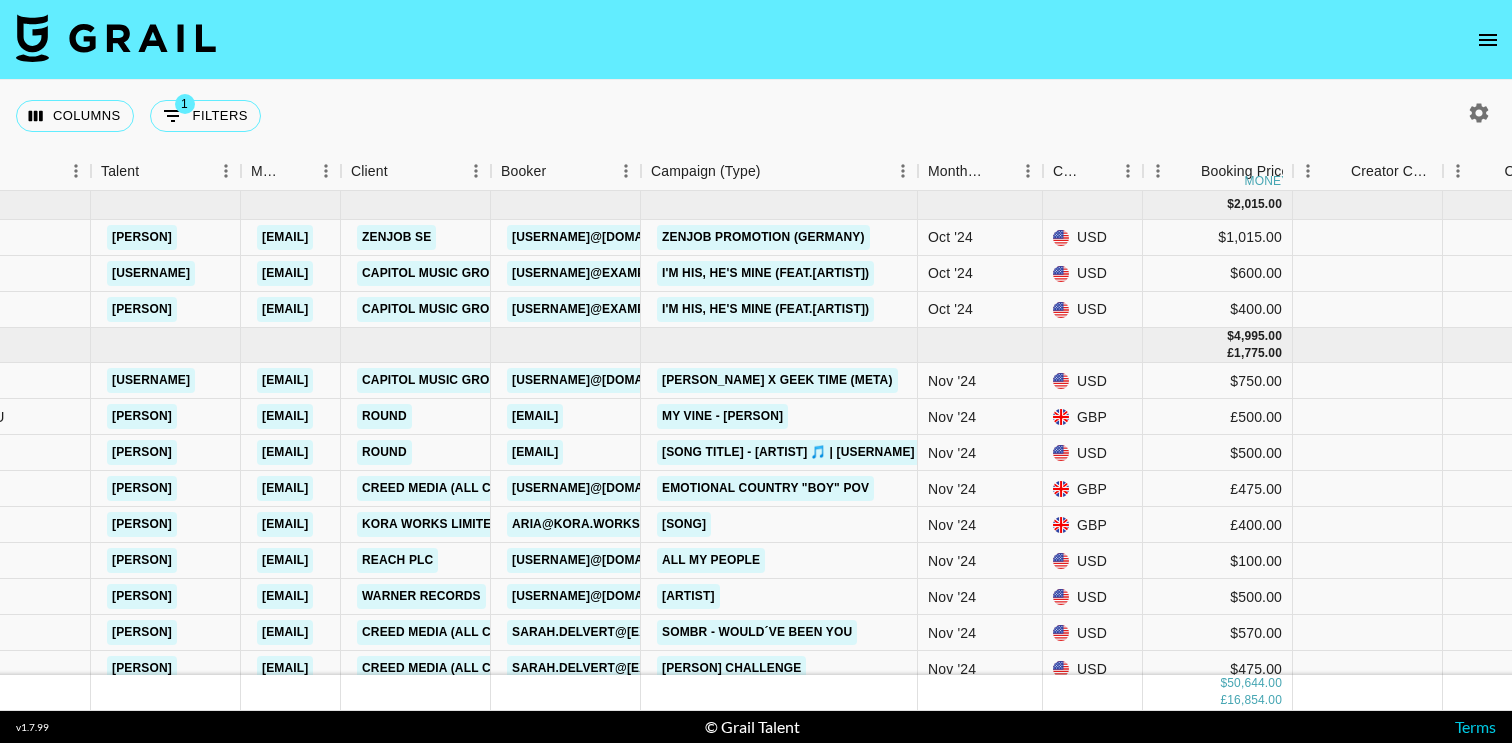 click at bounding box center [918, 171] 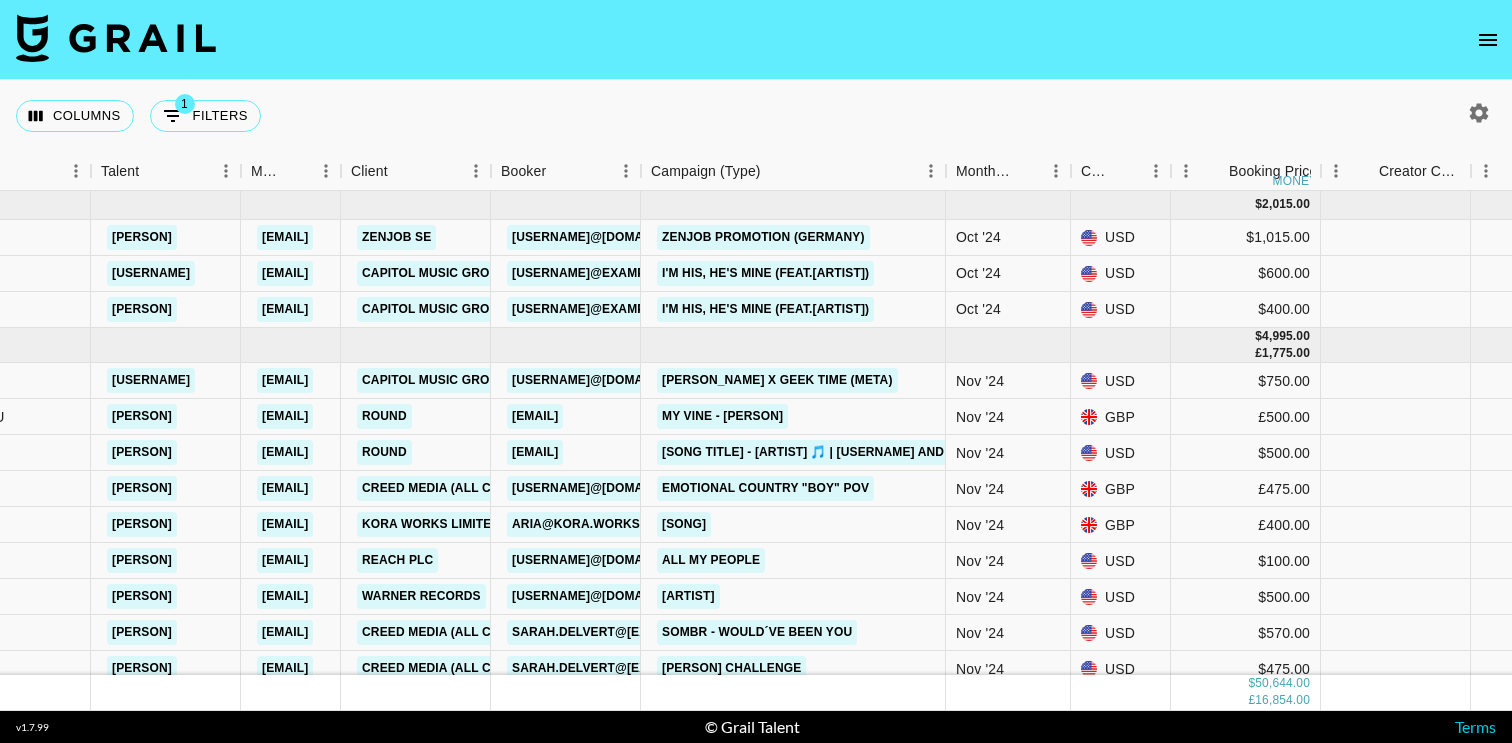 drag, startPoint x: 918, startPoint y: 183, endPoint x: 946, endPoint y: 184, distance: 28.01785 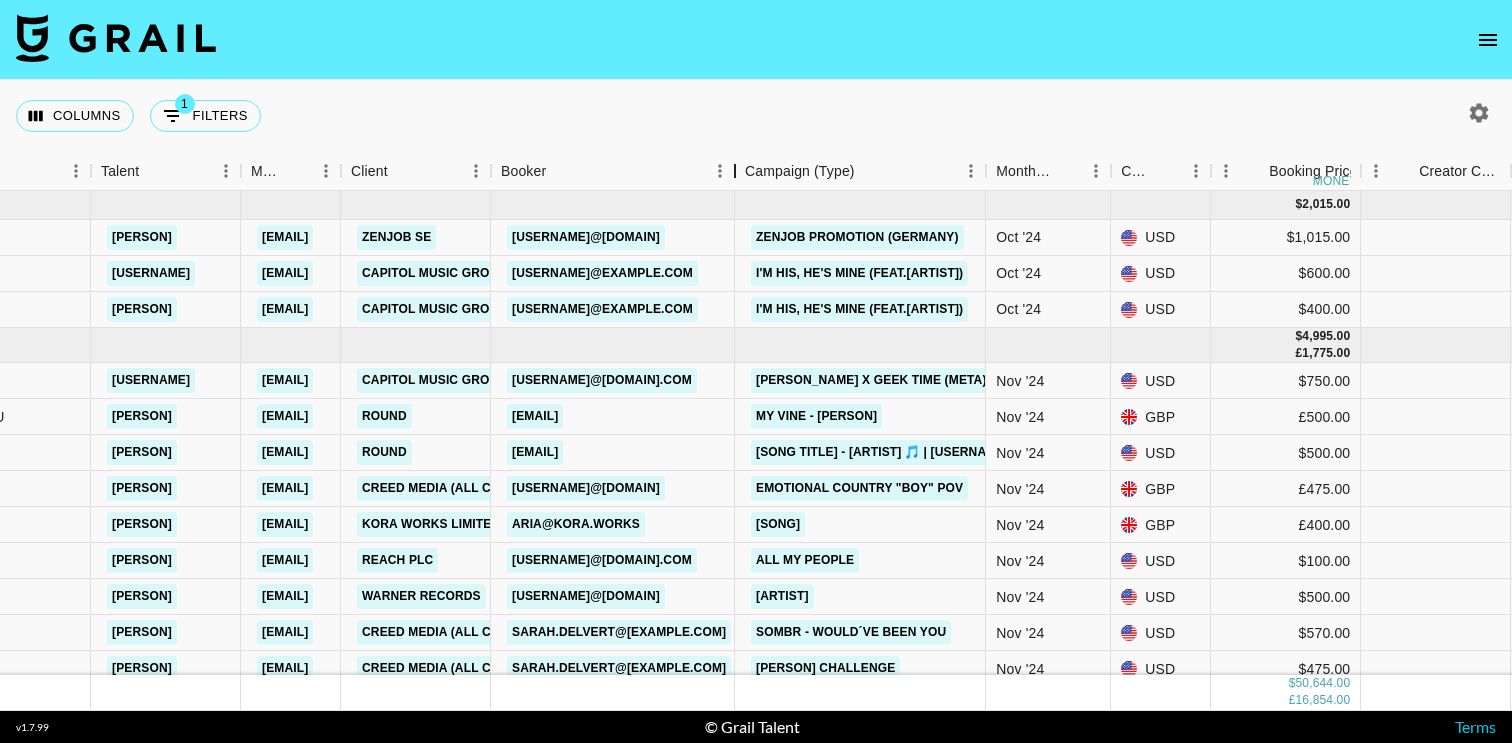 drag, startPoint x: 639, startPoint y: 172, endPoint x: 733, endPoint y: 172, distance: 94 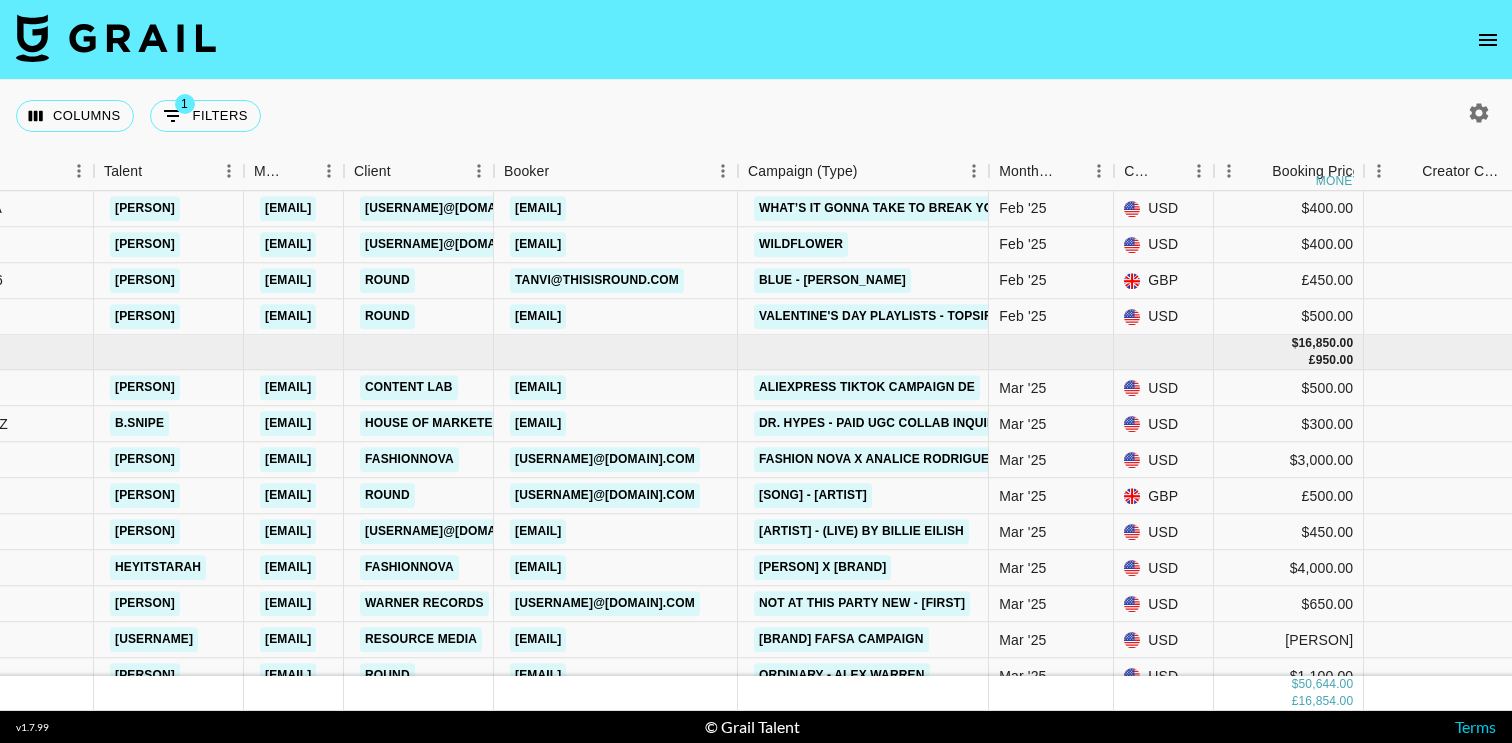scroll, scrollTop: 1774, scrollLeft: 326, axis: both 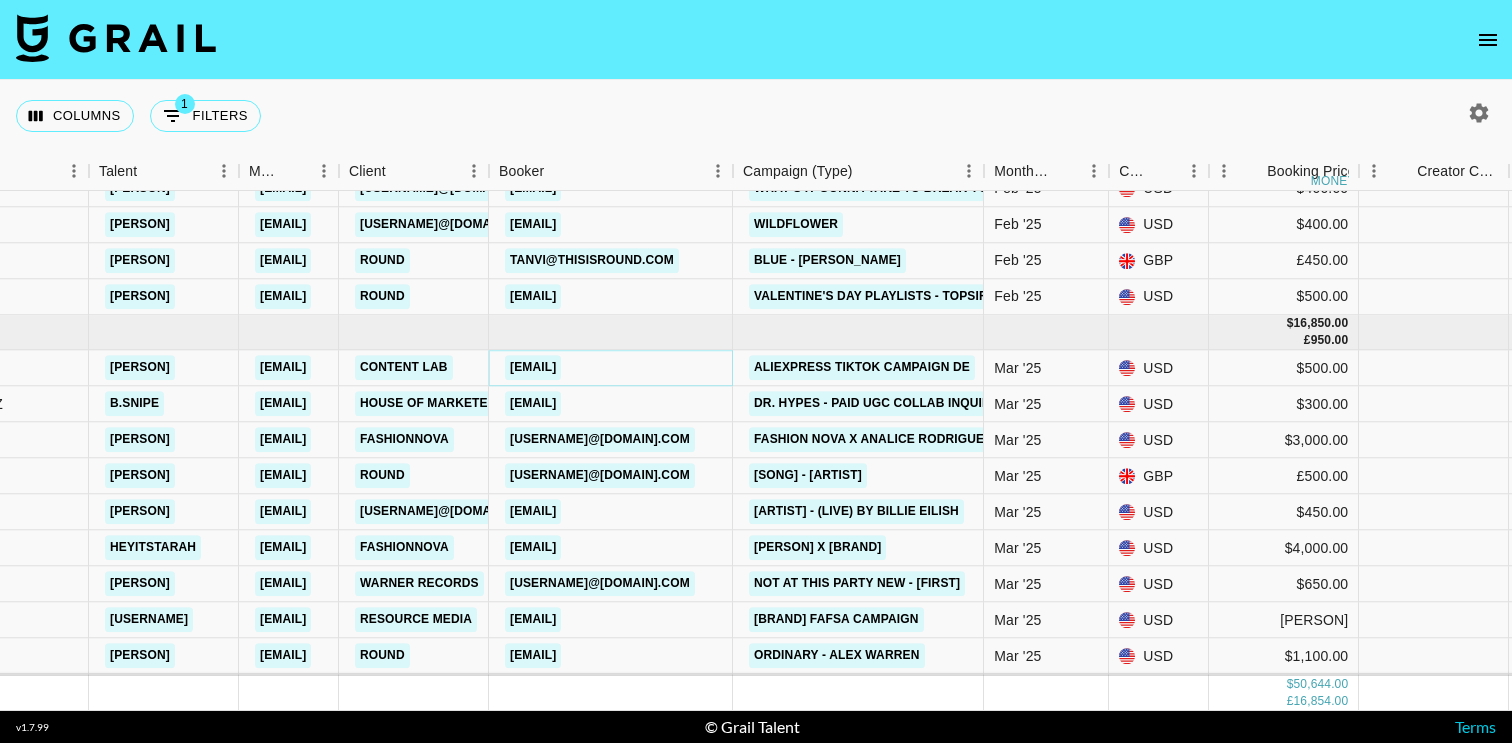 copy on "[EMAIL]" 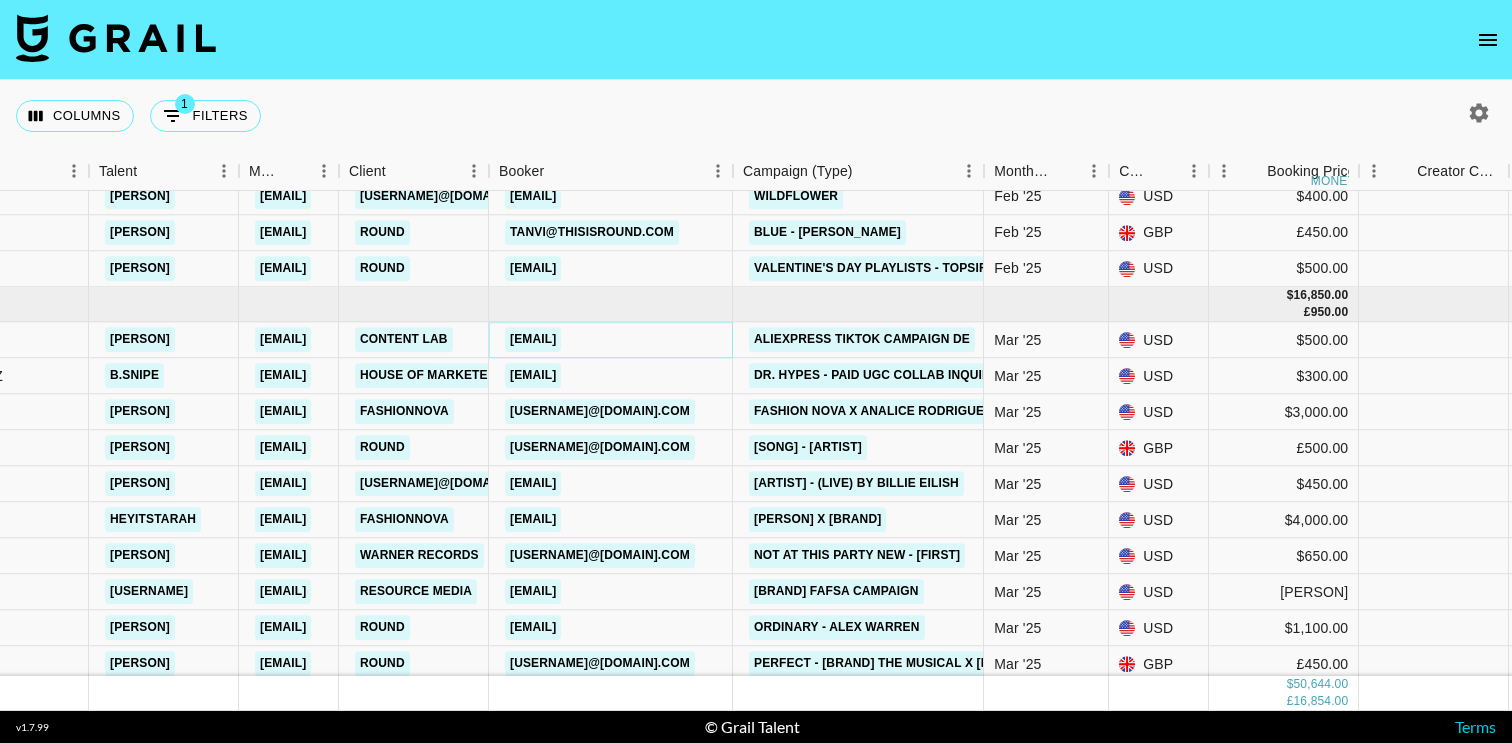 scroll, scrollTop: 1808, scrollLeft: 326, axis: both 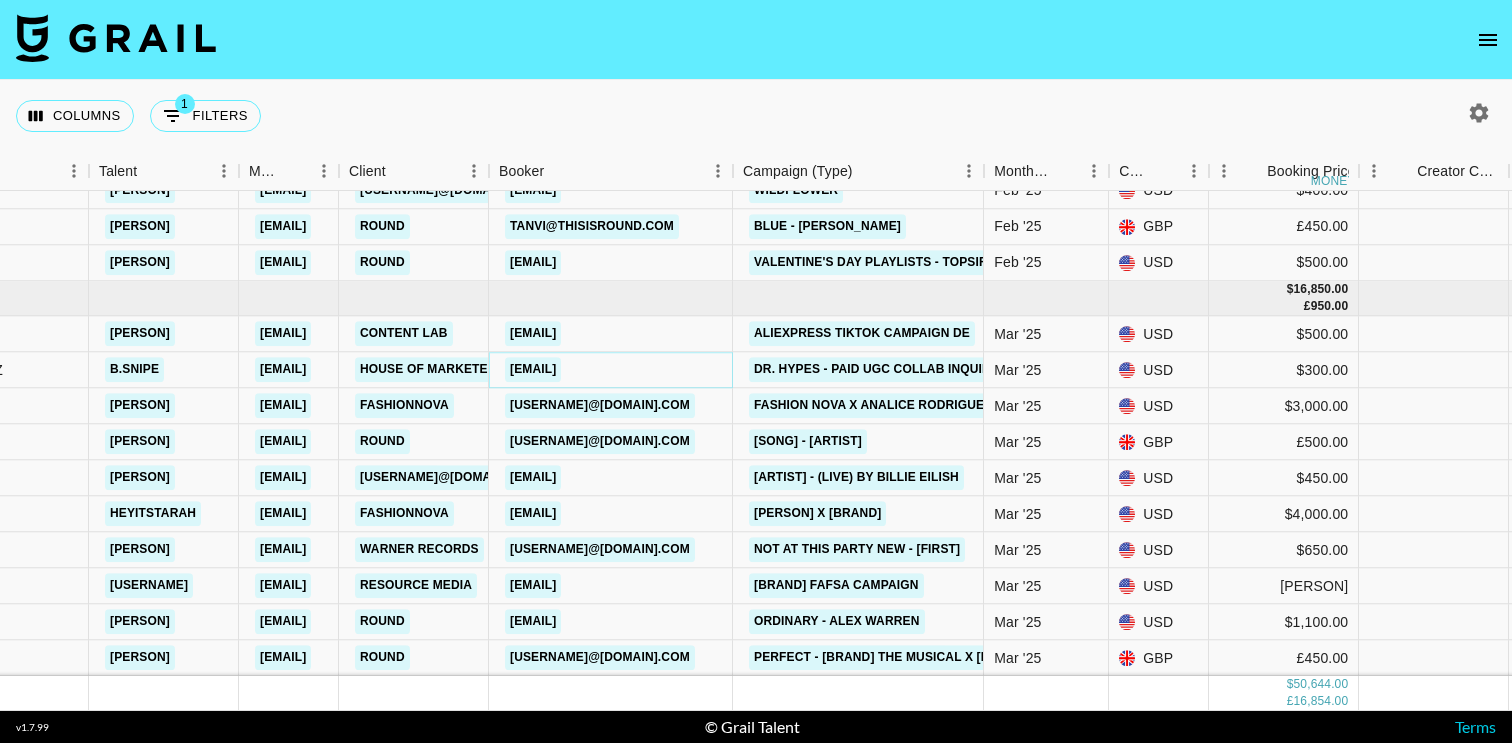 copy on "[EMAIL]" 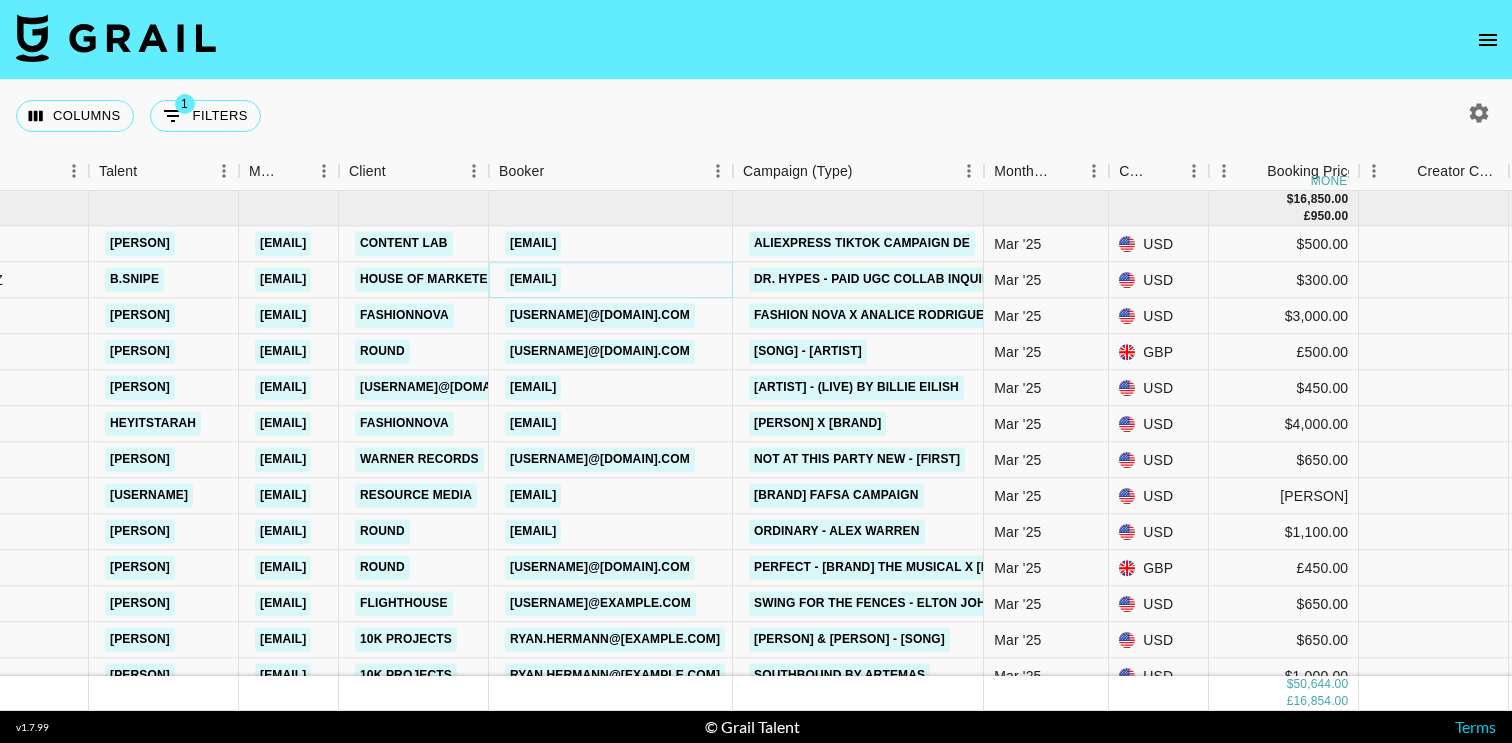 scroll, scrollTop: 1902, scrollLeft: 326, axis: both 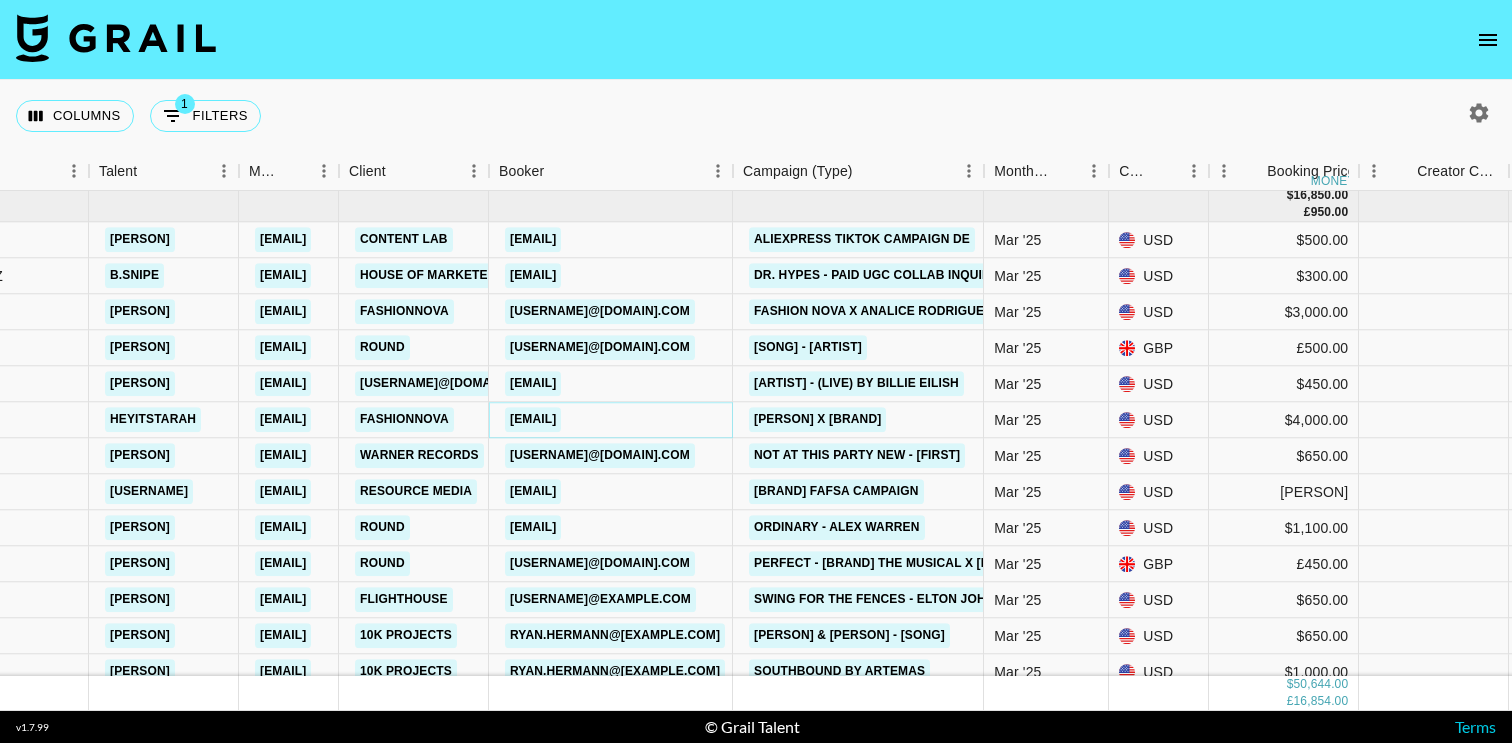 copy on "[EMAIL]" 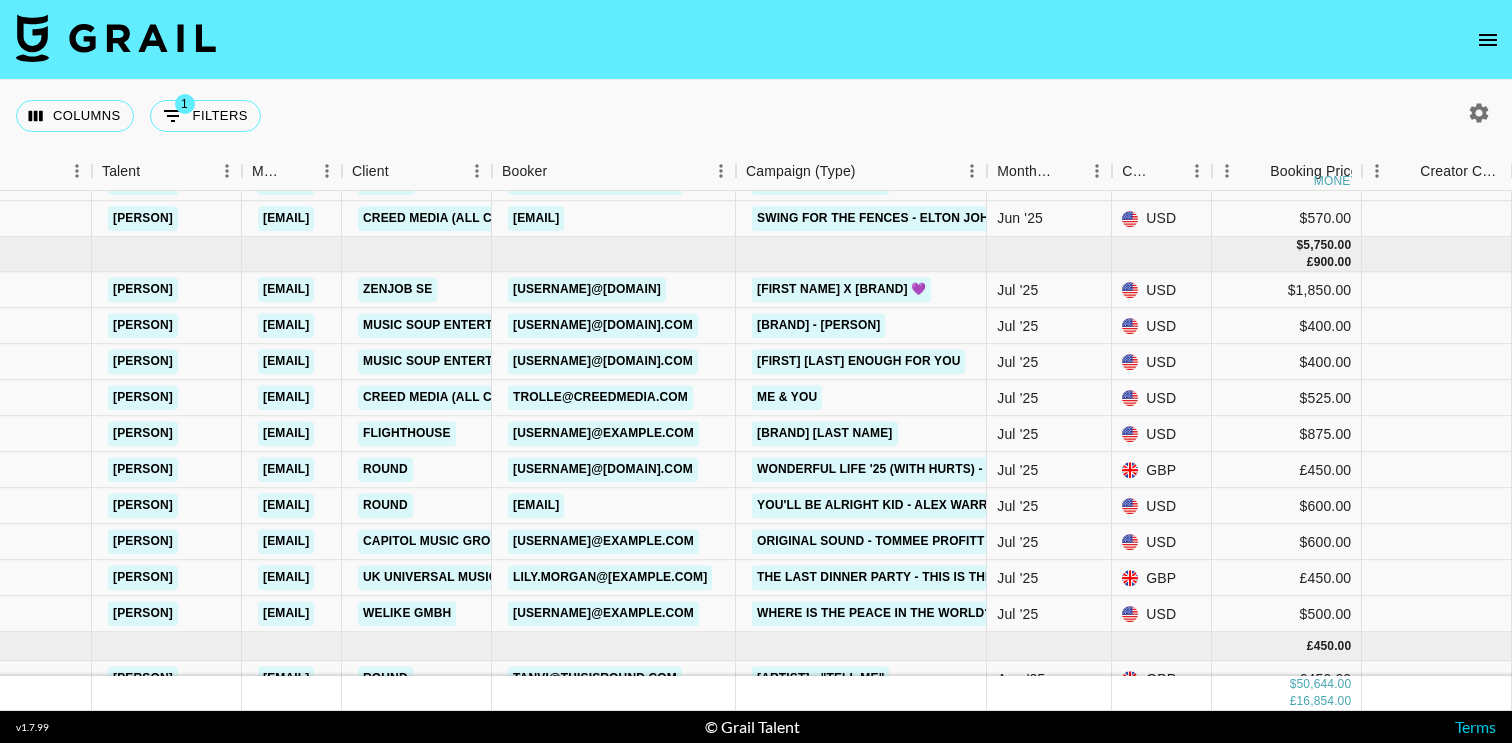 scroll, scrollTop: 3737, scrollLeft: 323, axis: both 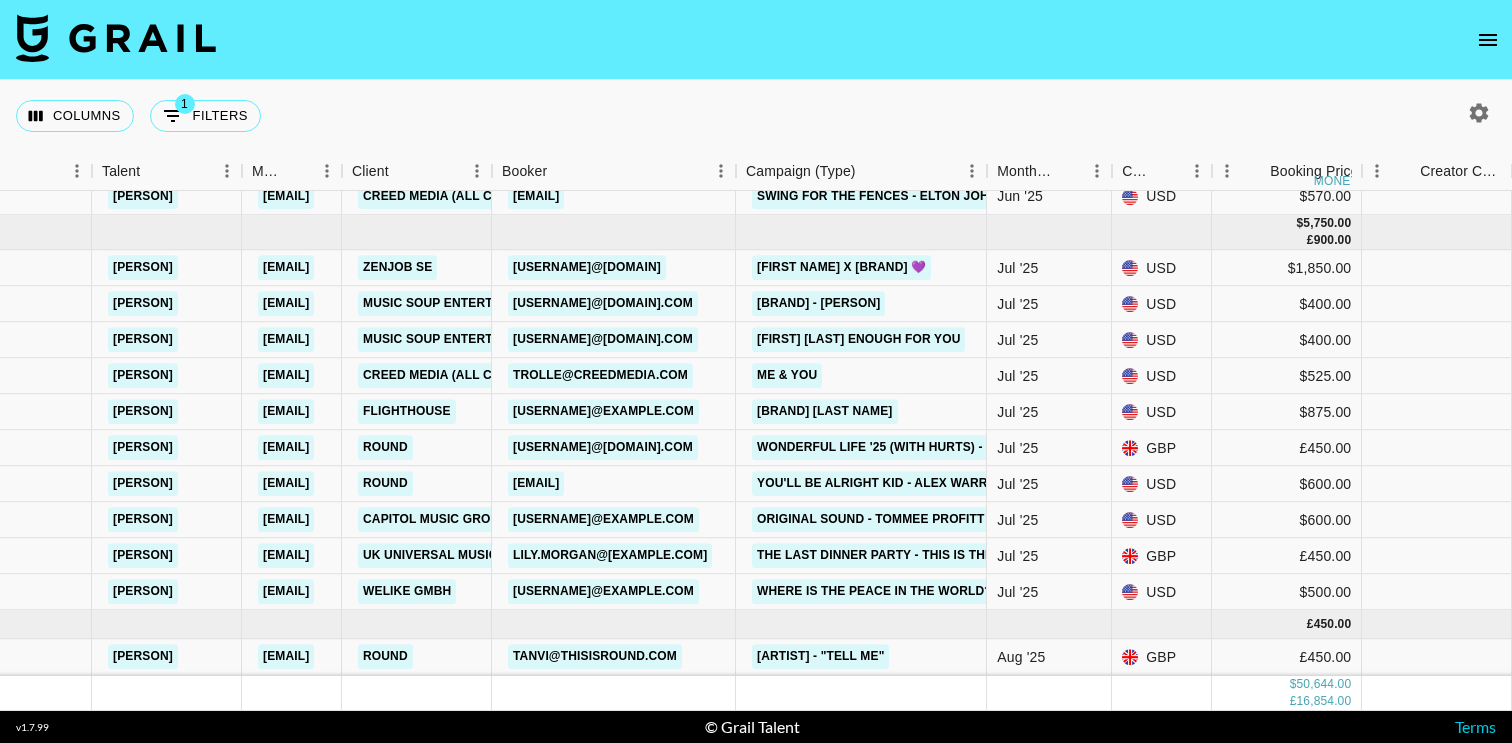 click 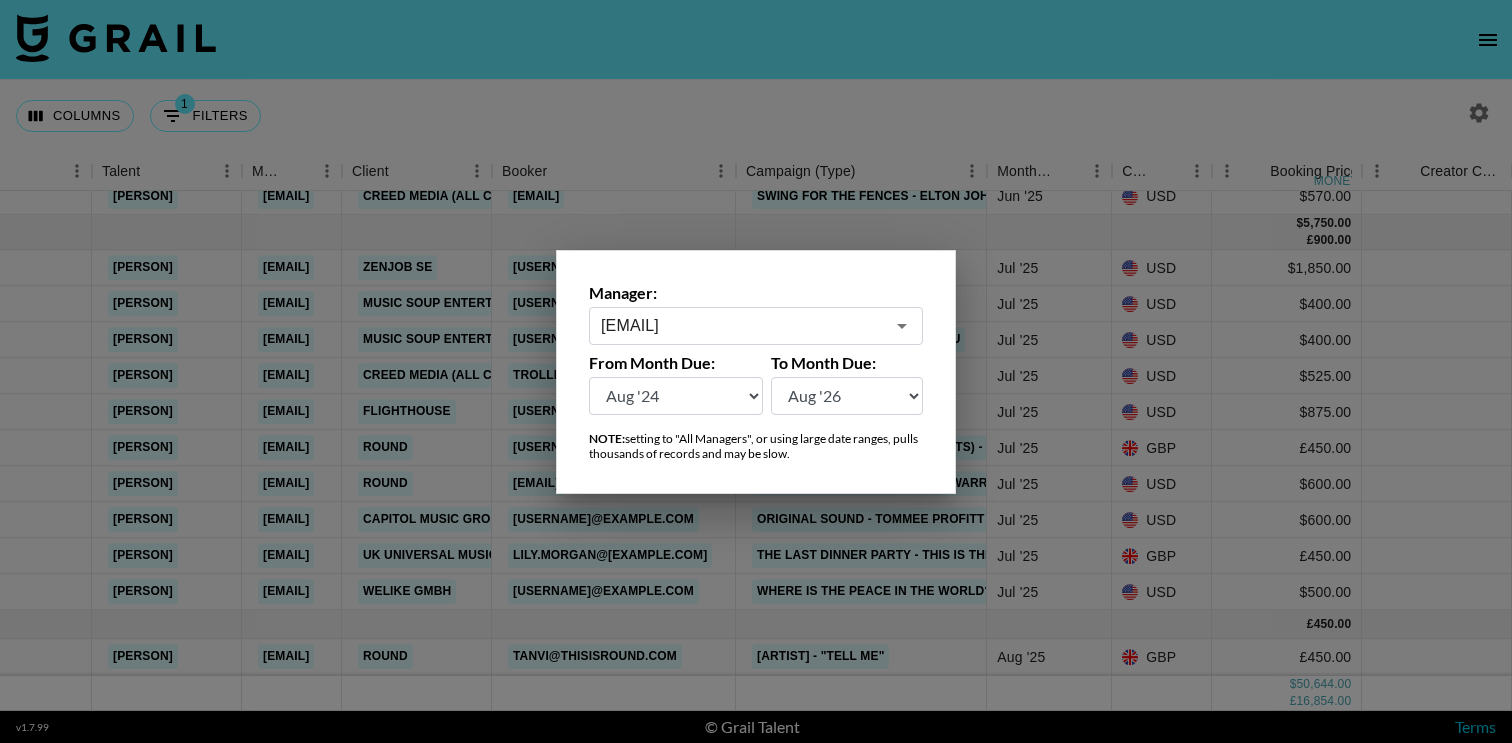 scroll, scrollTop: 3737, scrollLeft: 323, axis: both 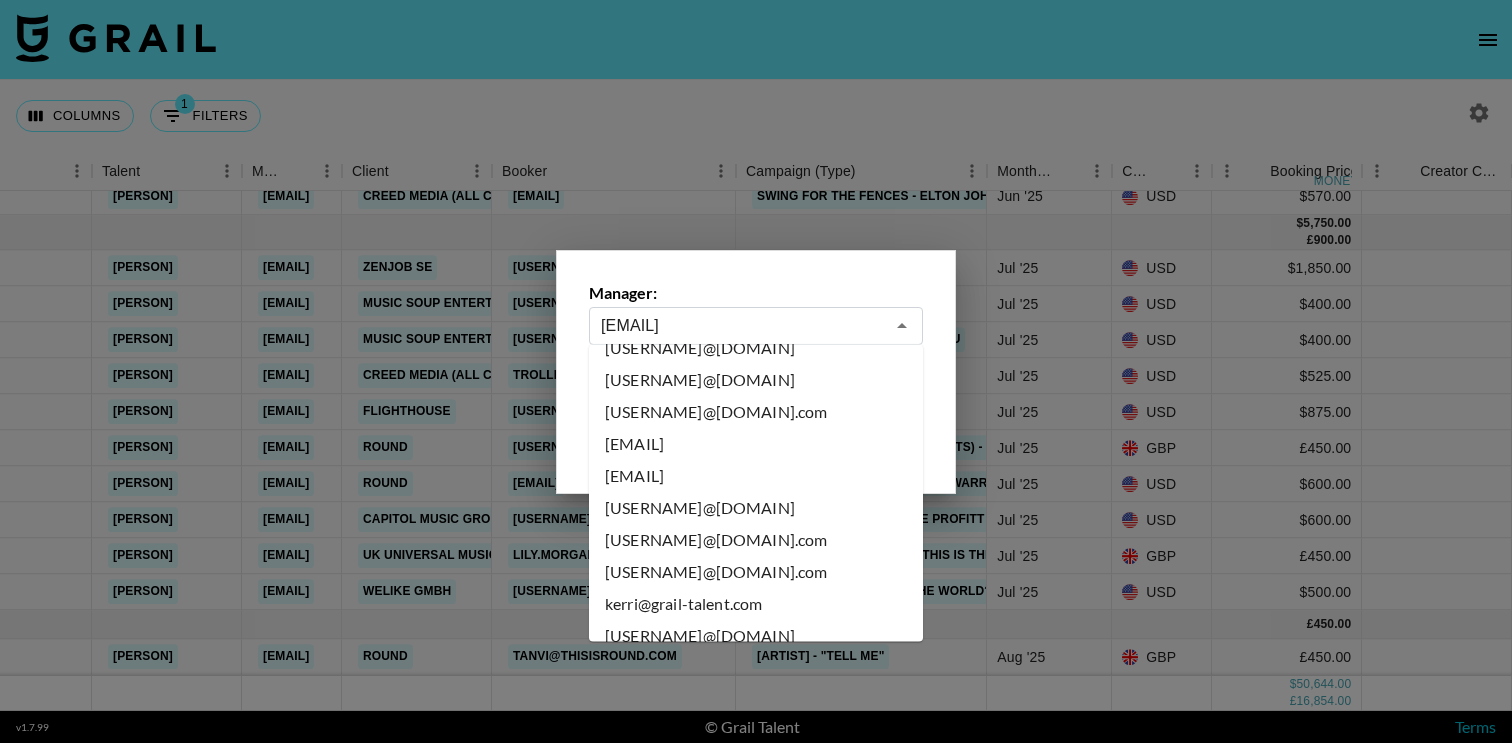 click on "krisha.patel@[EXAMPLE.COM]" at bounding box center (756, 733) 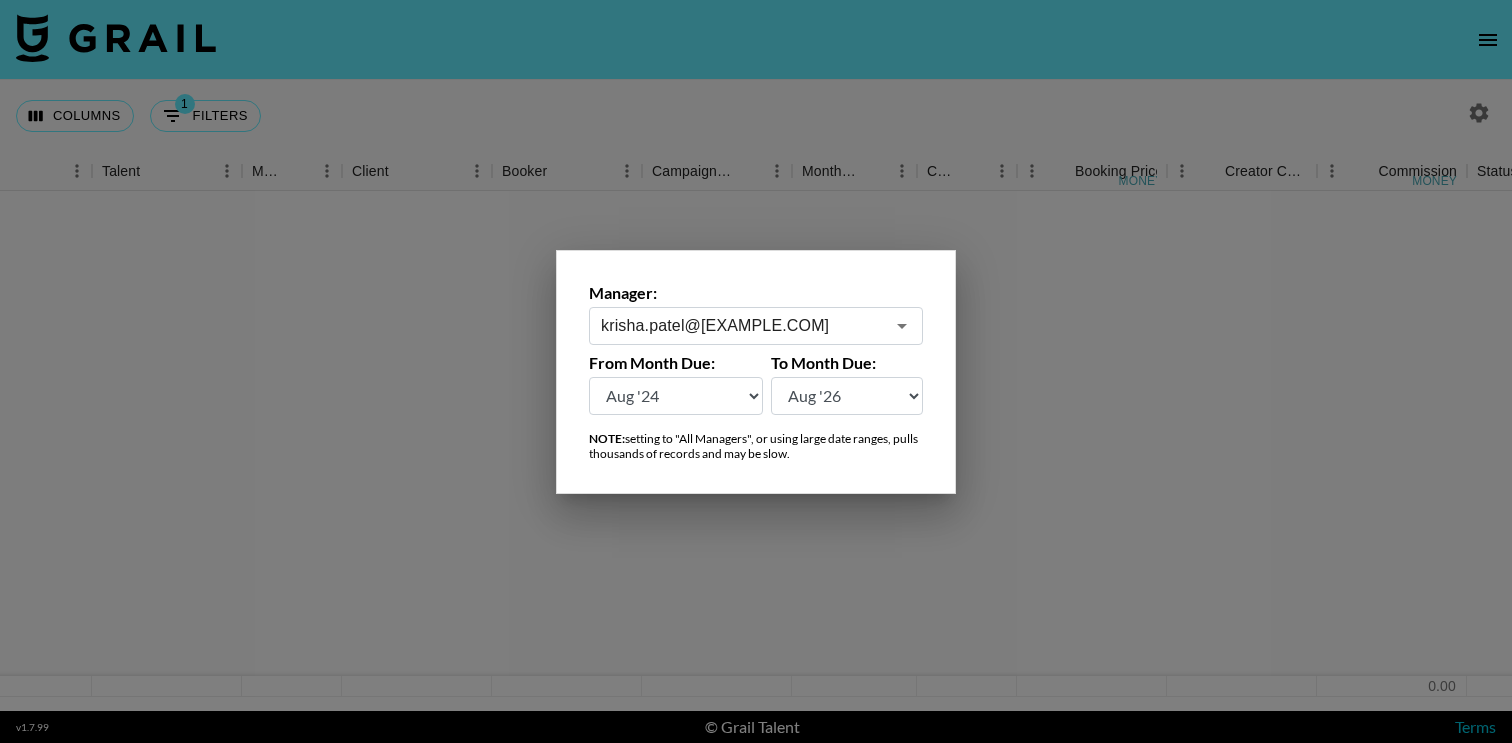 scroll, scrollTop: 0, scrollLeft: 323, axis: horizontal 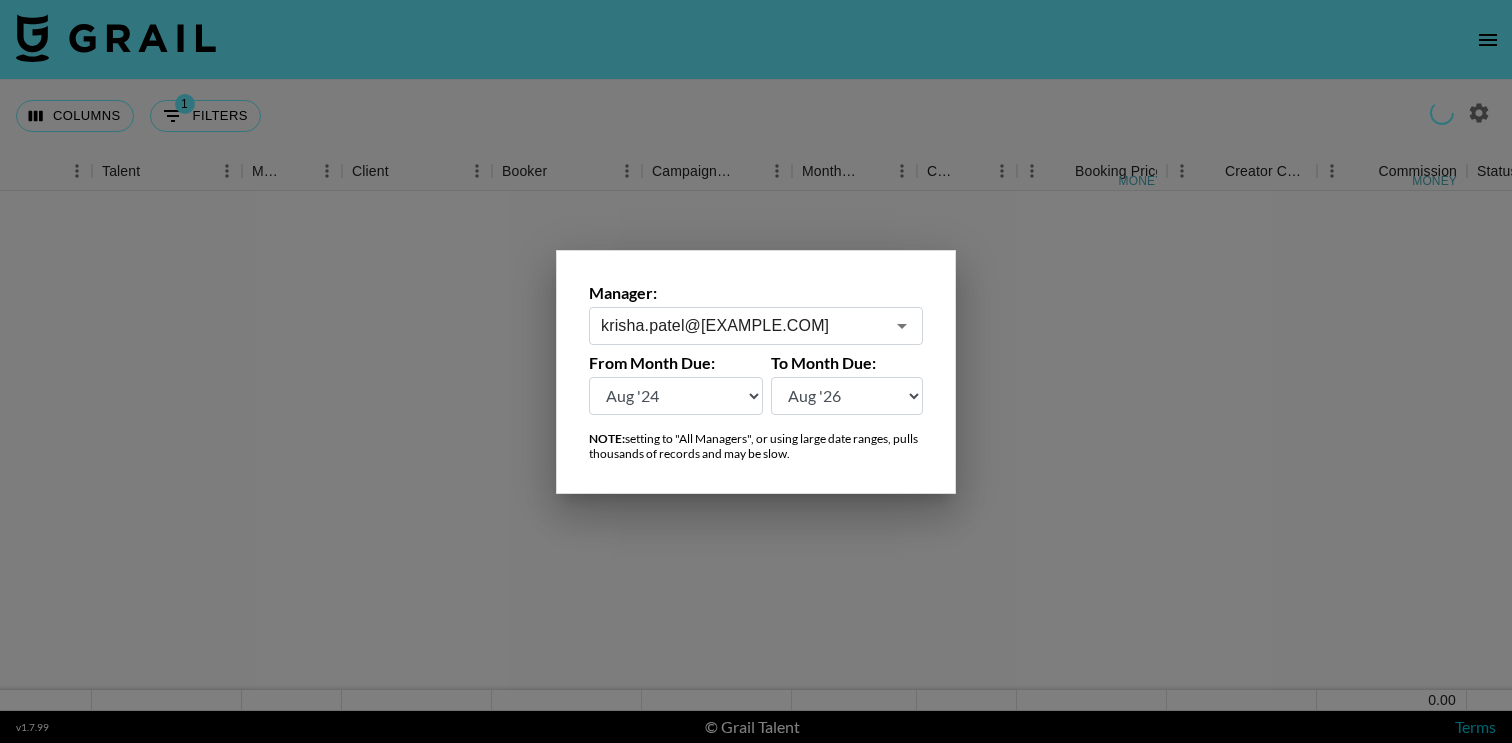 click at bounding box center [756, 371] 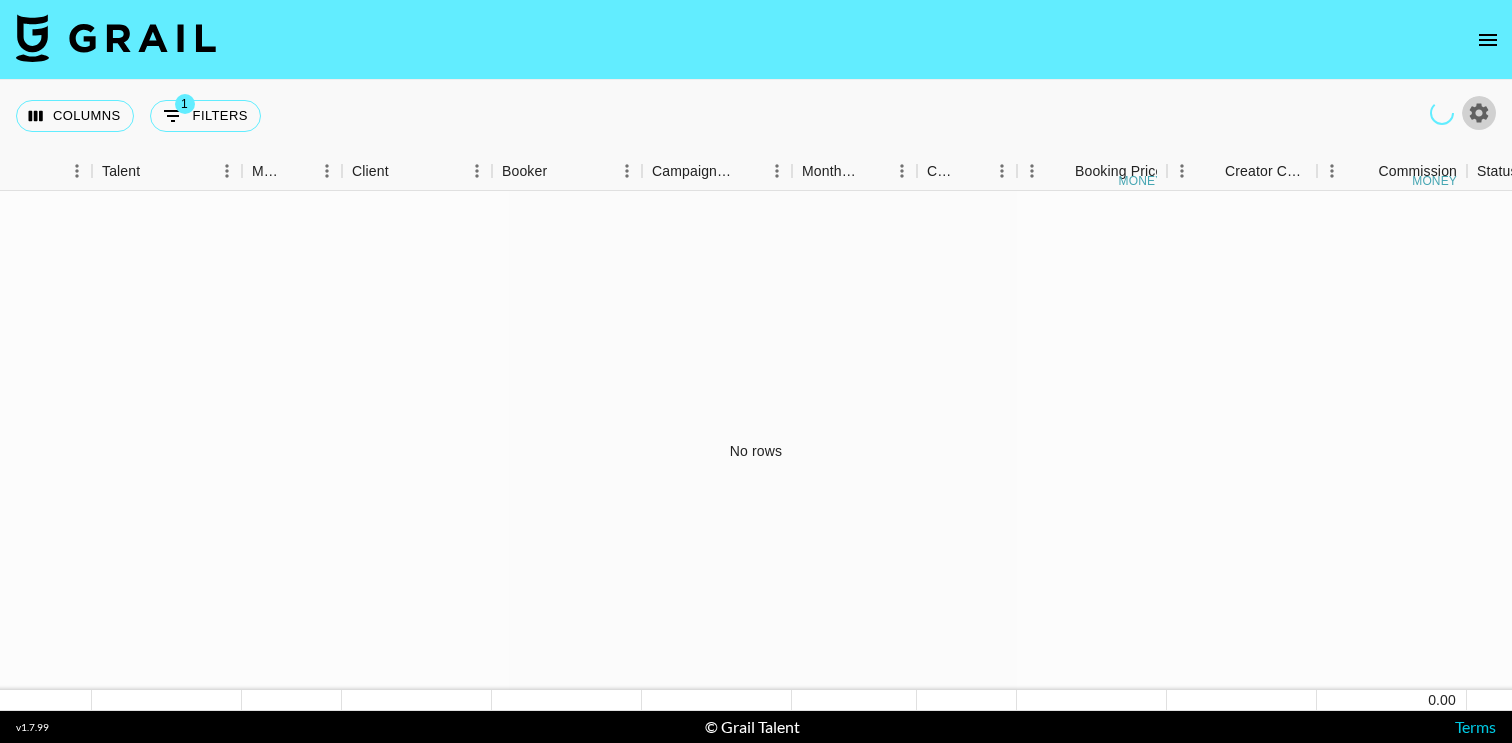 click 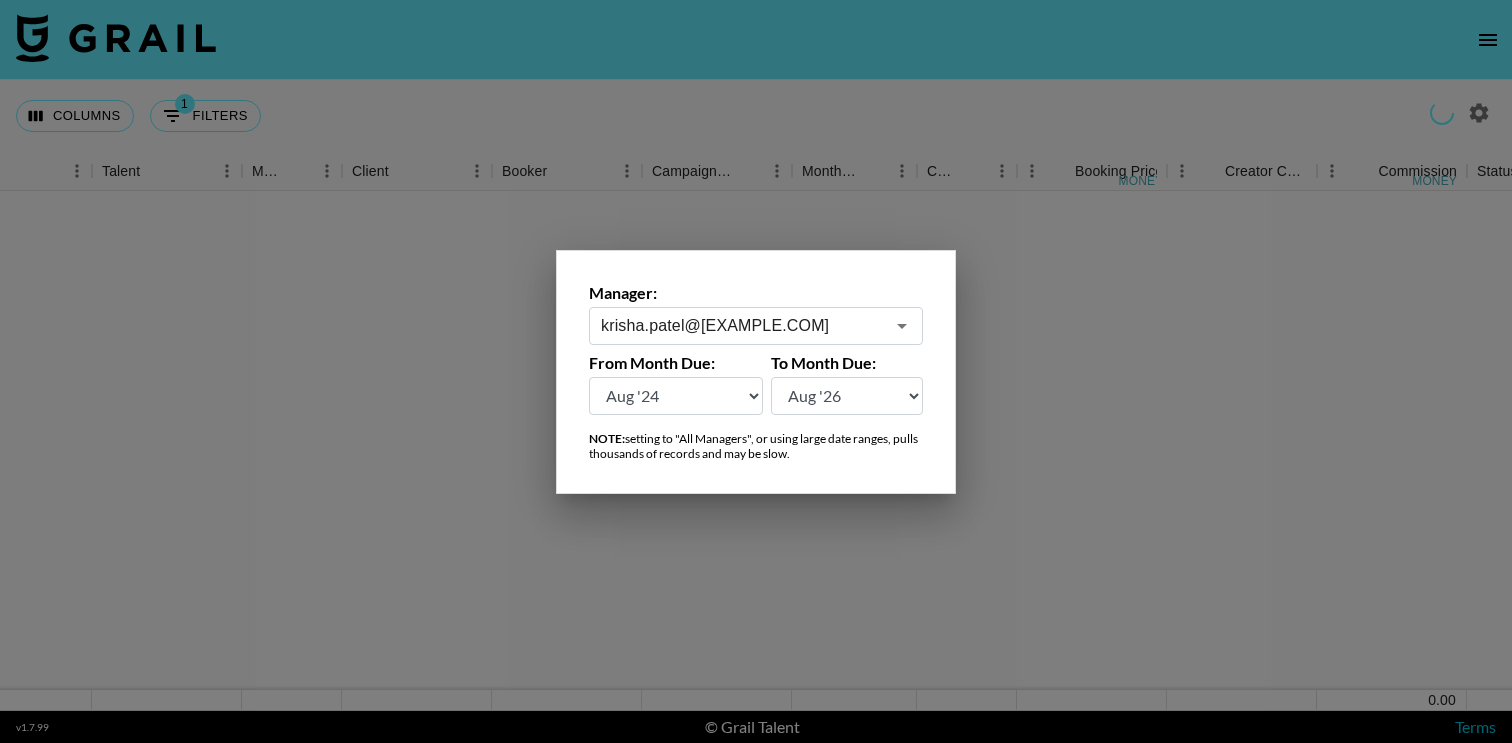 click on "krisha.patel@[EXAMPLE.COM]" at bounding box center [742, 325] 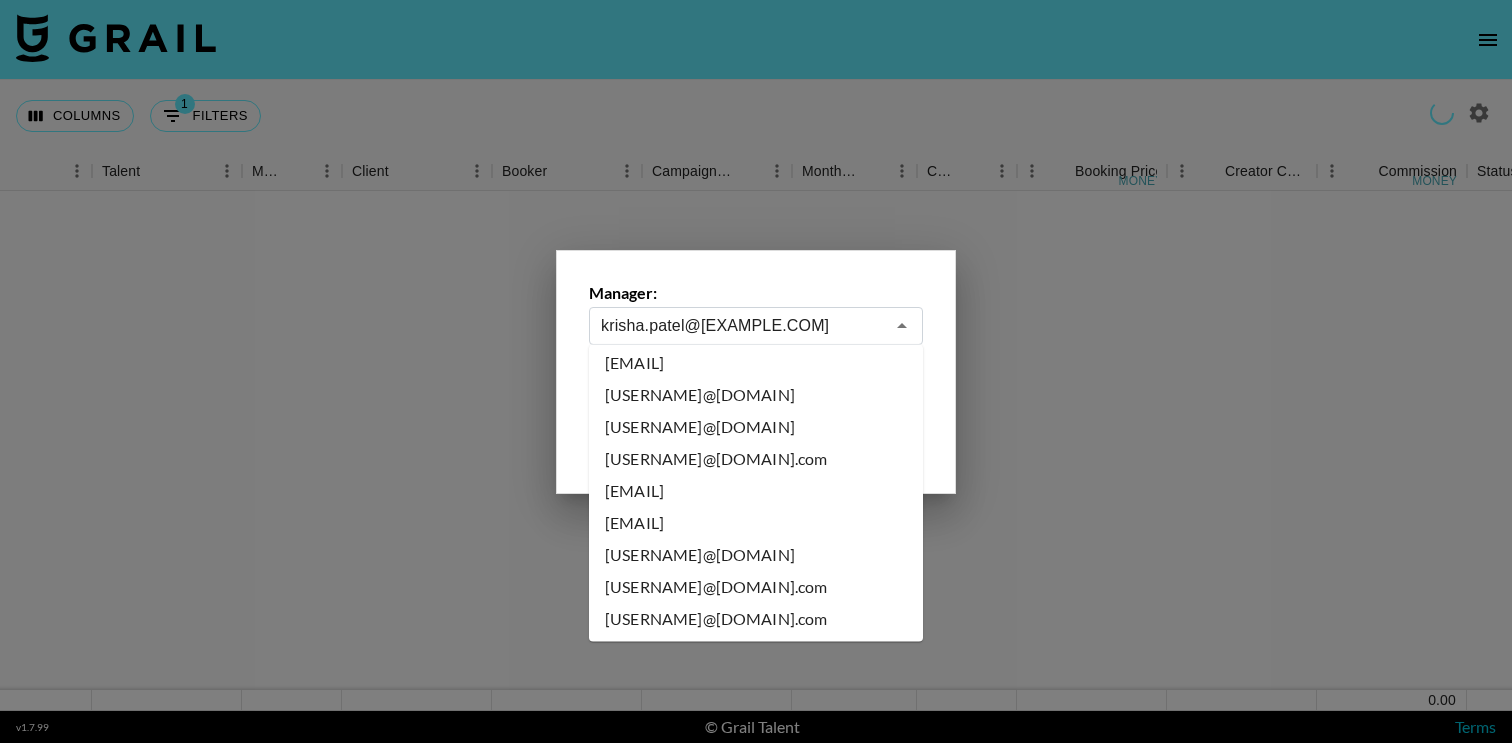 scroll, scrollTop: 6476, scrollLeft: 0, axis: vertical 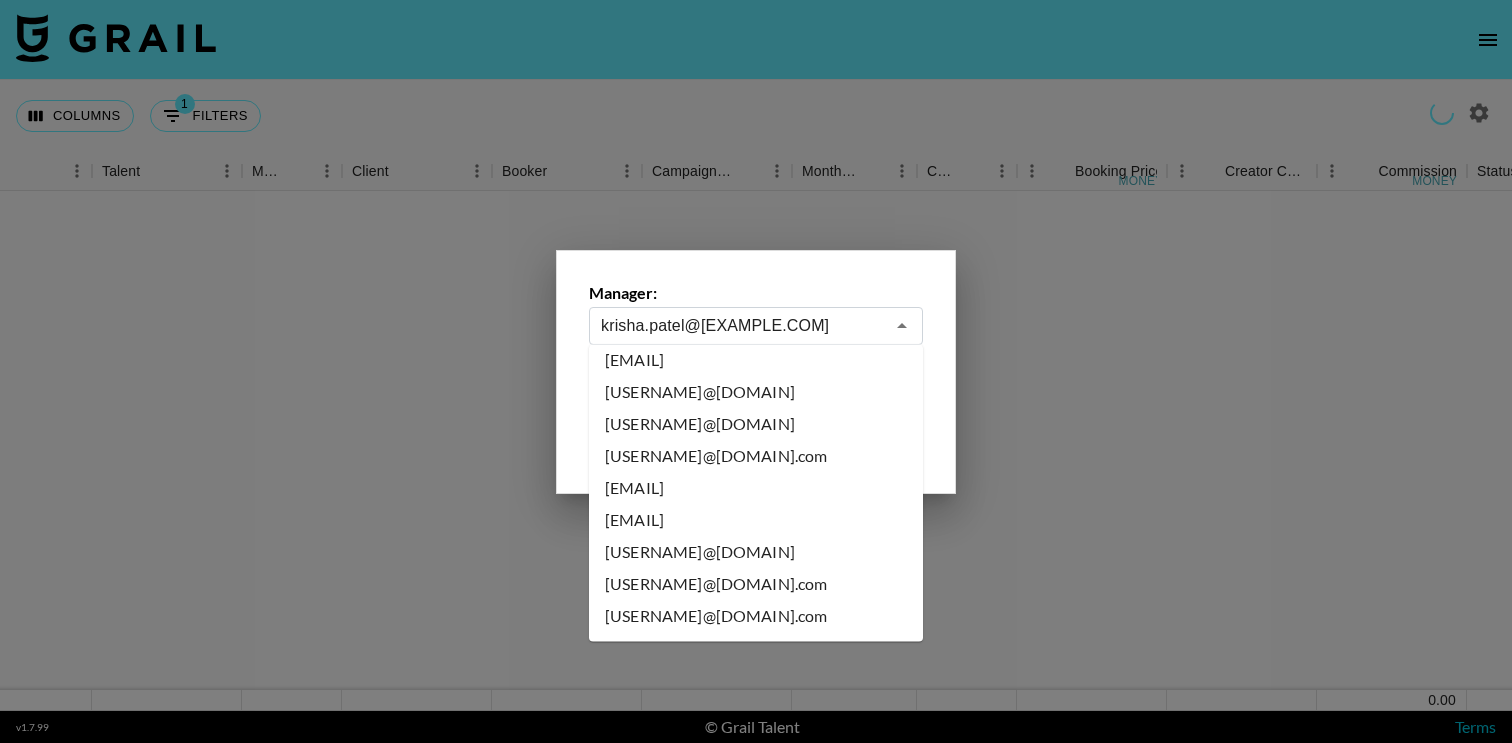 click on "[USERNAME]@[DOMAIN].com" at bounding box center (756, 809) 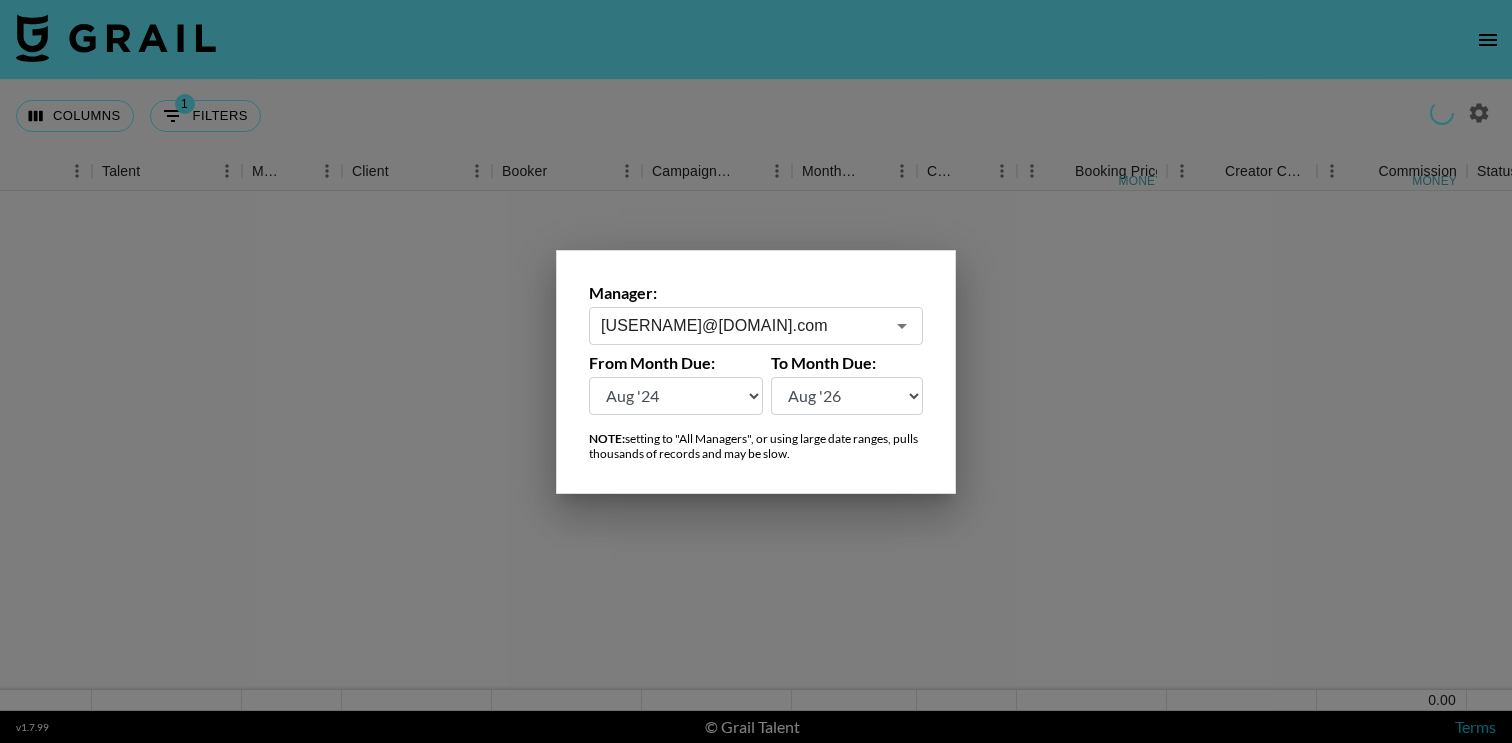 click at bounding box center (756, 371) 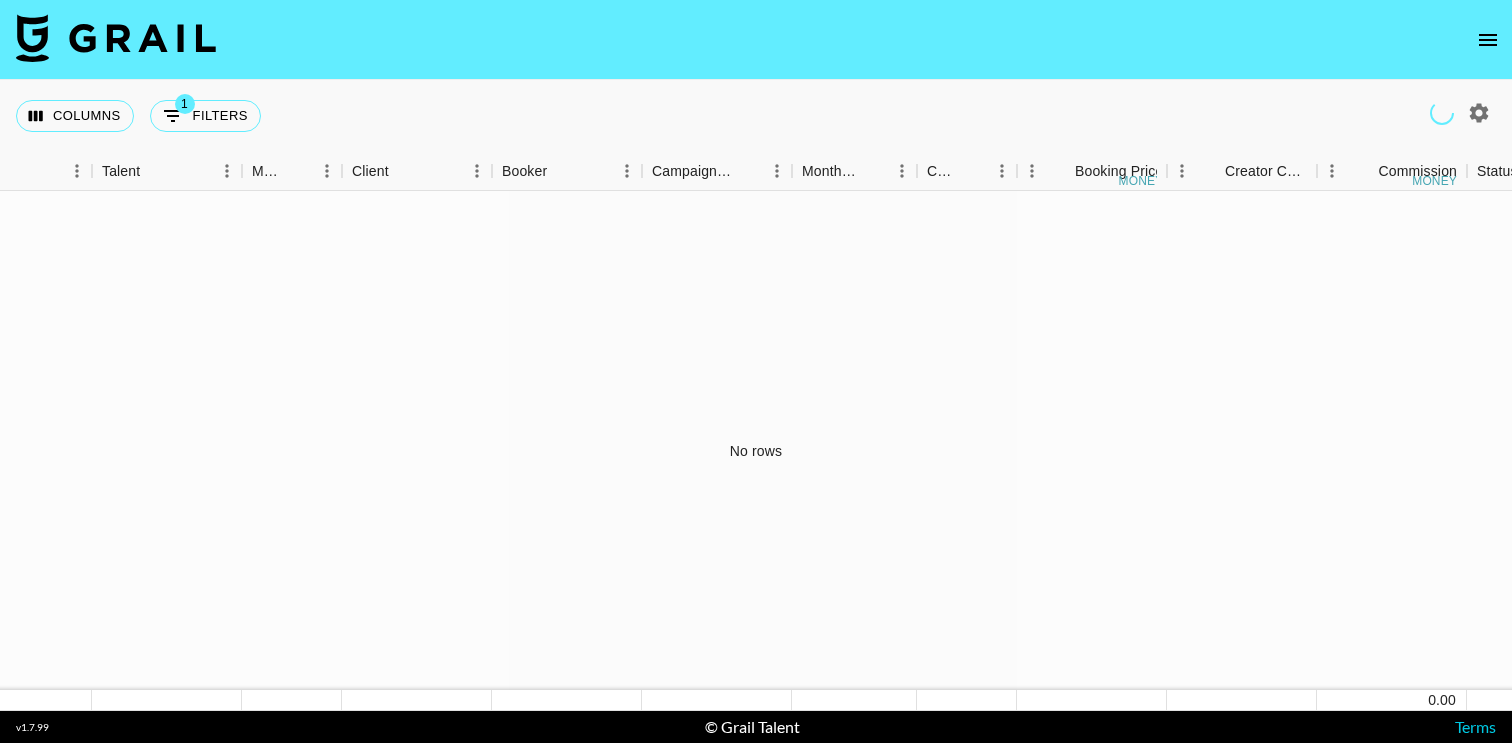 click 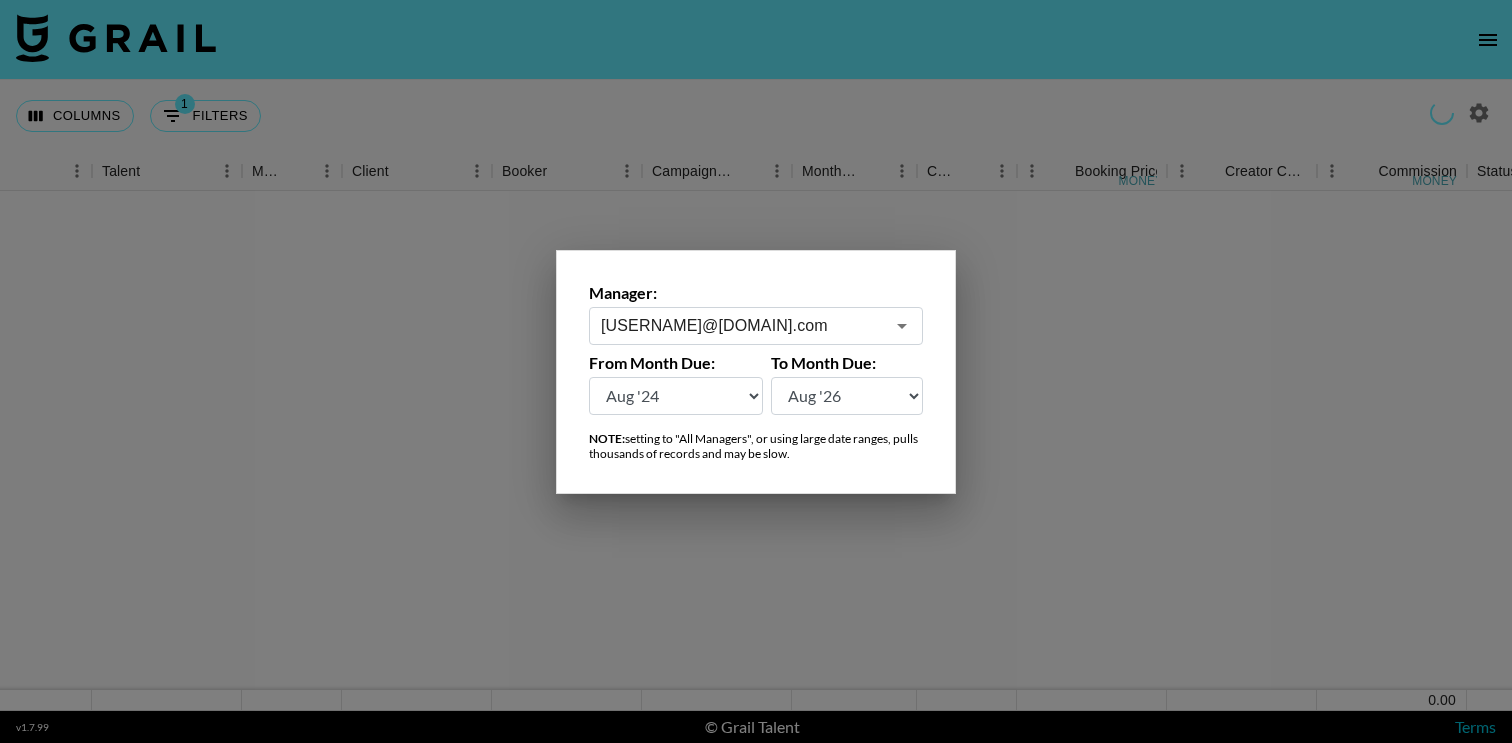 click on "[USERNAME]@[DOMAIN].com" at bounding box center (742, 325) 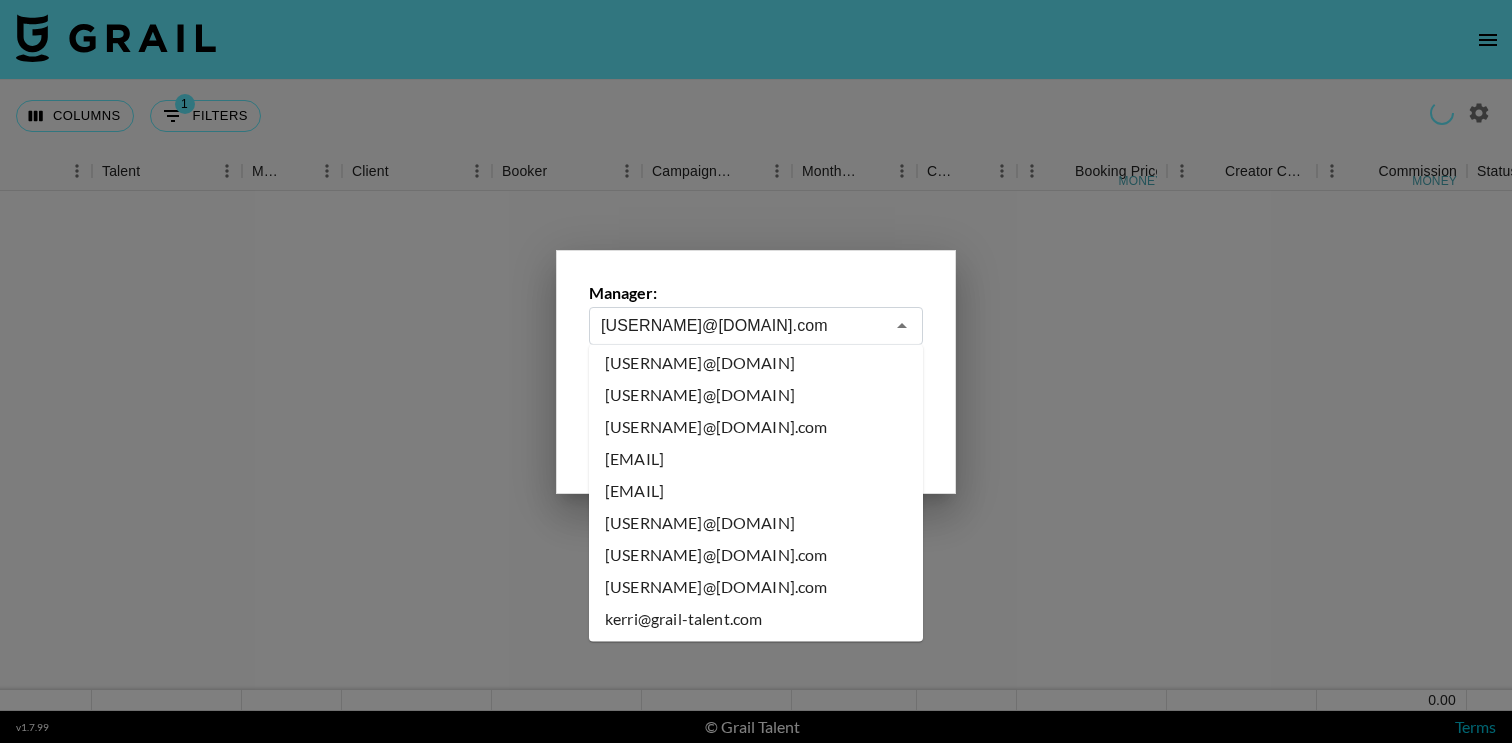scroll, scrollTop: 6524, scrollLeft: 0, axis: vertical 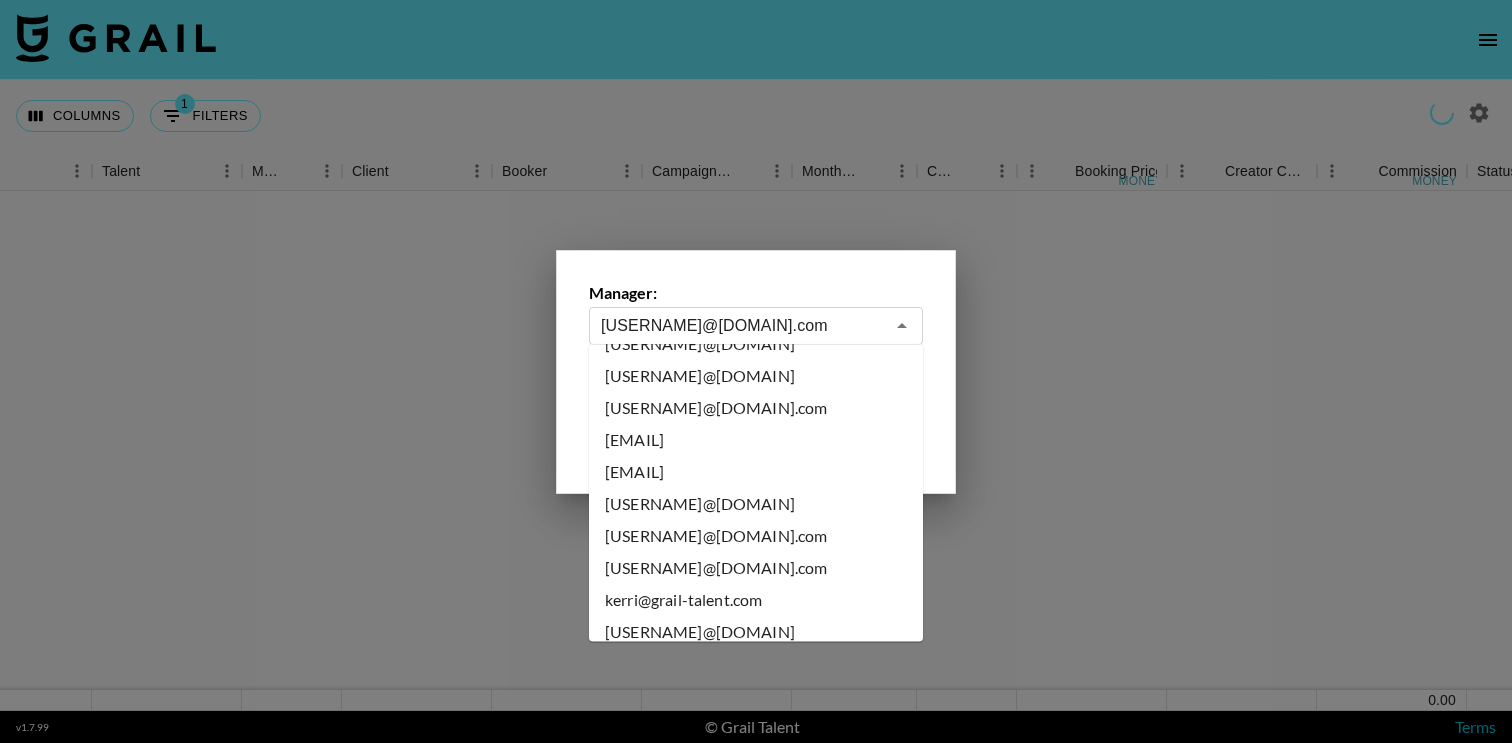 click on "[USERNAME]@example.com" at bounding box center (756, 793) 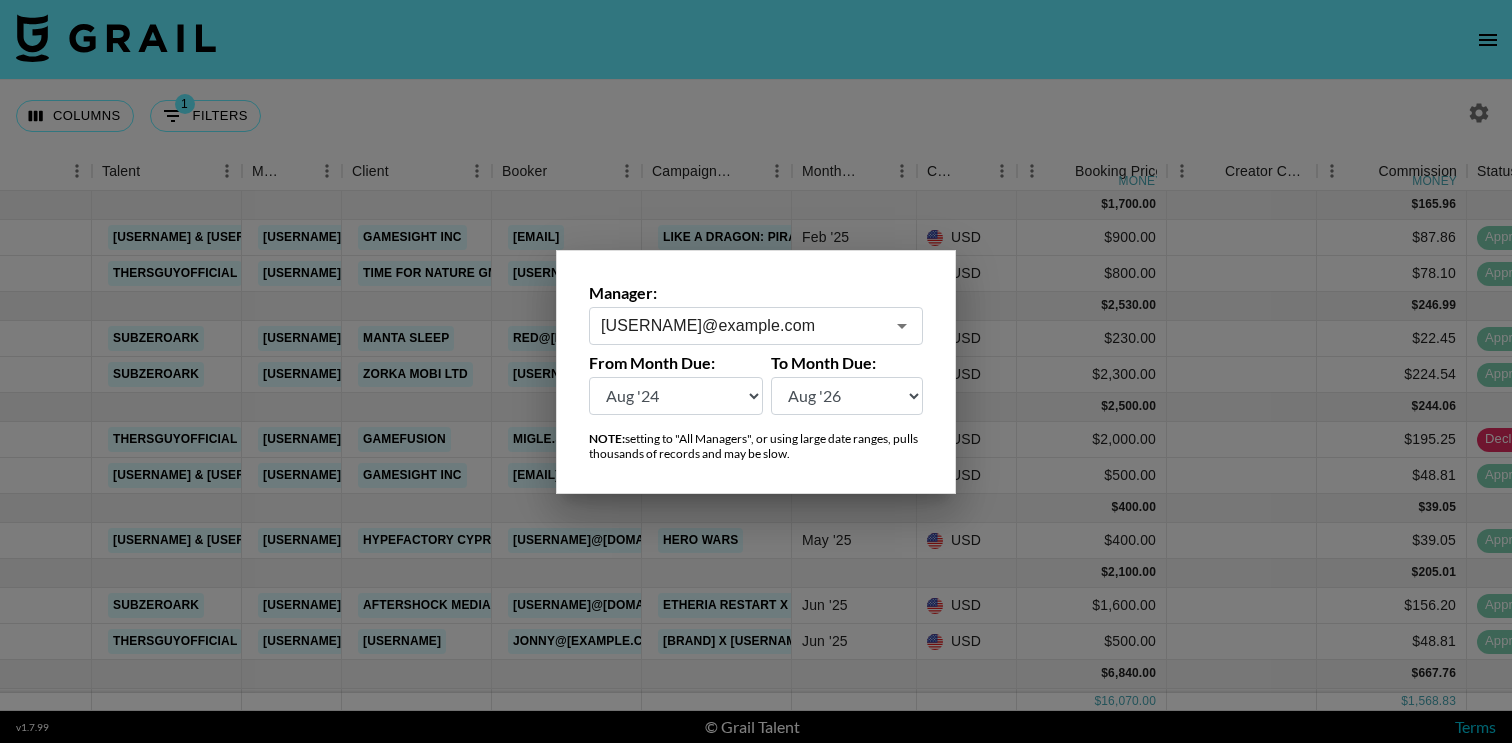 click at bounding box center (756, 371) 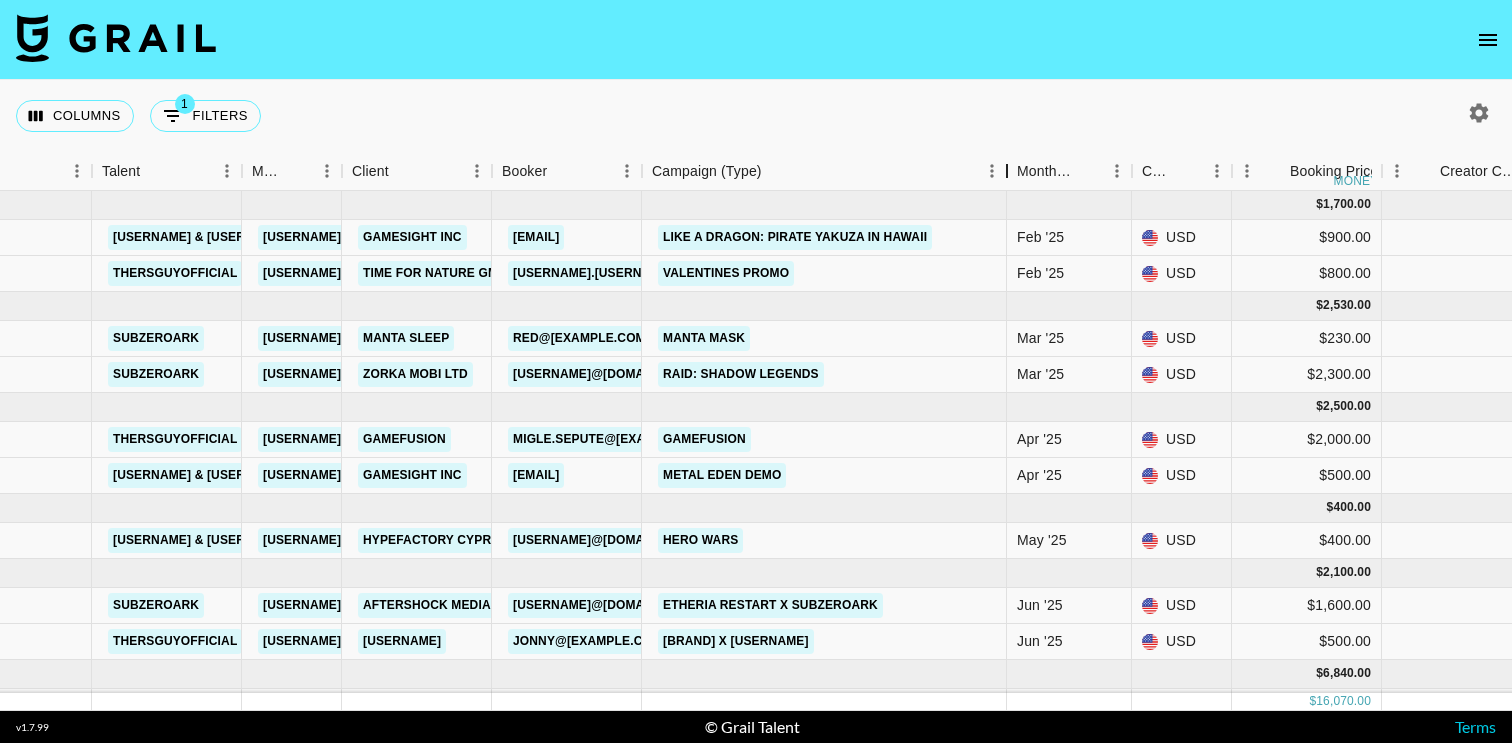 drag, startPoint x: 795, startPoint y: 163, endPoint x: 1012, endPoint y: 166, distance: 217.02074 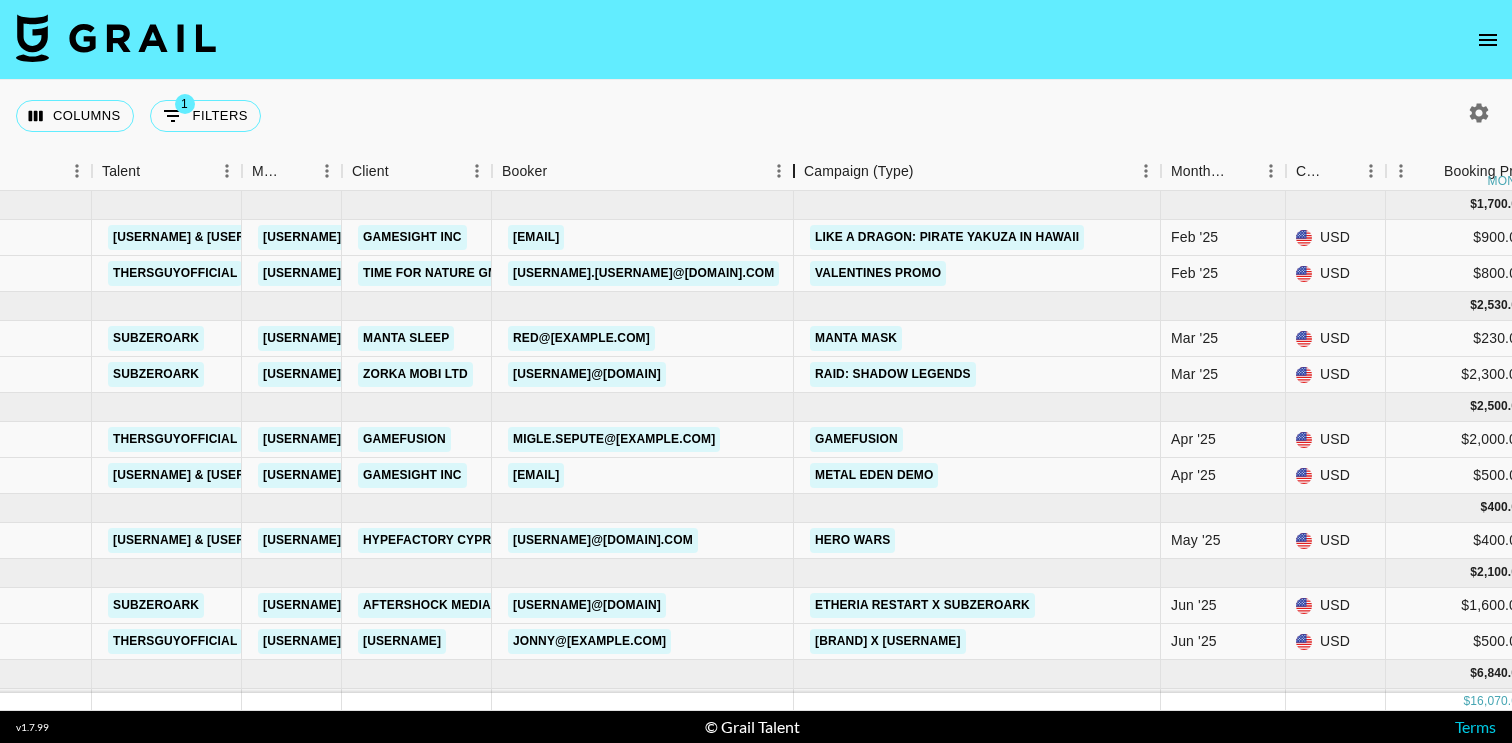 drag, startPoint x: 639, startPoint y: 174, endPoint x: 788, endPoint y: 175, distance: 149.00336 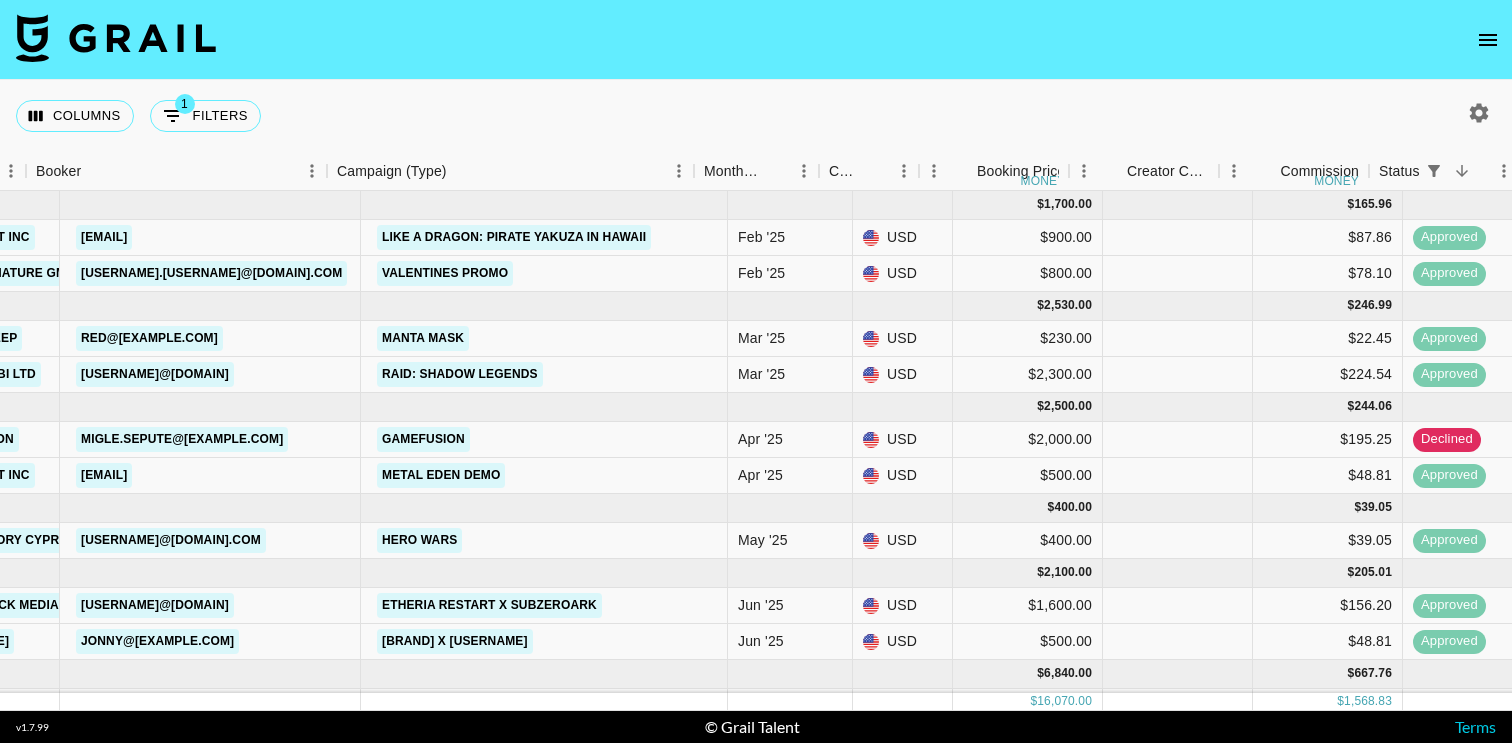 scroll, scrollTop: 0, scrollLeft: 555, axis: horizontal 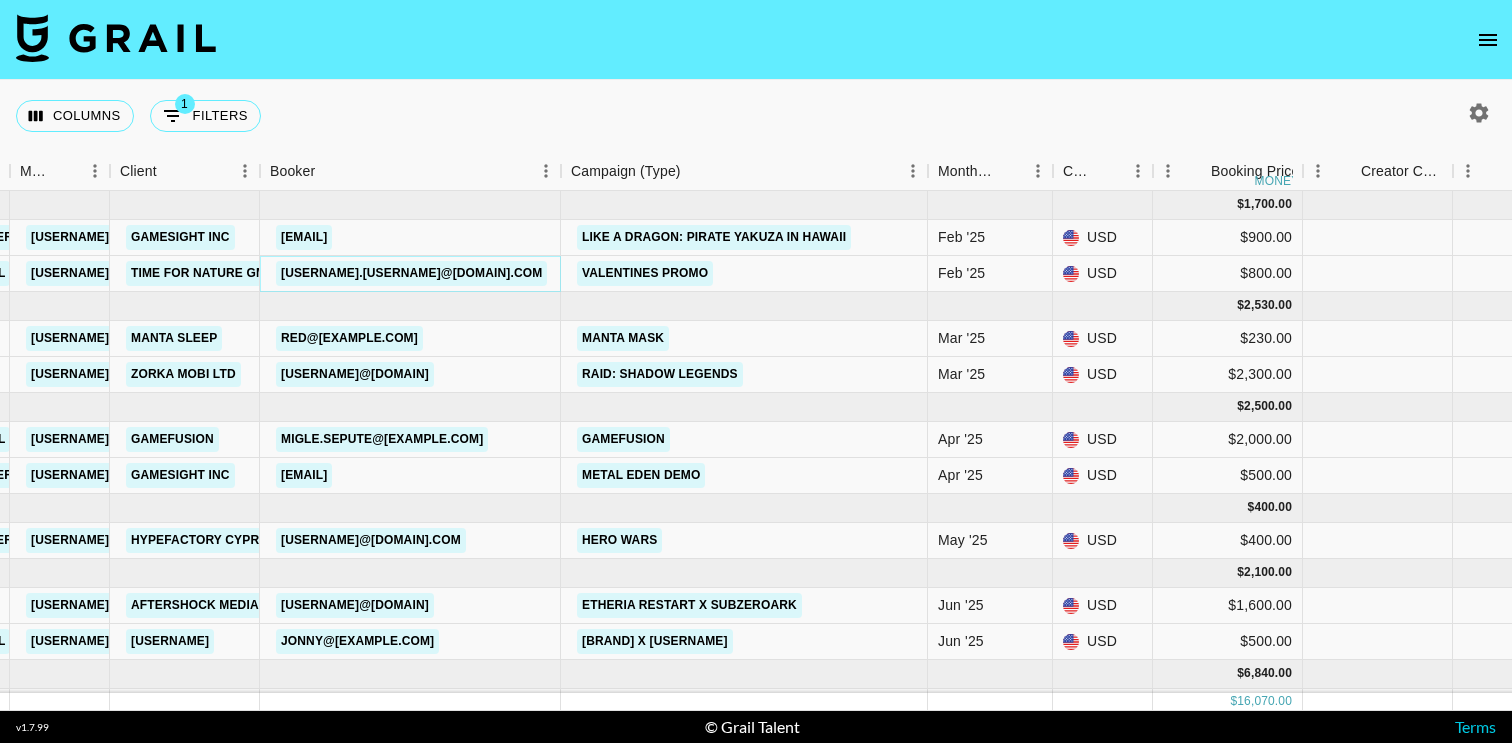 click on "[USERNAME].[USERNAME]@[DOMAIN].com" at bounding box center (411, 273) 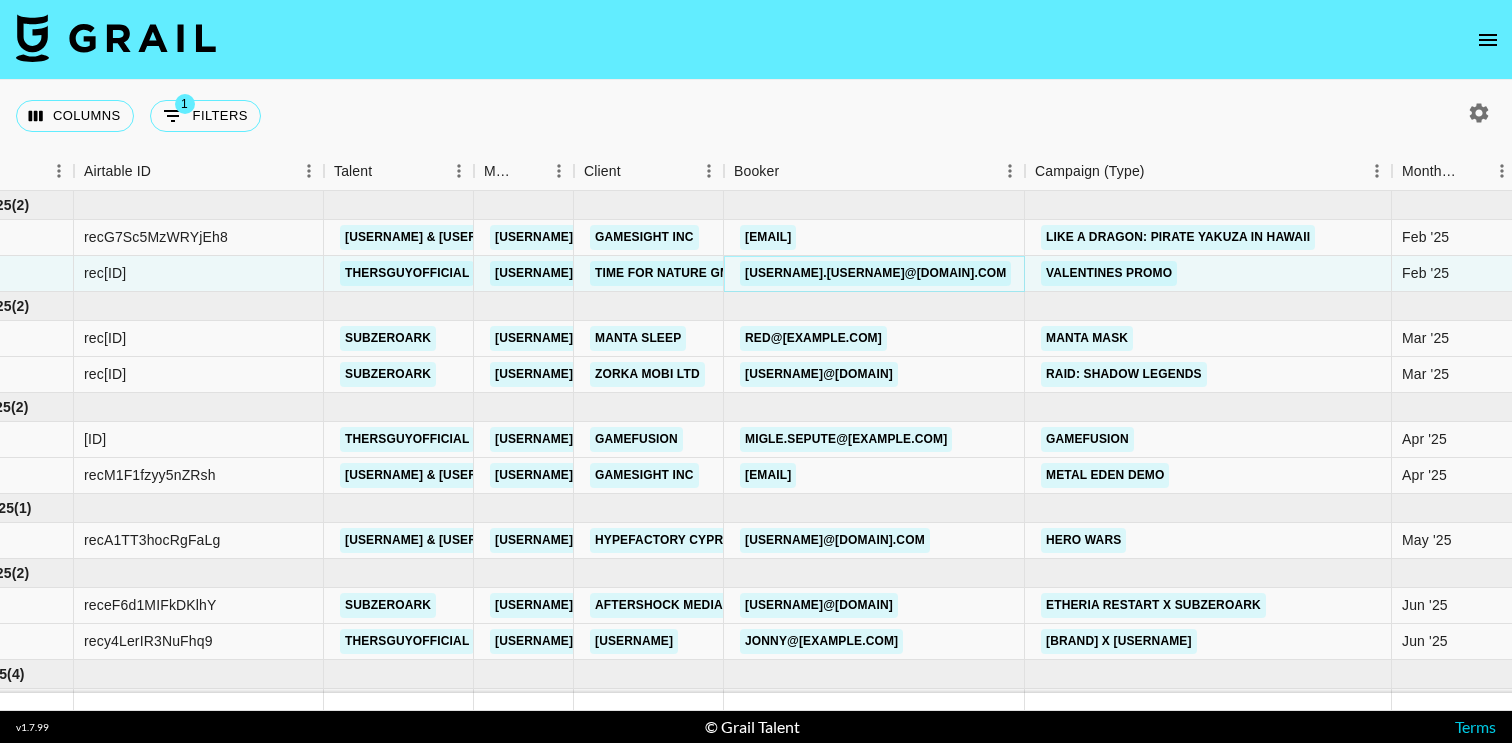 scroll, scrollTop: 0, scrollLeft: 11, axis: horizontal 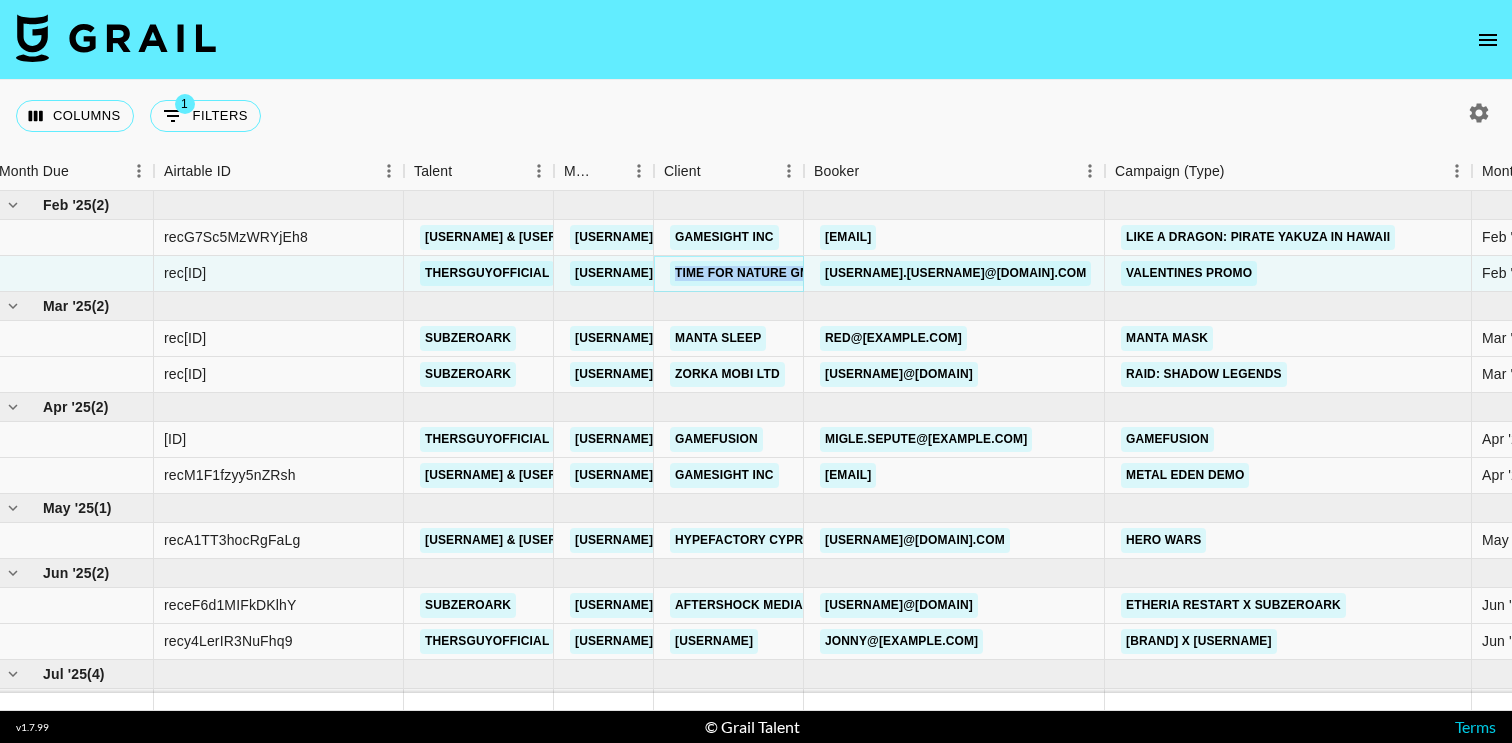 copy on "Time for Nature GmbH" 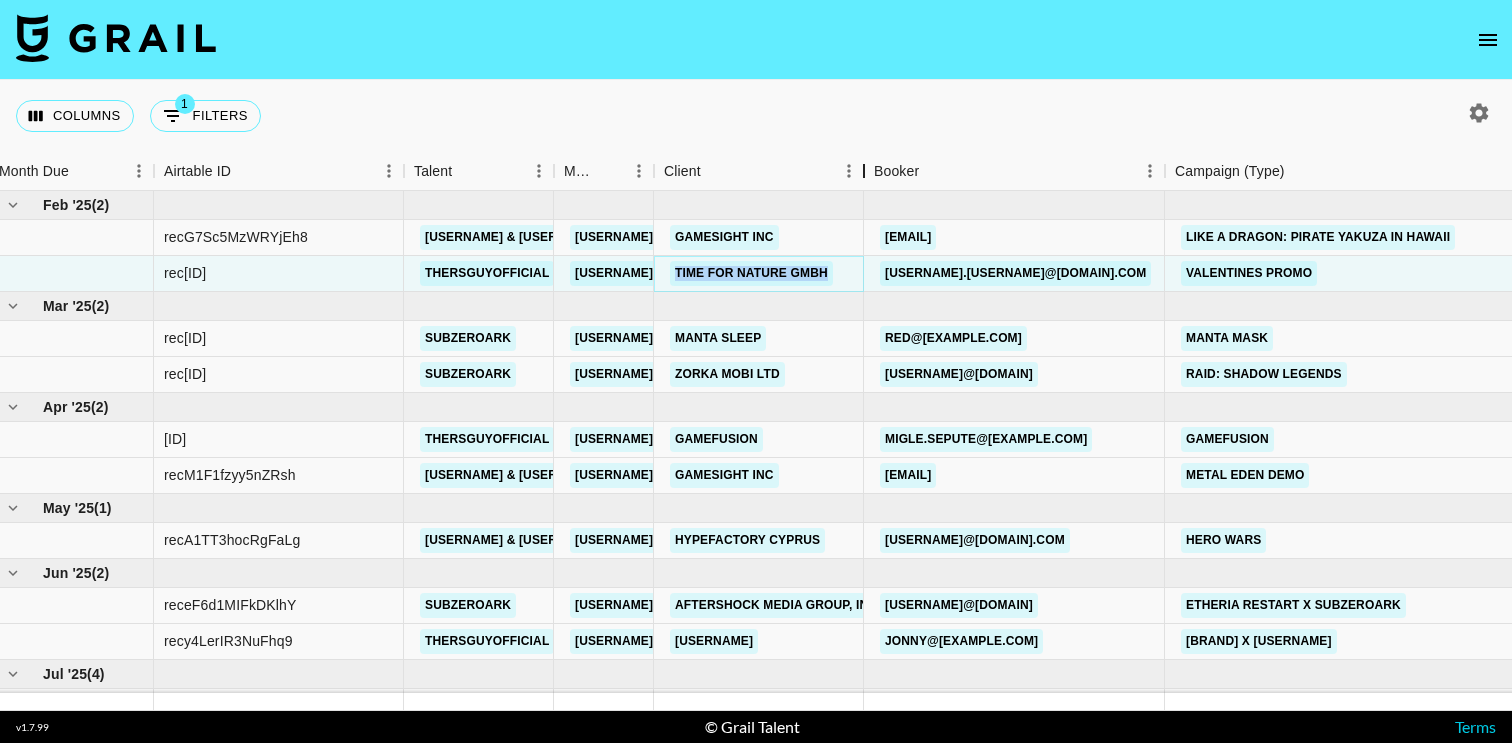 drag, startPoint x: 805, startPoint y: 174, endPoint x: 862, endPoint y: 169, distance: 57.21888 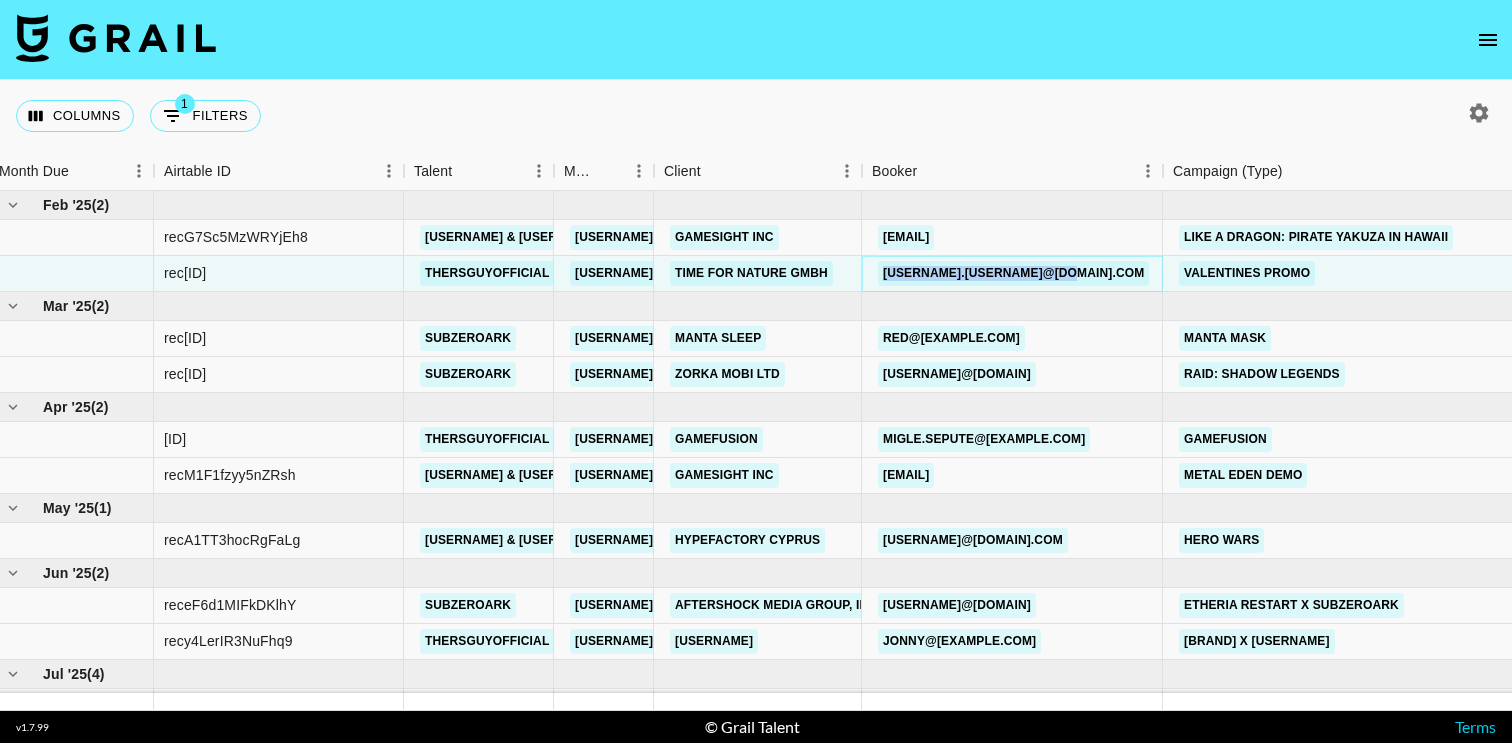 copy on "[USERNAME].[USERNAME]@[DOMAIN].com" 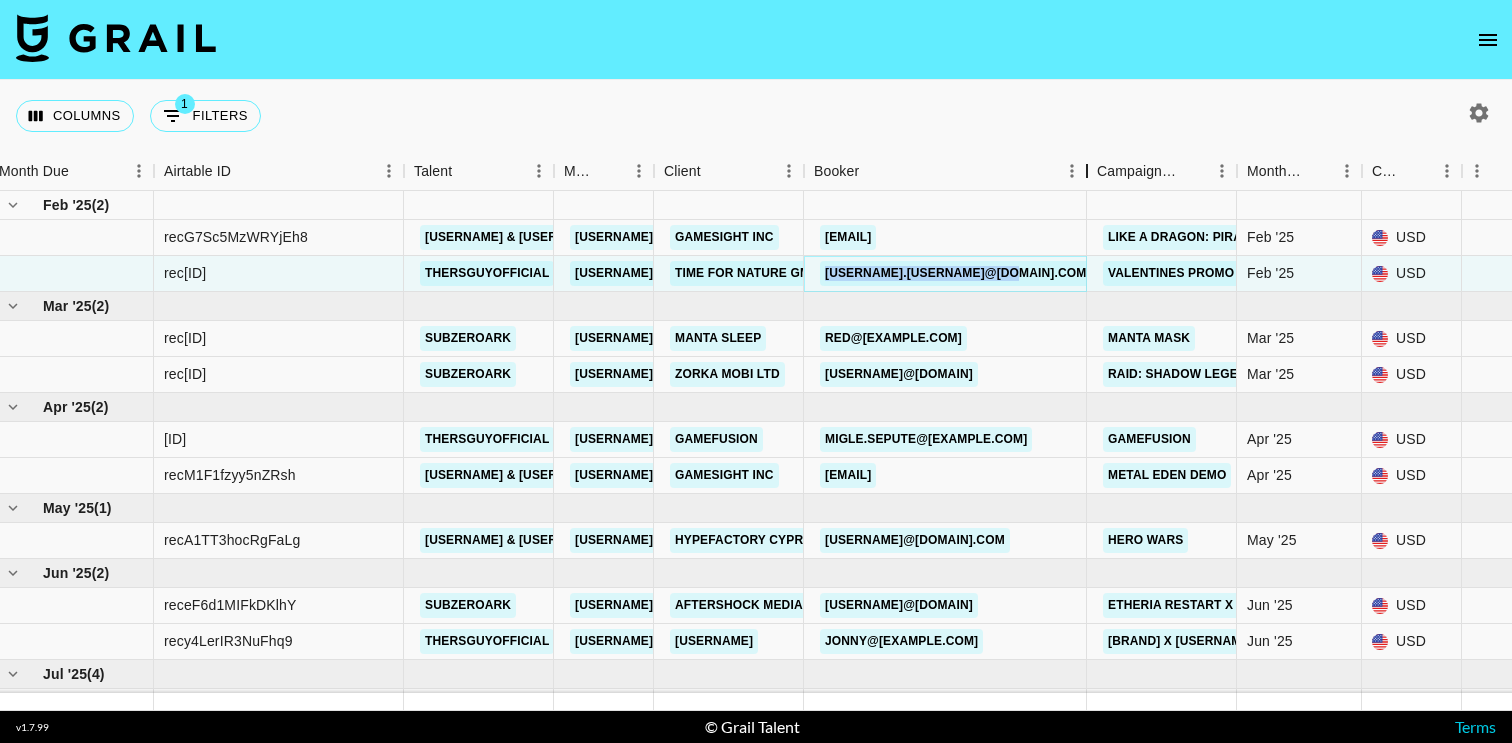 drag, startPoint x: 954, startPoint y: 182, endPoint x: 1087, endPoint y: 191, distance: 133.30417 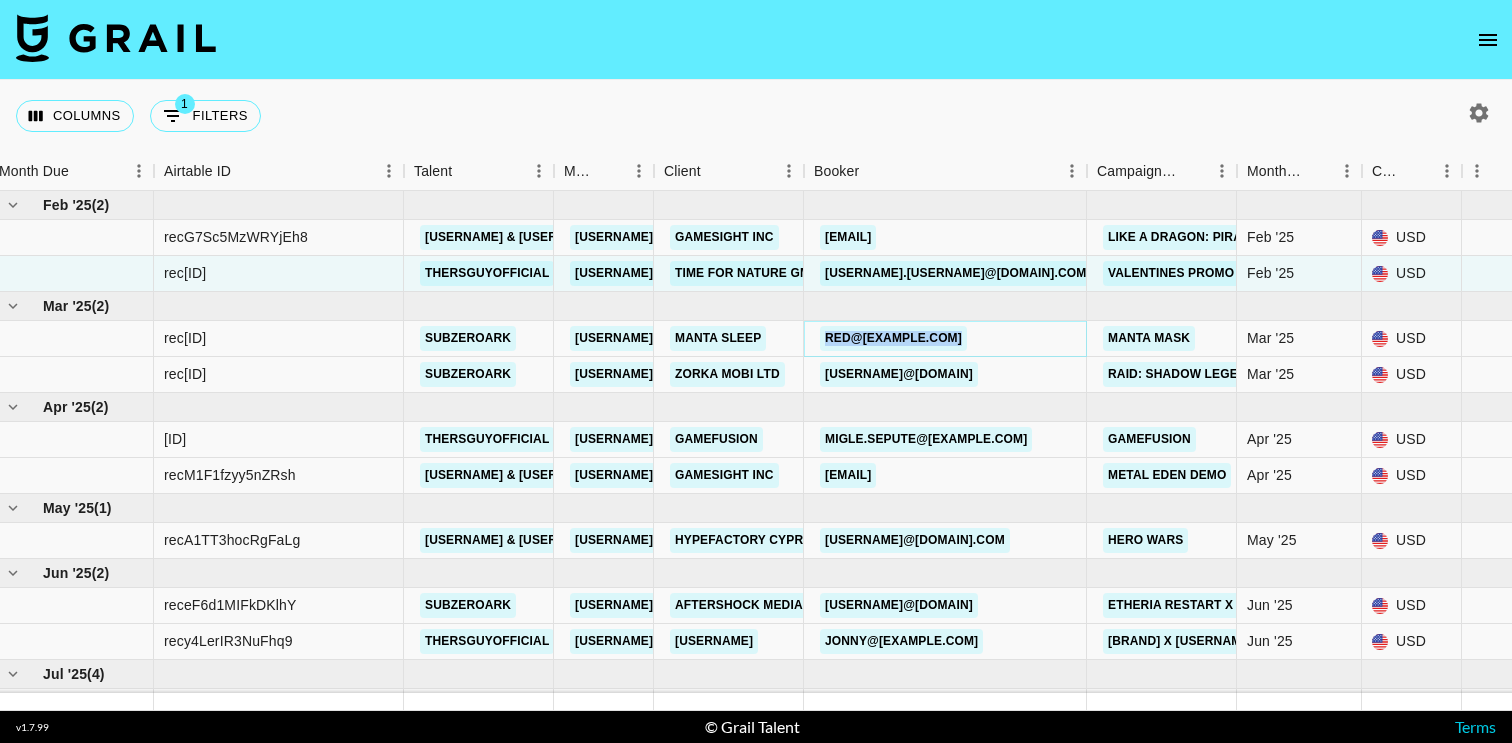 copy on "red@[EXAMPLE.COM]" 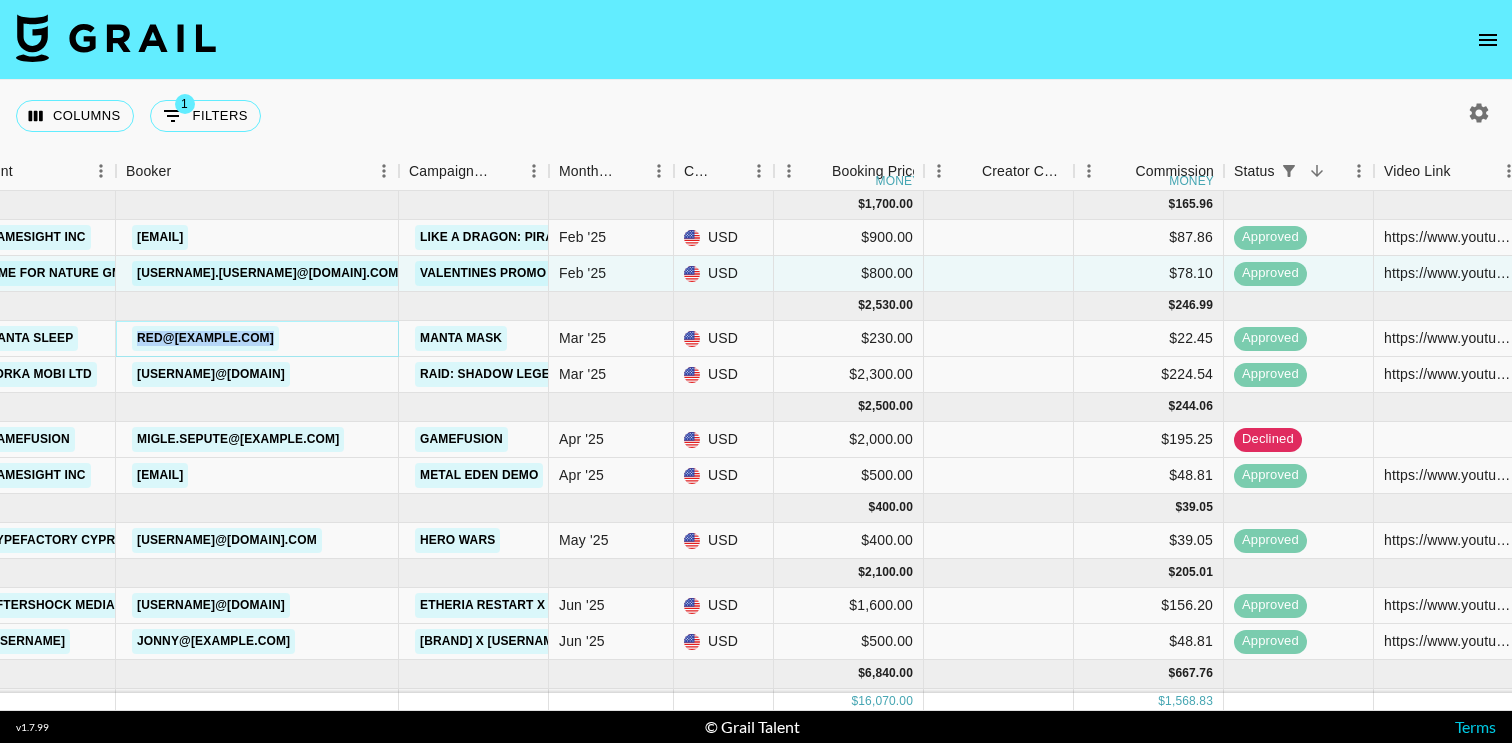 scroll, scrollTop: 0, scrollLeft: 702, axis: horizontal 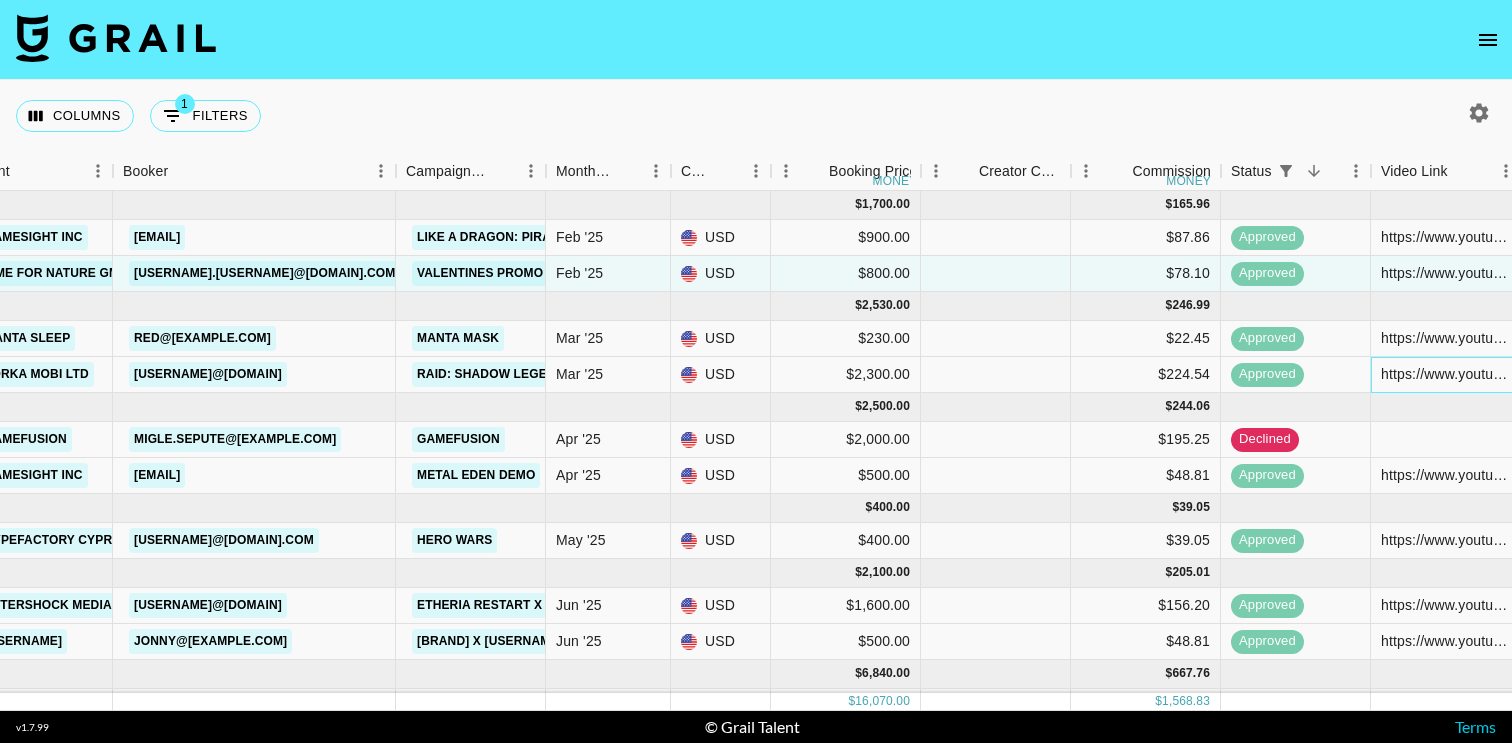 click on "https://www.youtube.com/watch?v=[ID]&t=2s" at bounding box center (1445, 374) 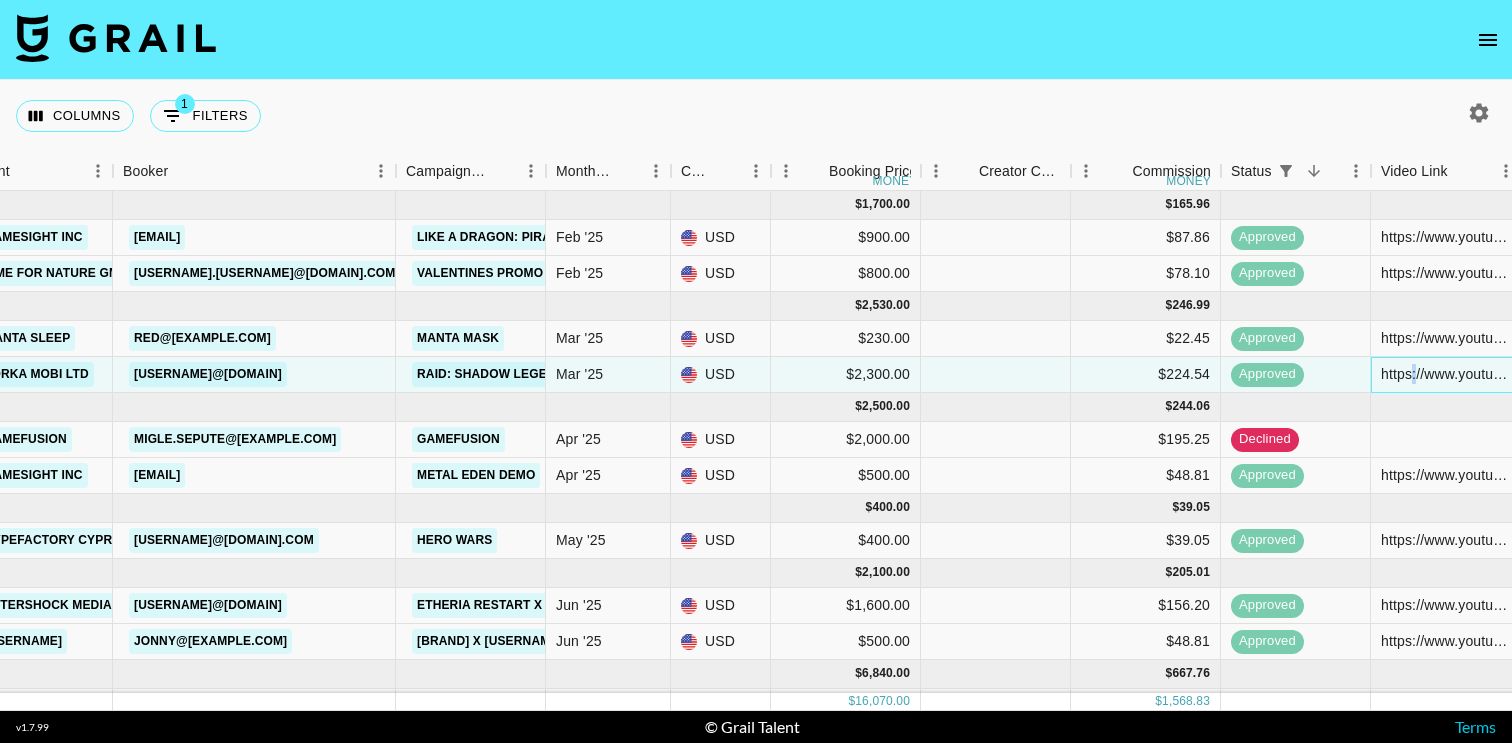 click on "https://www.youtube.com/watch?v=[ID]&t=2s" at bounding box center (1445, 374) 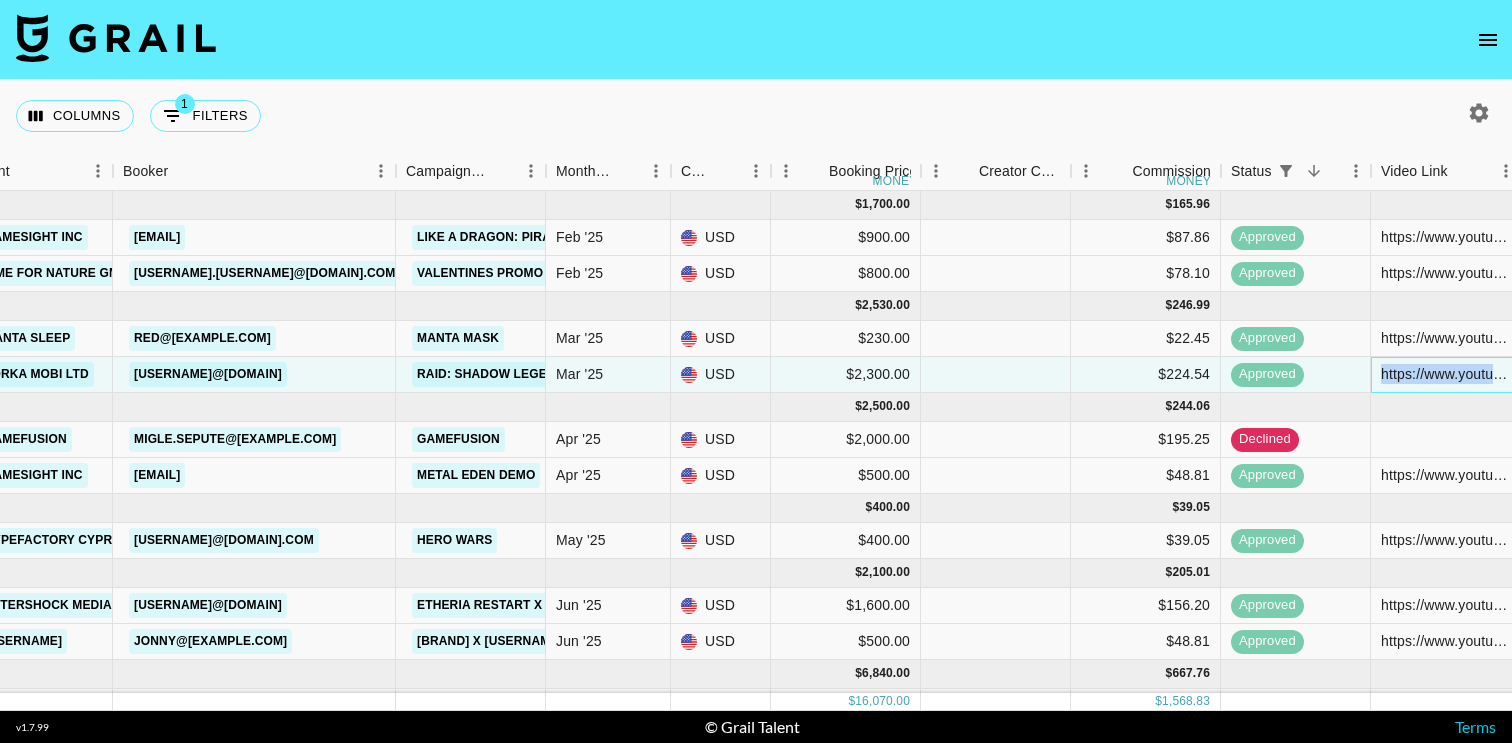 click on "https://www.youtube.com/watch?v=[ID]&t=2s" at bounding box center (1445, 374) 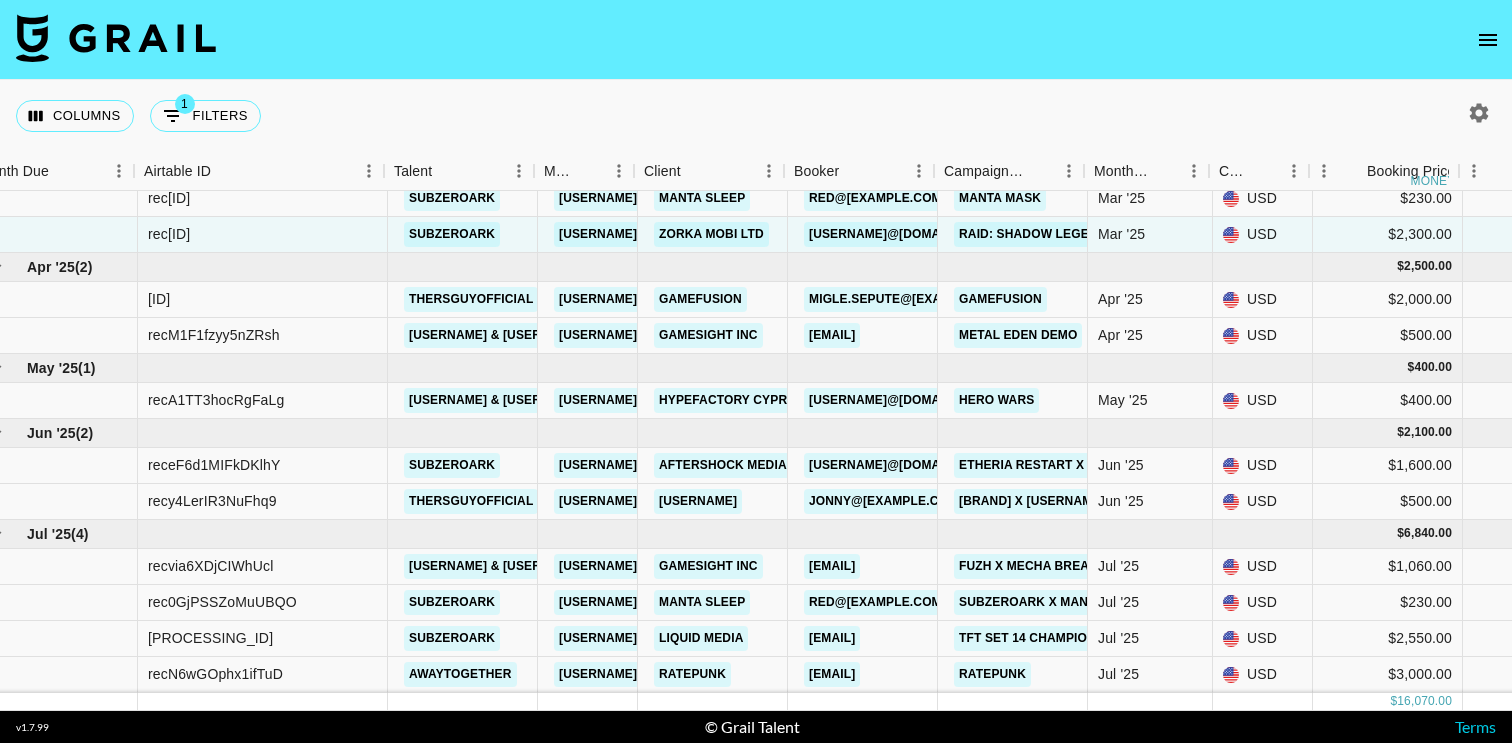 scroll, scrollTop: 140, scrollLeft: 31, axis: both 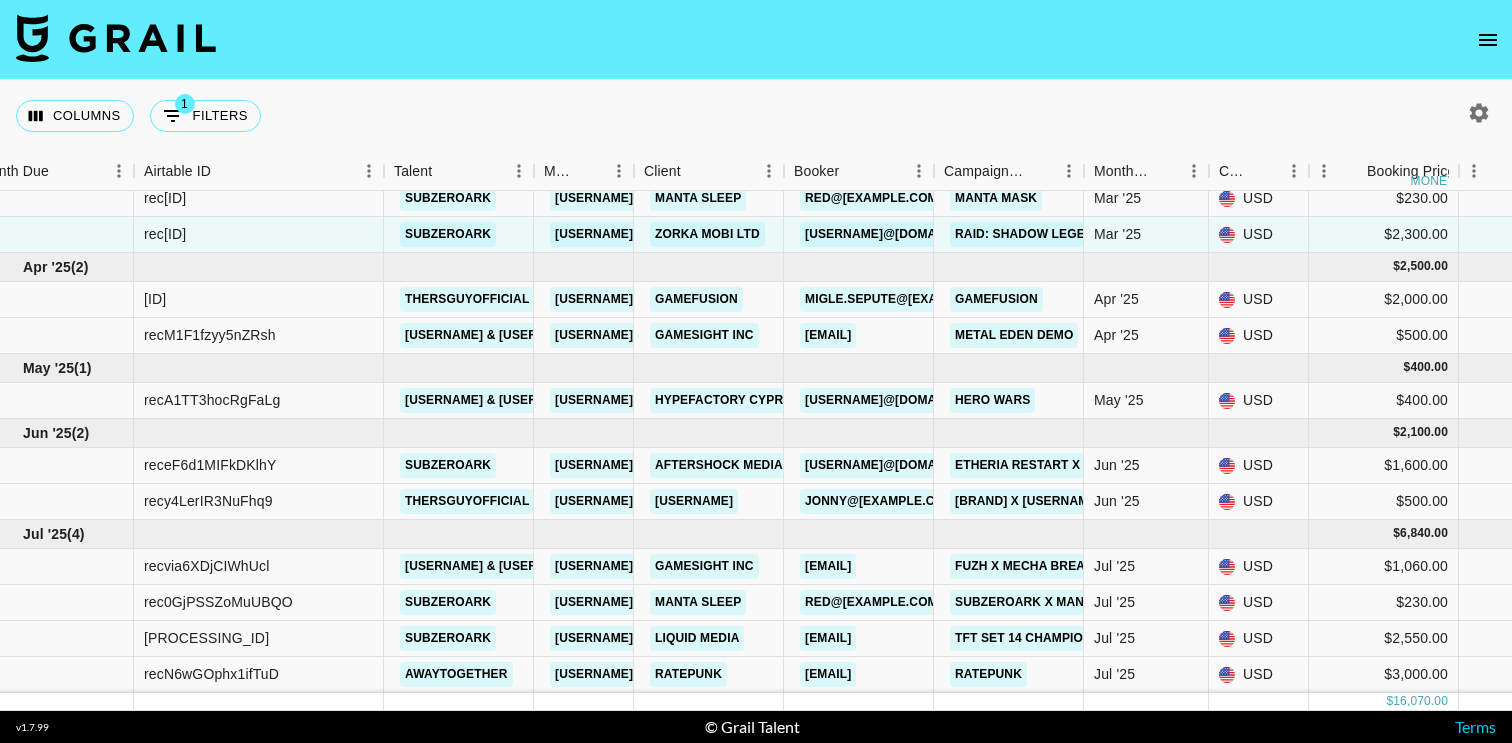 click 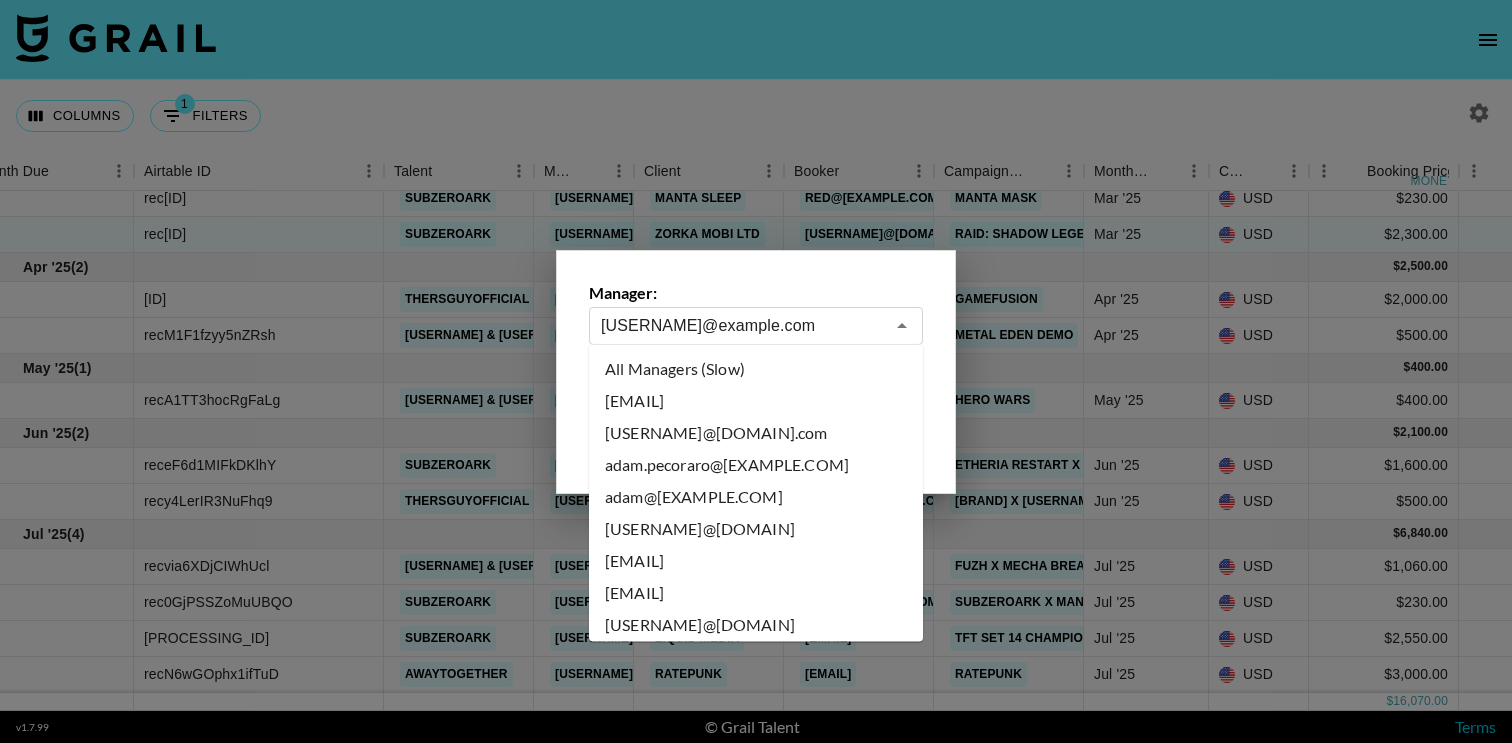 click on "[USERNAME]@example.com" at bounding box center (742, 325) 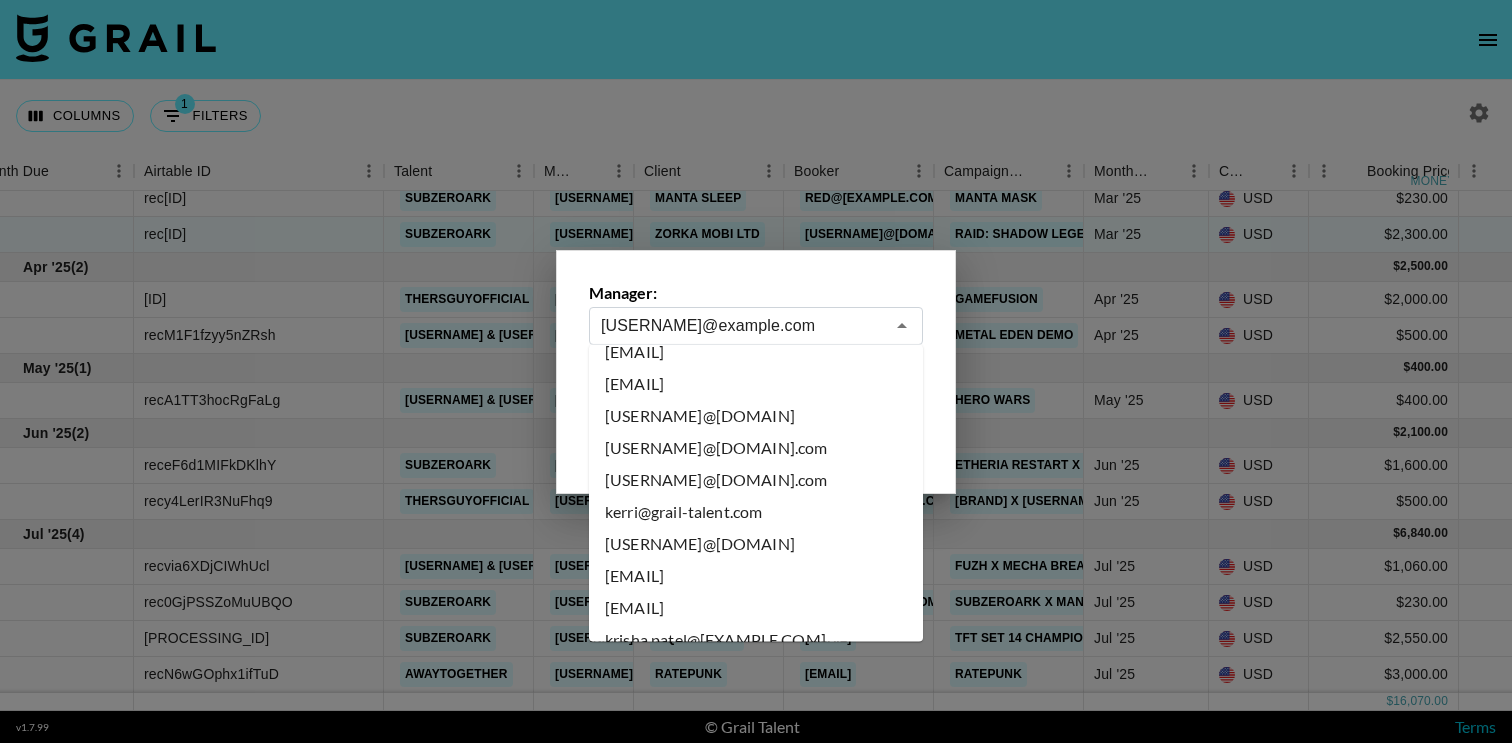 scroll, scrollTop: 6617, scrollLeft: 0, axis: vertical 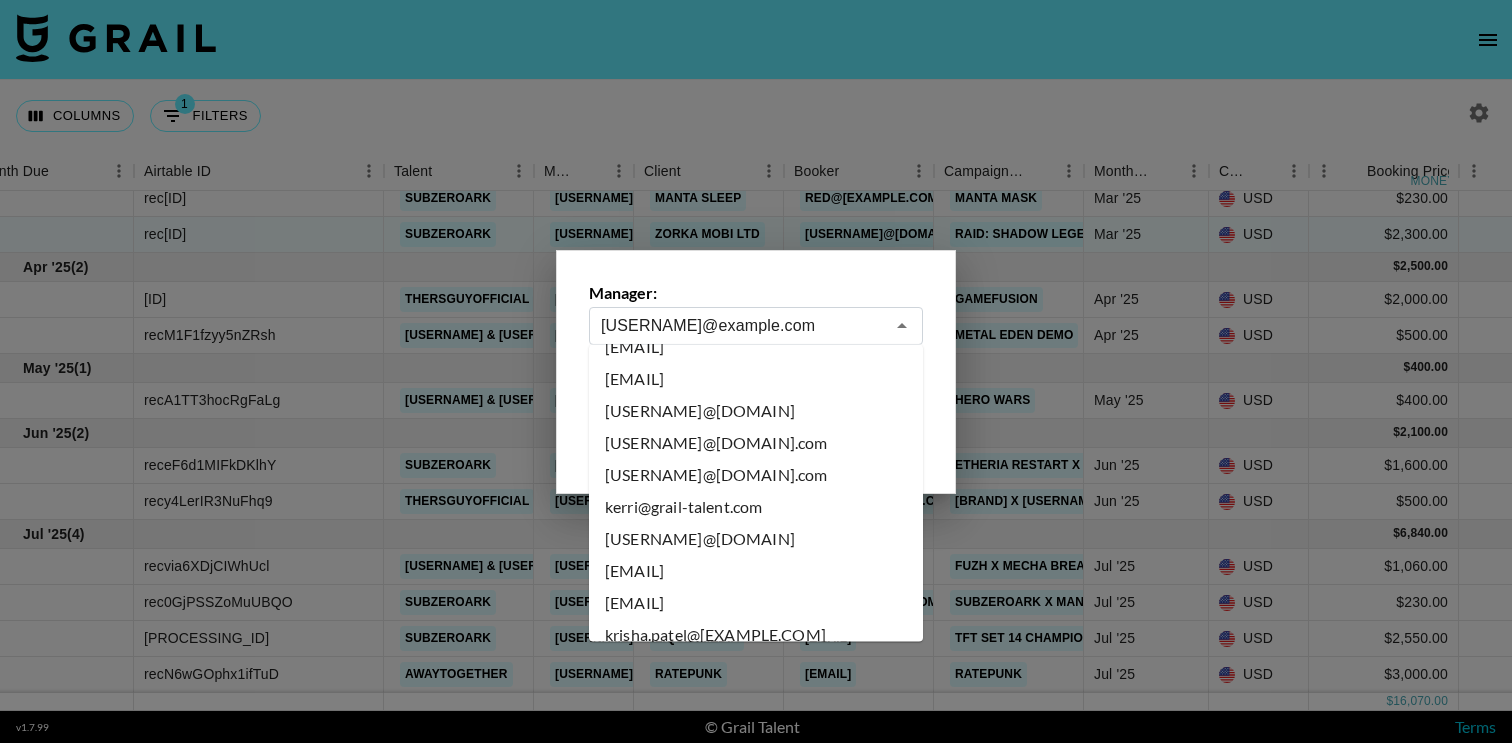 click on "[USERNAME]@[DOMAIN].com" at bounding box center (756, 732) 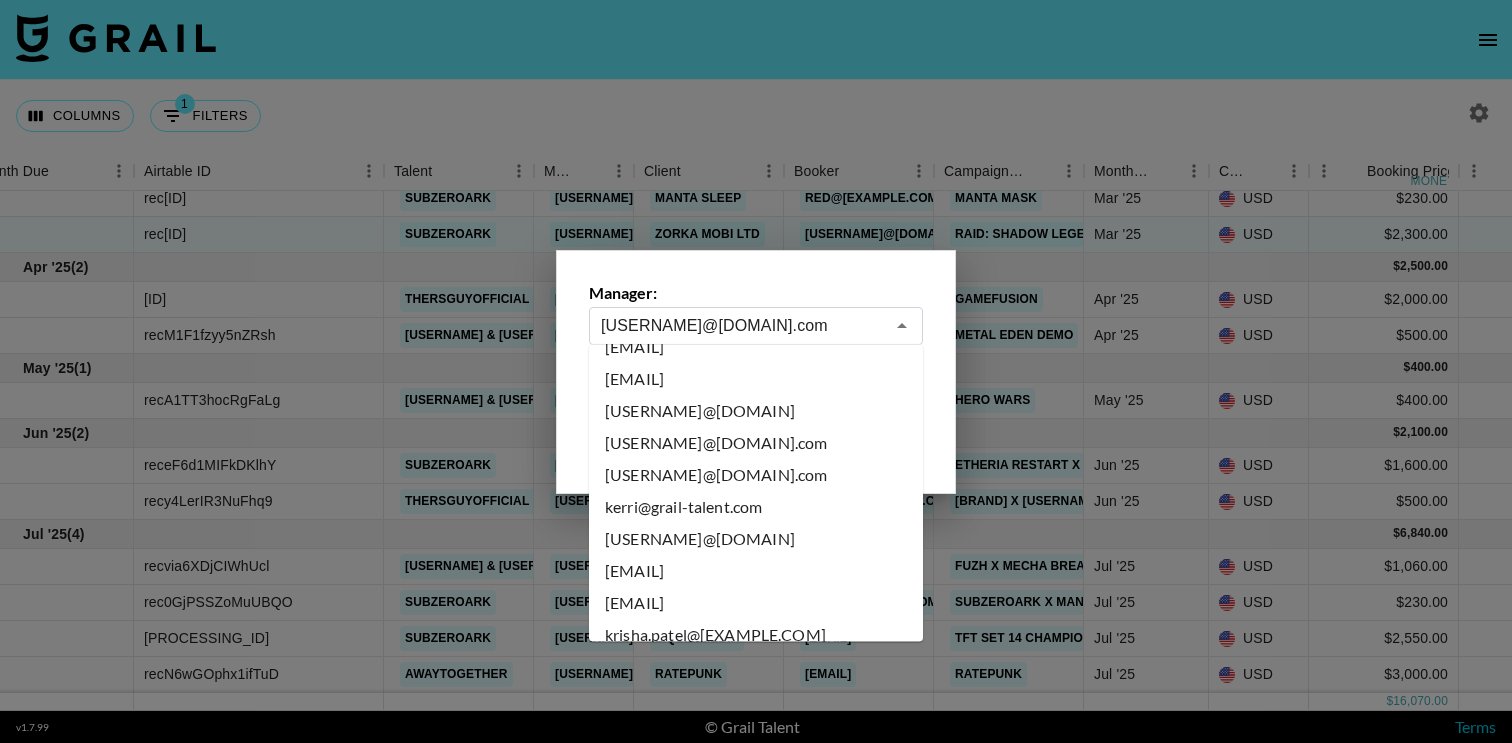 scroll, scrollTop: 0, scrollLeft: 31, axis: horizontal 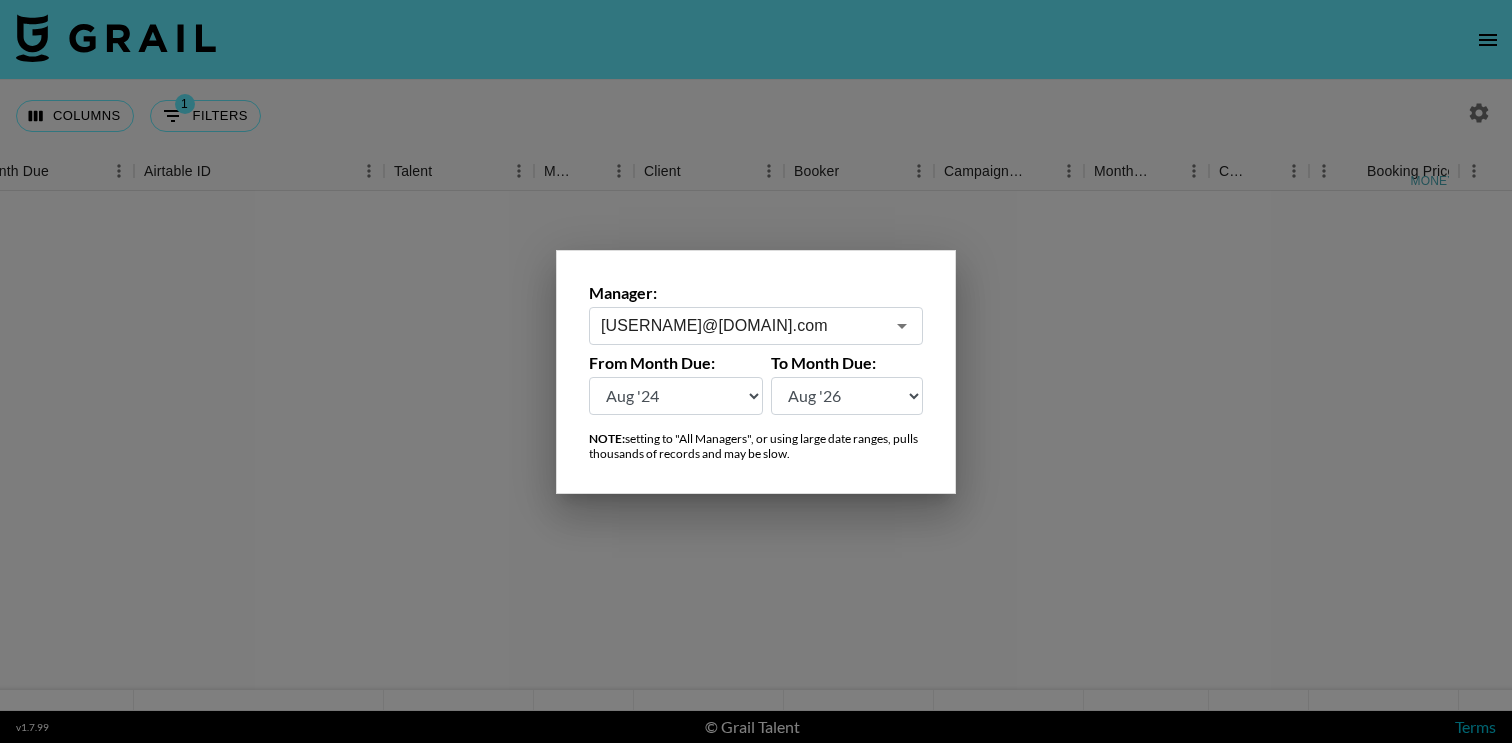 click at bounding box center [756, 371] 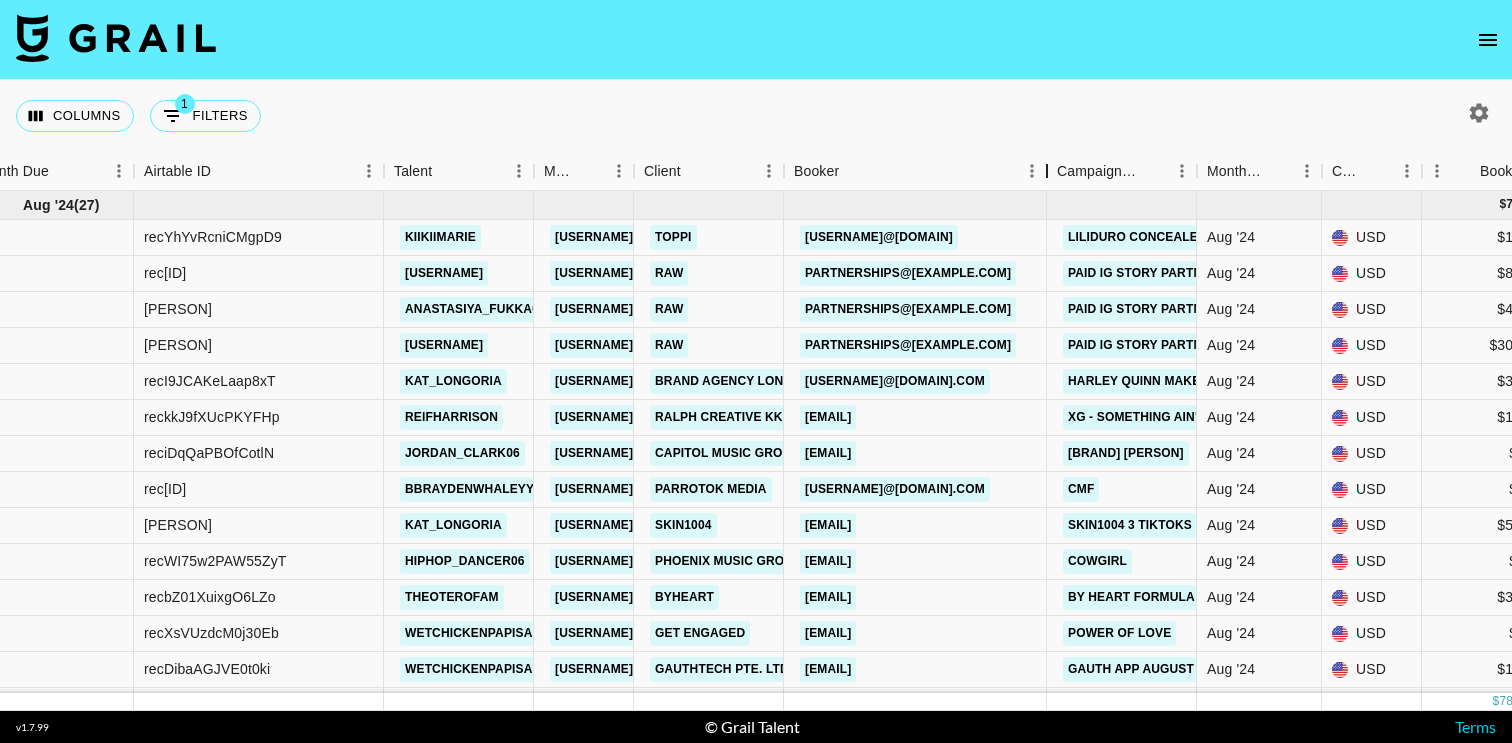 drag, startPoint x: 933, startPoint y: 165, endPoint x: 1046, endPoint y: 165, distance: 113 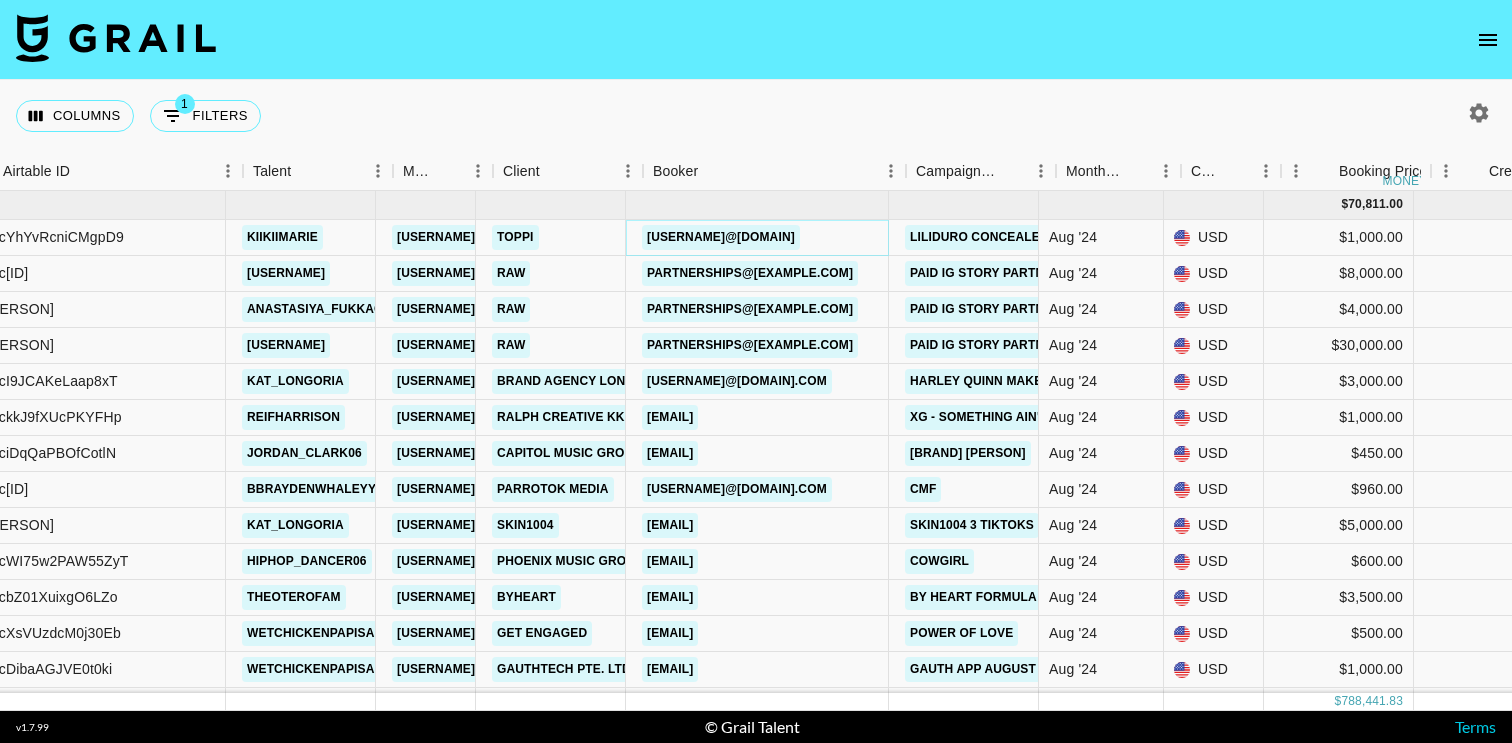 scroll, scrollTop: 0, scrollLeft: 200, axis: horizontal 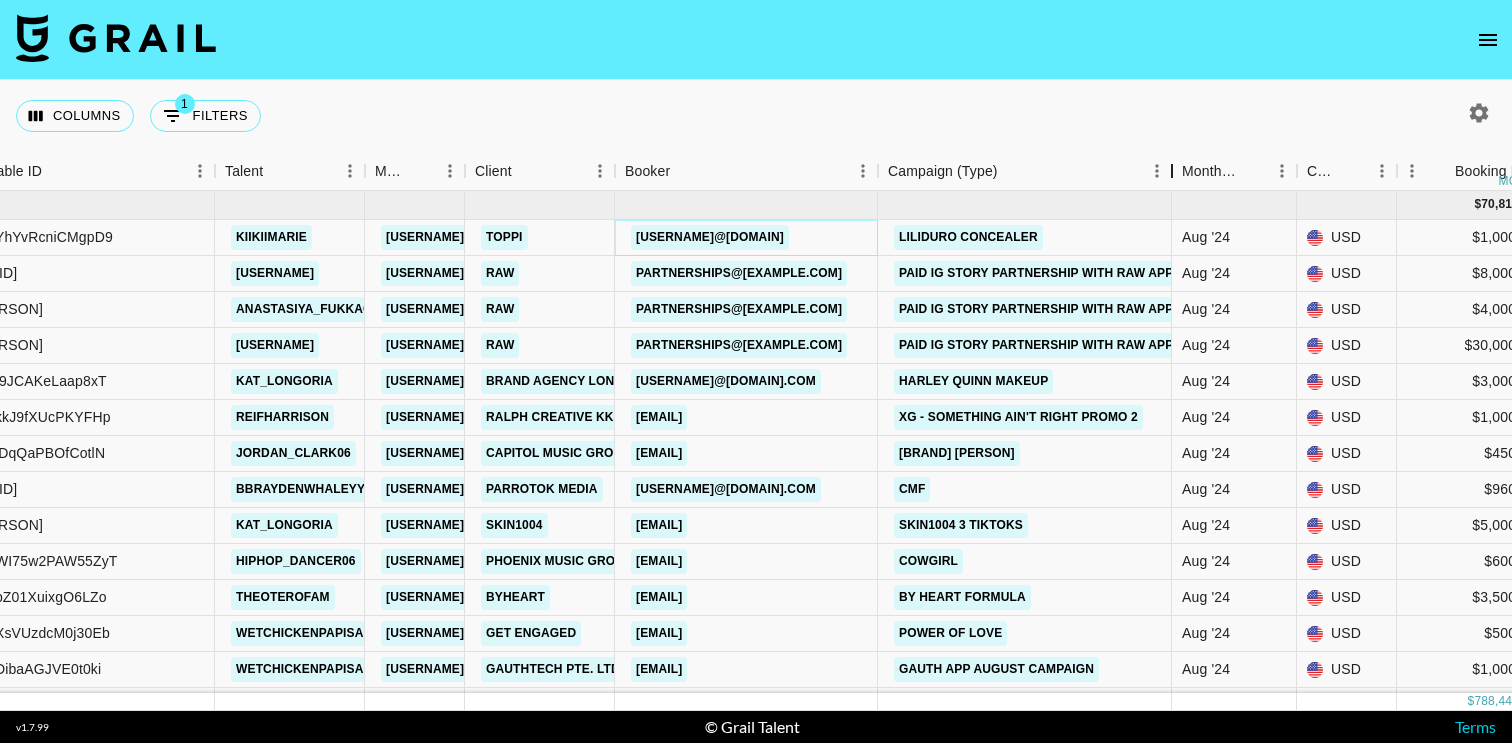 drag, startPoint x: 1028, startPoint y: 178, endPoint x: 1172, endPoint y: 184, distance: 144.12494 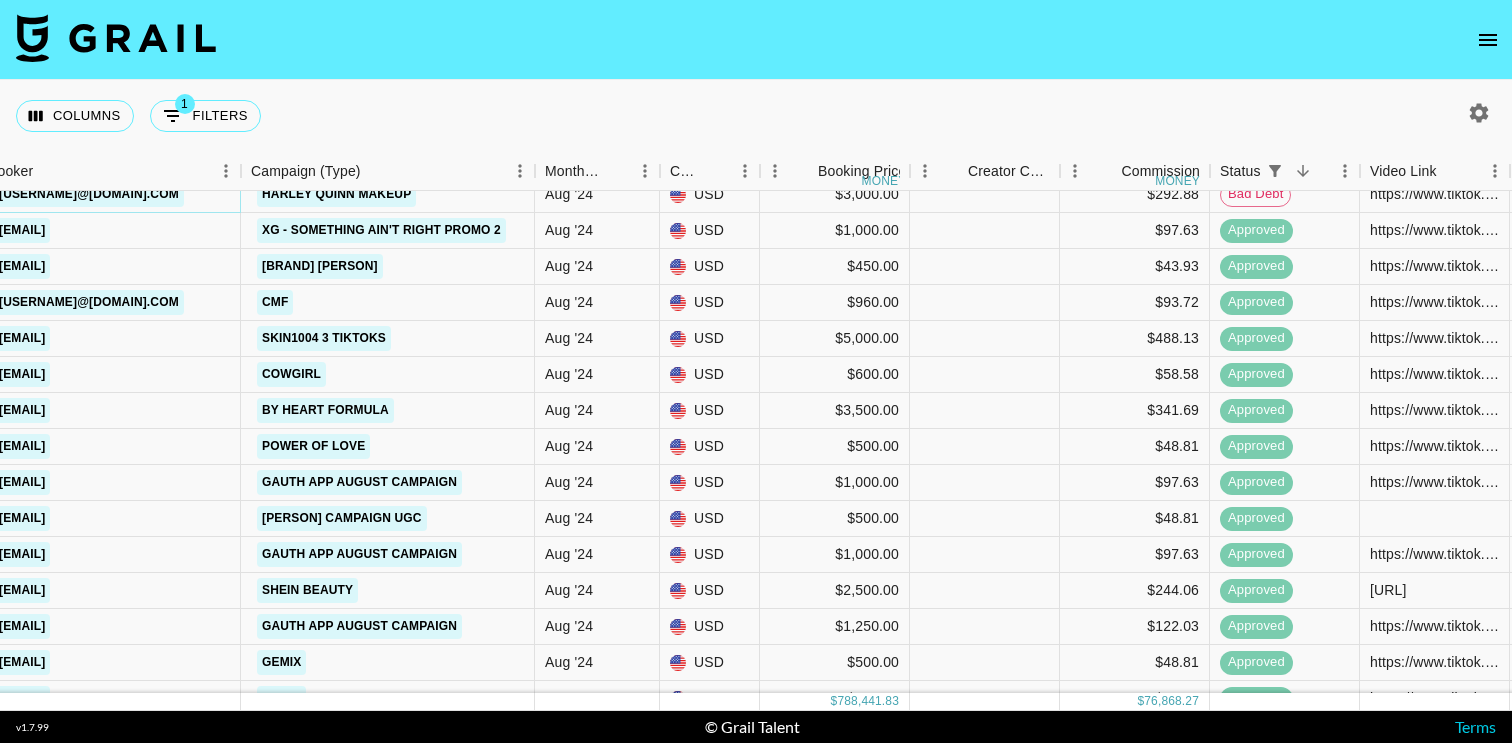 scroll, scrollTop: 187, scrollLeft: 973, axis: both 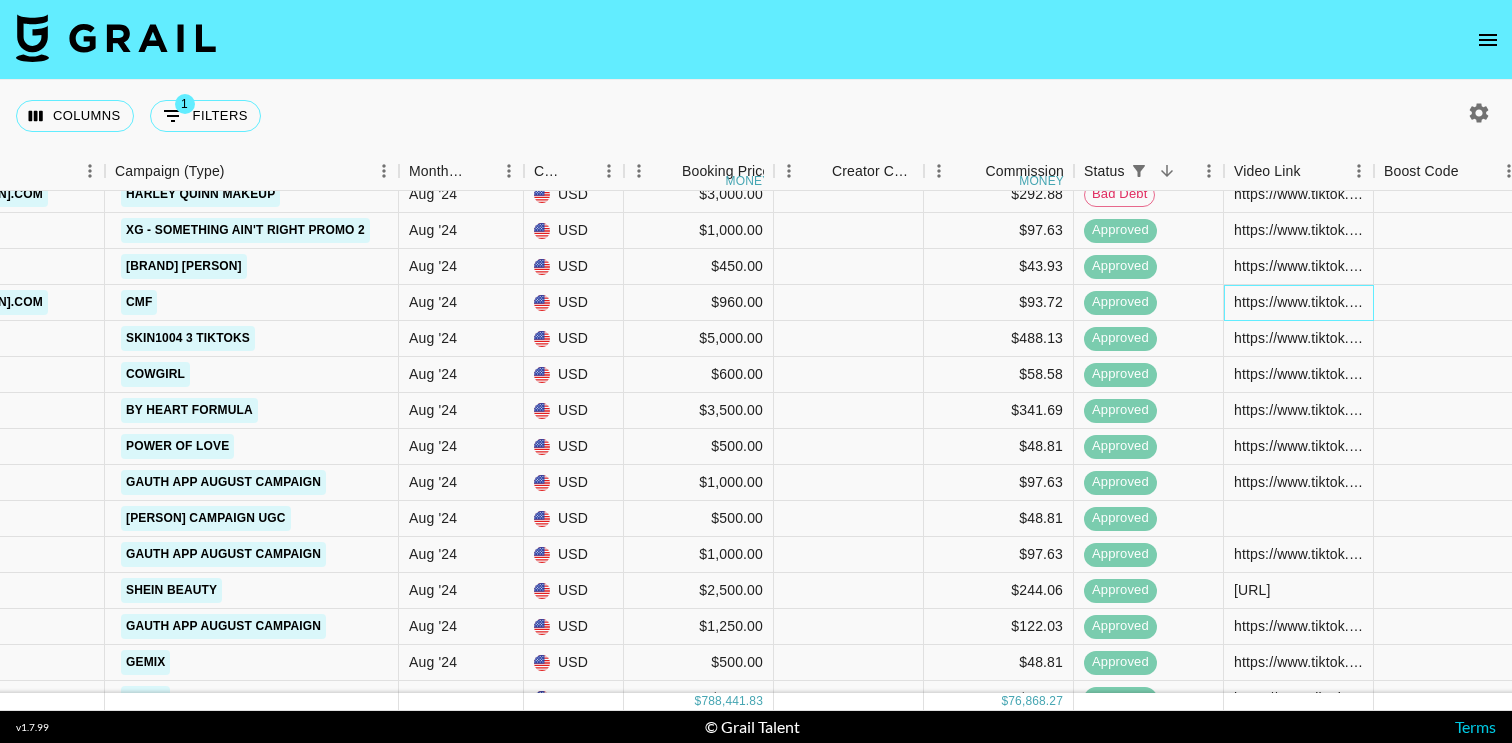 click on "https://www.tiktok.com/@[USERNAME]/video/7392715534300663070?is_from_webapp=1&sender_device=pc&web_id=7308812253259138603" at bounding box center [1298, 302] 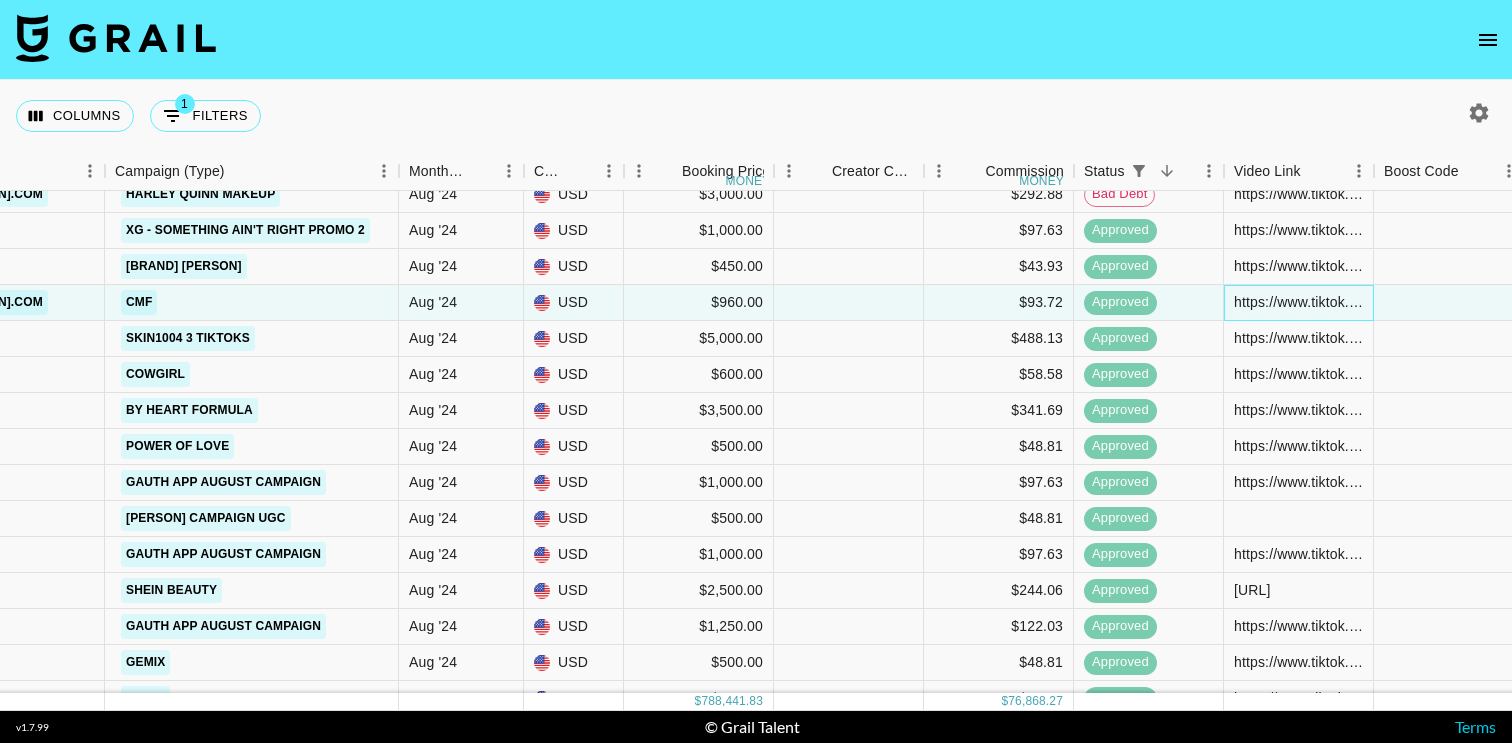 click on "https://www.tiktok.com/@[USERNAME]/video/7392715534300663070?is_from_webapp=1&sender_device=pc&web_id=7308812253259138603" at bounding box center (1298, 302) 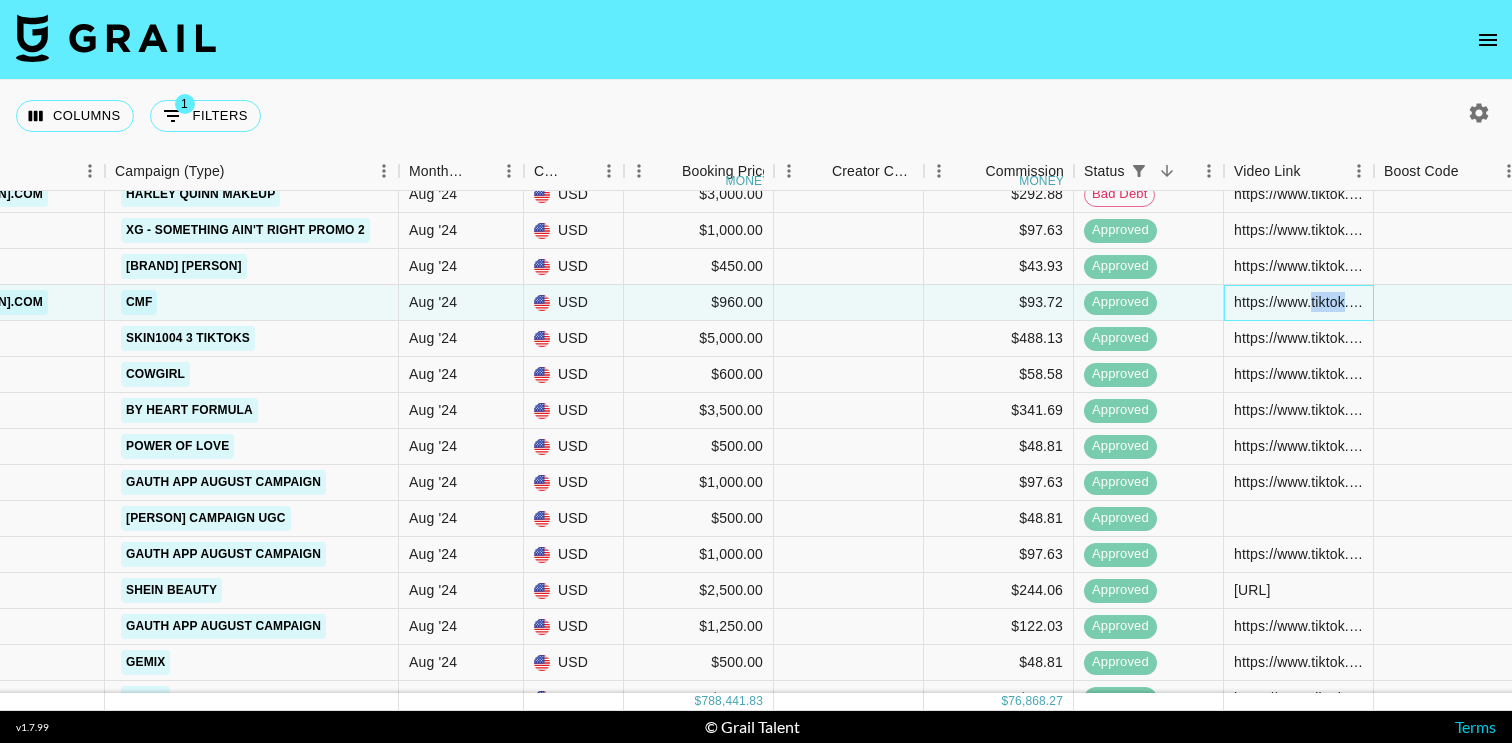 click on "https://www.tiktok.com/@[USERNAME]/video/7392715534300663070?is_from_webapp=1&sender_device=pc&web_id=7308812253259138603" at bounding box center [1298, 302] 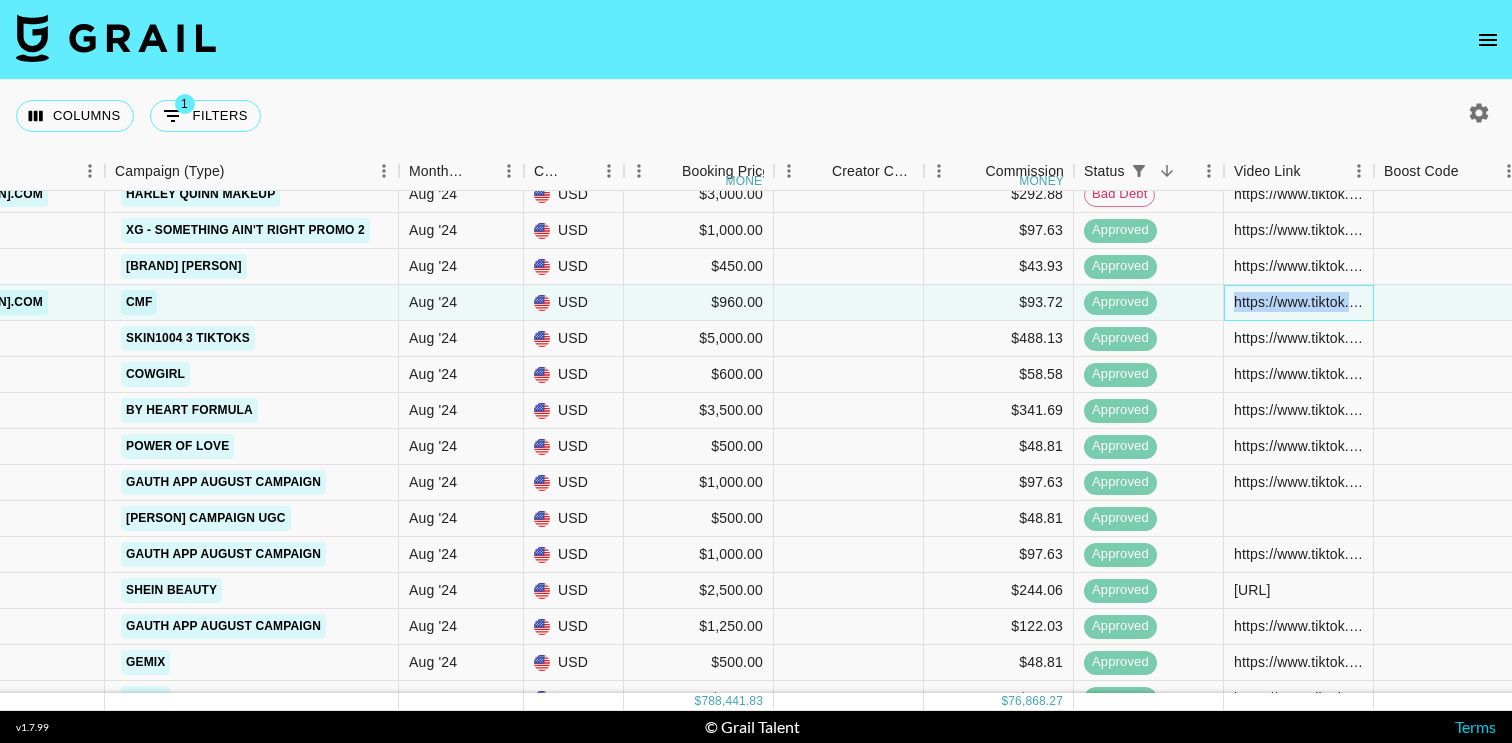 click on "https://www.tiktok.com/@[USERNAME]/video/7392715534300663070?is_from_webapp=1&sender_device=pc&web_id=7308812253259138603" at bounding box center [1298, 302] 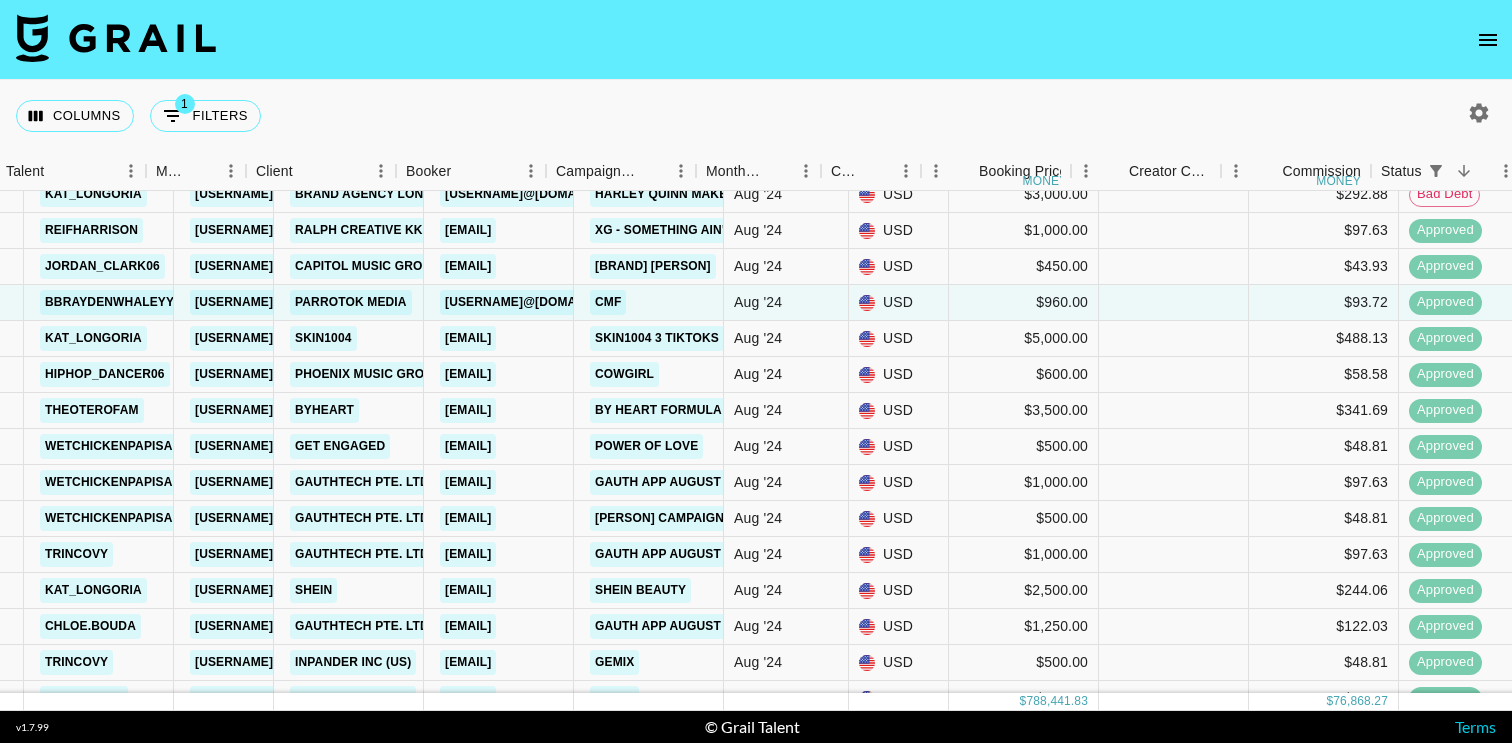 scroll, scrollTop: 187, scrollLeft: 385, axis: both 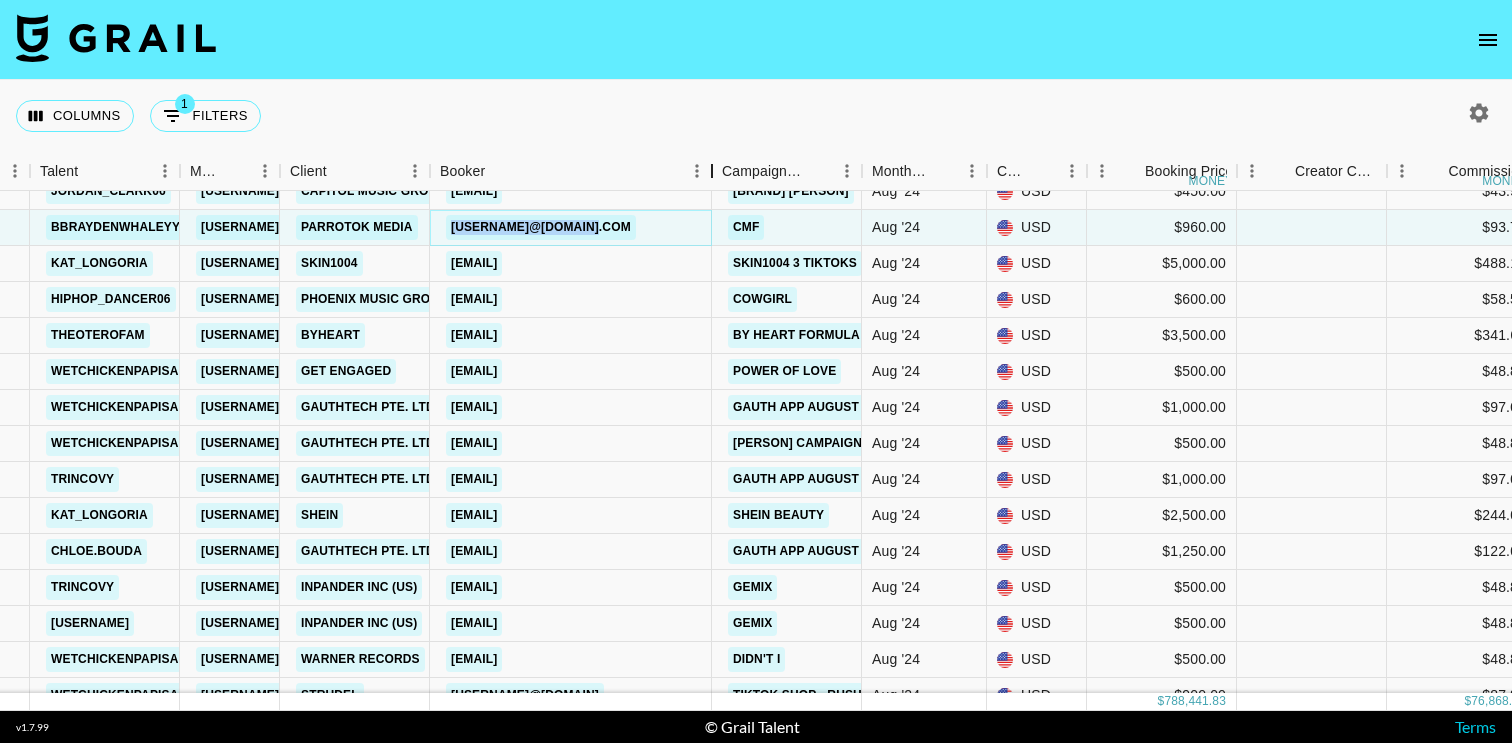 drag, startPoint x: 577, startPoint y: 164, endPoint x: 709, endPoint y: 164, distance: 132 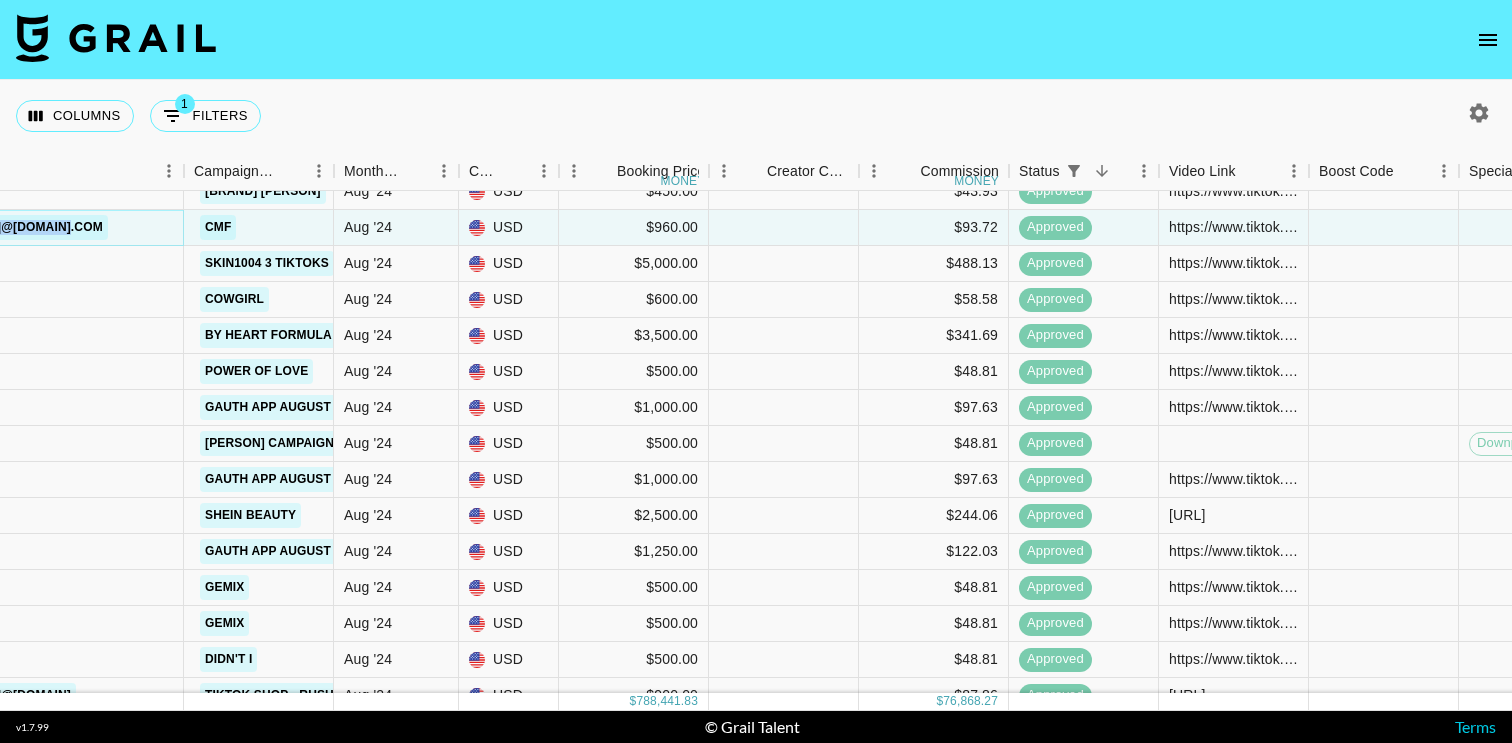 scroll, scrollTop: 262, scrollLeft: 947, axis: both 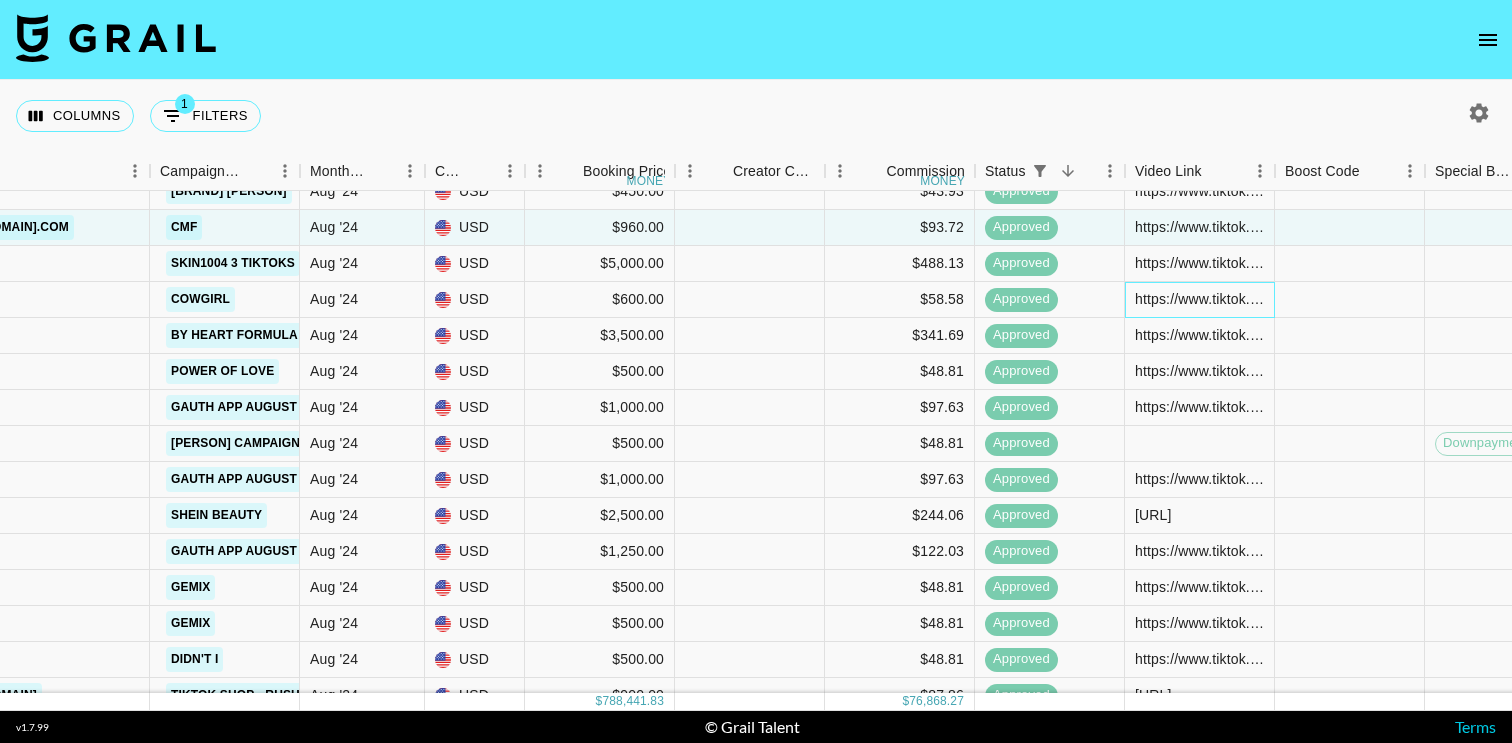 click on "https://www.tiktok.com/@hiphop_dancer06/video/7405999758508035371?is_from_webapp=1&sender_device=pc&web_id=7308812253259138603" at bounding box center (1199, 299) 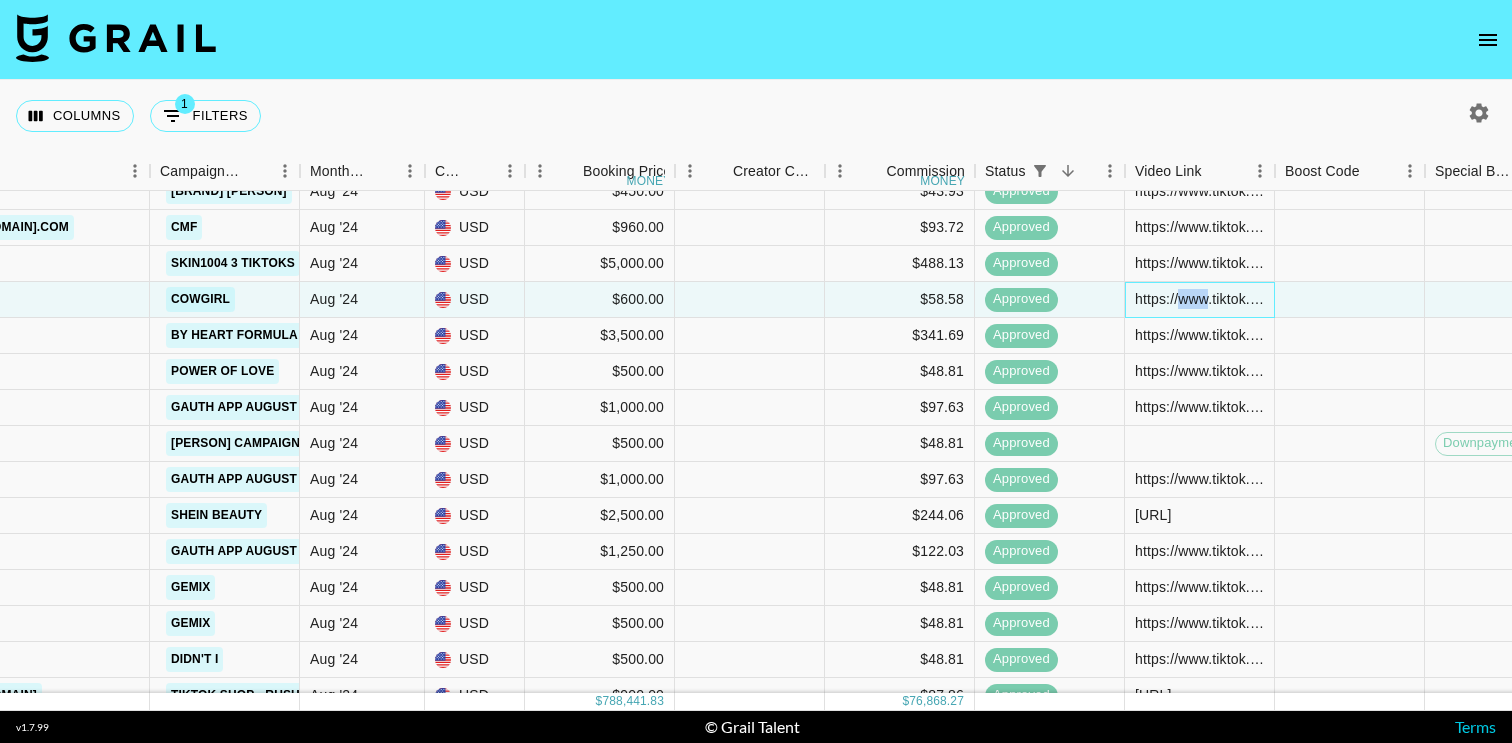 click on "https://www.tiktok.com/@hiphop_dancer06/video/7405999758508035371?is_from_webapp=1&sender_device=pc&web_id=7308812253259138603" at bounding box center (1199, 299) 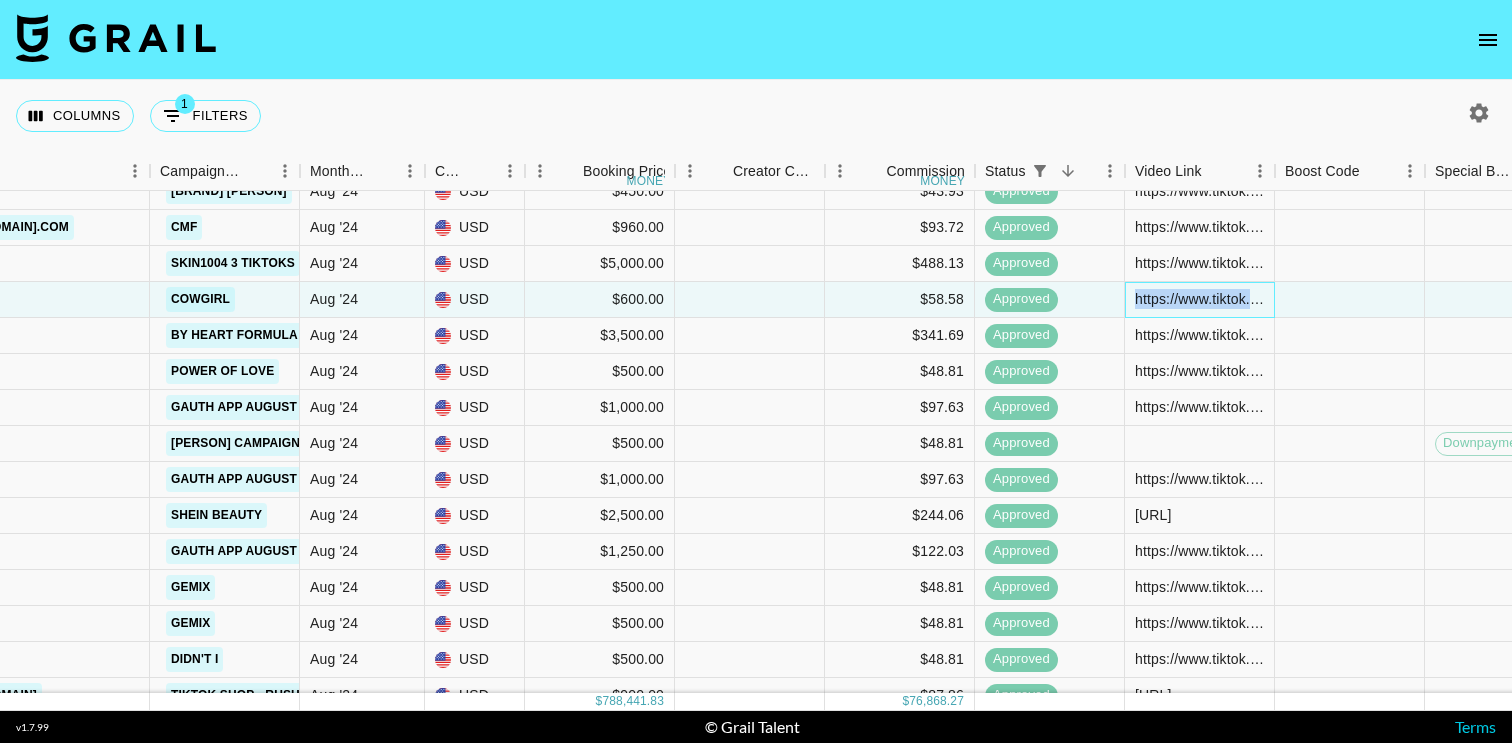 click on "https://www.tiktok.com/@hiphop_dancer06/video/7405999758508035371?is_from_webapp=1&sender_device=pc&web_id=7308812253259138603" at bounding box center (1199, 299) 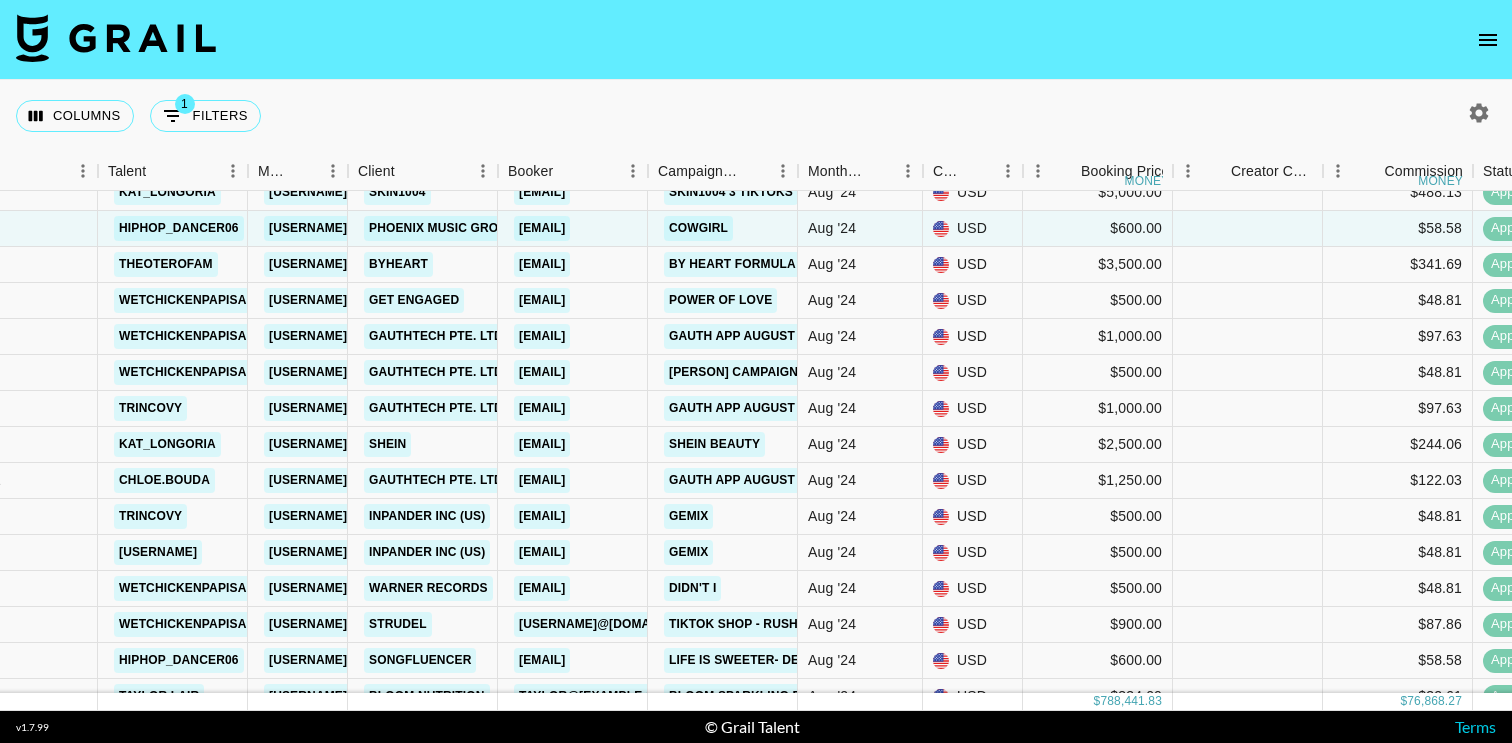 scroll, scrollTop: 359, scrollLeft: 319, axis: both 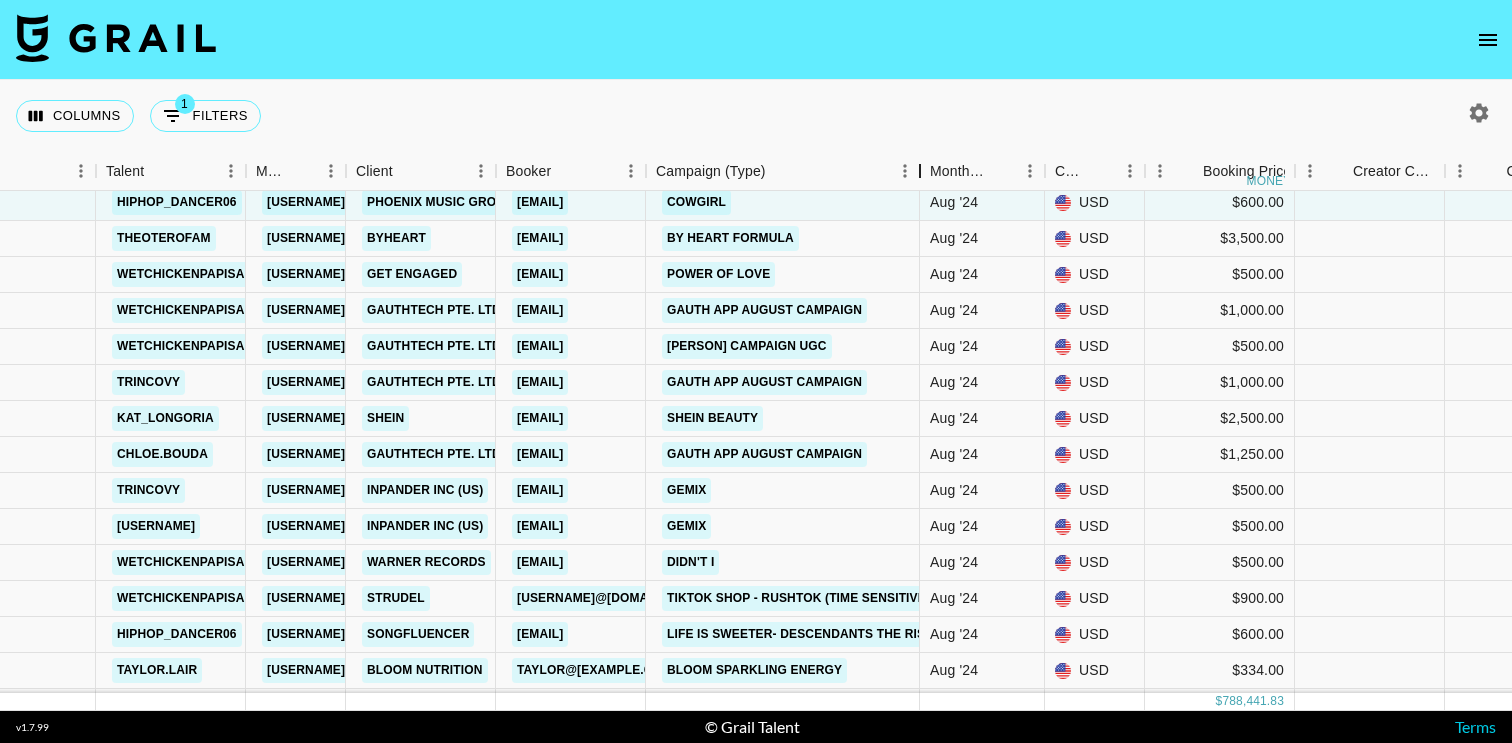 drag, startPoint x: 799, startPoint y: 164, endPoint x: 923, endPoint y: 167, distance: 124.036285 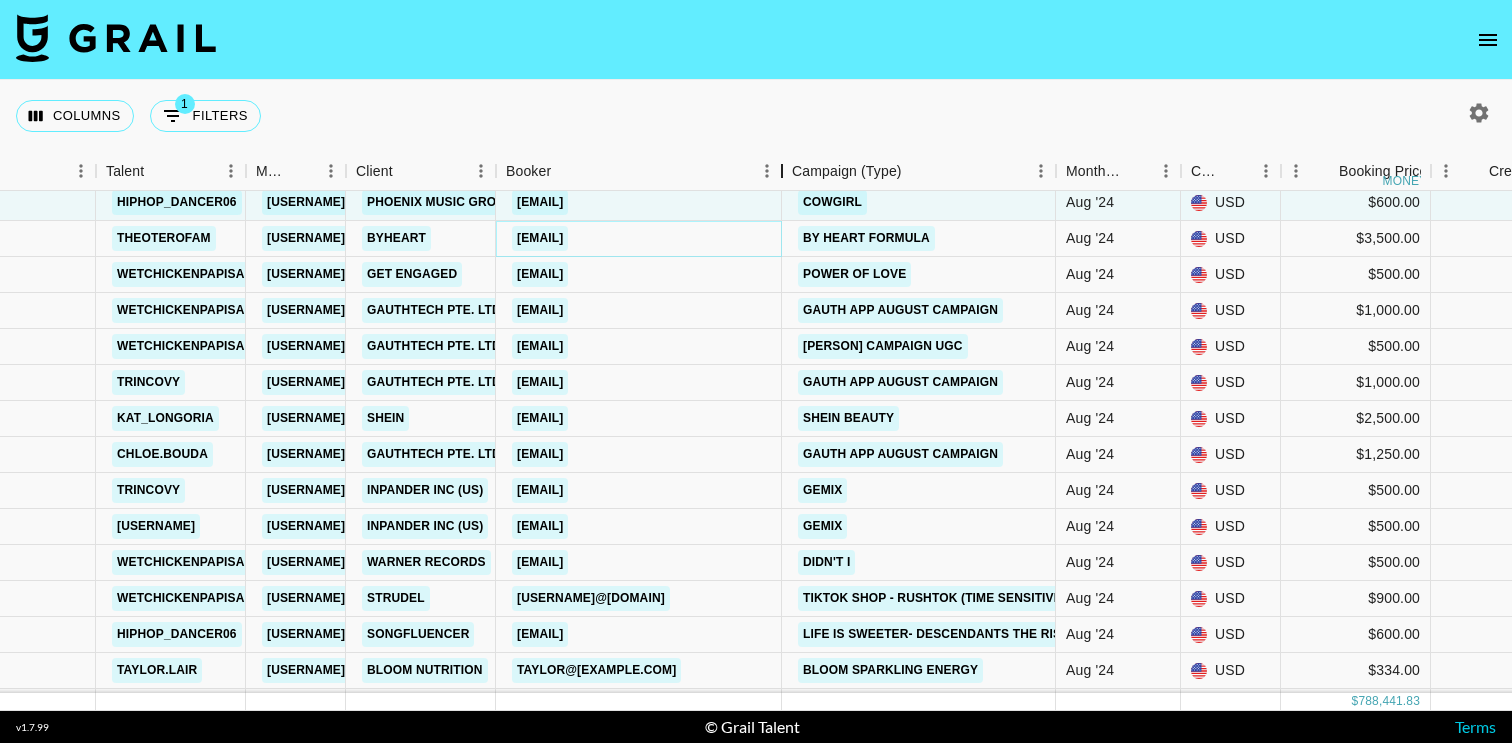 drag, startPoint x: 646, startPoint y: 171, endPoint x: 782, endPoint y: 174, distance: 136.03308 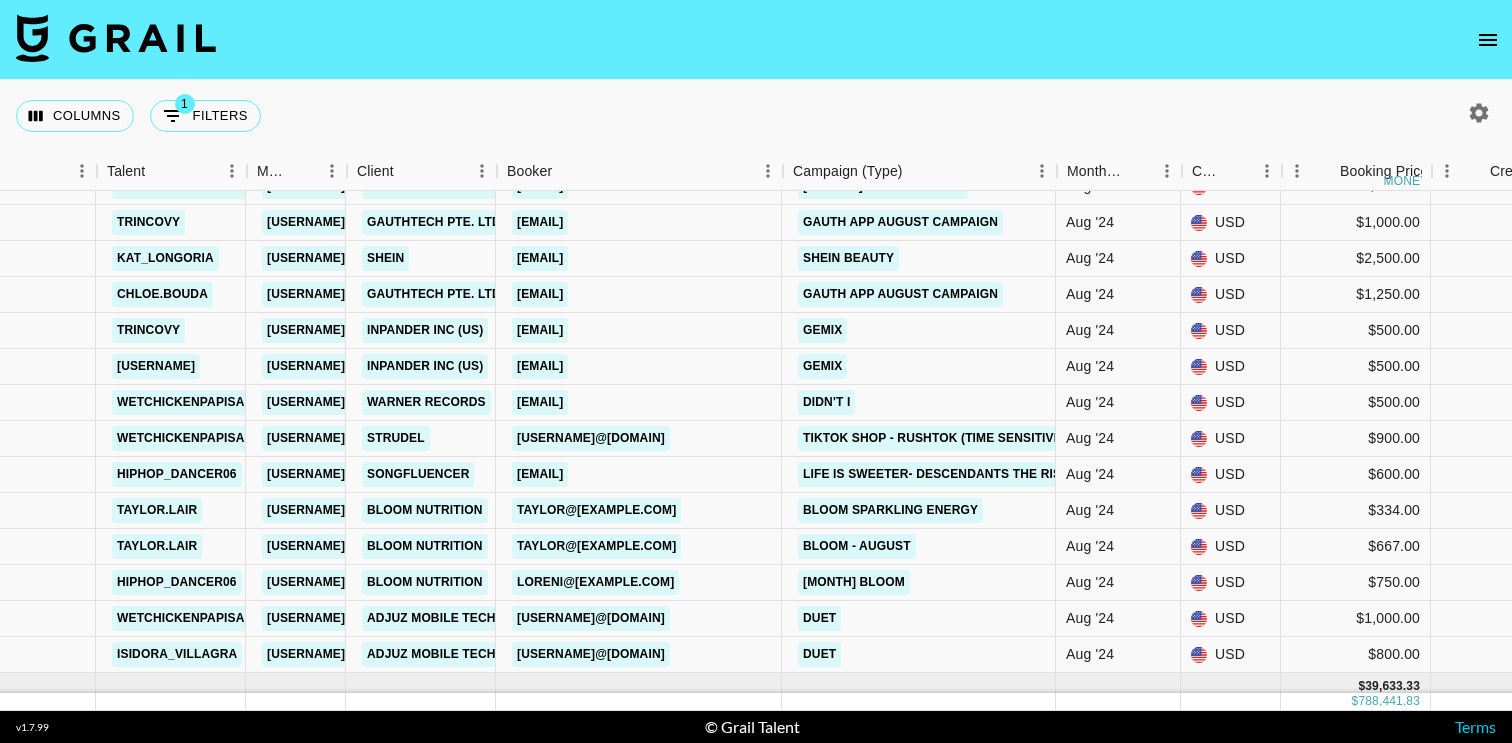 scroll, scrollTop: 524, scrollLeft: 318, axis: both 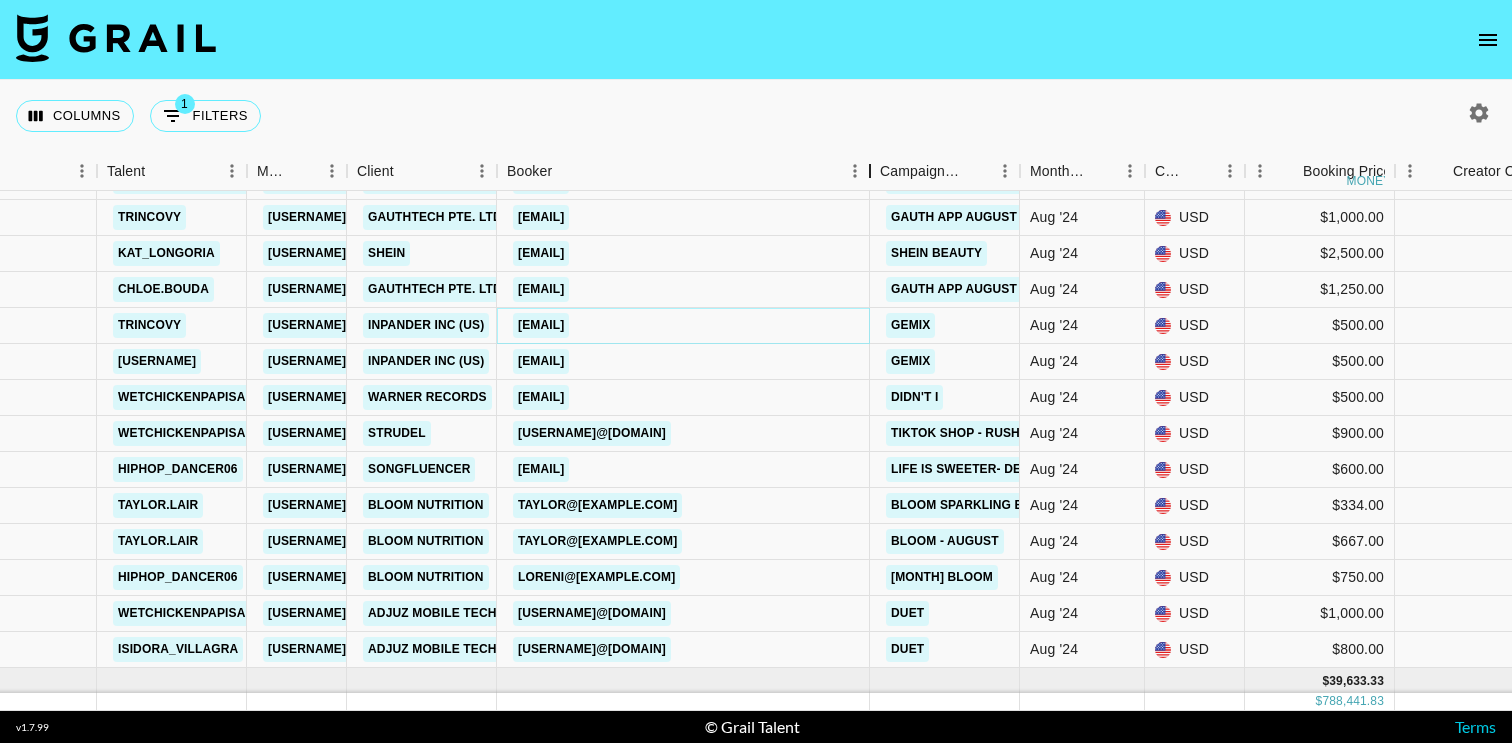 drag, startPoint x: 644, startPoint y: 173, endPoint x: 863, endPoint y: 175, distance: 219.00912 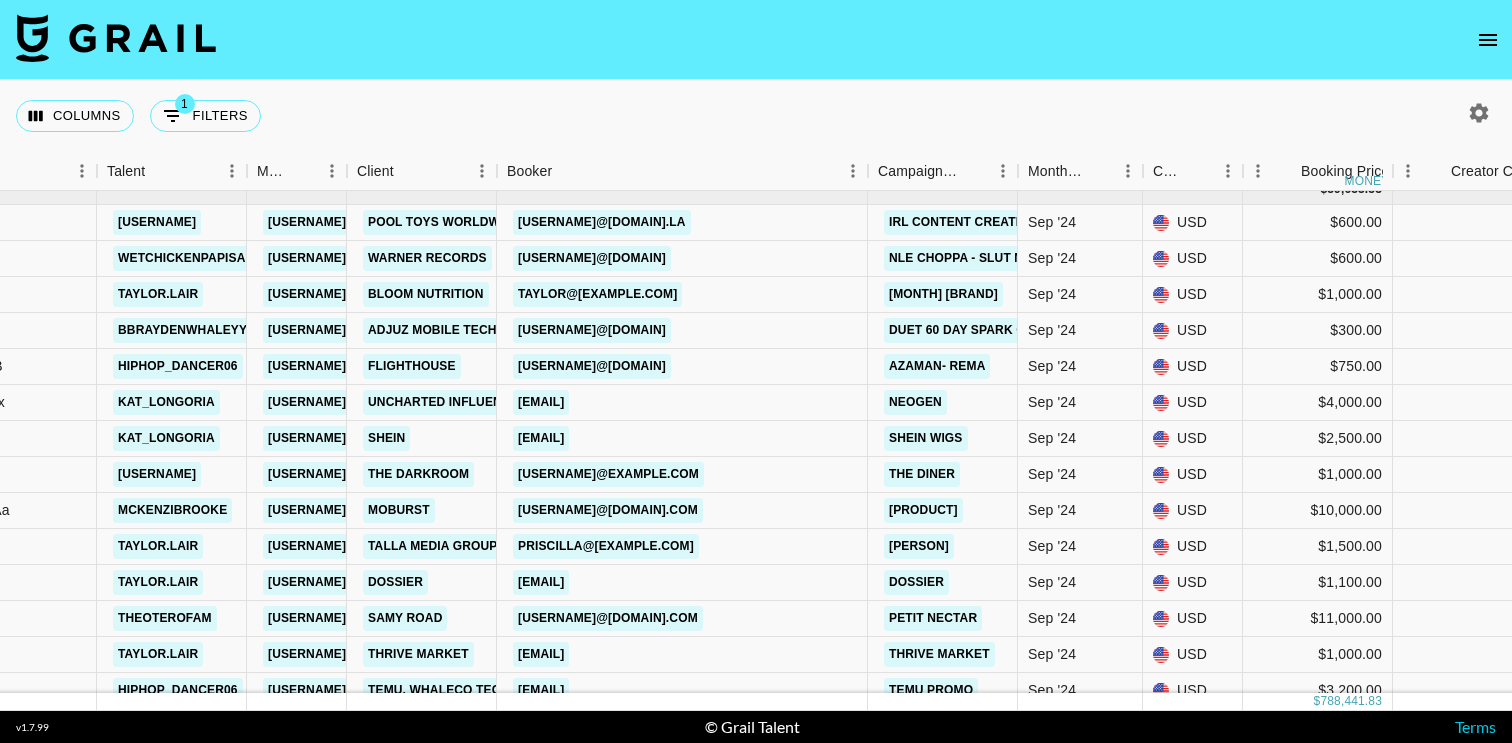 scroll, scrollTop: 1018, scrollLeft: 318, axis: both 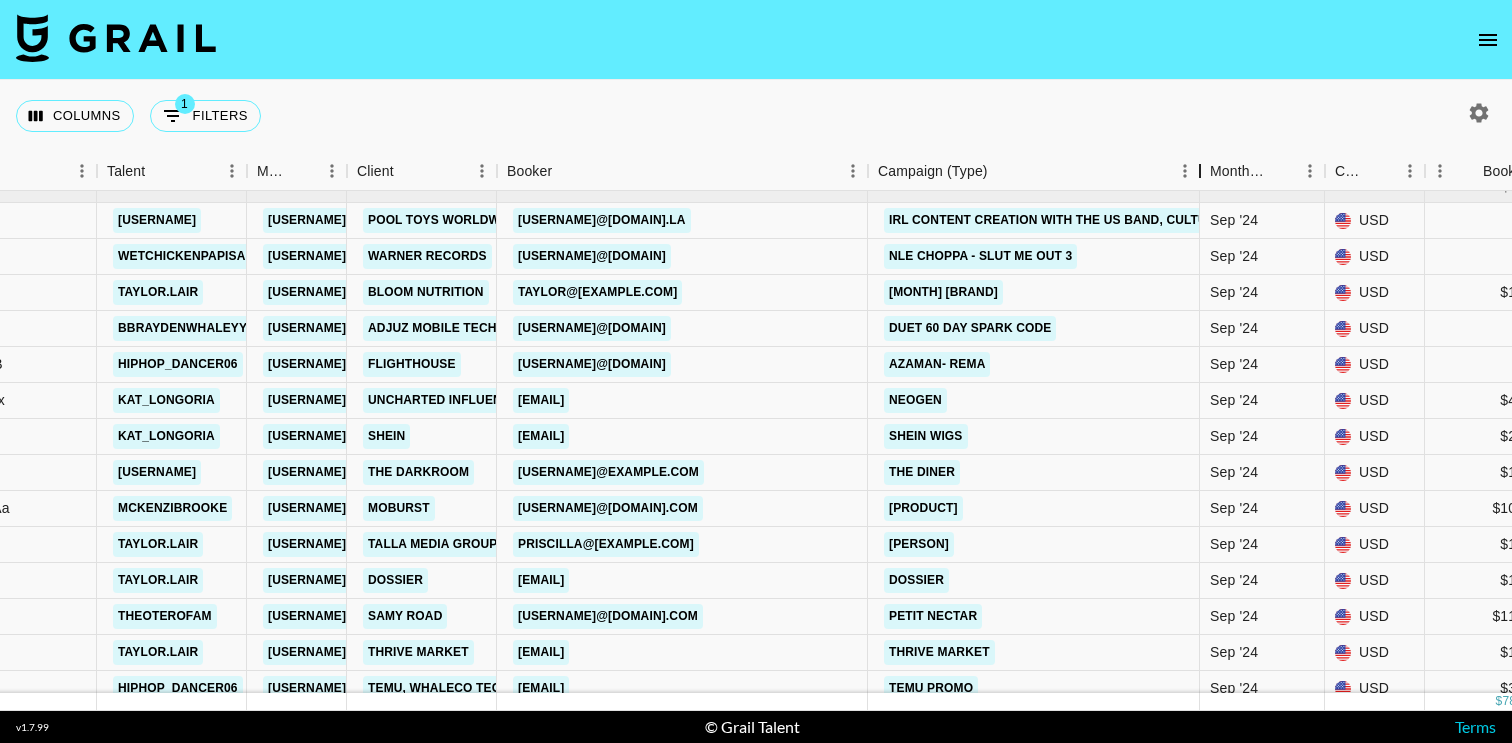 drag, startPoint x: 1017, startPoint y: 171, endPoint x: 1199, endPoint y: 176, distance: 182.06866 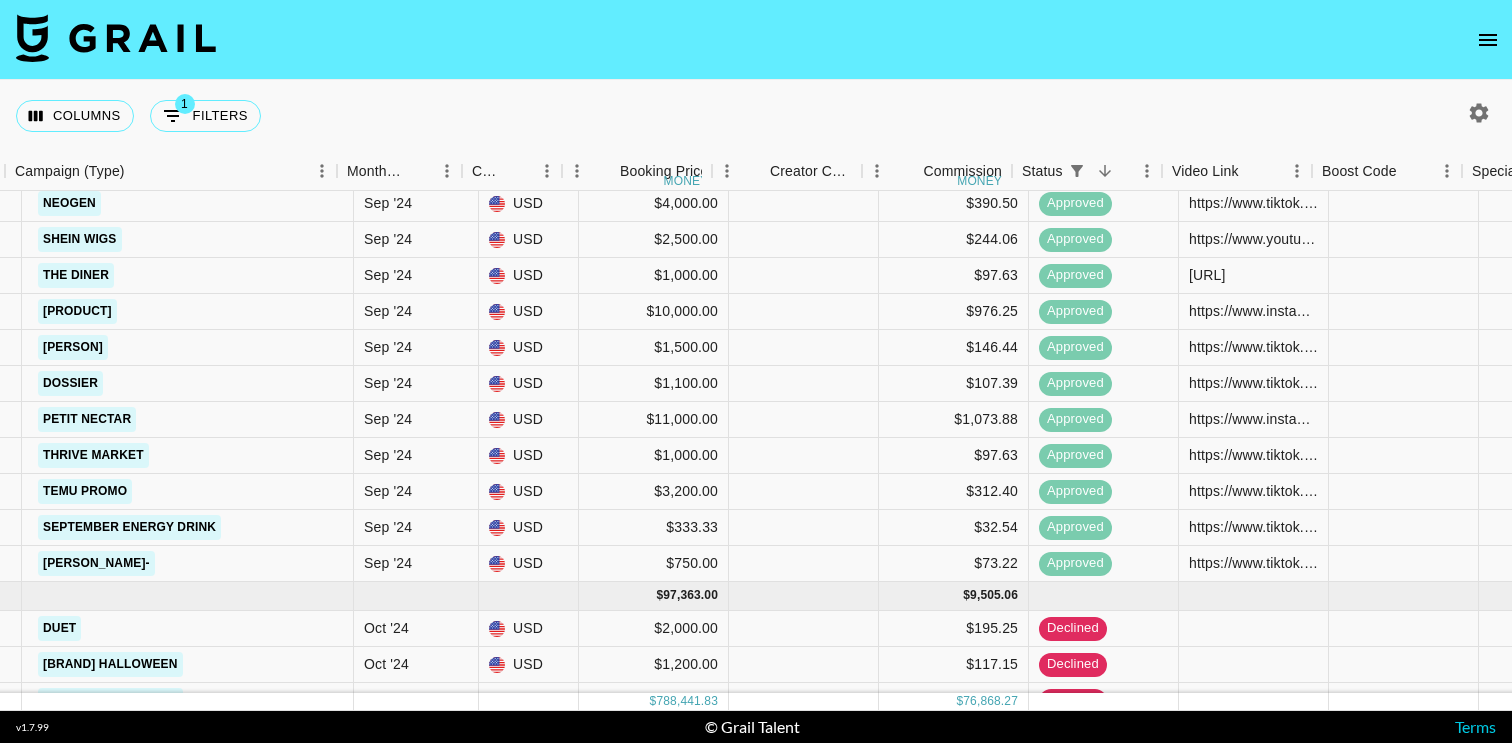scroll, scrollTop: 1215, scrollLeft: 1185, axis: both 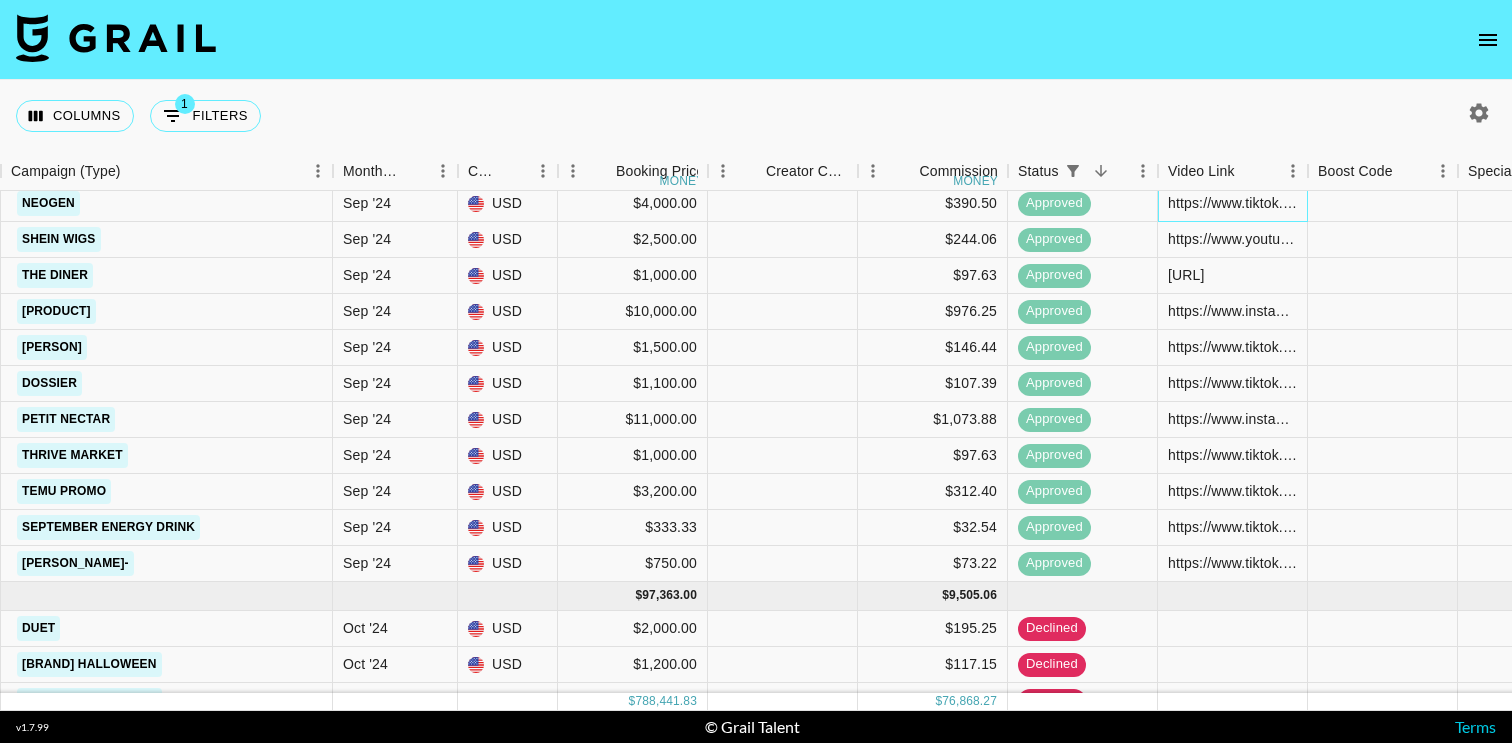 click on "https://www.tiktok.com/@[USERNAME]/video/7449012536118119681?is_from_webapp=1&sender_device=pc&web_id=7308812253259138603" at bounding box center [1232, 203] 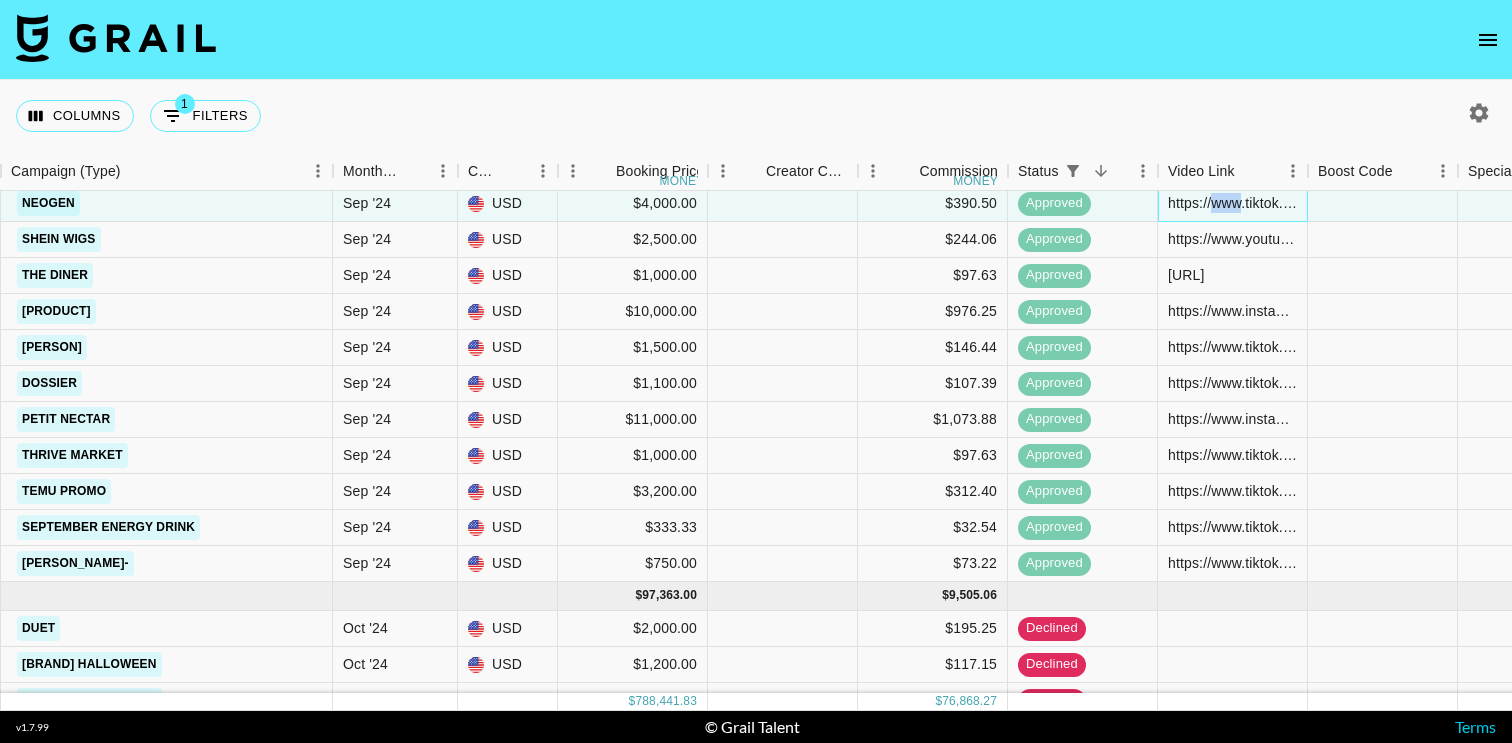 click on "https://www.tiktok.com/@[USERNAME]/video/7449012536118119681?is_from_webapp=1&sender_device=pc&web_id=7308812253259138603" at bounding box center [1232, 203] 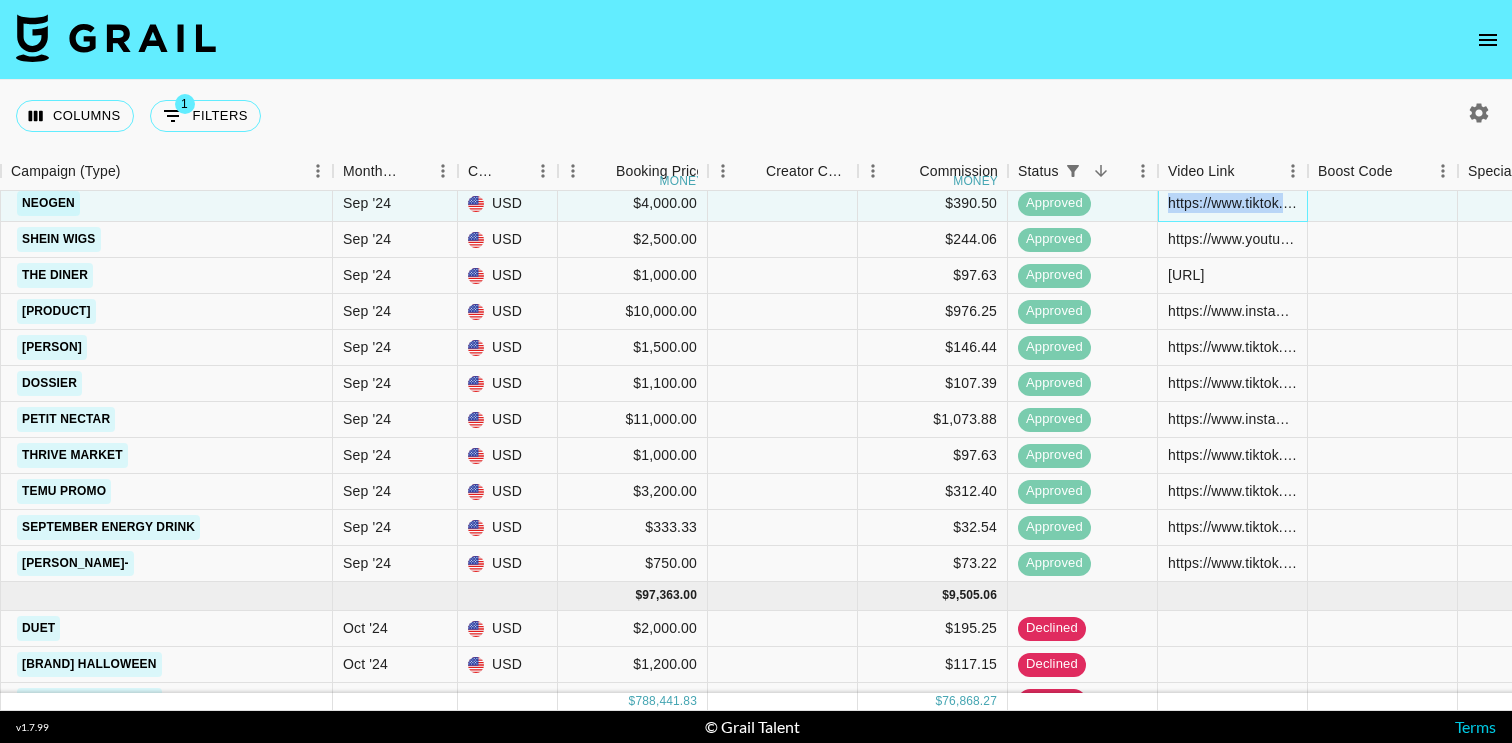 click on "https://www.tiktok.com/@[USERNAME]/video/7449012536118119681?is_from_webapp=1&sender_device=pc&web_id=7308812253259138603" at bounding box center [1232, 203] 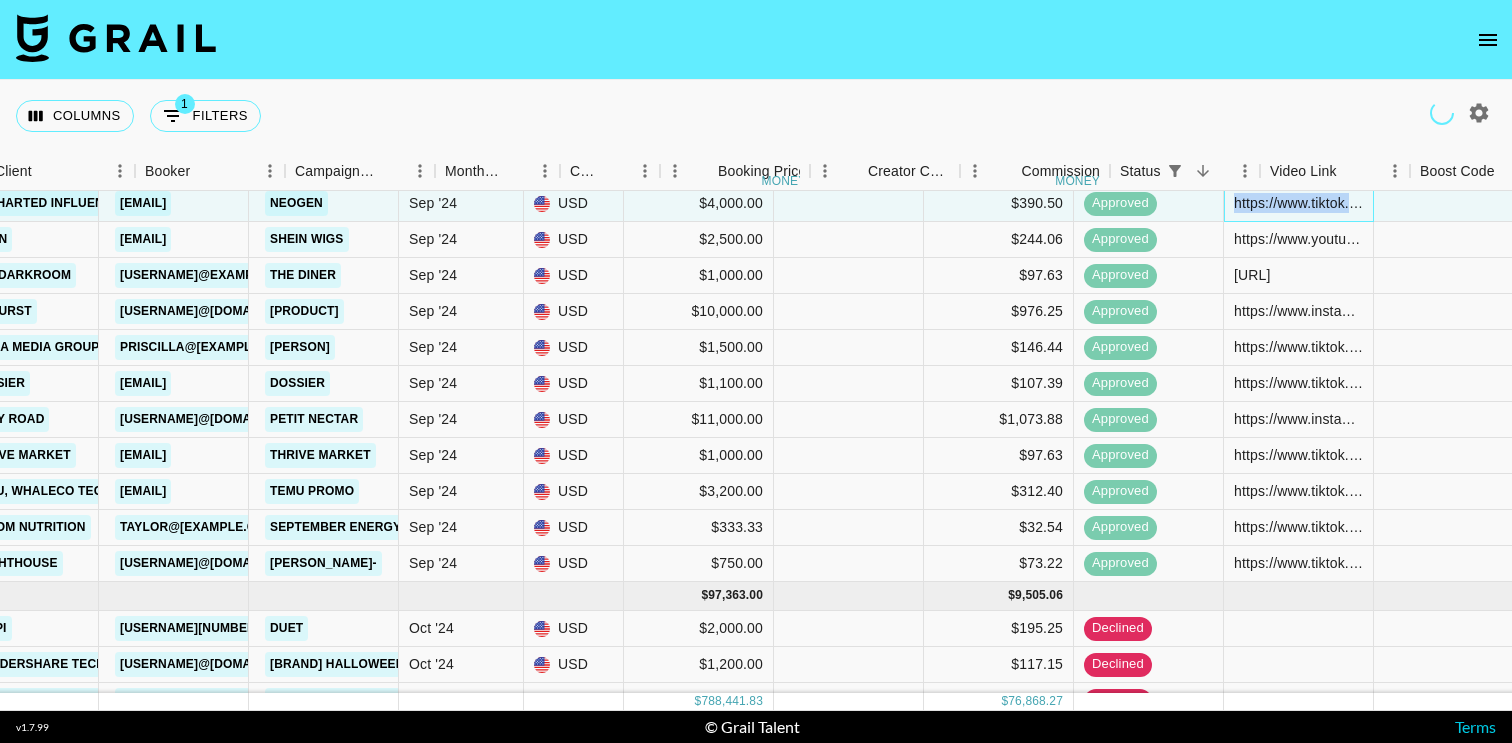 scroll, scrollTop: 1215, scrollLeft: 666, axis: both 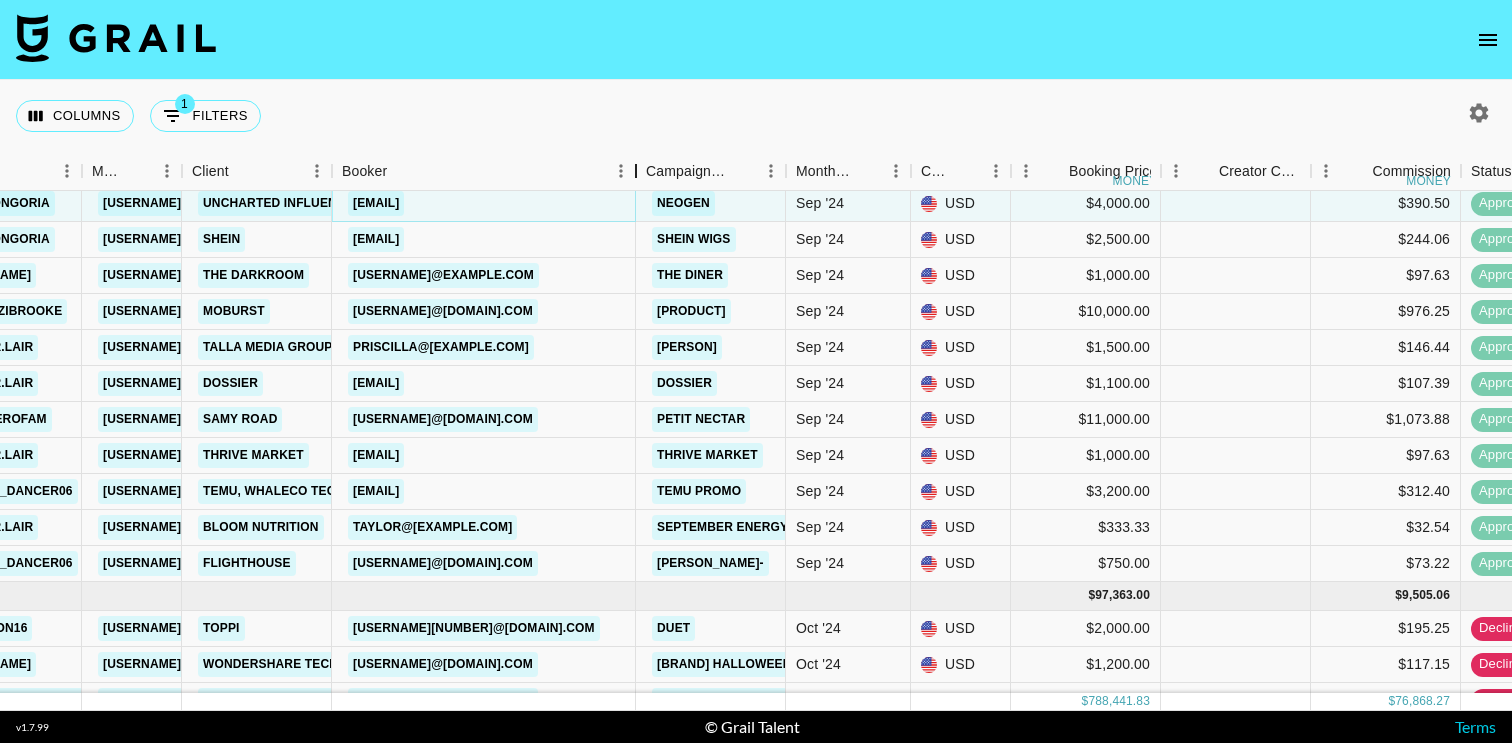 drag, startPoint x: 480, startPoint y: 180, endPoint x: 632, endPoint y: 185, distance: 152.08221 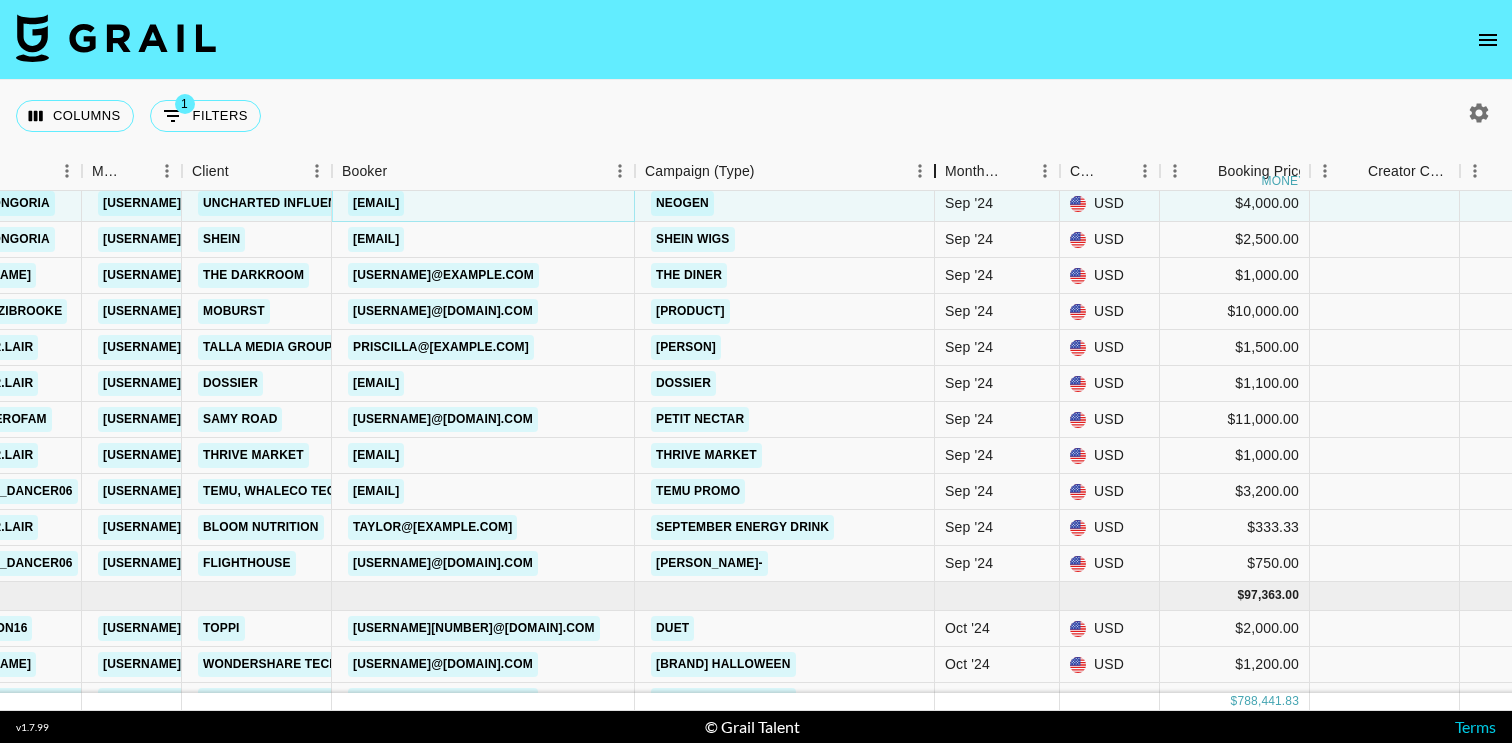 drag, startPoint x: 789, startPoint y: 174, endPoint x: 939, endPoint y: 176, distance: 150.01334 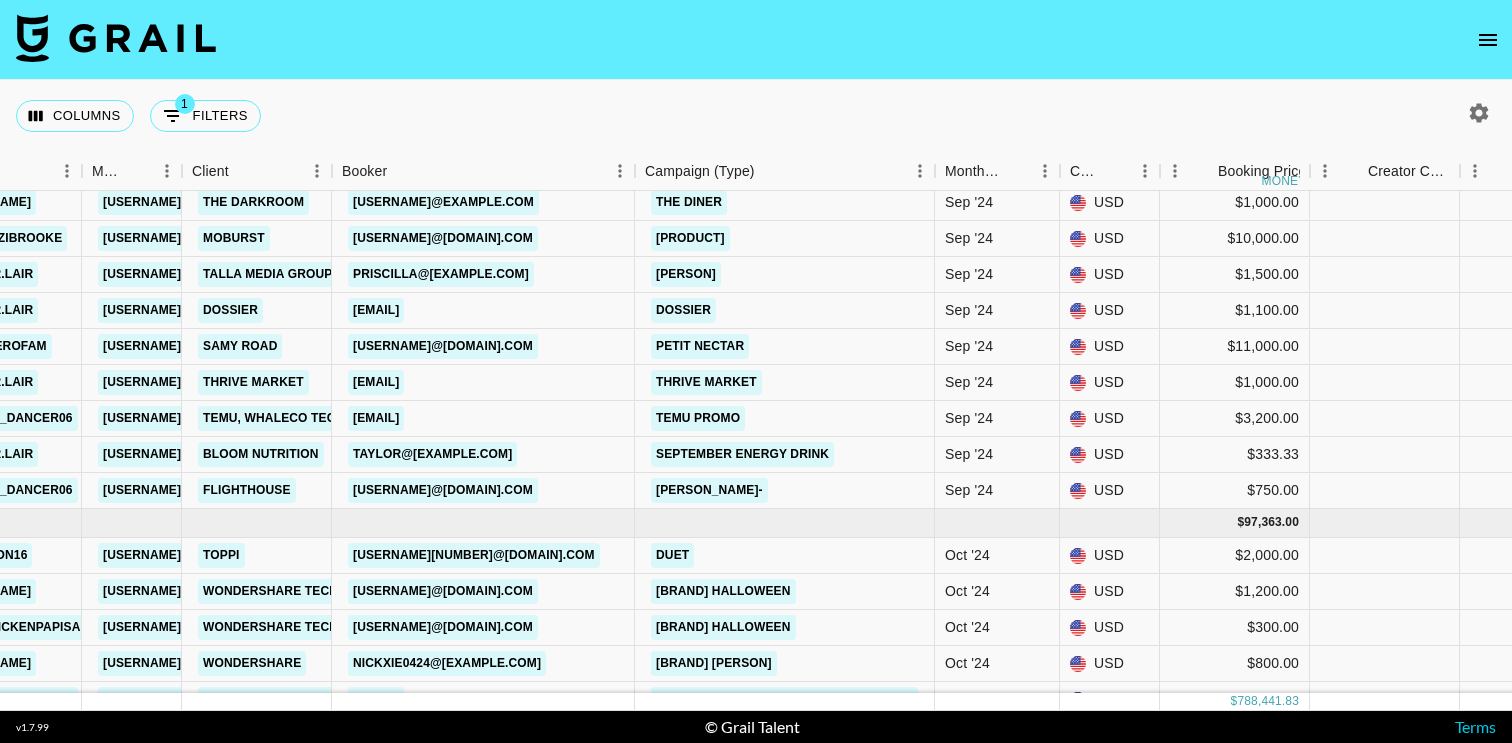 scroll, scrollTop: 1308, scrollLeft: 483, axis: both 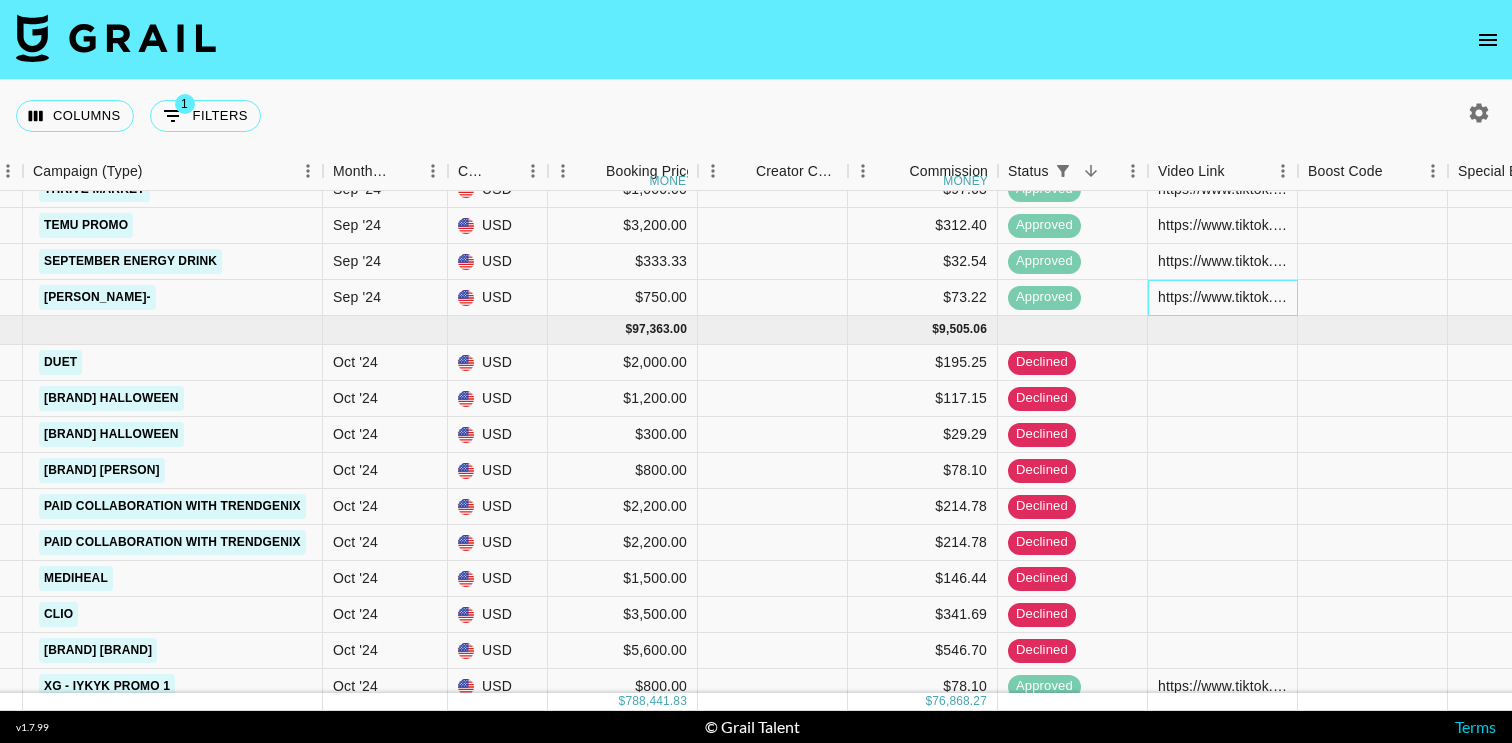 click on "https://www.tiktok.com/@[USERNAME]/video/[VIDEO_ID]?is_from_webapp=1&sender_device=pc&web_id=[WEB_ID]" at bounding box center [1222, 297] 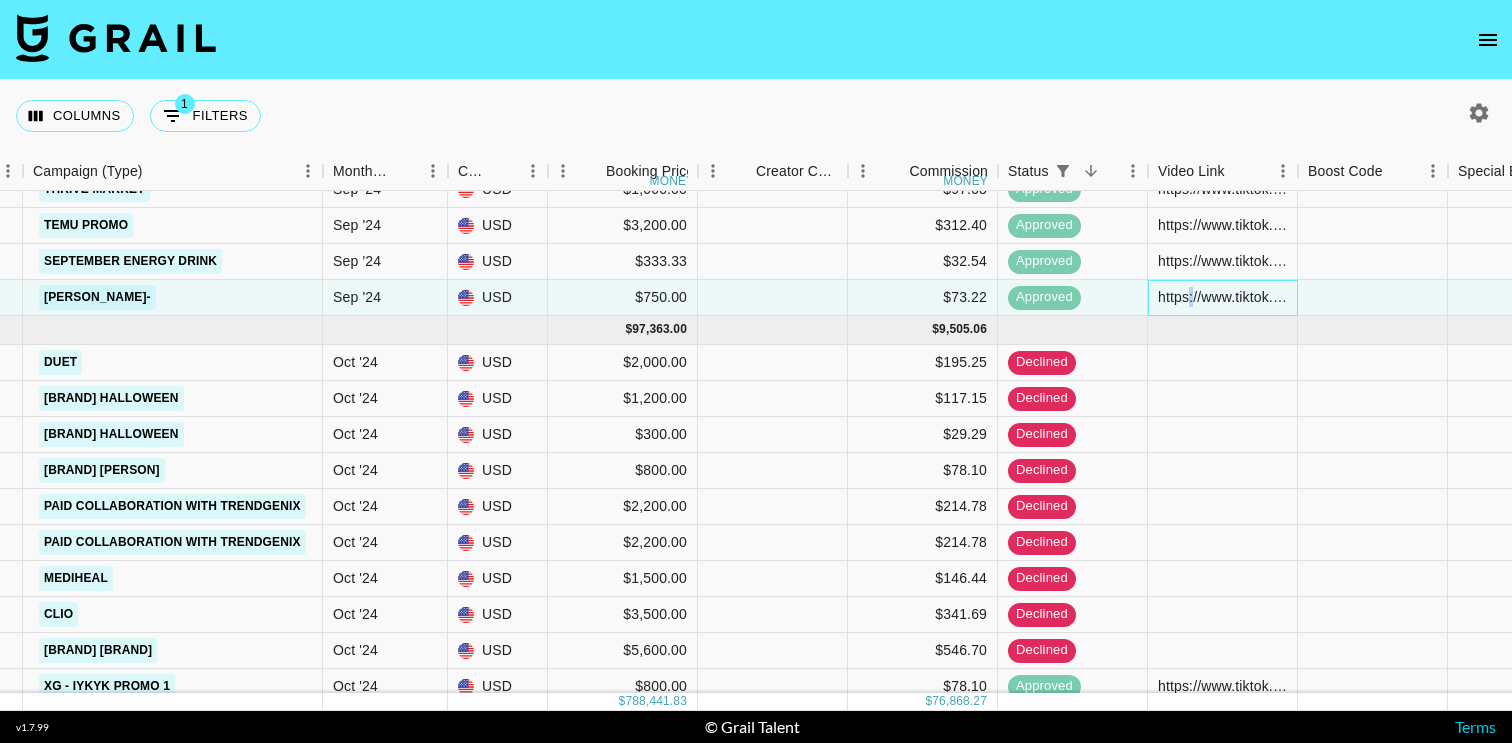 click on "https://www.tiktok.com/@[USERNAME]/video/[VIDEO_ID]?is_from_webapp=1&sender_device=pc&web_id=[WEB_ID]" at bounding box center (1222, 297) 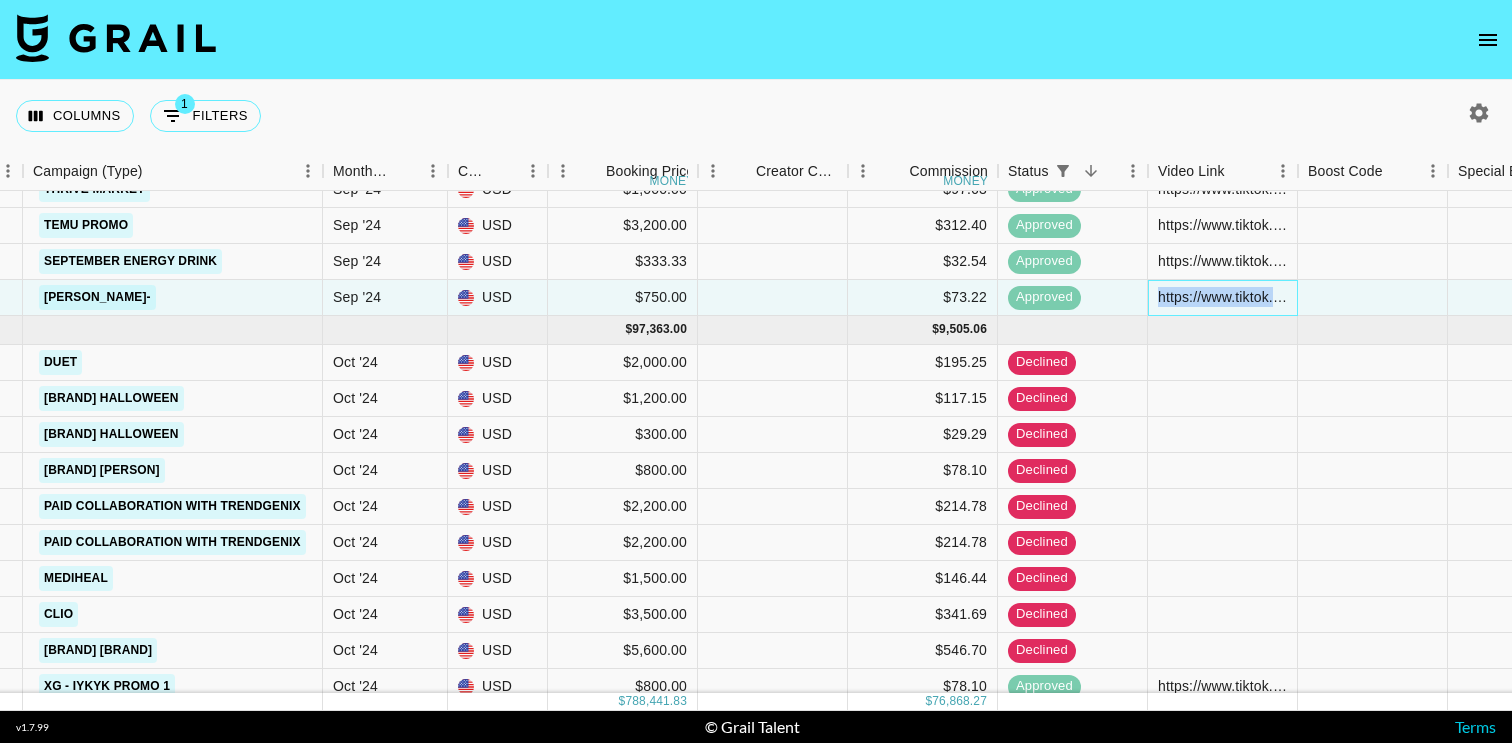 click on "https://www.tiktok.com/@[USERNAME]/video/[VIDEO_ID]?is_from_webapp=1&sender_device=pc&web_id=[WEB_ID]" at bounding box center (1222, 297) 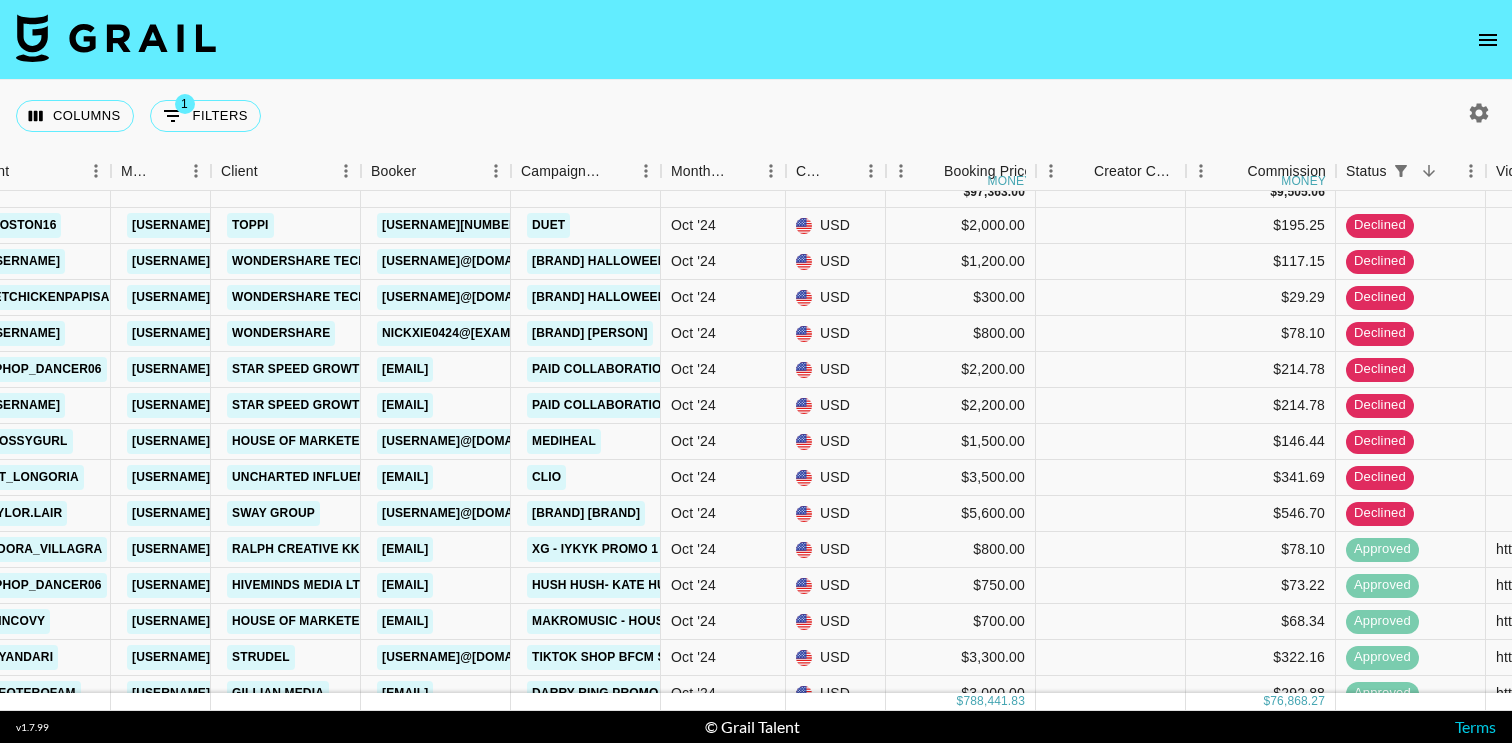scroll, scrollTop: 1644, scrollLeft: 453, axis: both 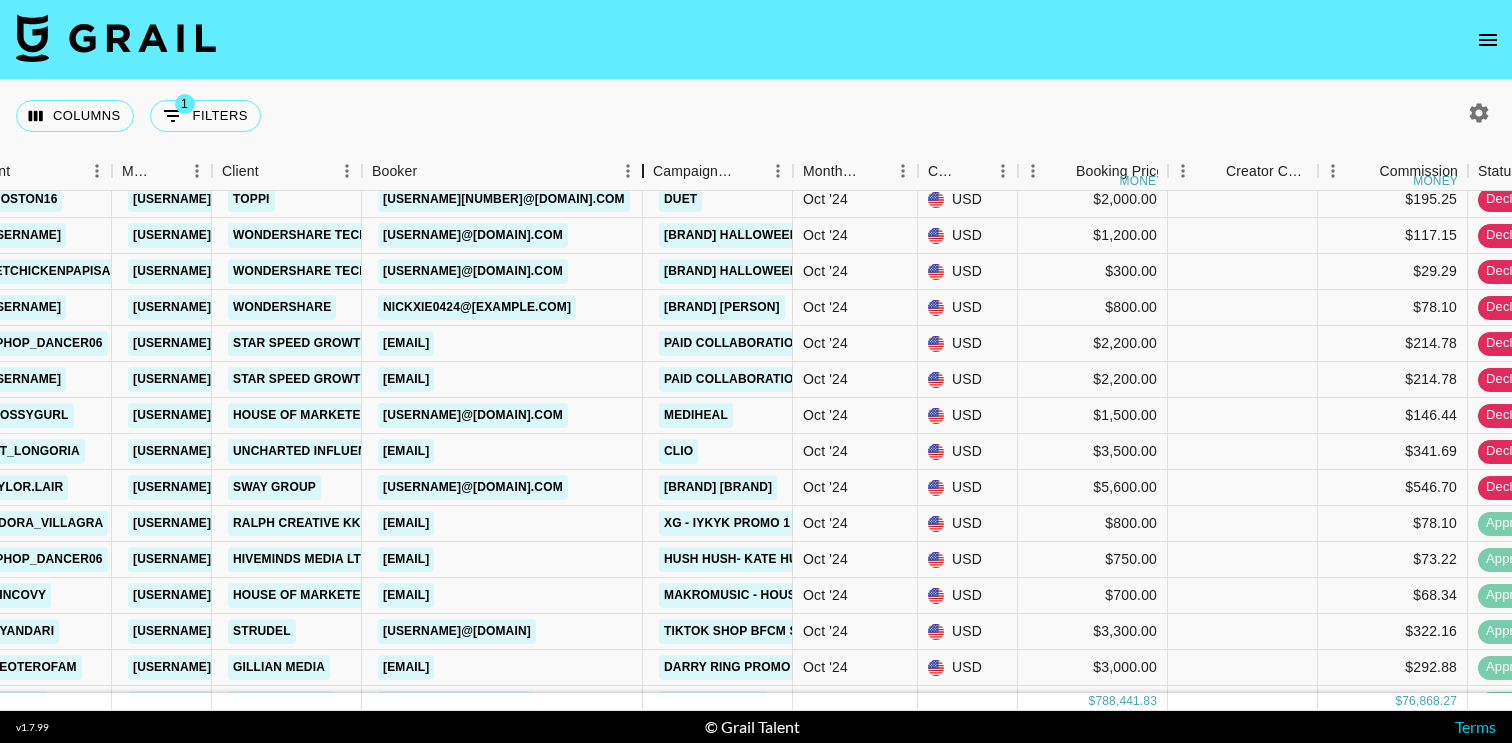 drag, startPoint x: 500, startPoint y: 168, endPoint x: 630, endPoint y: 169, distance: 130.00385 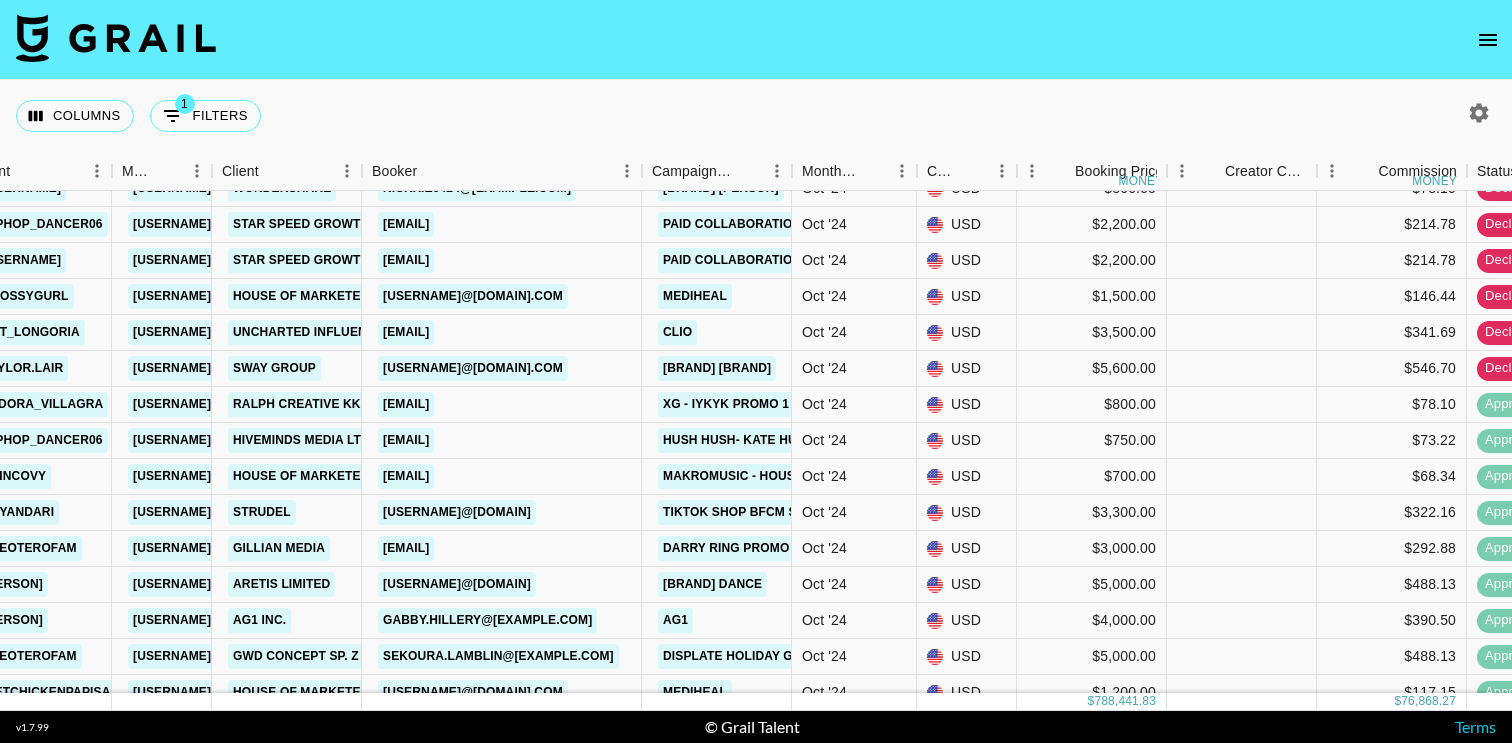 scroll, scrollTop: 1770, scrollLeft: 453, axis: both 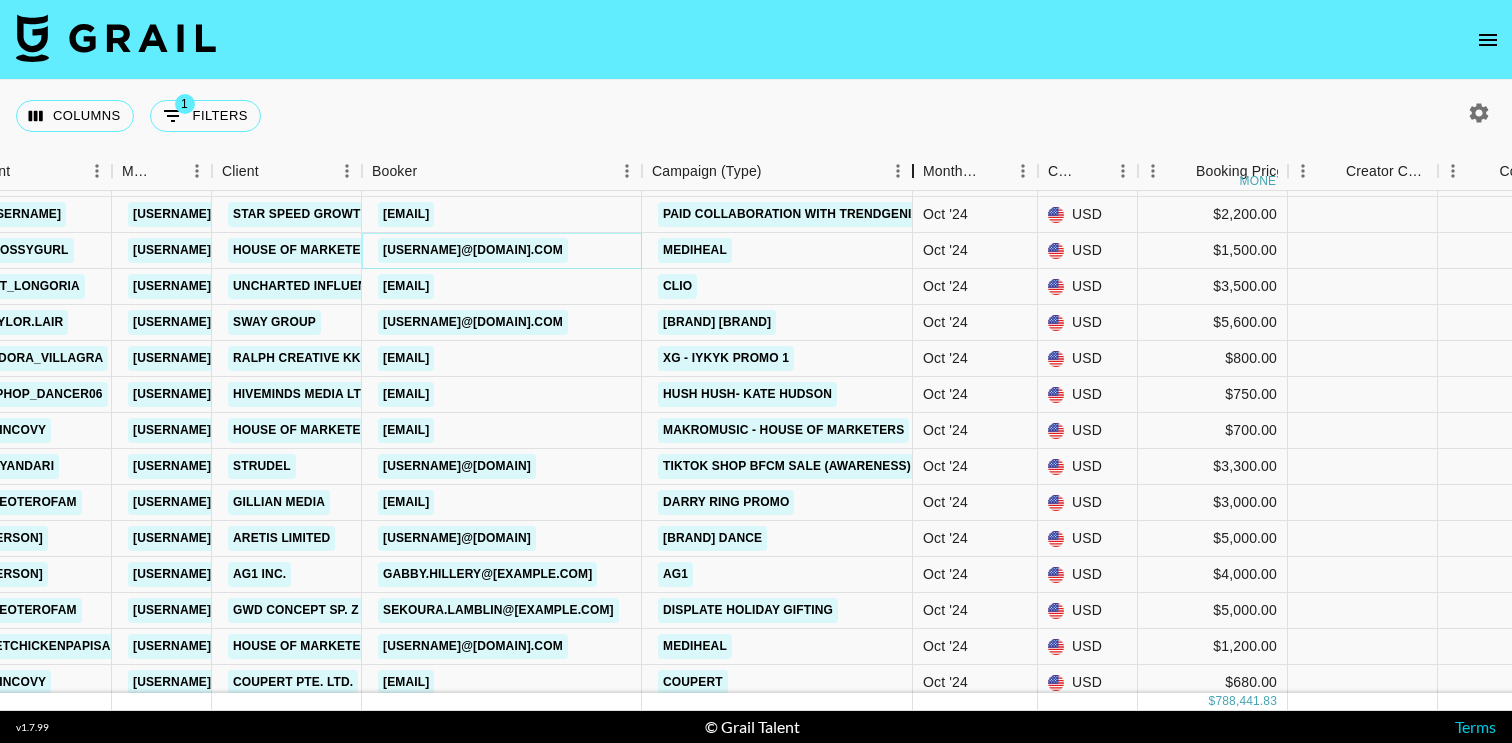 drag, startPoint x: 794, startPoint y: 173, endPoint x: 913, endPoint y: 191, distance: 120.353645 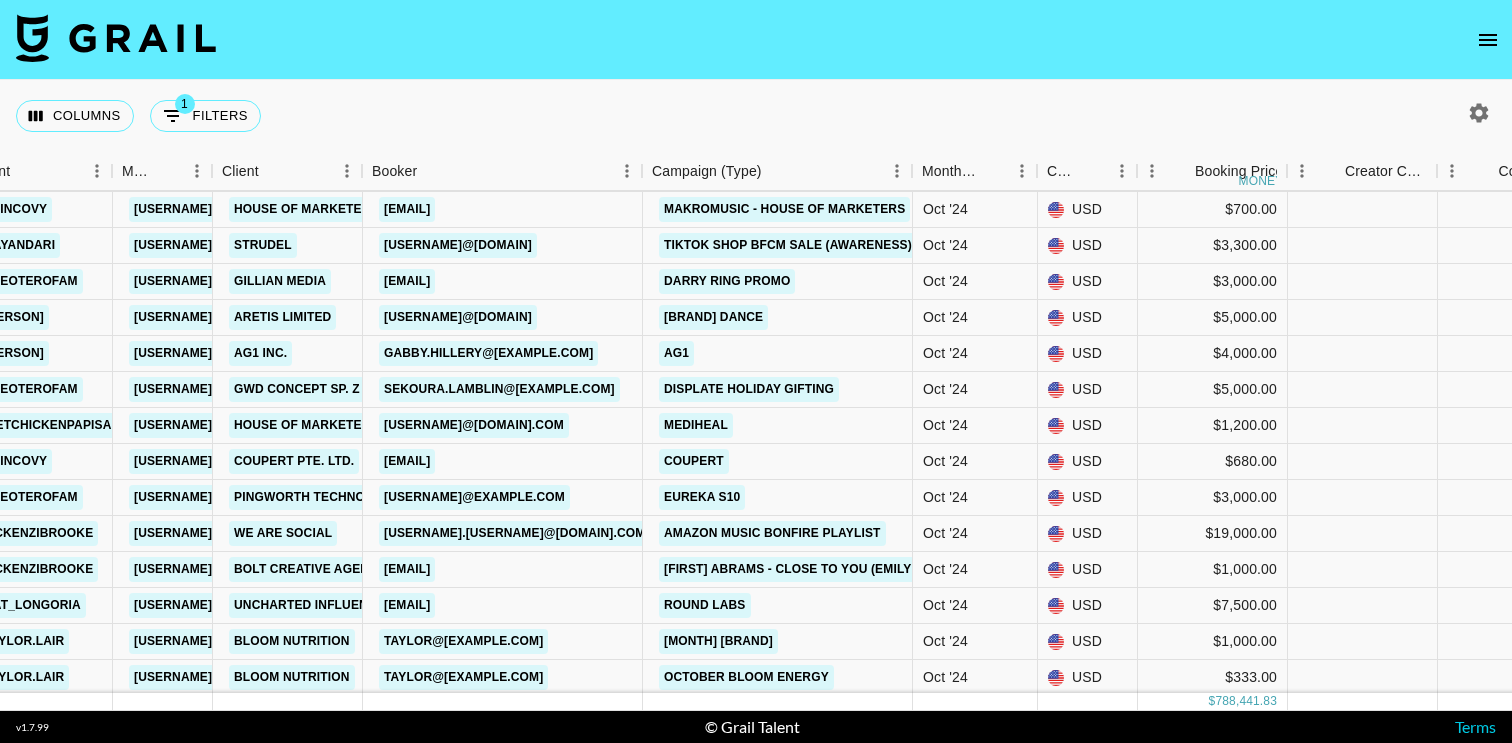 scroll, scrollTop: 2032, scrollLeft: 452, axis: both 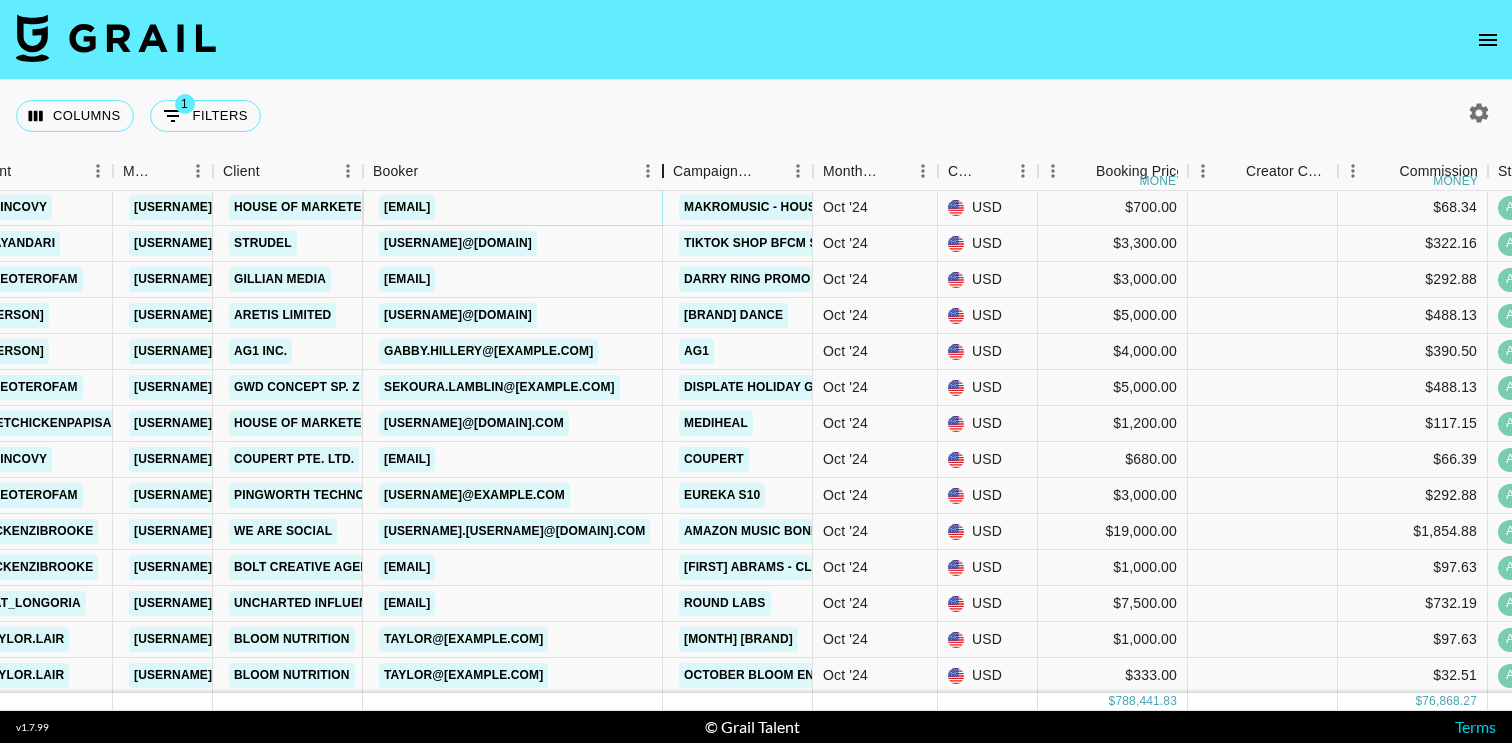 drag, startPoint x: 513, startPoint y: 183, endPoint x: 663, endPoint y: 184, distance: 150.00333 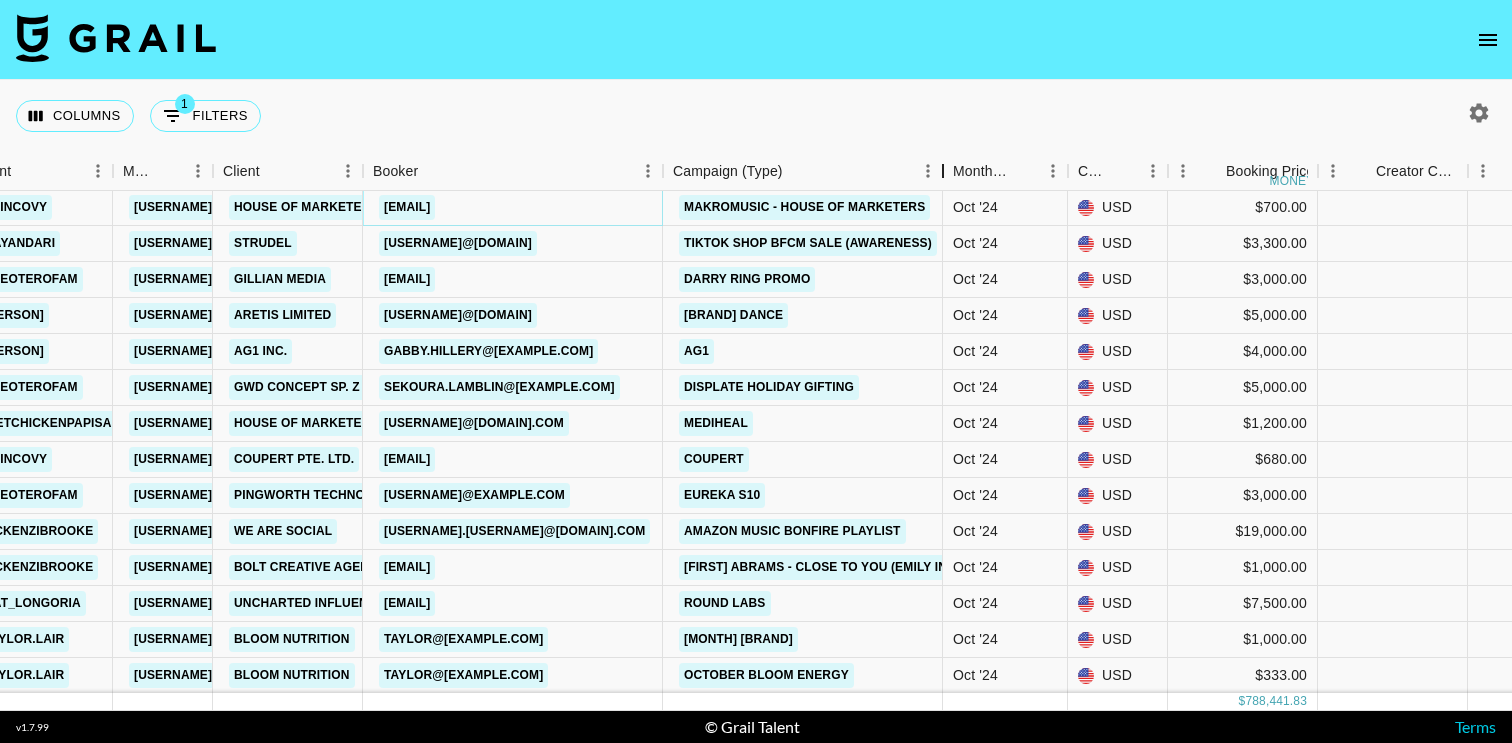 drag, startPoint x: 819, startPoint y: 164, endPoint x: 956, endPoint y: 164, distance: 137 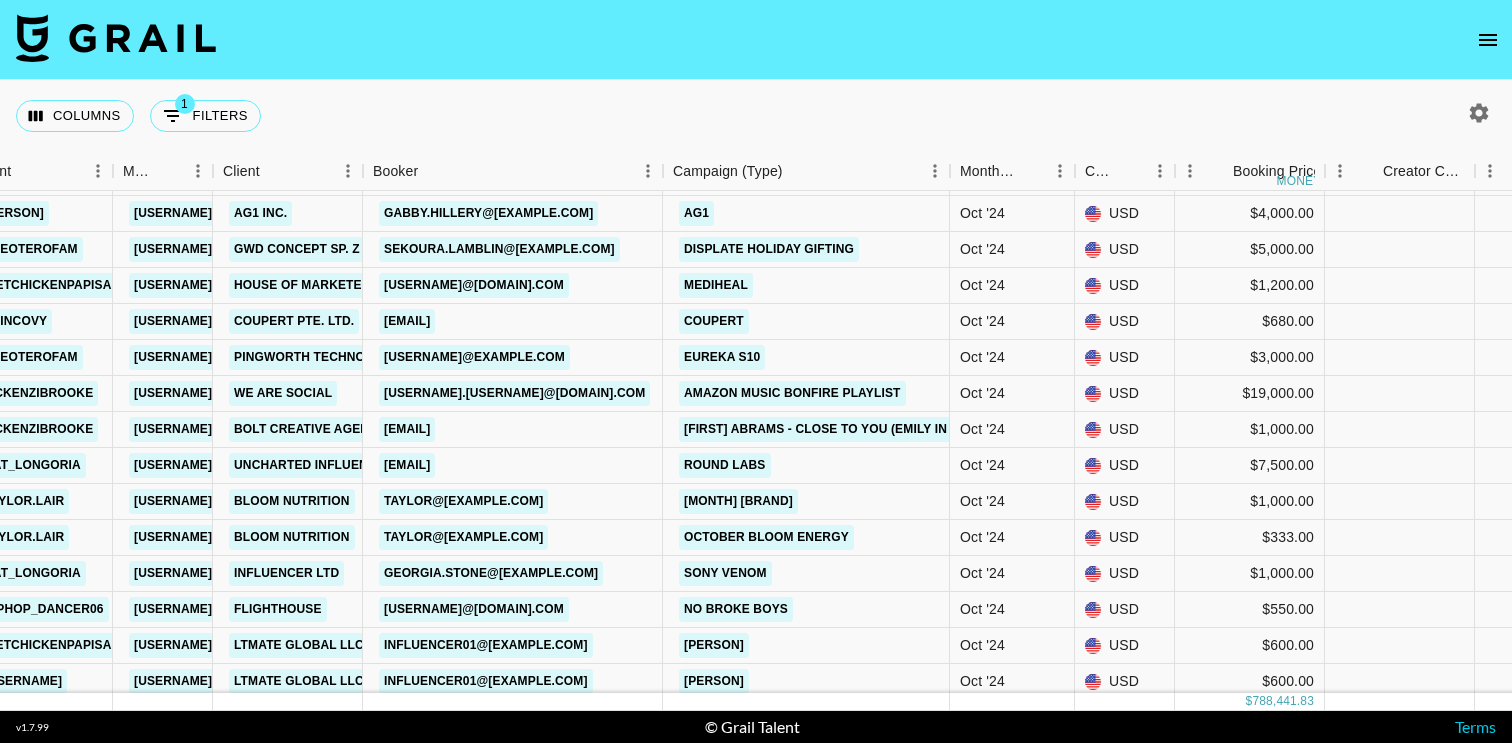 scroll, scrollTop: 2175, scrollLeft: 452, axis: both 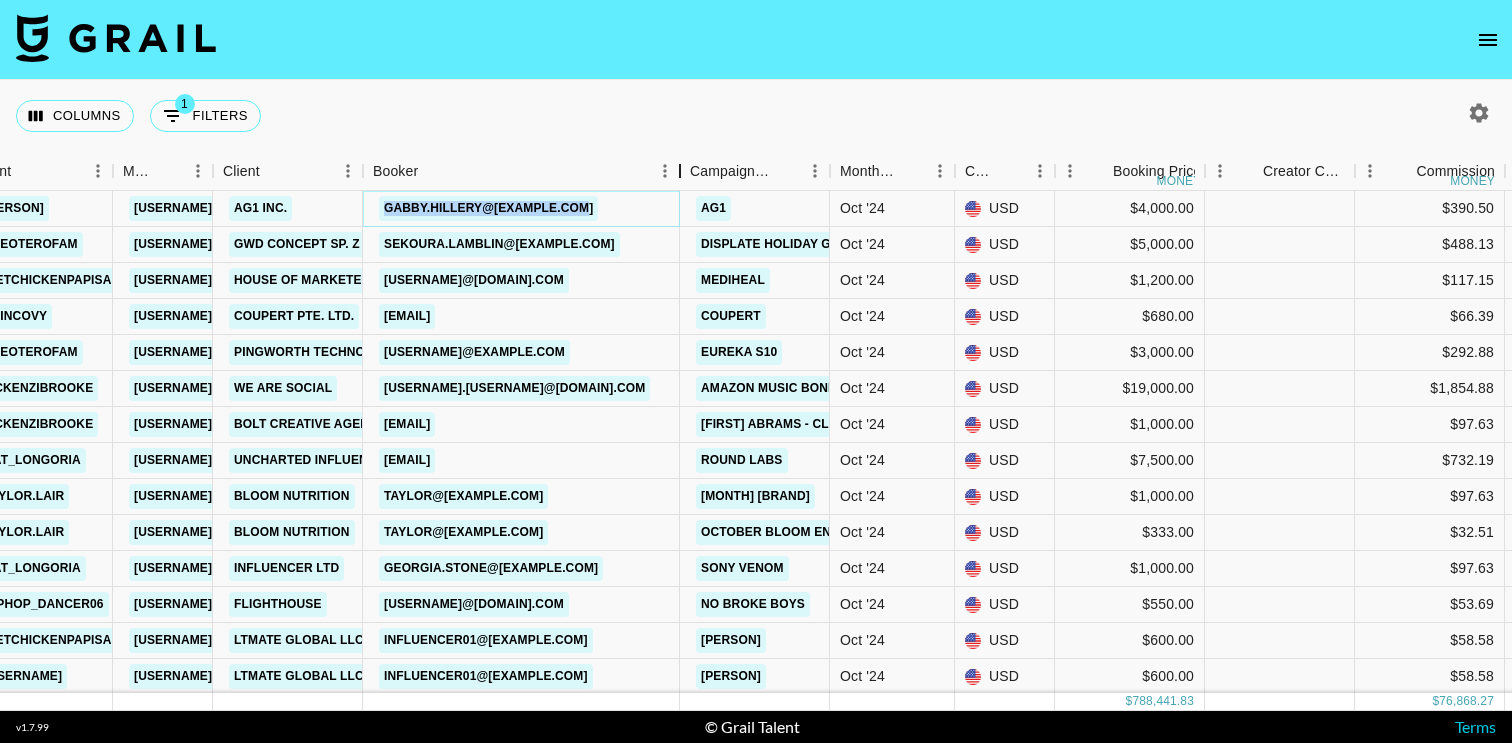 drag, startPoint x: 513, startPoint y: 178, endPoint x: 669, endPoint y: 170, distance: 156.20499 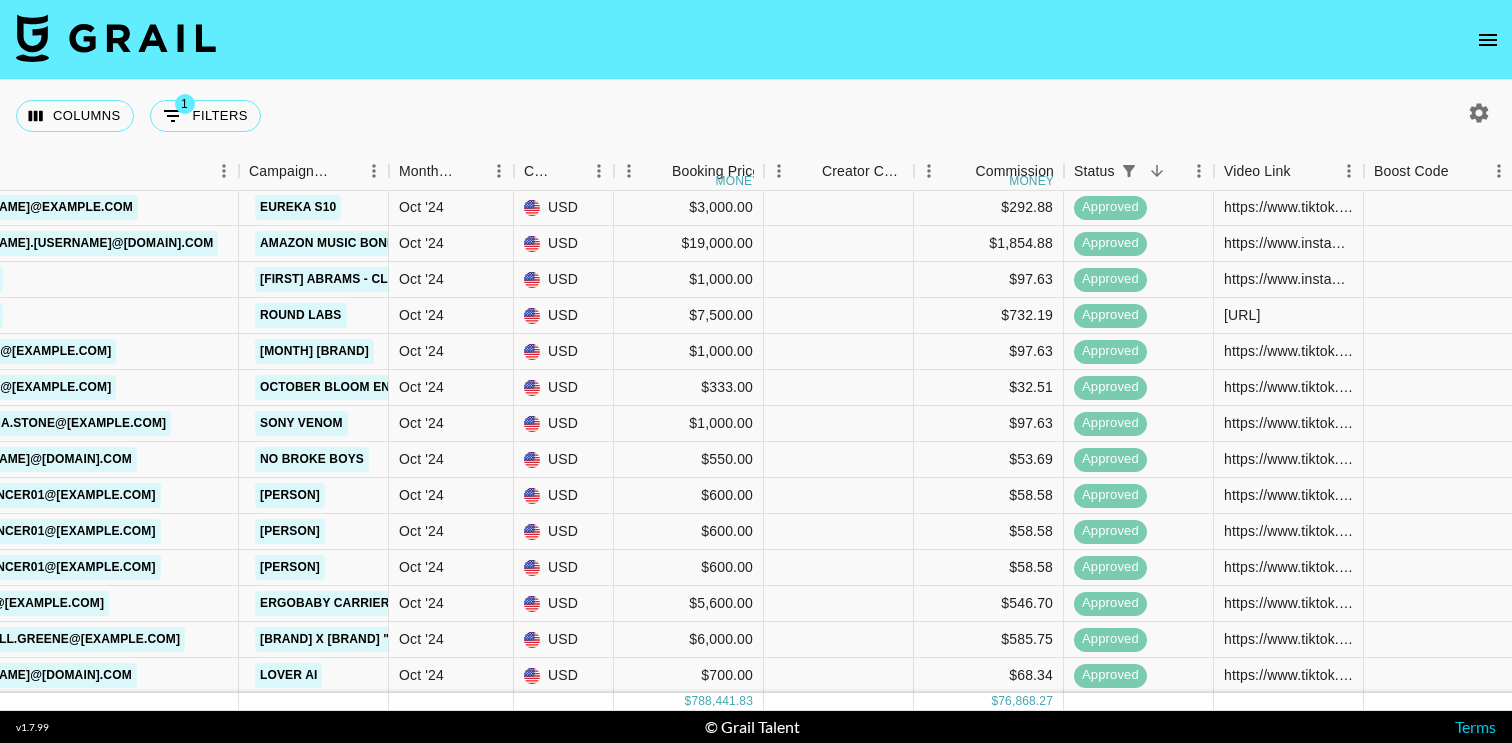 scroll, scrollTop: 2320, scrollLeft: 973, axis: both 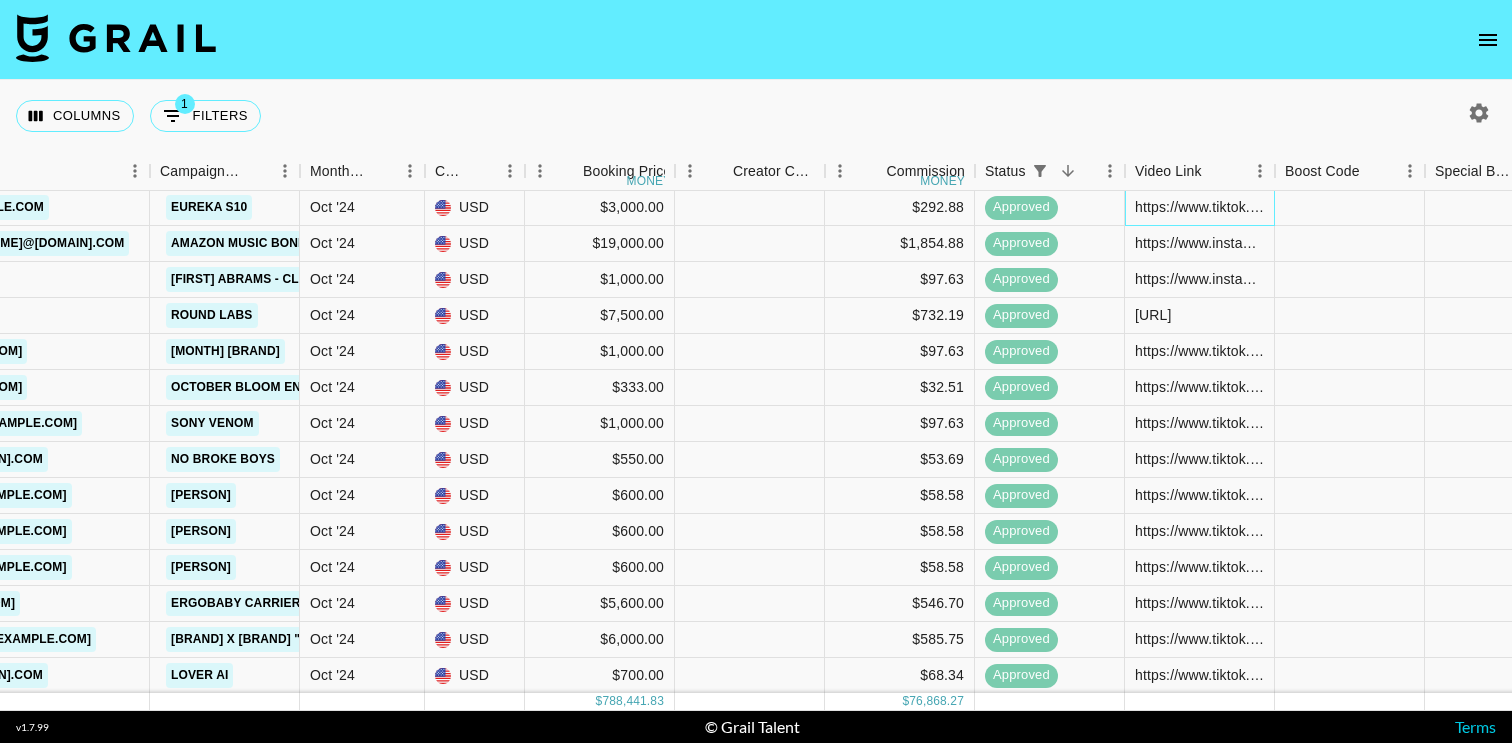 click on "https://www.tiktok.com/@[USERNAME]/video/[VIDEO_ID]?is_from_webapp=1&sender_device=pc&web_id=[WEB_ID]" at bounding box center [1199, 207] 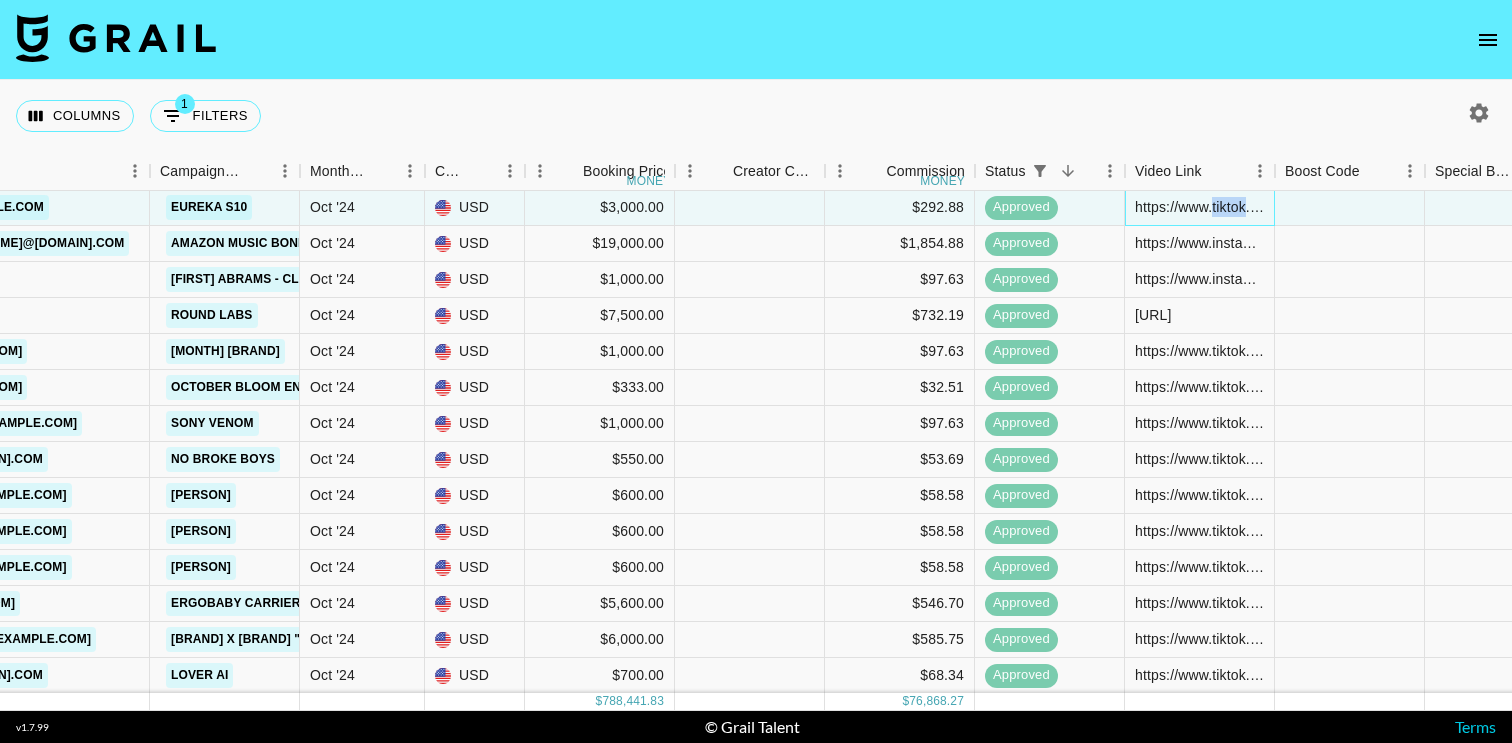 click on "https://www.tiktok.com/@[USERNAME]/video/[VIDEO_ID]?is_from_webapp=1&sender_device=pc&web_id=[WEB_ID]" at bounding box center (1199, 207) 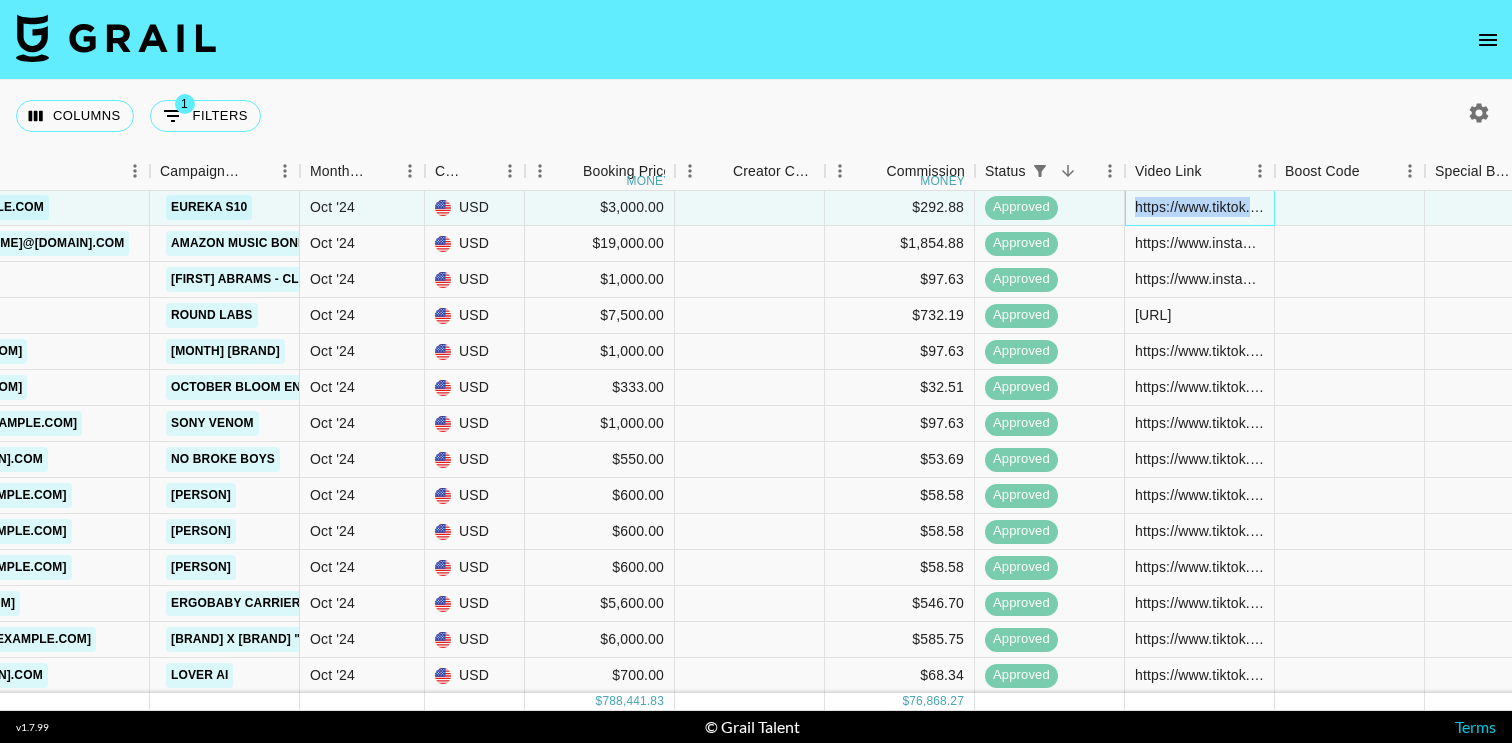 click on "https://www.tiktok.com/@[USERNAME]/video/[VIDEO_ID]?is_from_webapp=1&sender_device=pc&web_id=[WEB_ID]" at bounding box center [1199, 207] 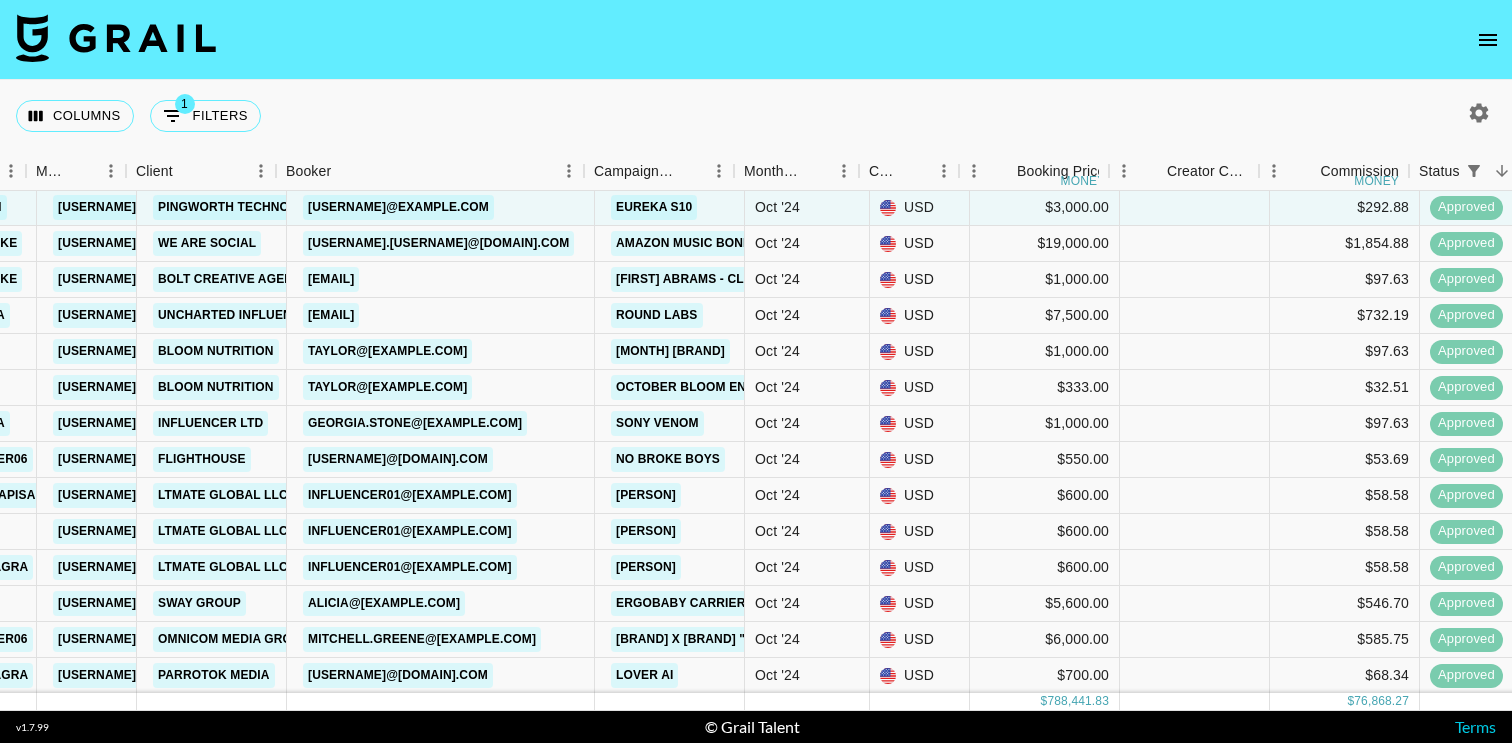 scroll, scrollTop: 2320, scrollLeft: 504, axis: both 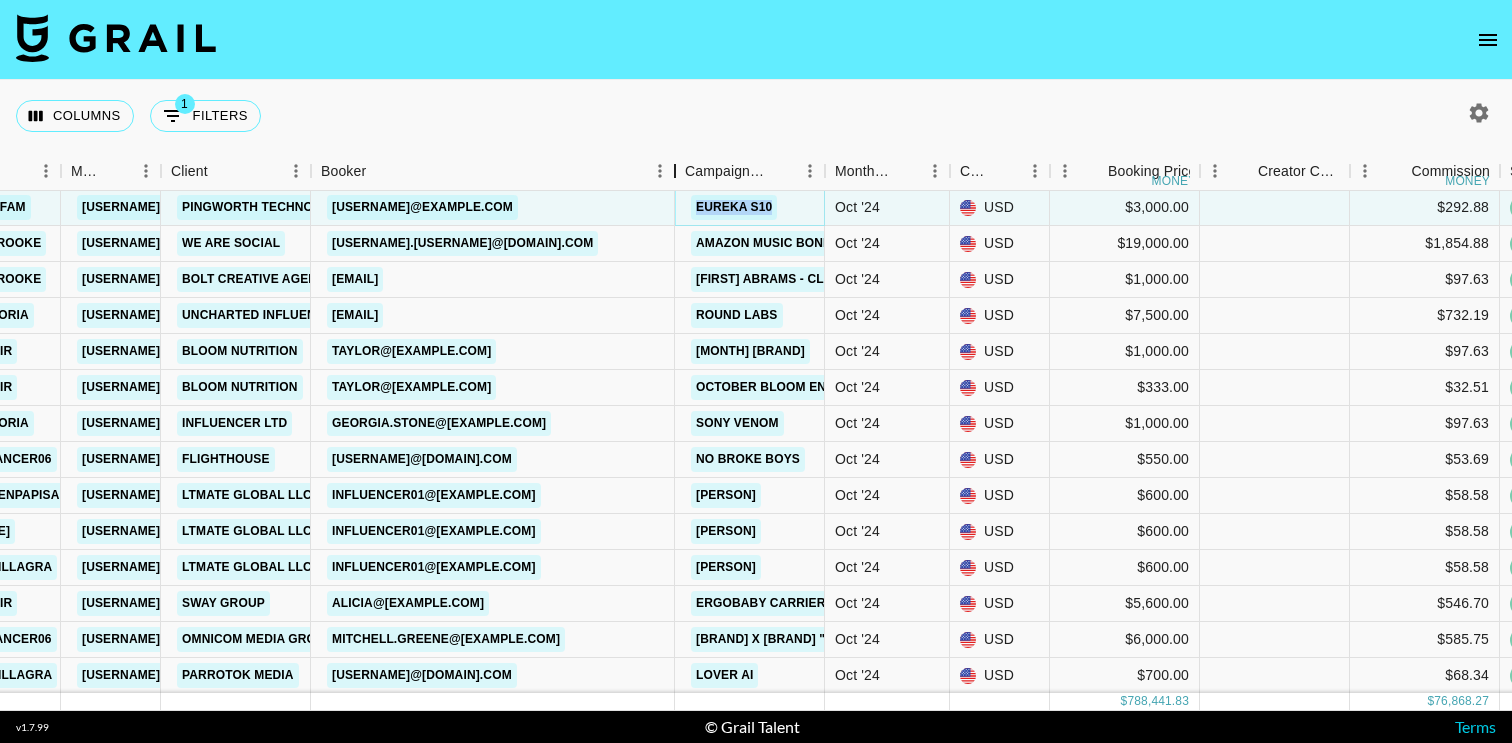 drag, startPoint x: 457, startPoint y: 174, endPoint x: 671, endPoint y: 173, distance: 214.00233 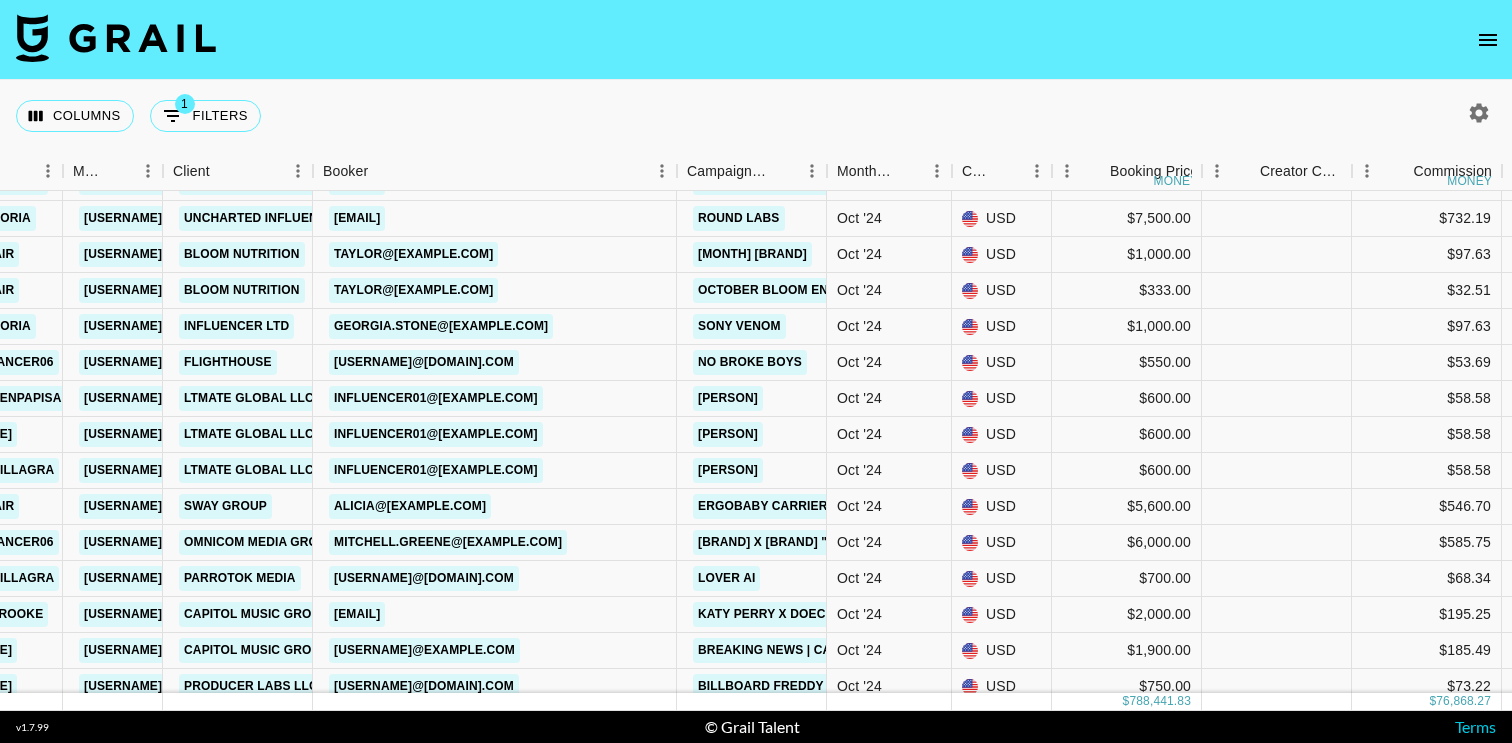 scroll, scrollTop: 2426, scrollLeft: 502, axis: both 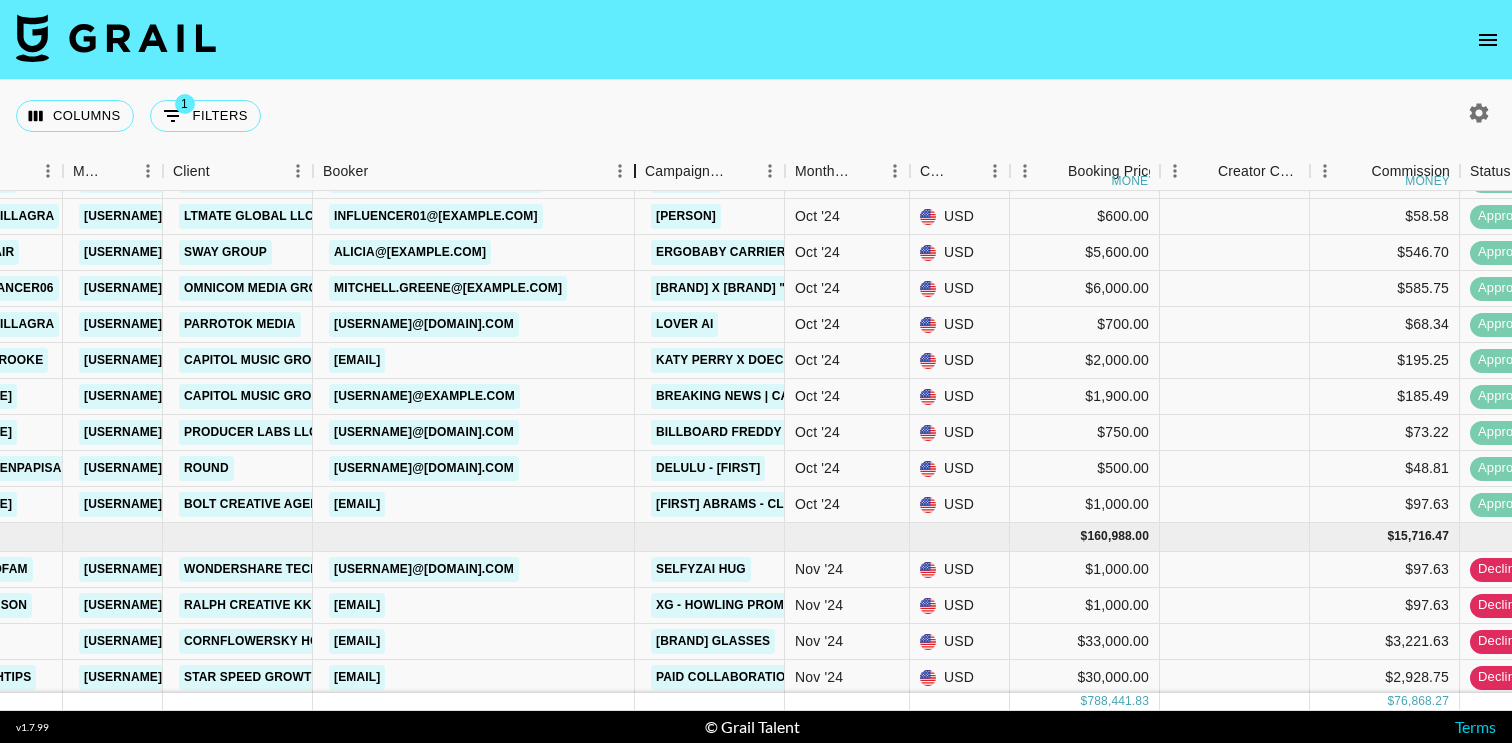 drag, startPoint x: 470, startPoint y: 162, endPoint x: 648, endPoint y: 162, distance: 178 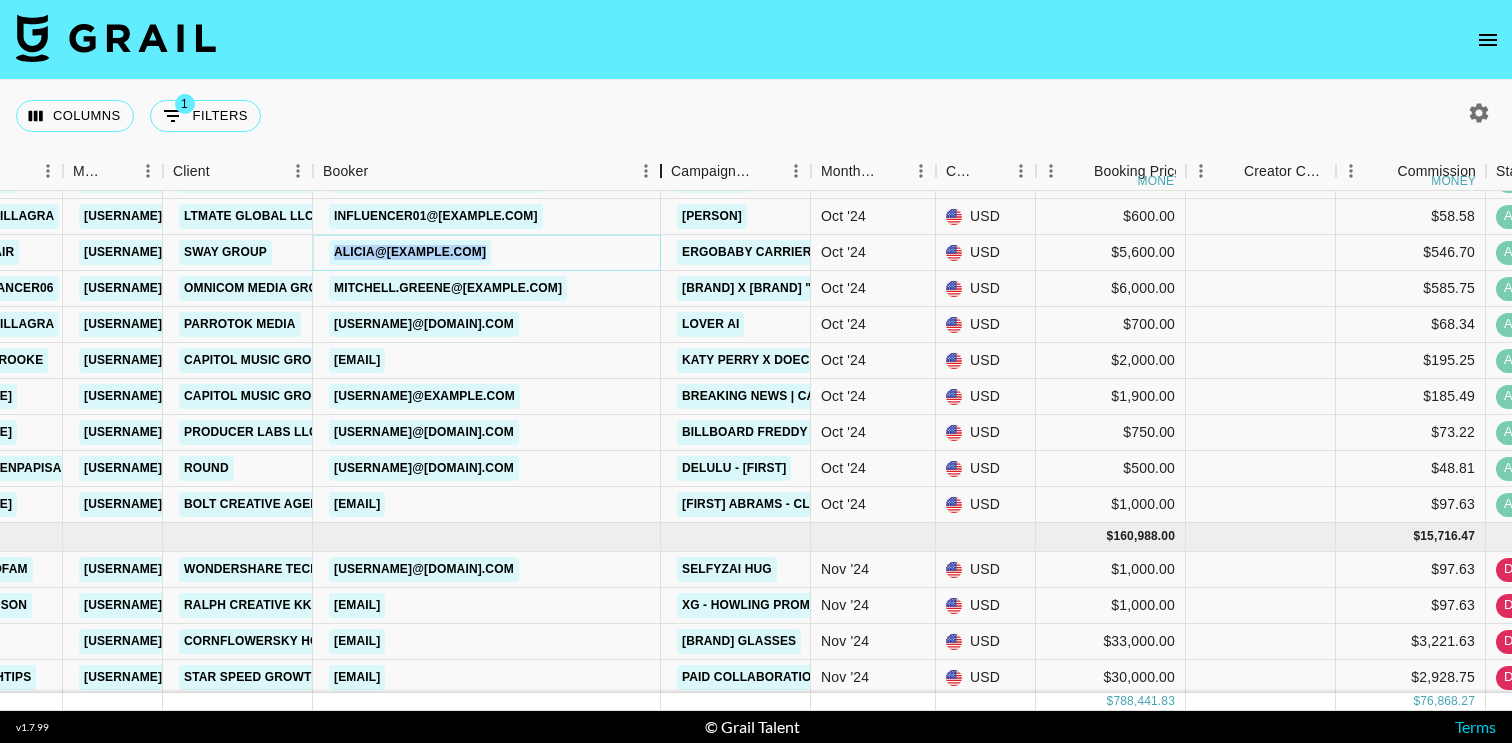 drag, startPoint x: 461, startPoint y: 167, endPoint x: 686, endPoint y: 183, distance: 225.56818 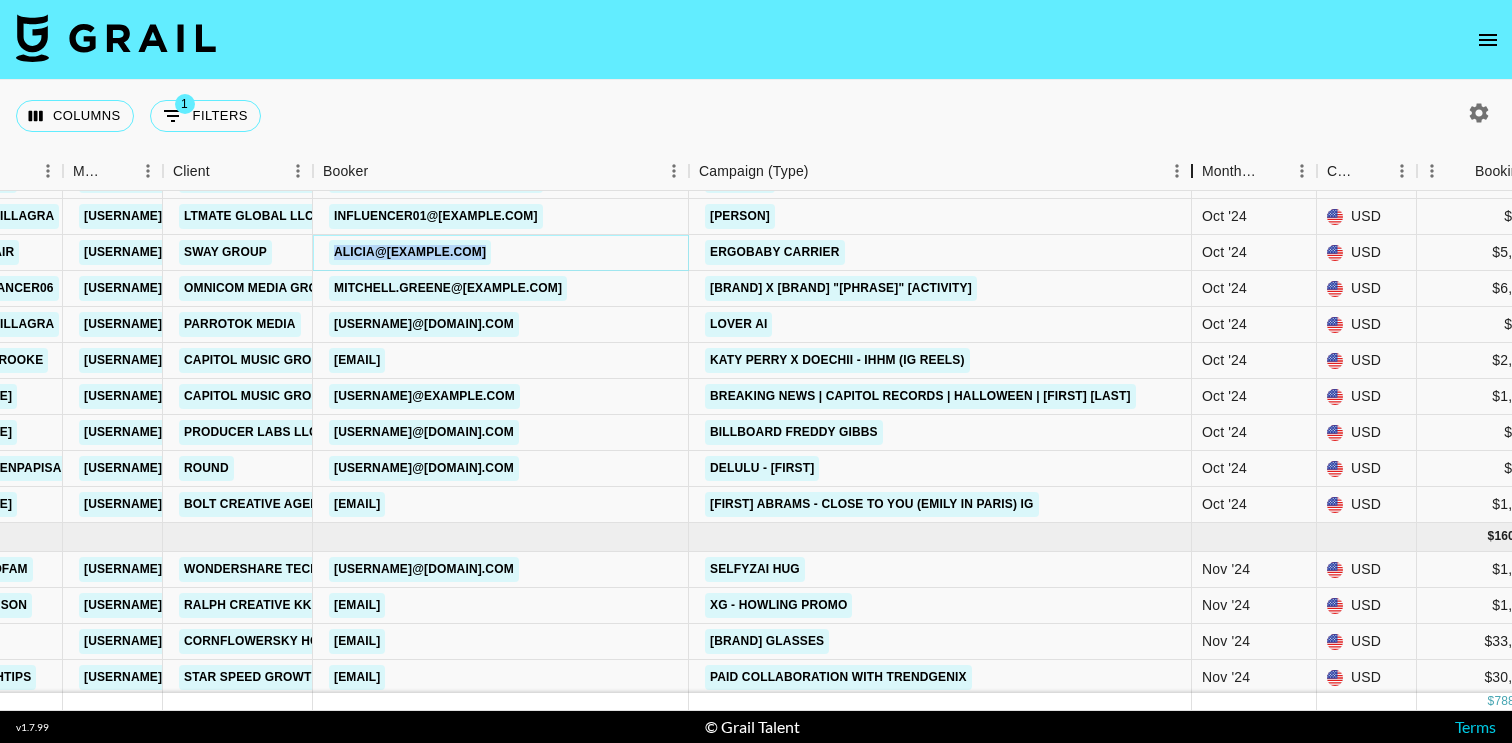 drag, startPoint x: 833, startPoint y: 169, endPoint x: 1180, endPoint y: 170, distance: 347.00143 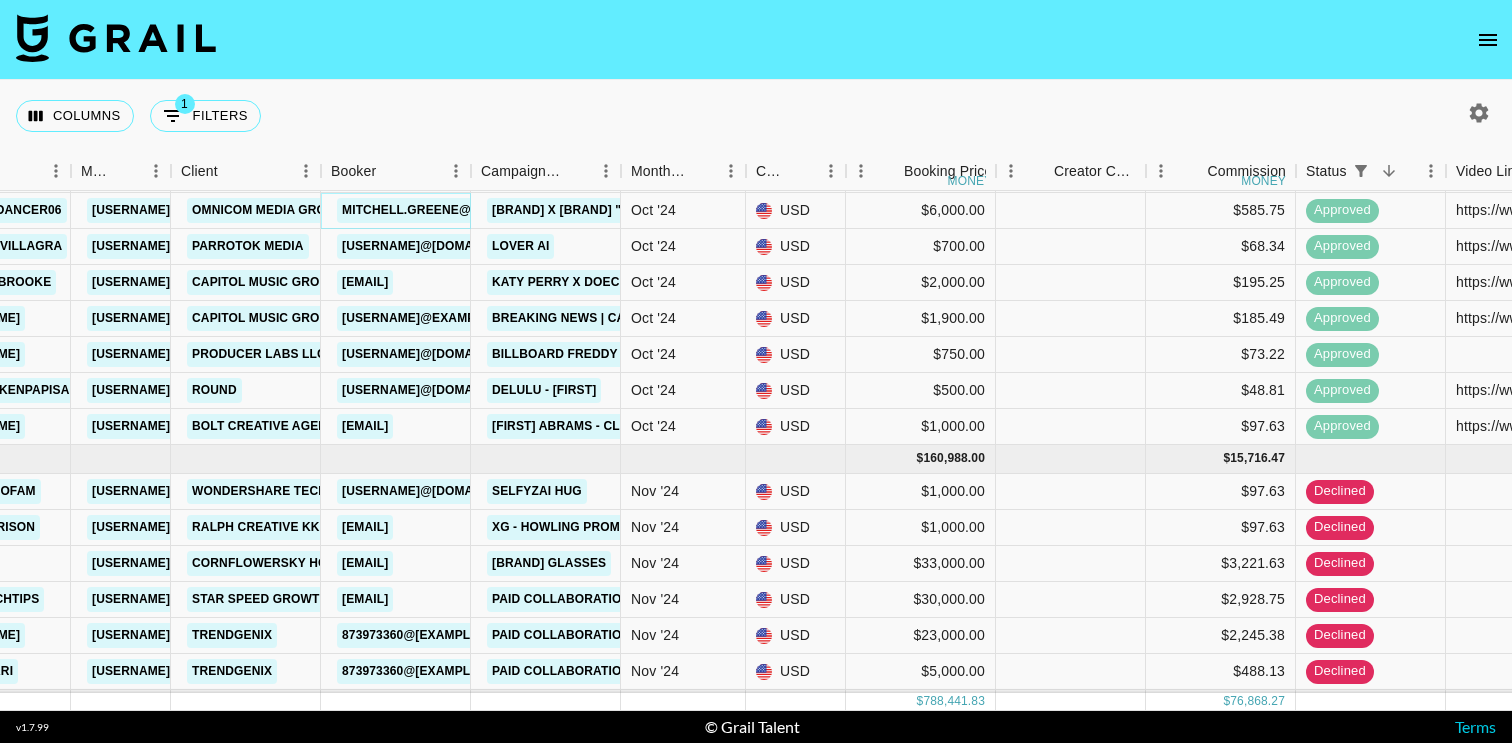 scroll, scrollTop: 2764, scrollLeft: 494, axis: both 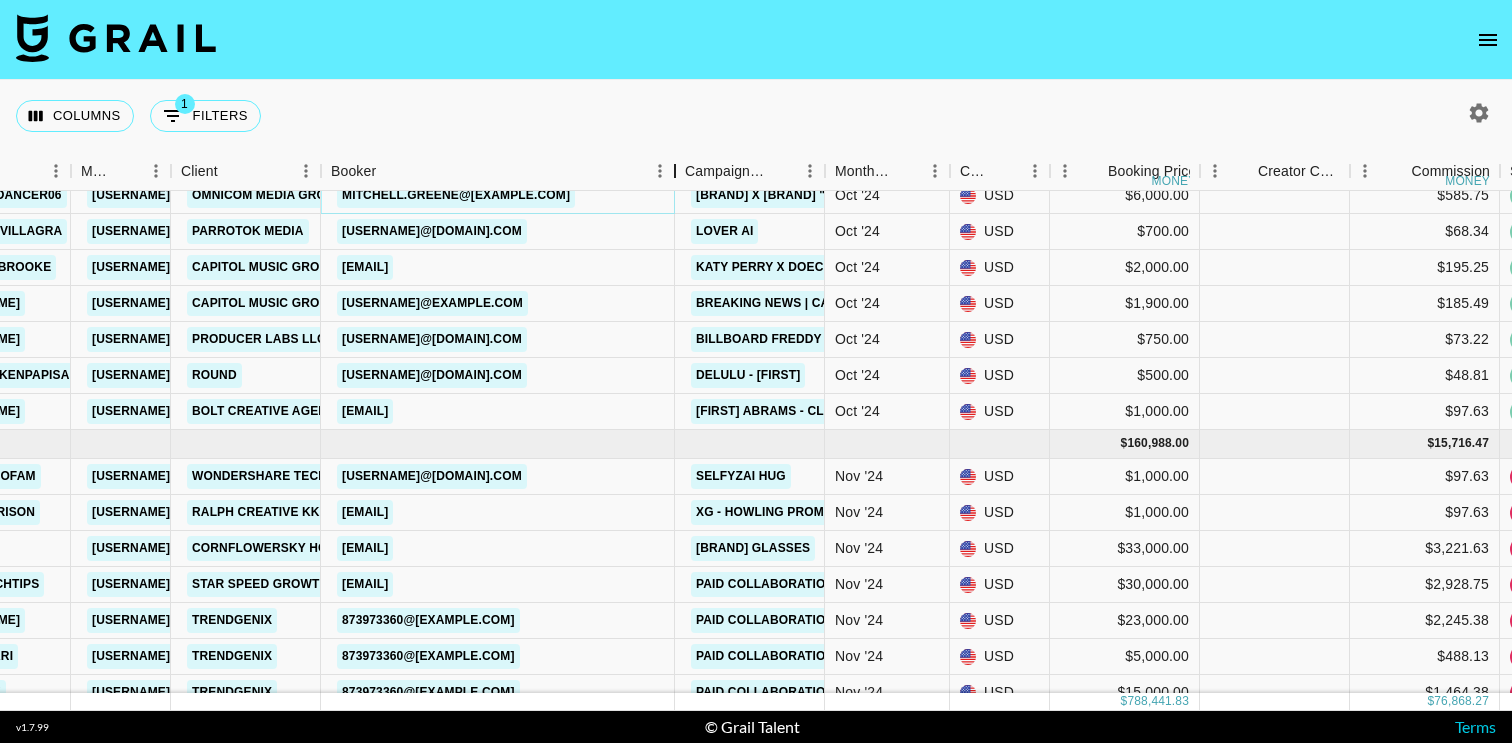 drag, startPoint x: 478, startPoint y: 173, endPoint x: 677, endPoint y: 179, distance: 199.09044 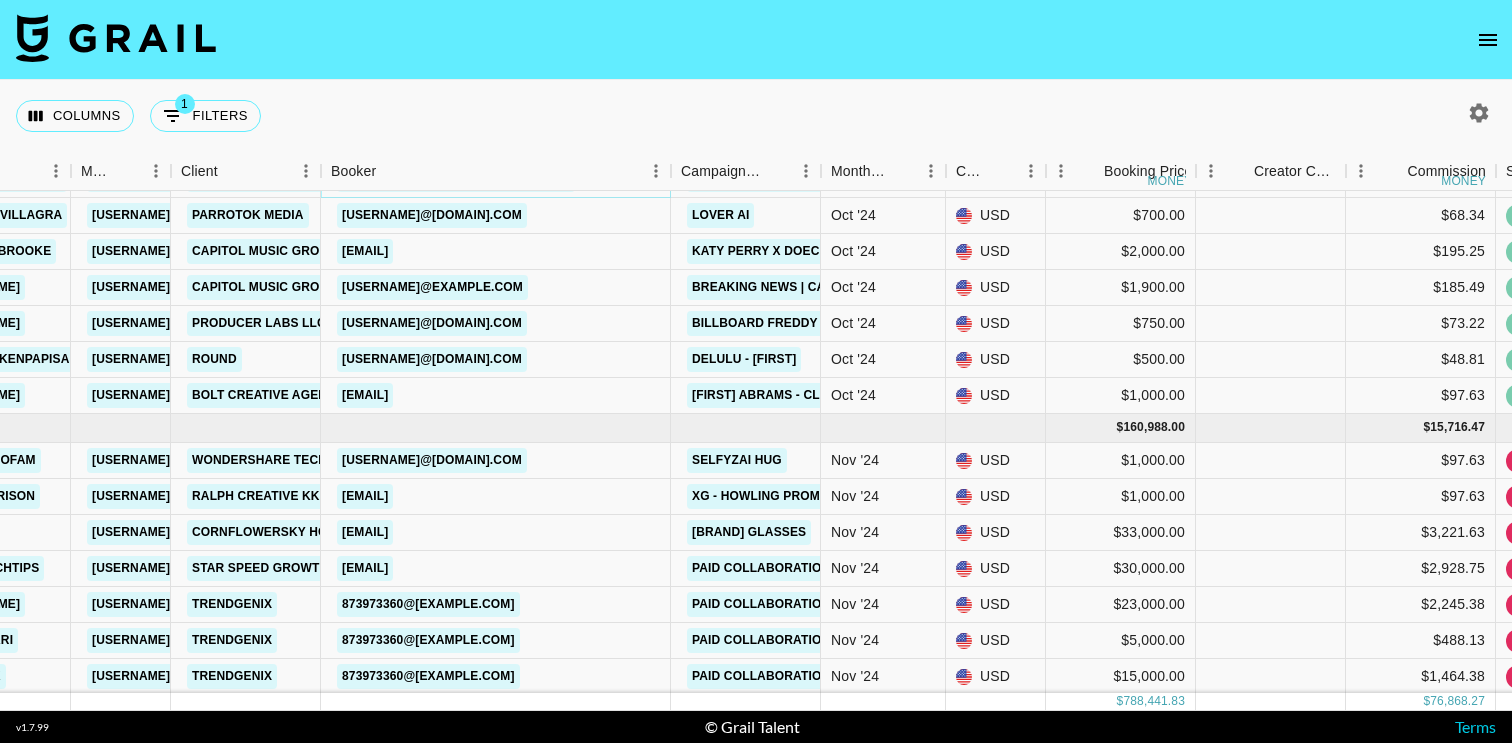 scroll, scrollTop: 2785, scrollLeft: 494, axis: both 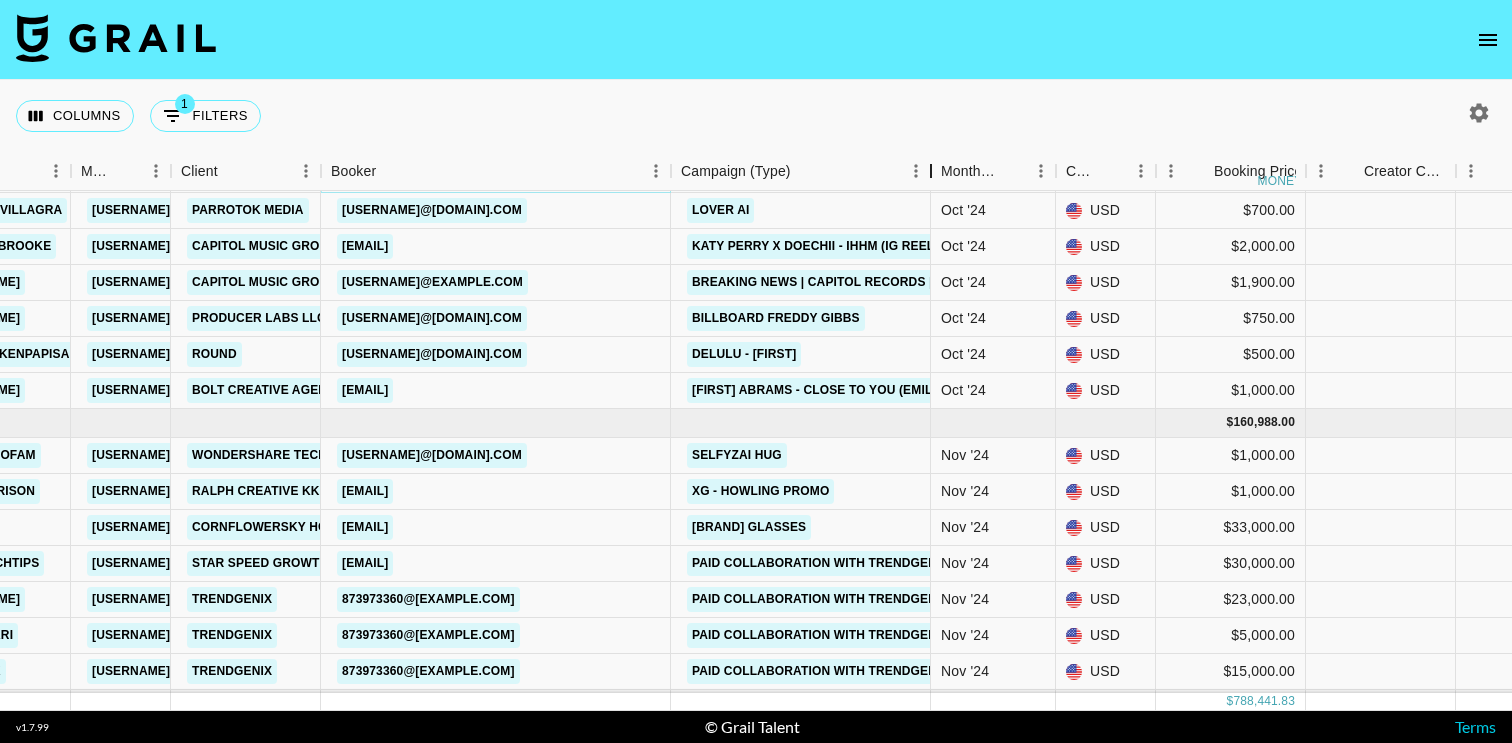drag, startPoint x: 823, startPoint y: 166, endPoint x: 941, endPoint y: 160, distance: 118.15244 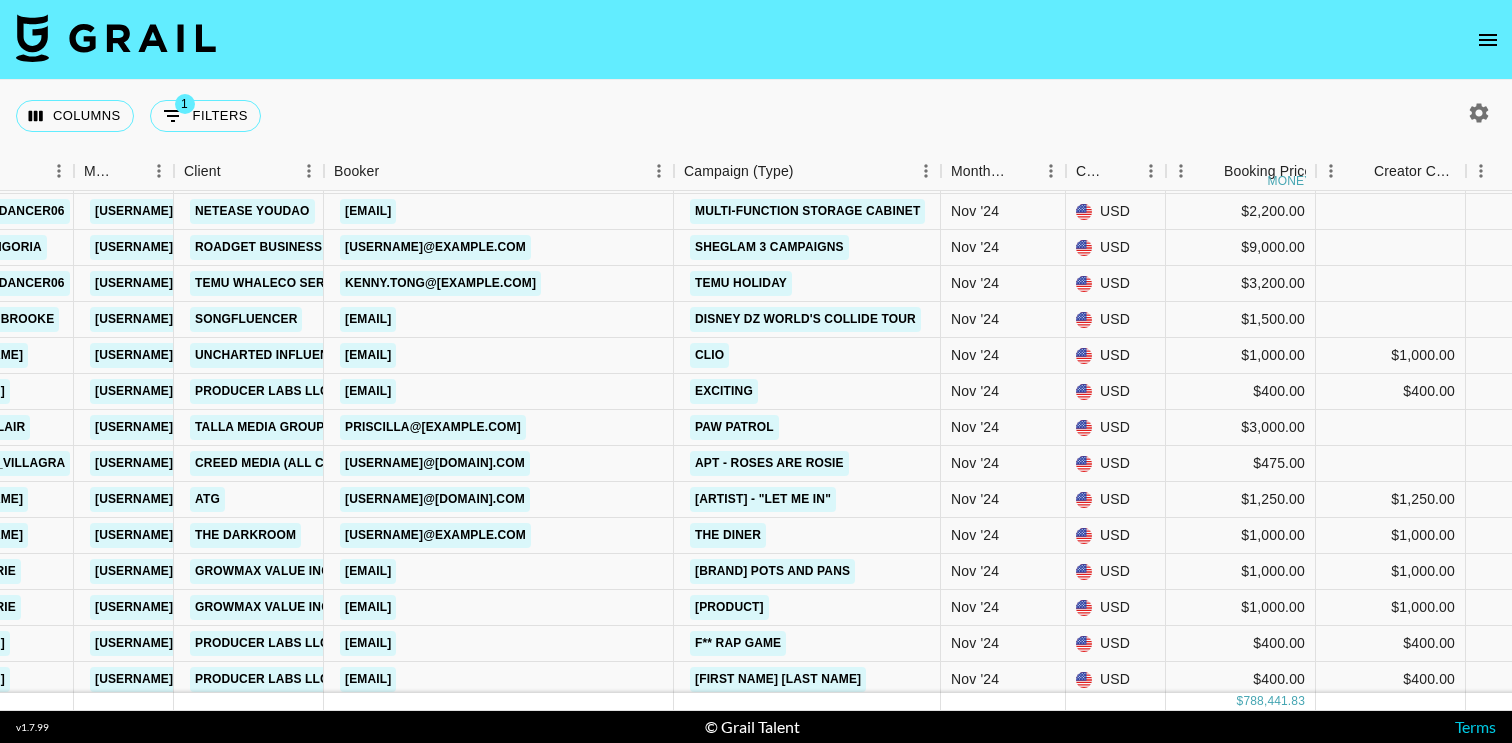 scroll, scrollTop: 3606, scrollLeft: 491, axis: both 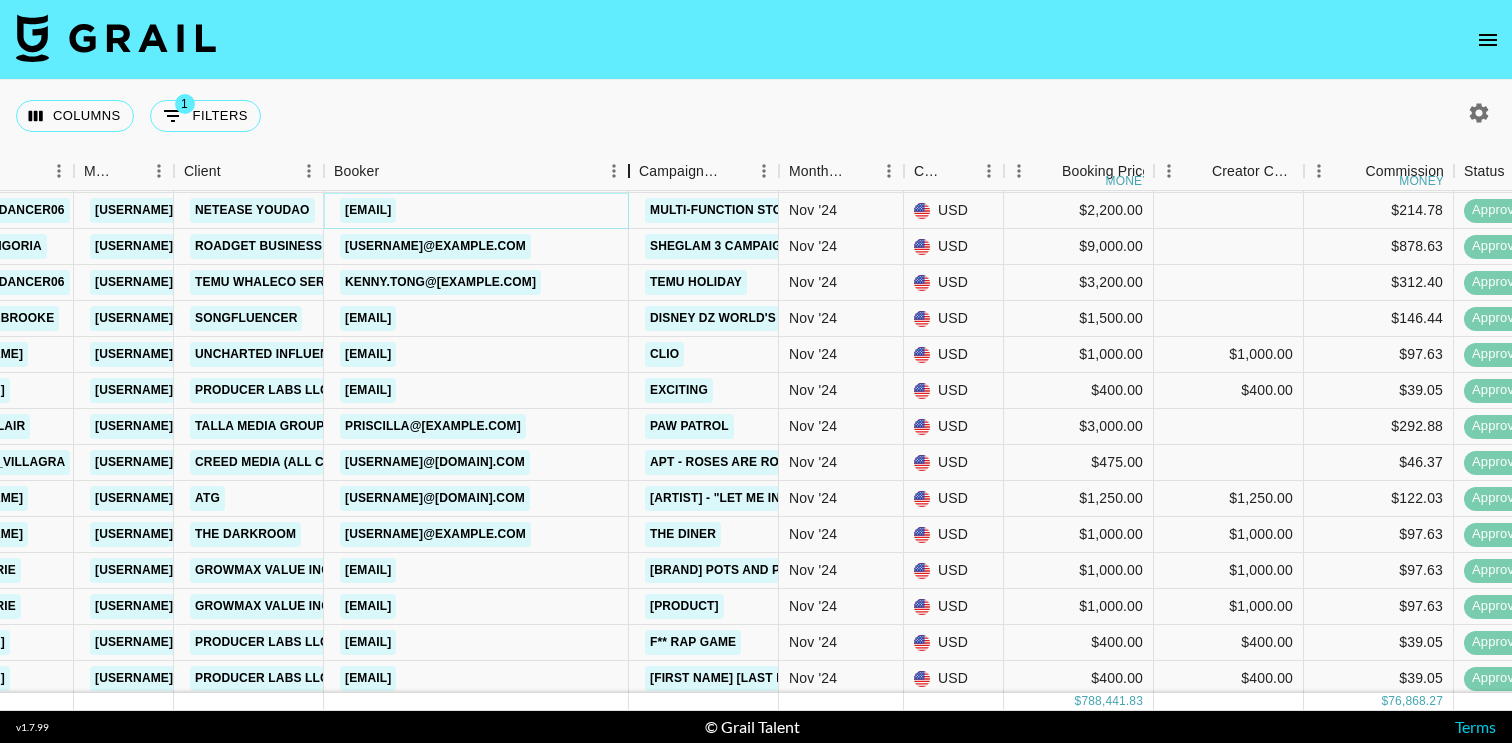 drag, startPoint x: 472, startPoint y: 183, endPoint x: 623, endPoint y: 183, distance: 151 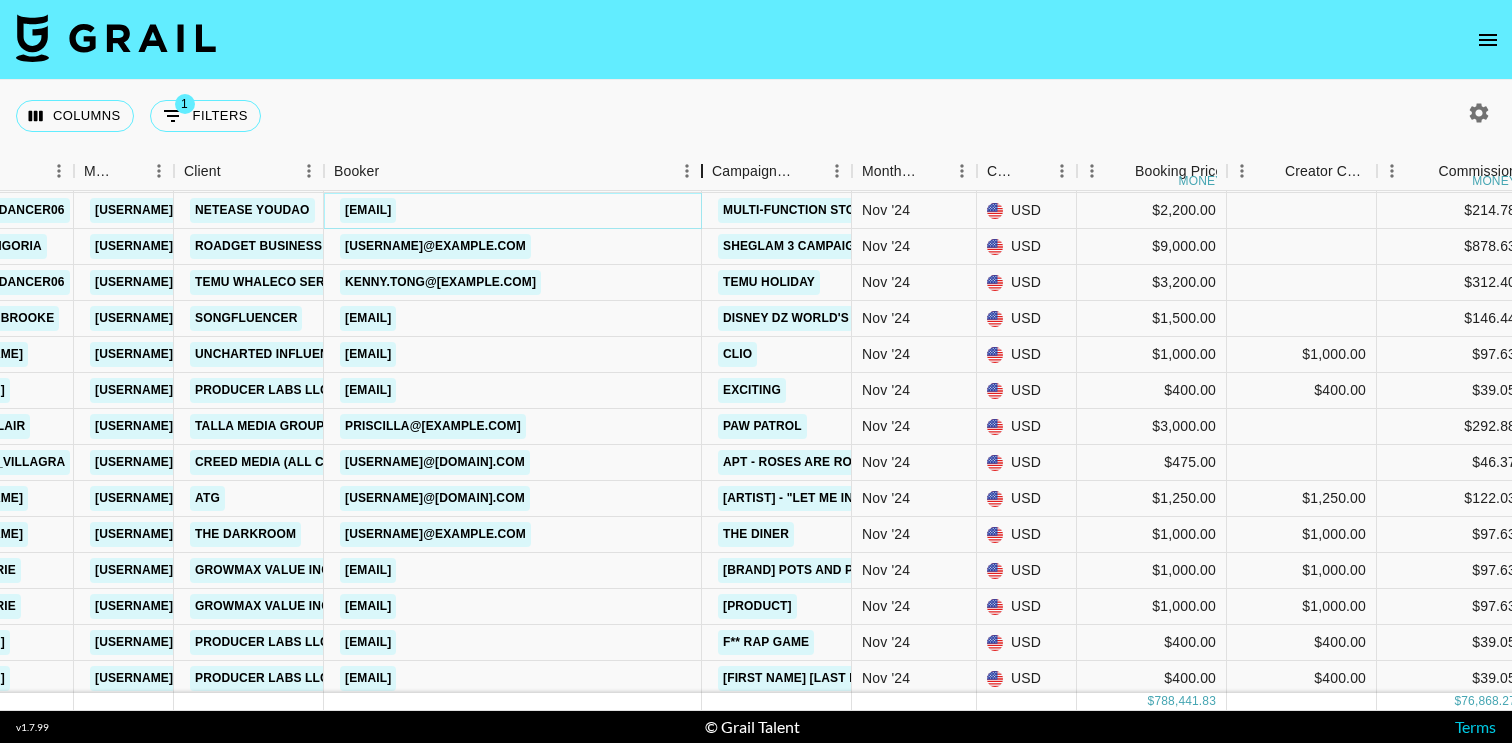 drag, startPoint x: 623, startPoint y: 183, endPoint x: 693, endPoint y: 181, distance: 70.028564 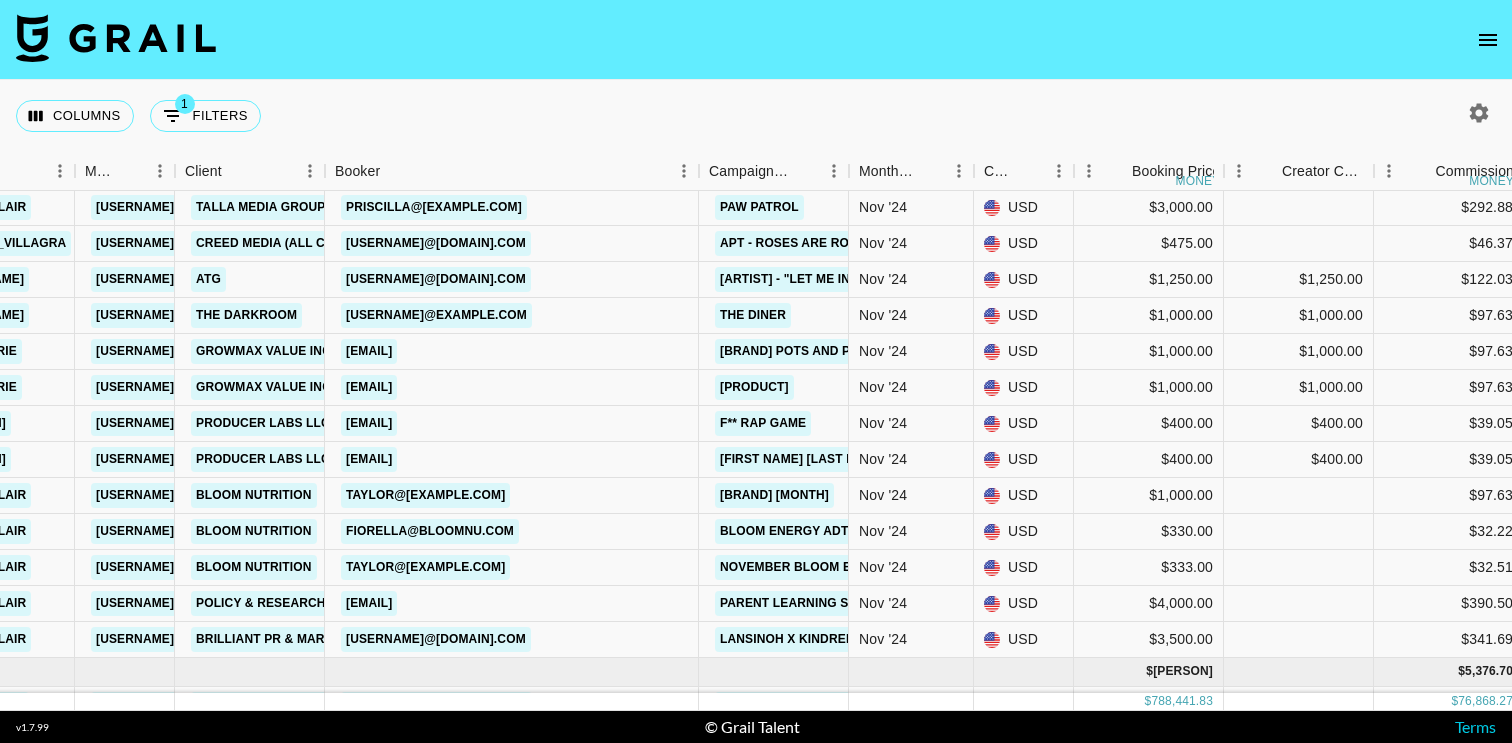 scroll, scrollTop: 3830, scrollLeft: 490, axis: both 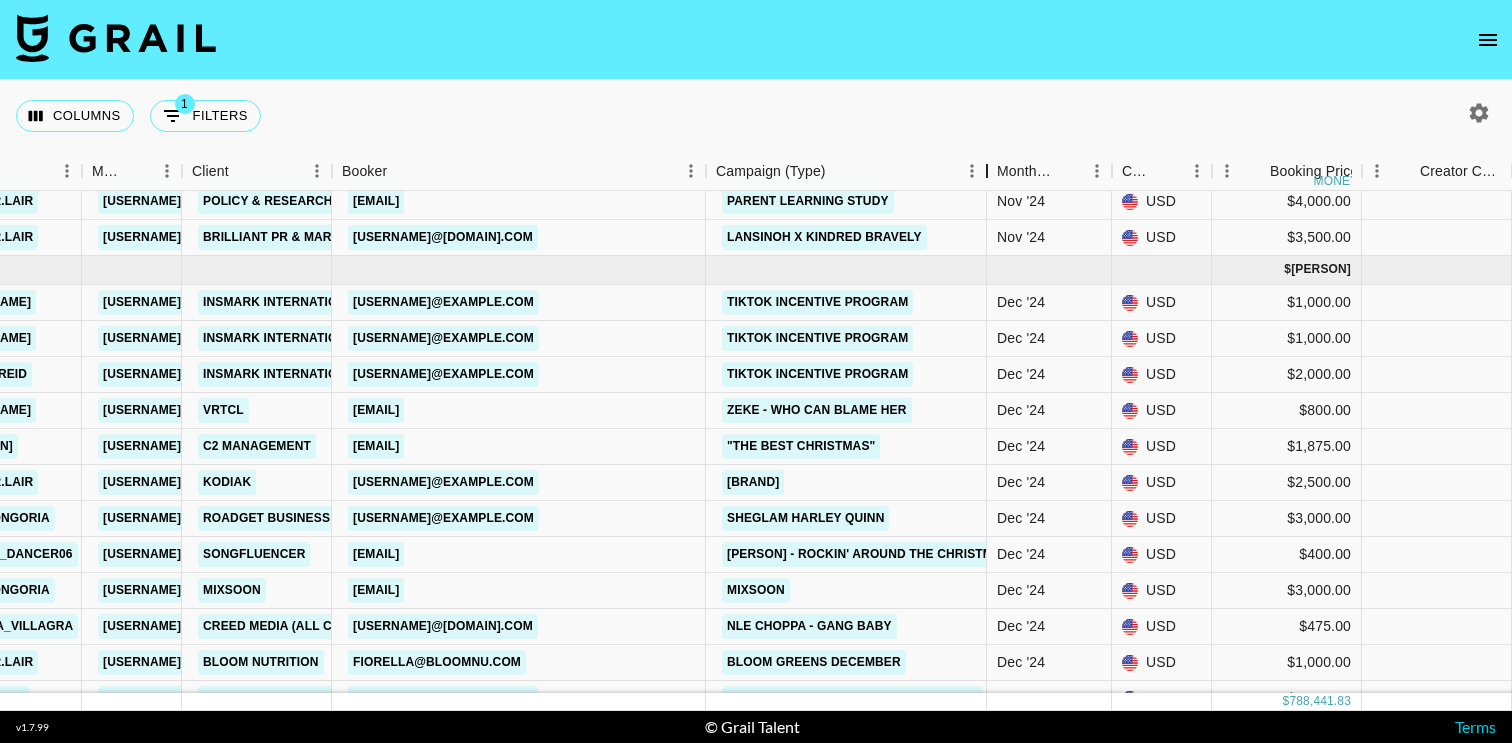 drag, startPoint x: 853, startPoint y: 174, endPoint x: 984, endPoint y: 184, distance: 131.38112 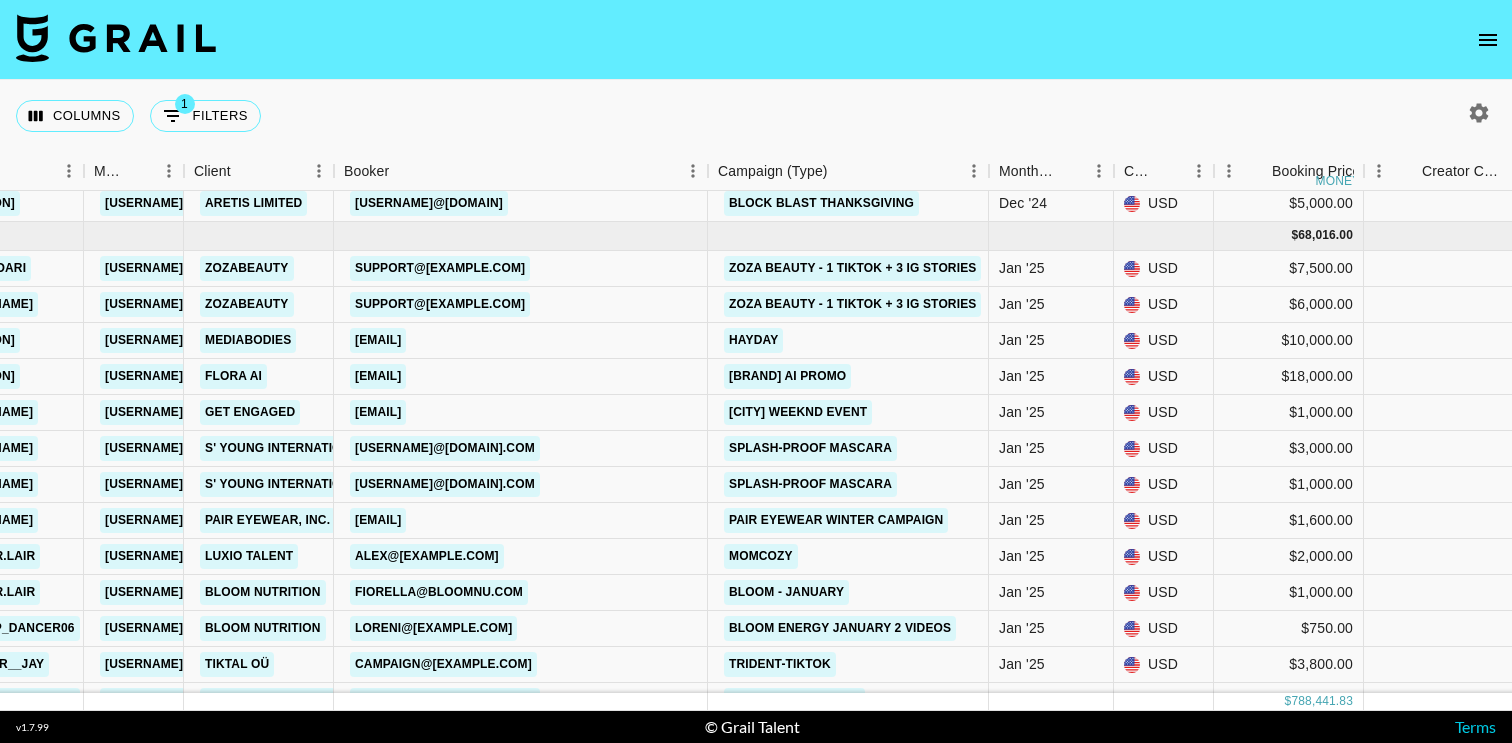 scroll, scrollTop: 5192, scrollLeft: 481, axis: both 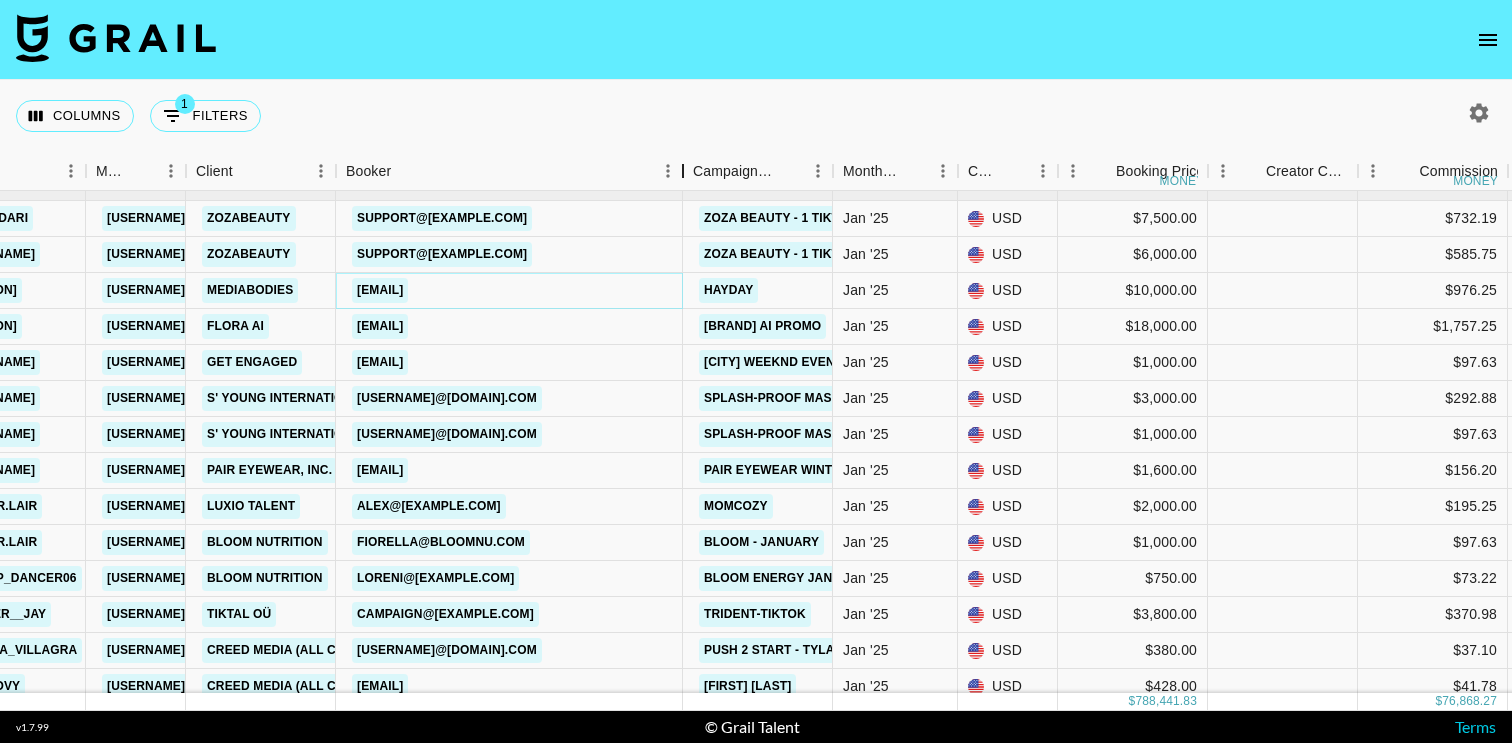 drag, startPoint x: 484, startPoint y: 180, endPoint x: 681, endPoint y: 179, distance: 197.00253 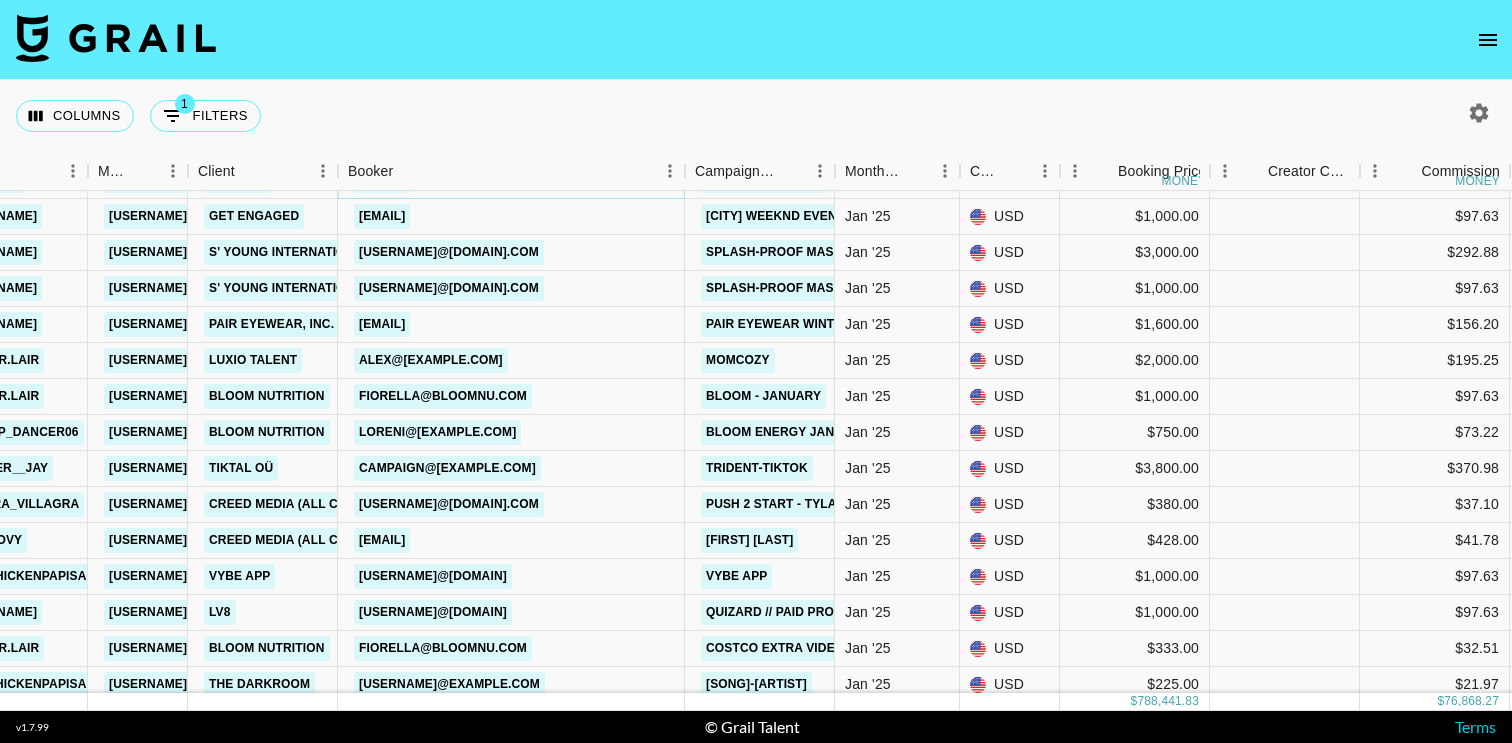 scroll, scrollTop: 5418, scrollLeft: 472, axis: both 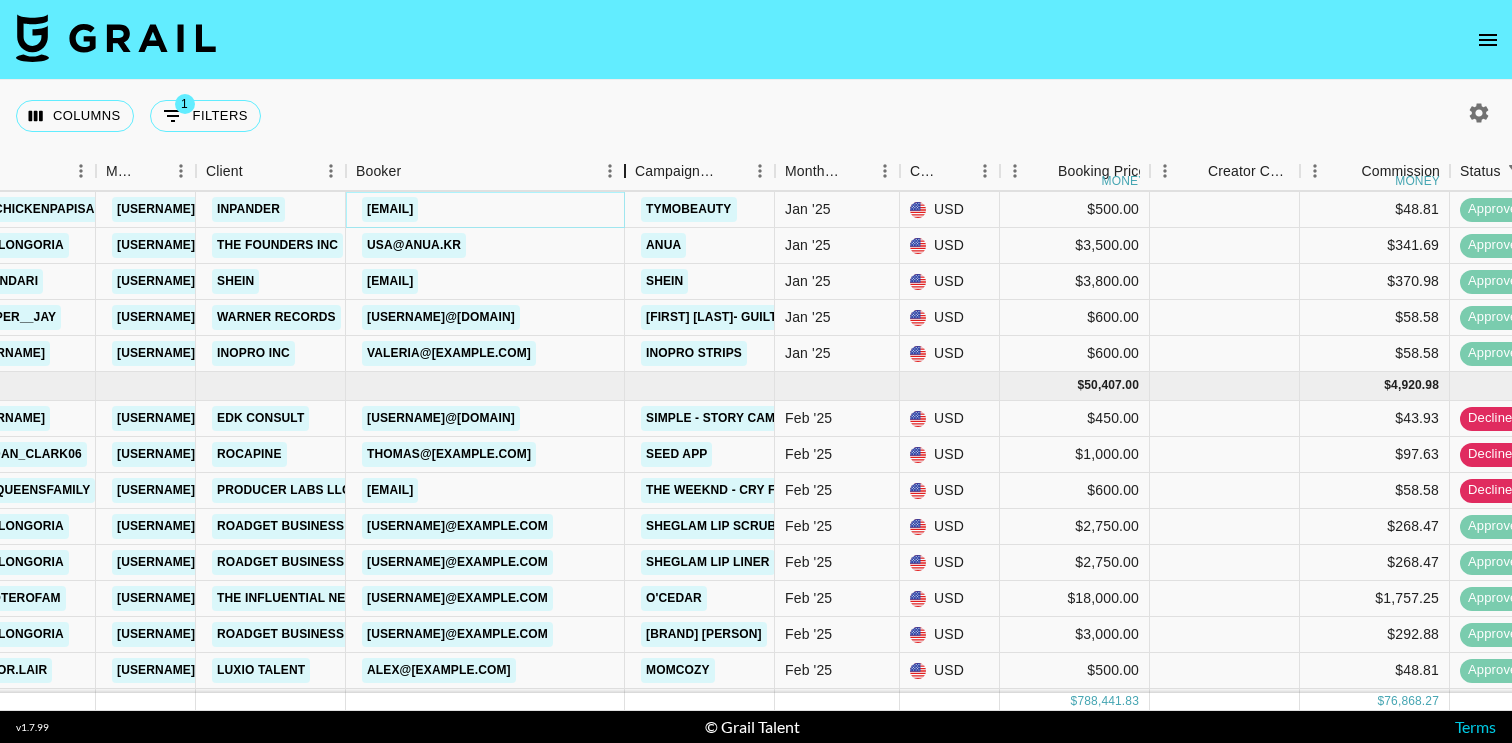 drag, startPoint x: 495, startPoint y: 181, endPoint x: 623, endPoint y: 186, distance: 128.09763 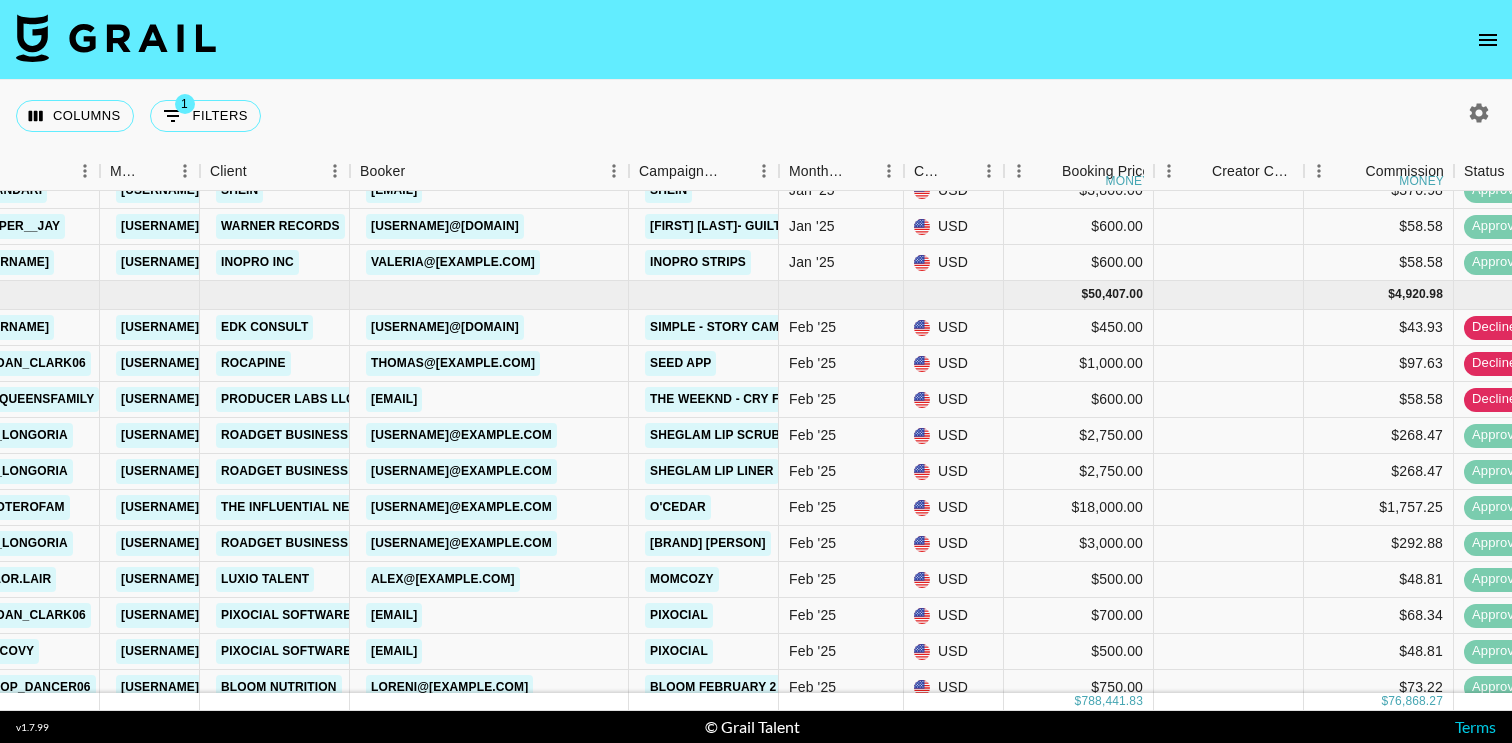 scroll, scrollTop: 5992, scrollLeft: 465, axis: both 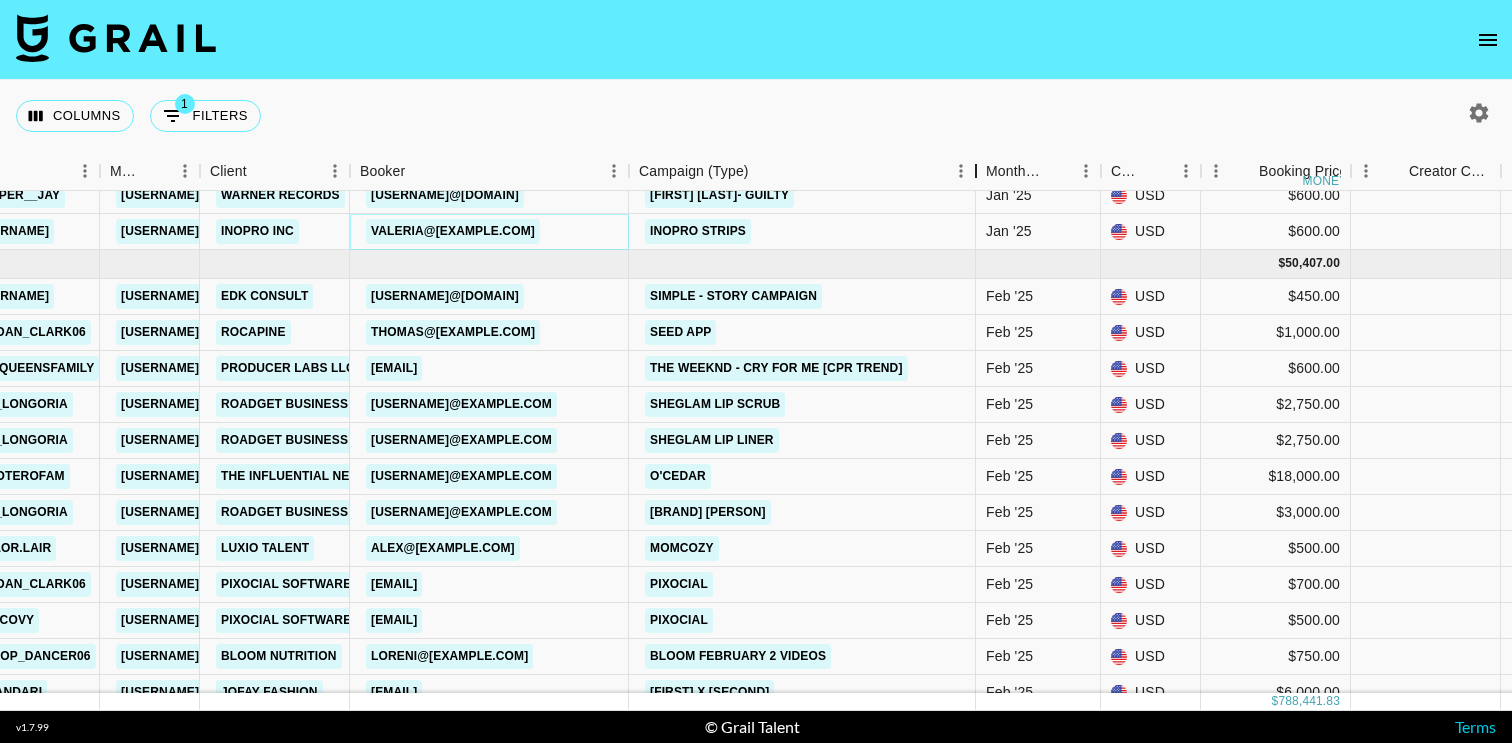drag, startPoint x: 782, startPoint y: 179, endPoint x: 979, endPoint y: 164, distance: 197.57024 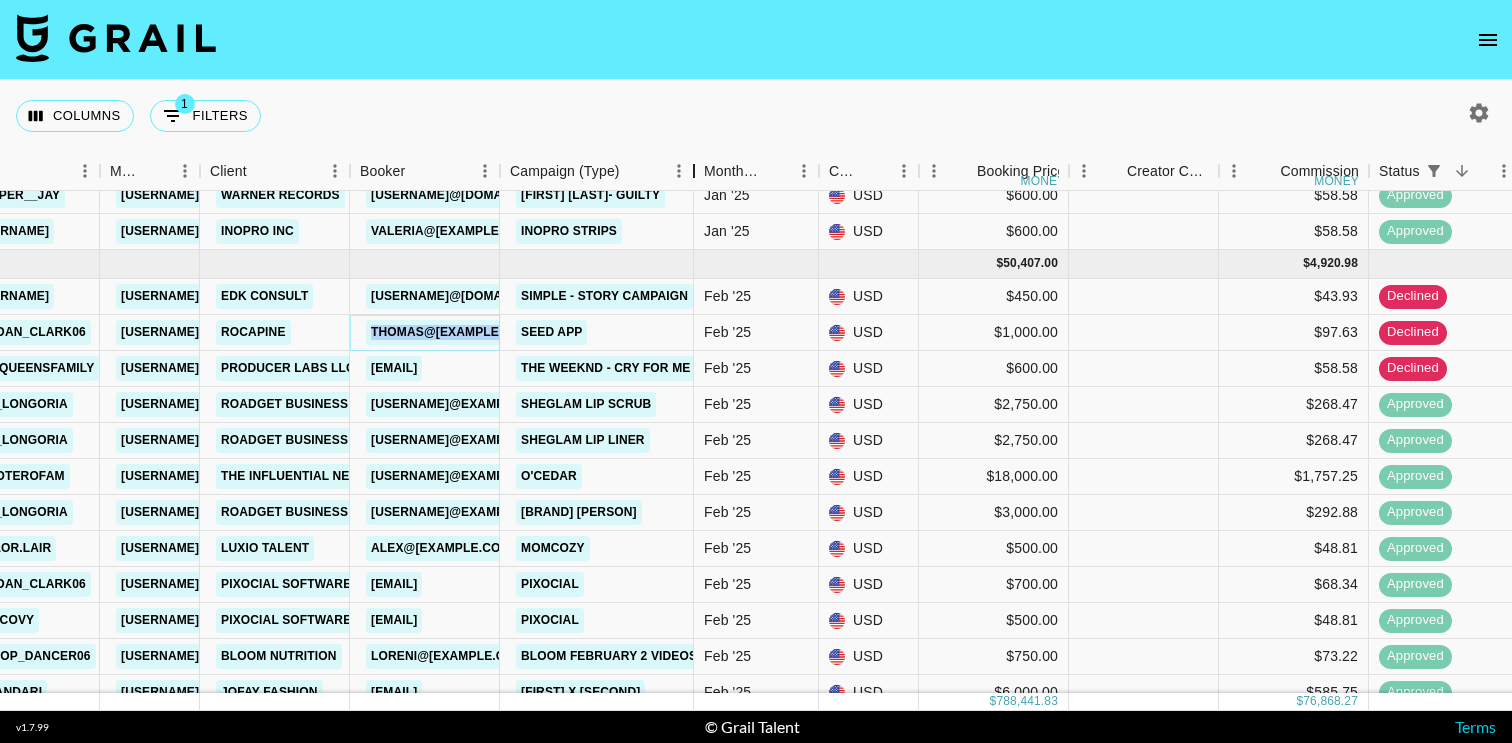 drag, startPoint x: 654, startPoint y: 174, endPoint x: 832, endPoint y: 174, distance: 178 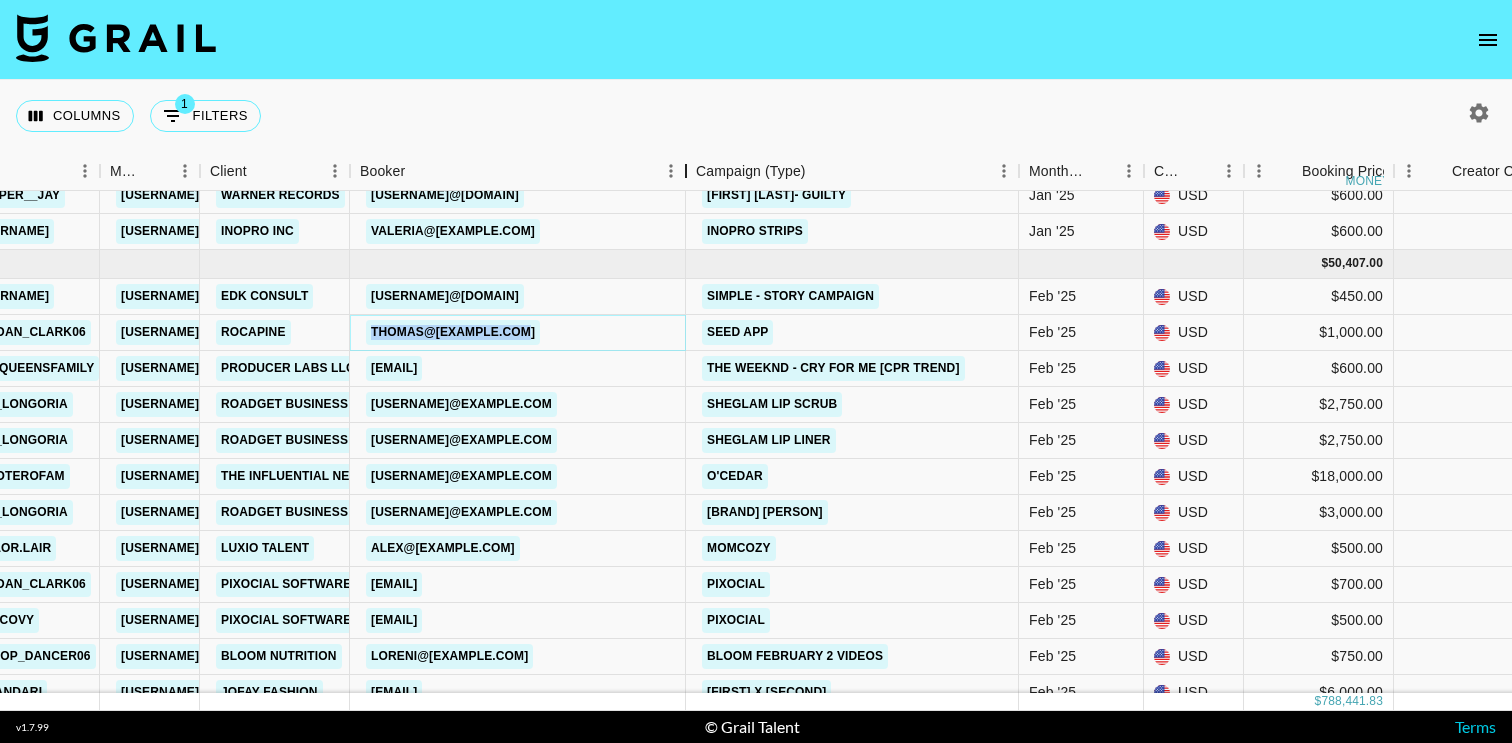 drag, startPoint x: 498, startPoint y: 170, endPoint x: 684, endPoint y: 185, distance: 186.60385 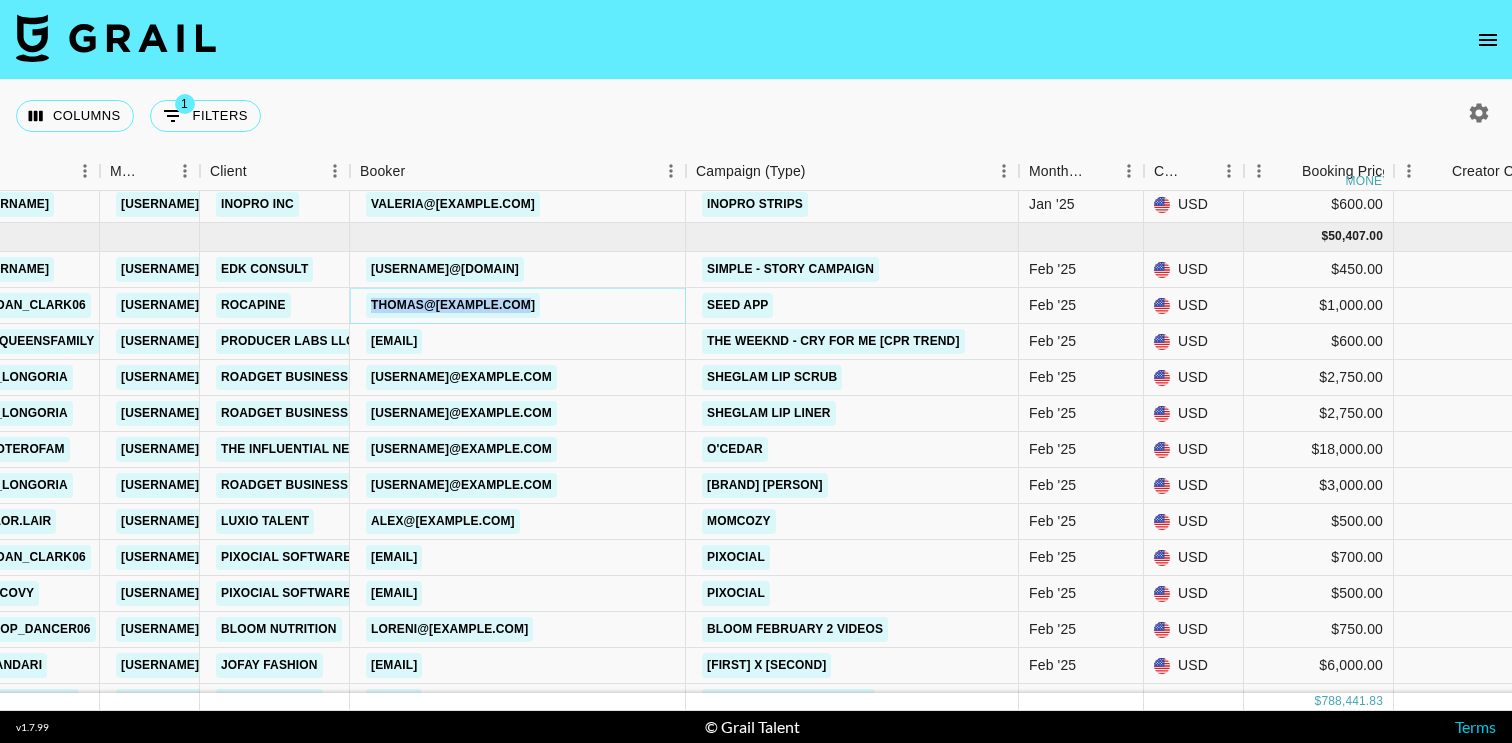 scroll, scrollTop: 6059, scrollLeft: 465, axis: both 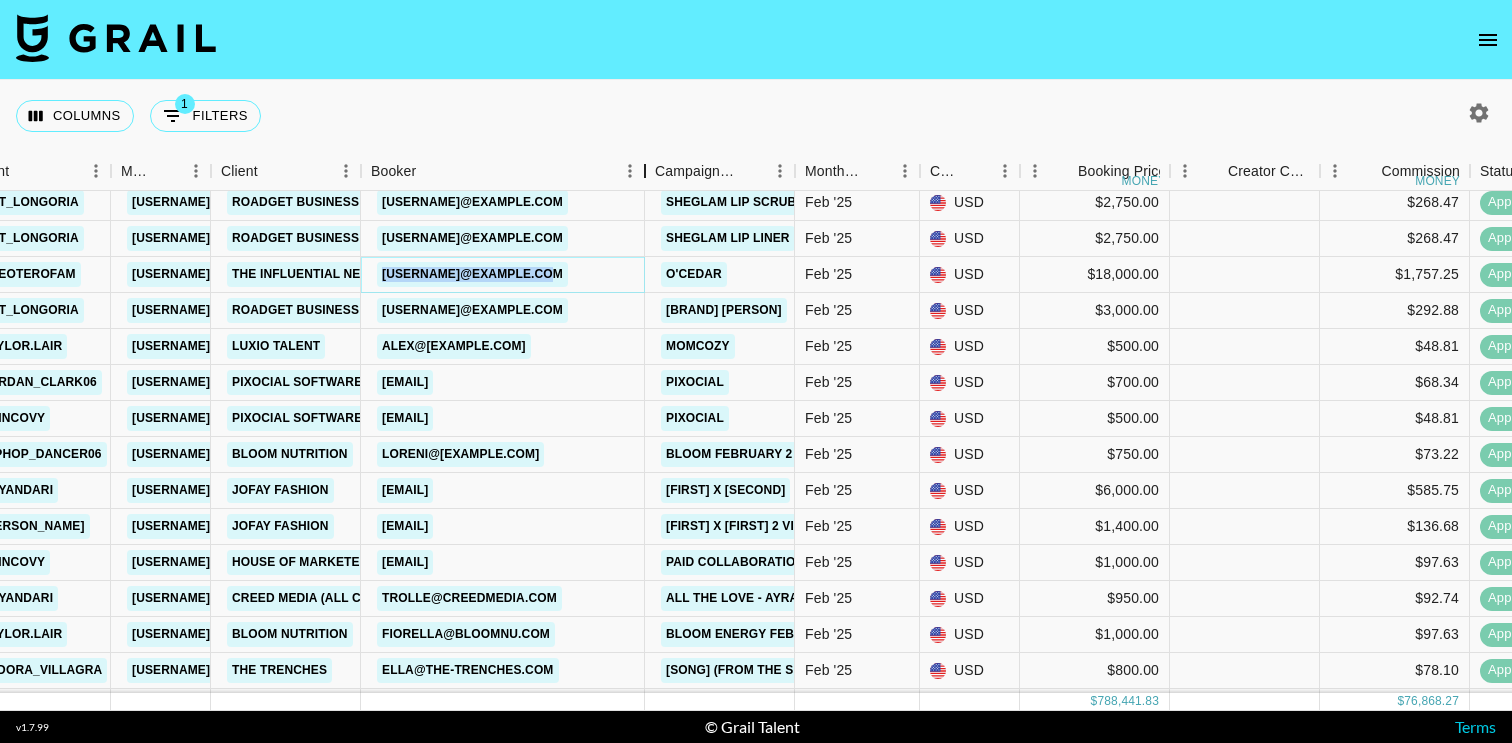 drag, startPoint x: 514, startPoint y: 170, endPoint x: 648, endPoint y: 175, distance: 134.09325 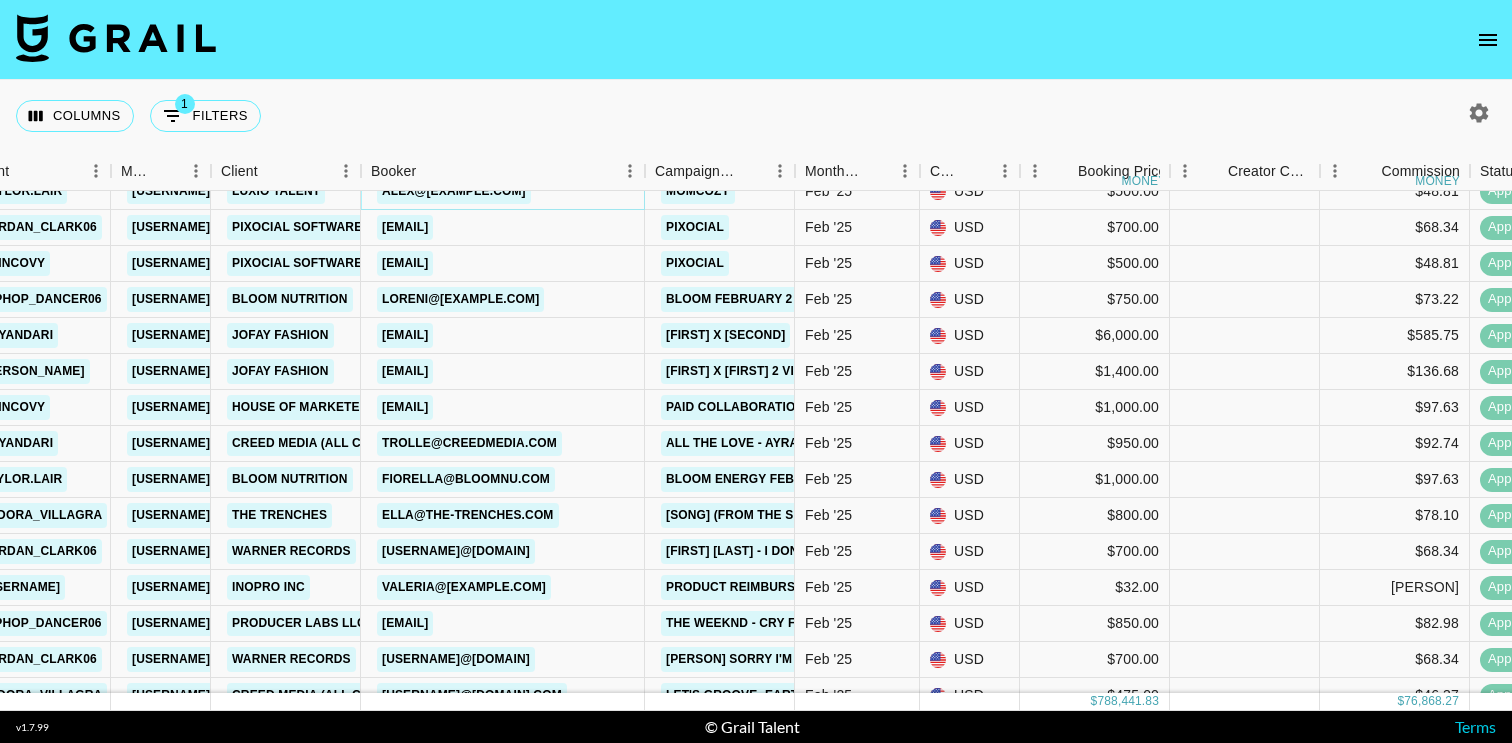 scroll, scrollTop: 6377, scrollLeft: 452, axis: both 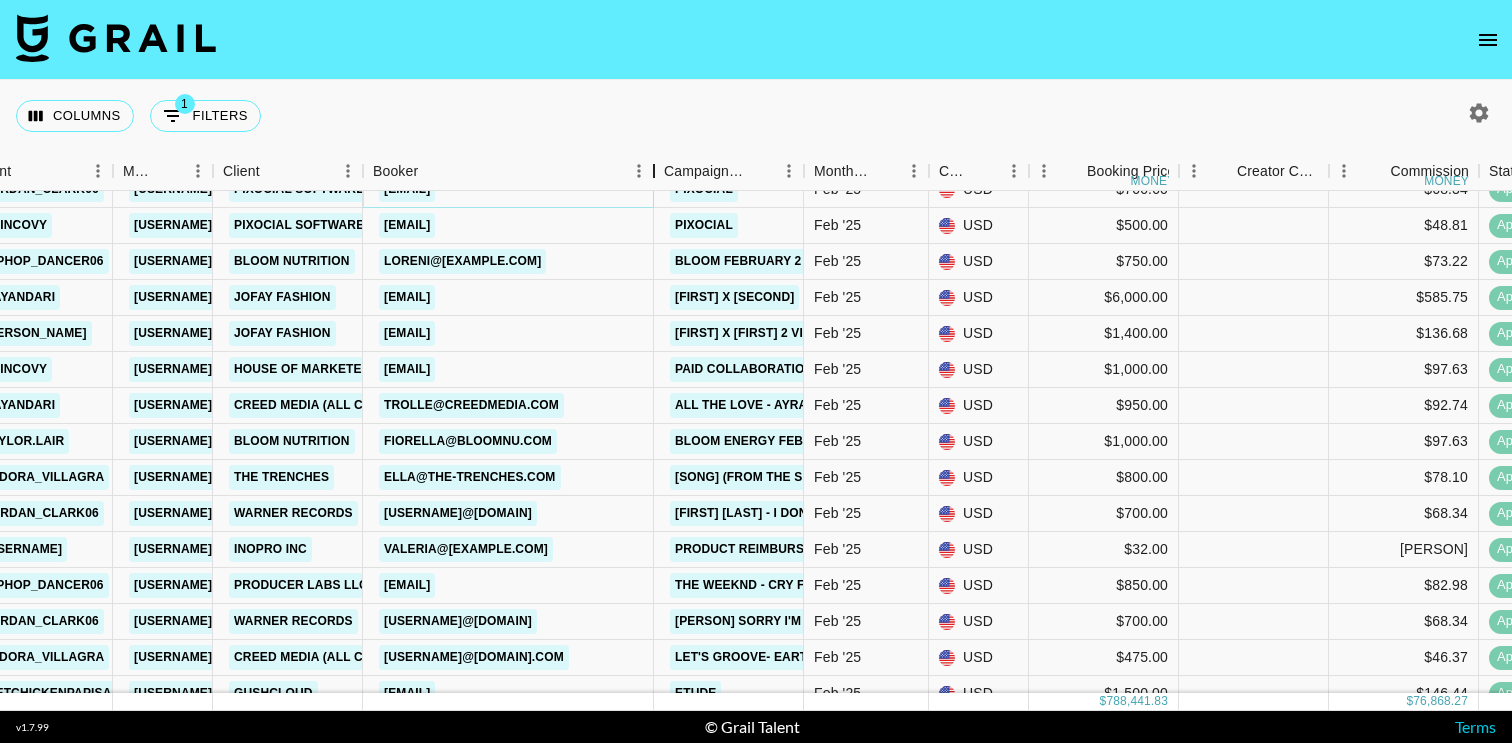 drag, startPoint x: 518, startPoint y: 172, endPoint x: 657, endPoint y: 172, distance: 139 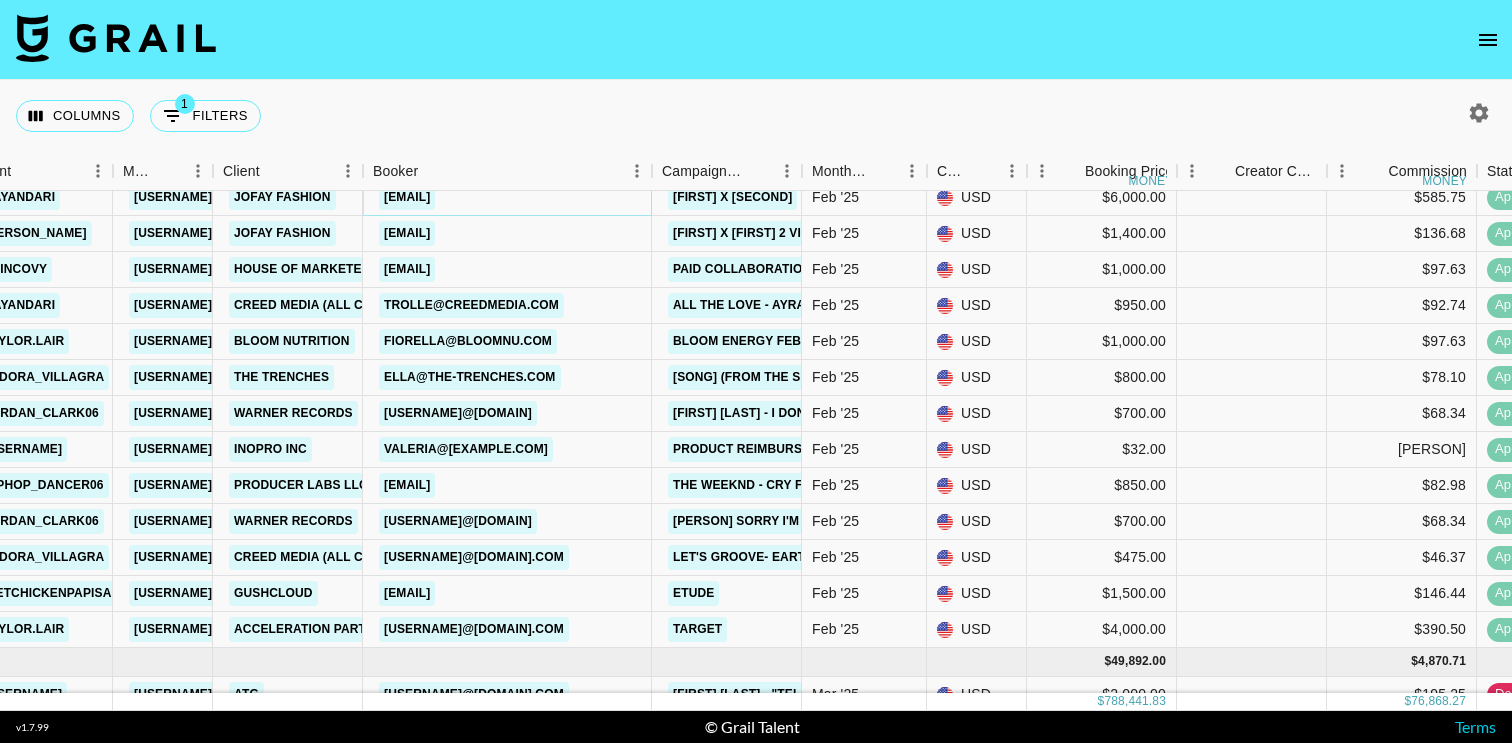 scroll, scrollTop: 6541, scrollLeft: 452, axis: both 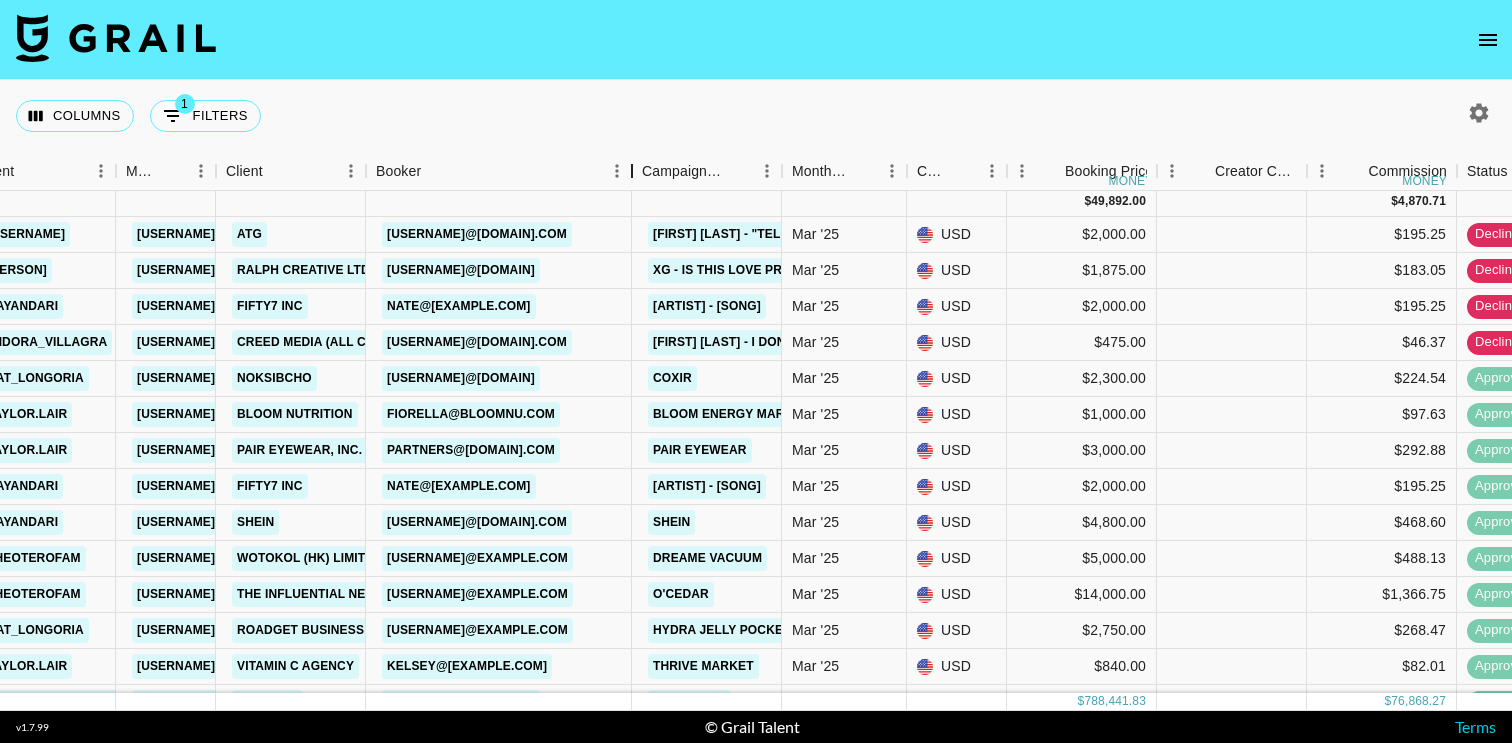 drag, startPoint x: 515, startPoint y: 179, endPoint x: 631, endPoint y: 212, distance: 120.60265 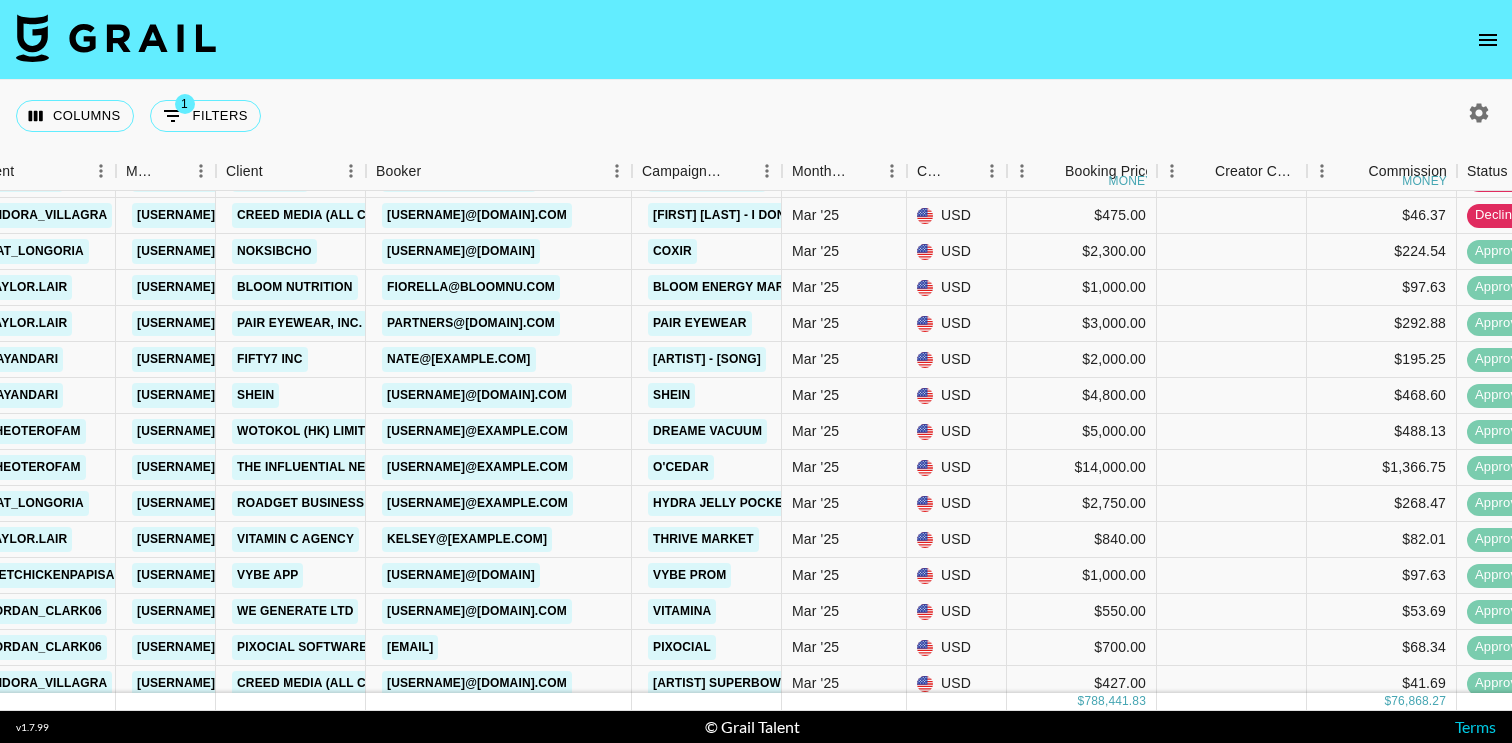 scroll, scrollTop: 7117, scrollLeft: 449, axis: both 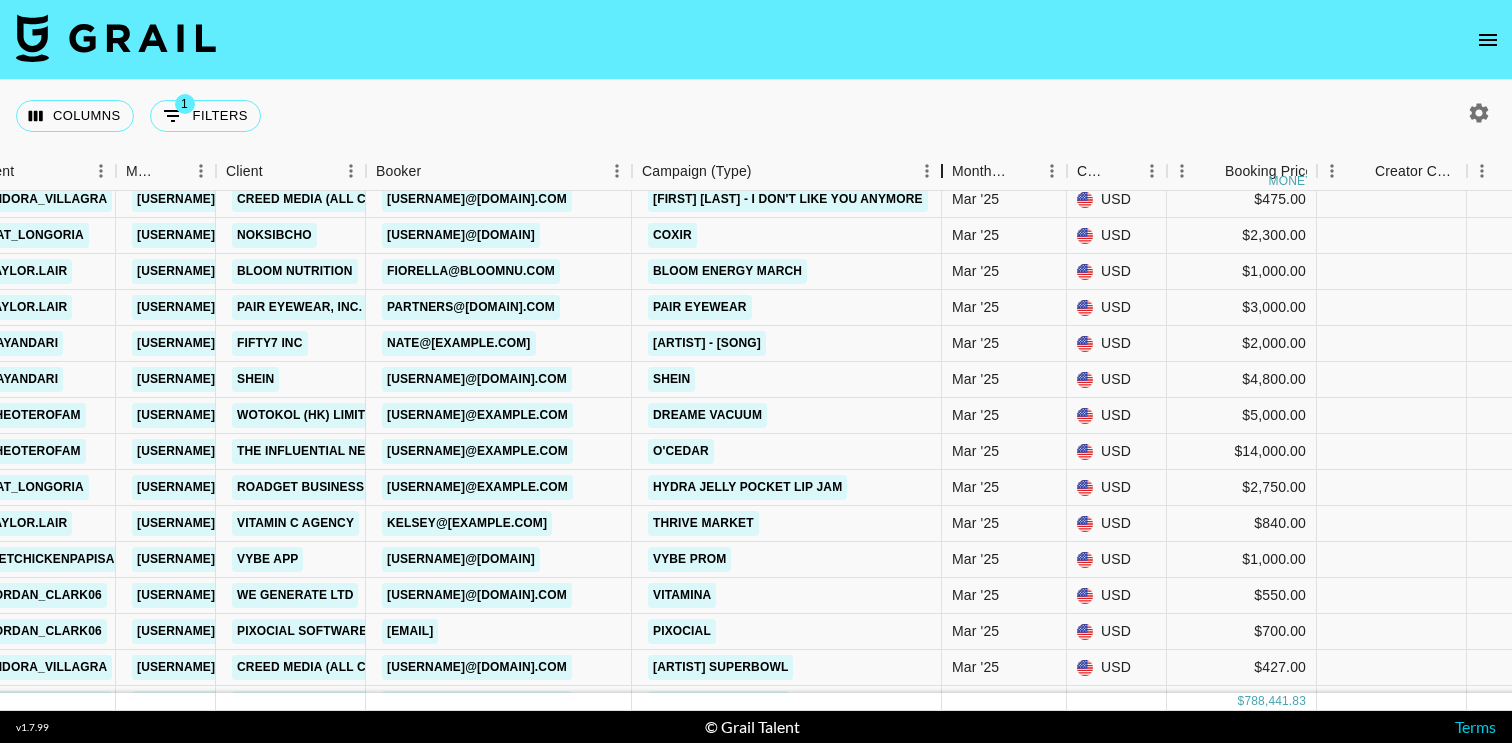 drag, startPoint x: 775, startPoint y: 170, endPoint x: 933, endPoint y: 178, distance: 158.20241 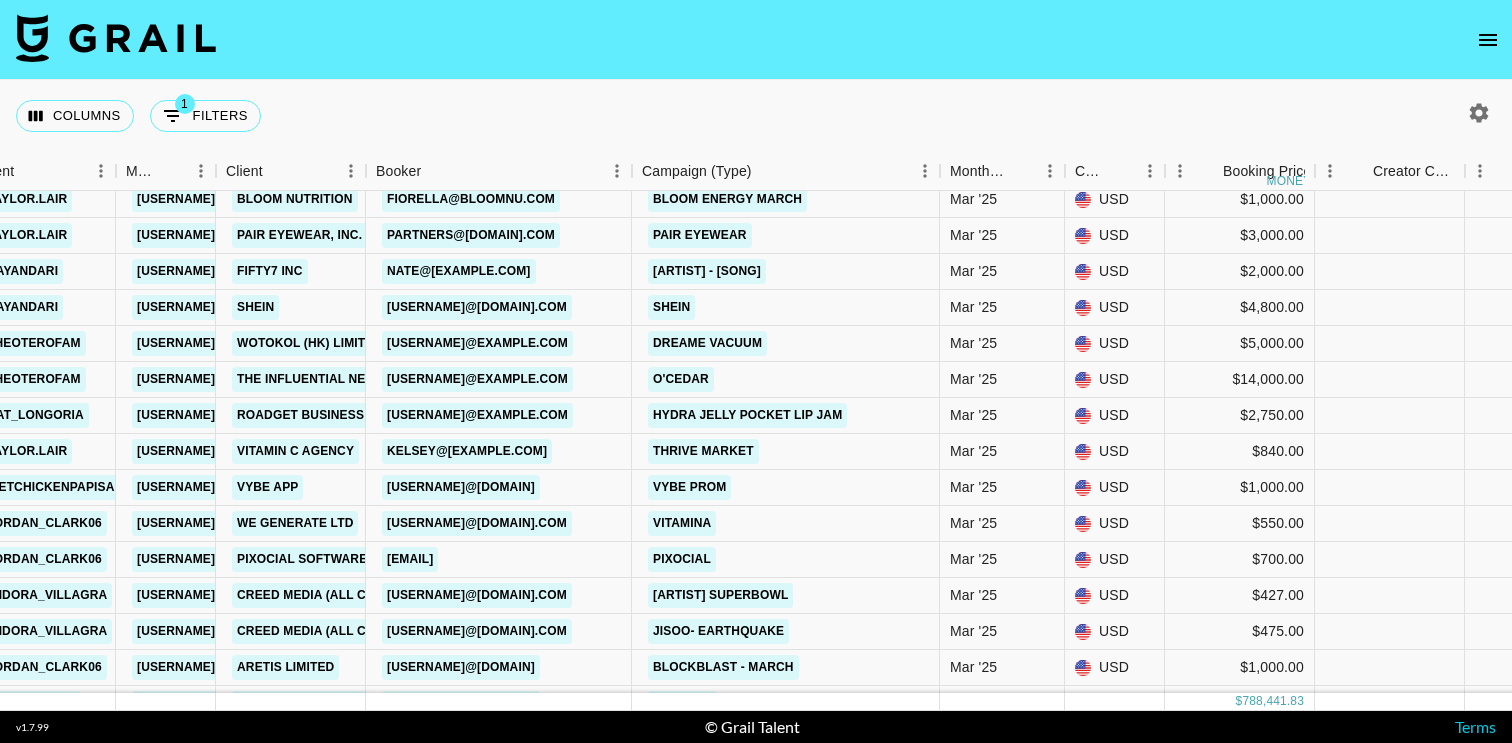 scroll, scrollTop: 7191, scrollLeft: 449, axis: both 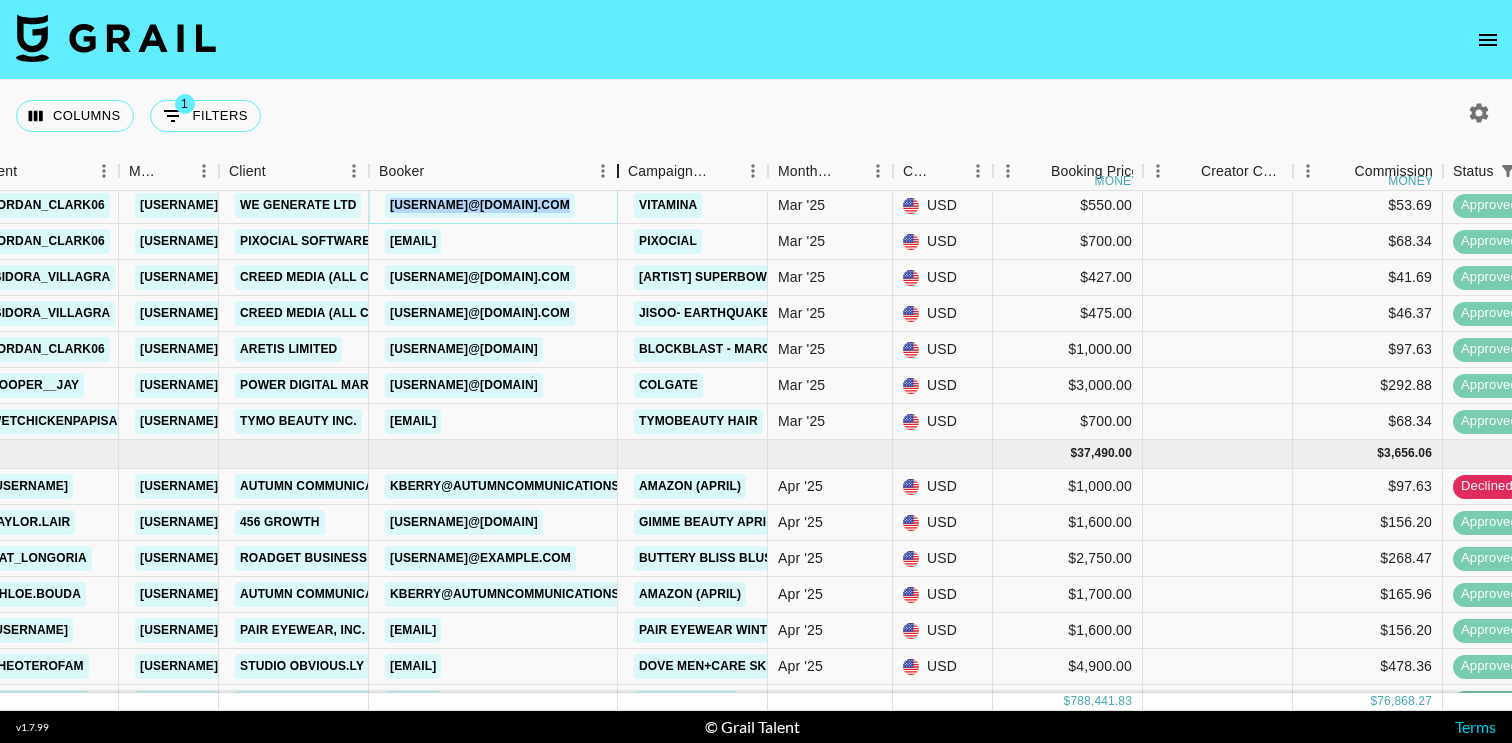 drag, startPoint x: 520, startPoint y: 182, endPoint x: 699, endPoint y: 185, distance: 179.02513 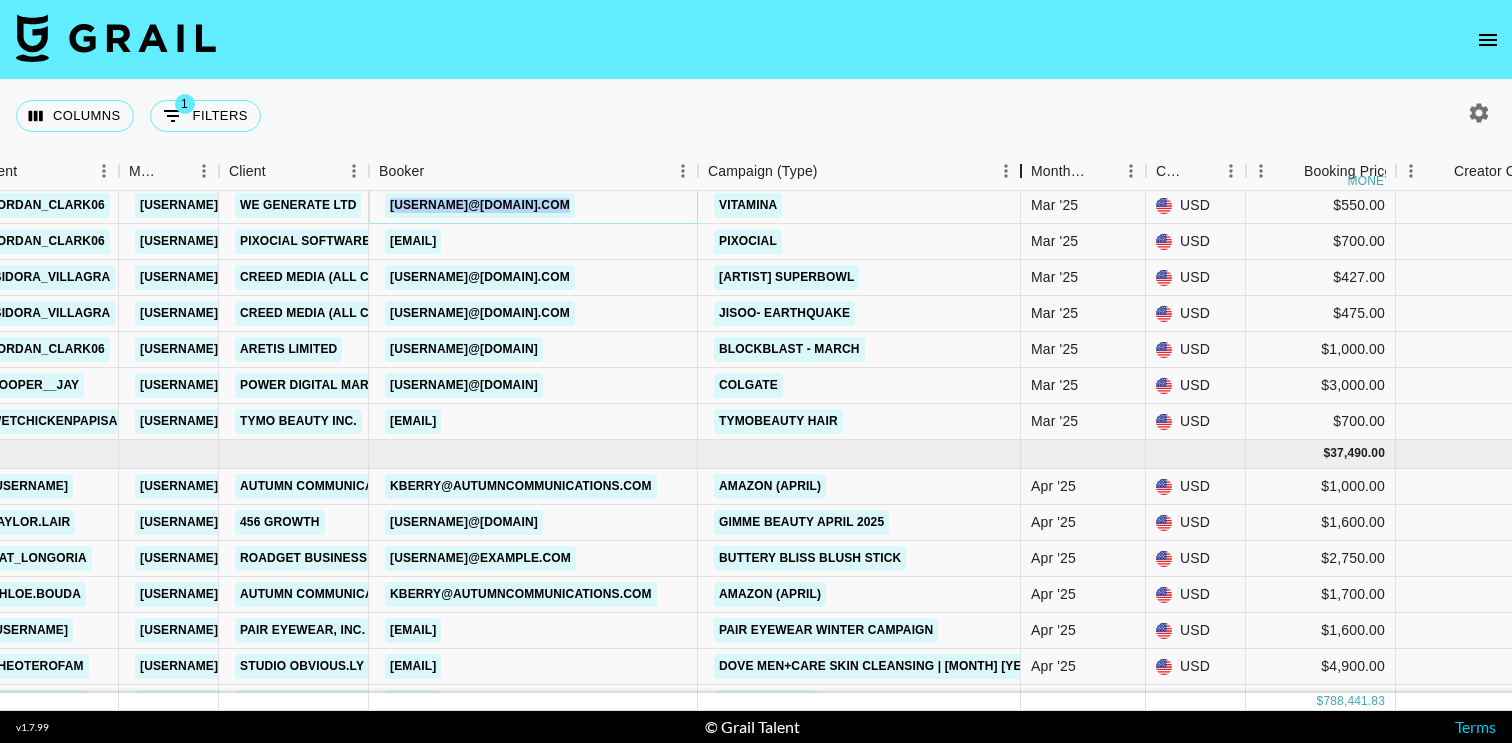 drag, startPoint x: 857, startPoint y: 172, endPoint x: 1030, endPoint y: 173, distance: 173.00288 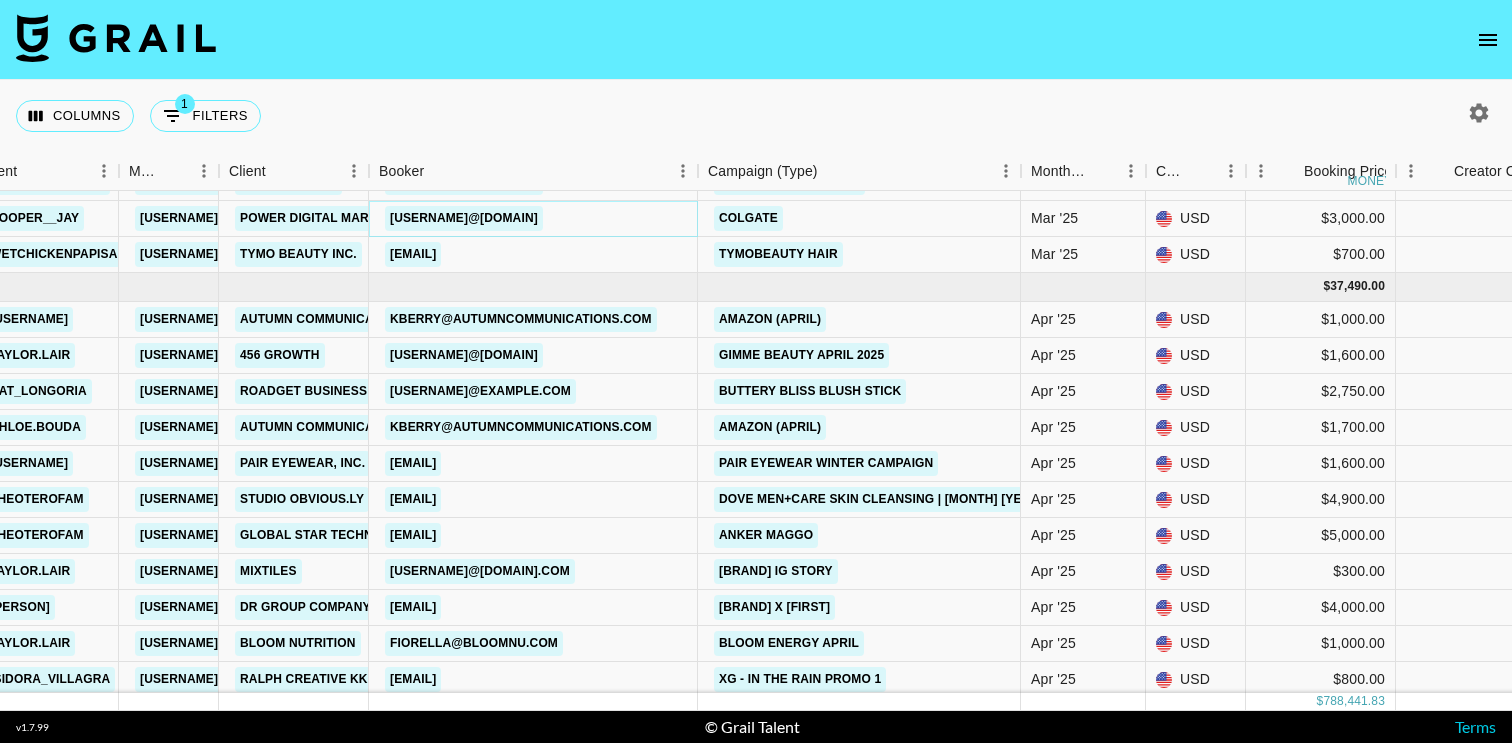scroll, scrollTop: 7675, scrollLeft: 446, axis: both 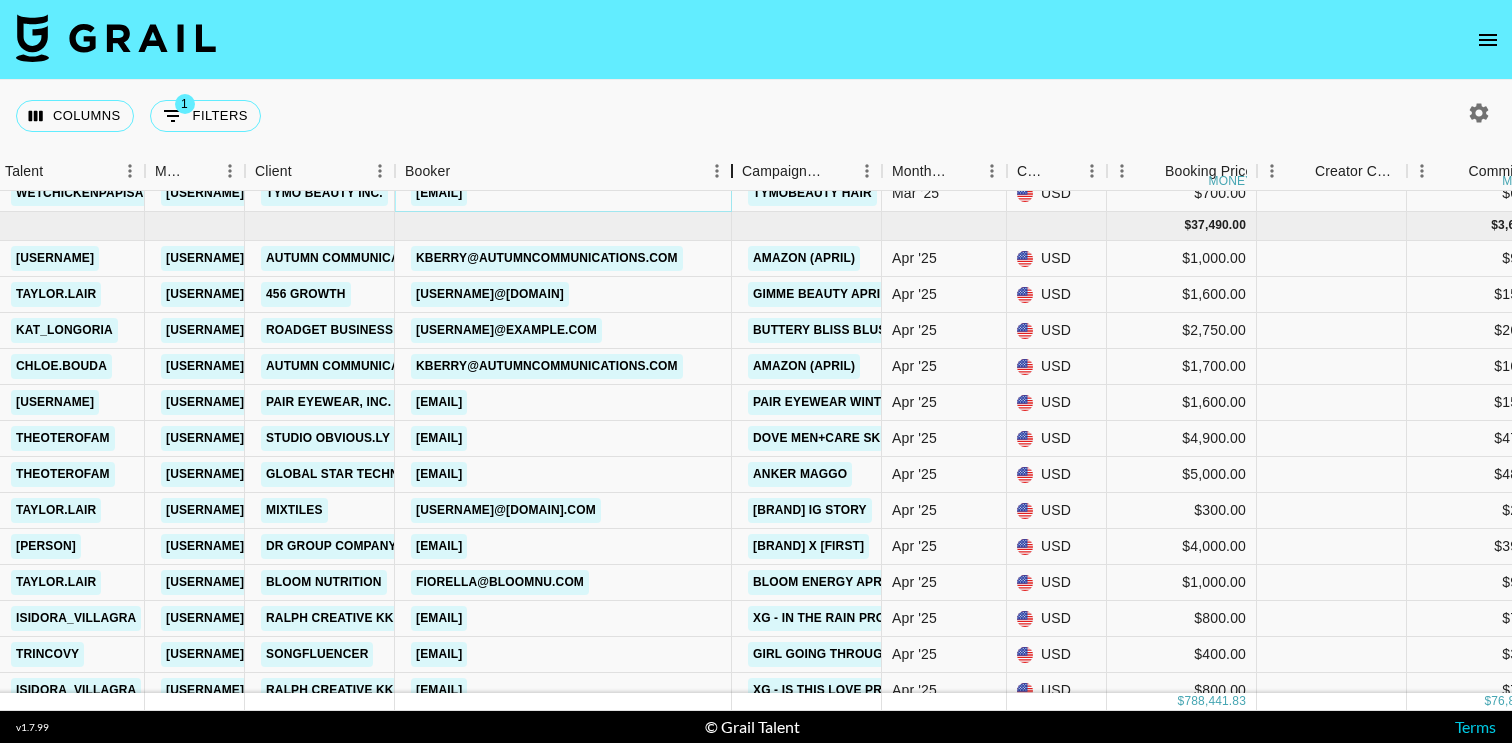 drag, startPoint x: 547, startPoint y: 172, endPoint x: 737, endPoint y: 166, distance: 190.09471 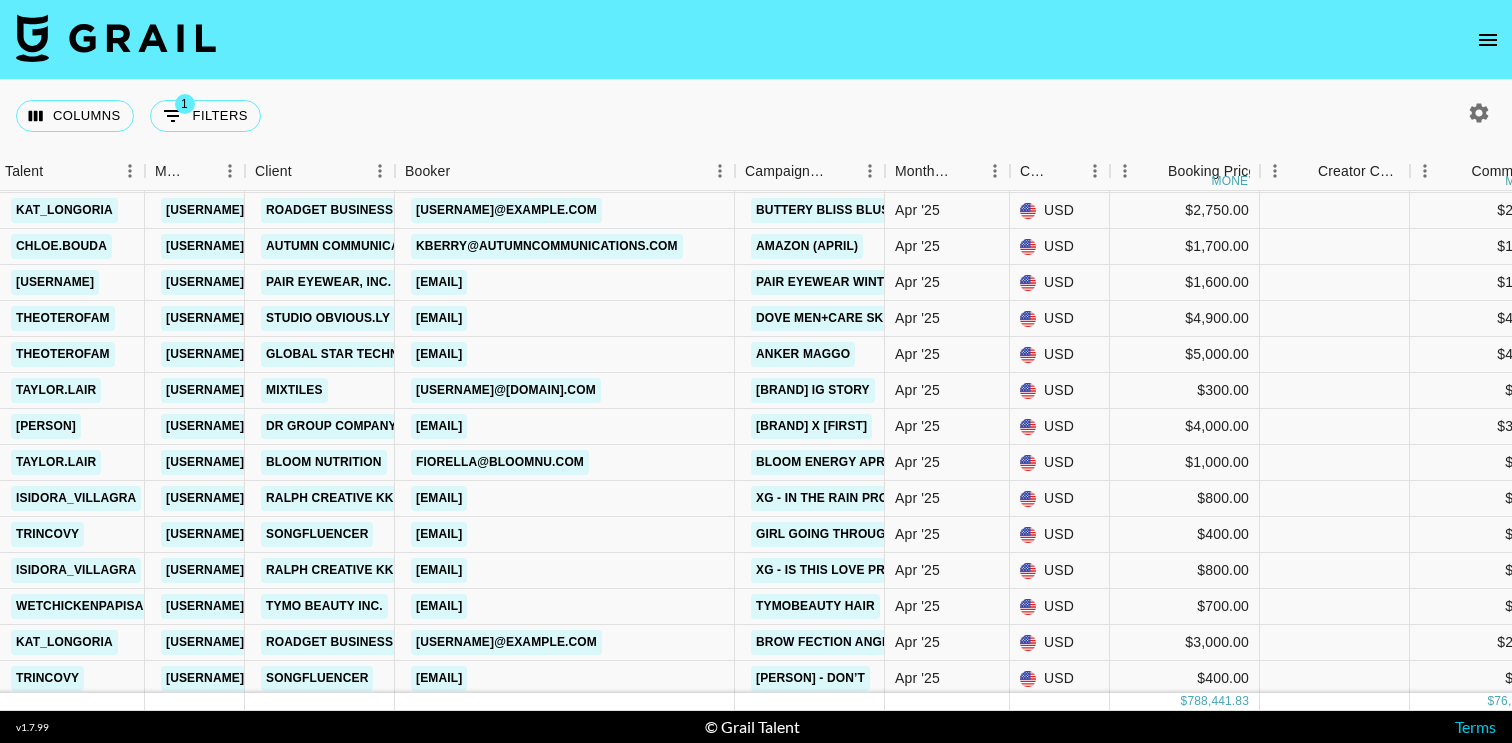 scroll, scrollTop: 7861, scrollLeft: 420, axis: both 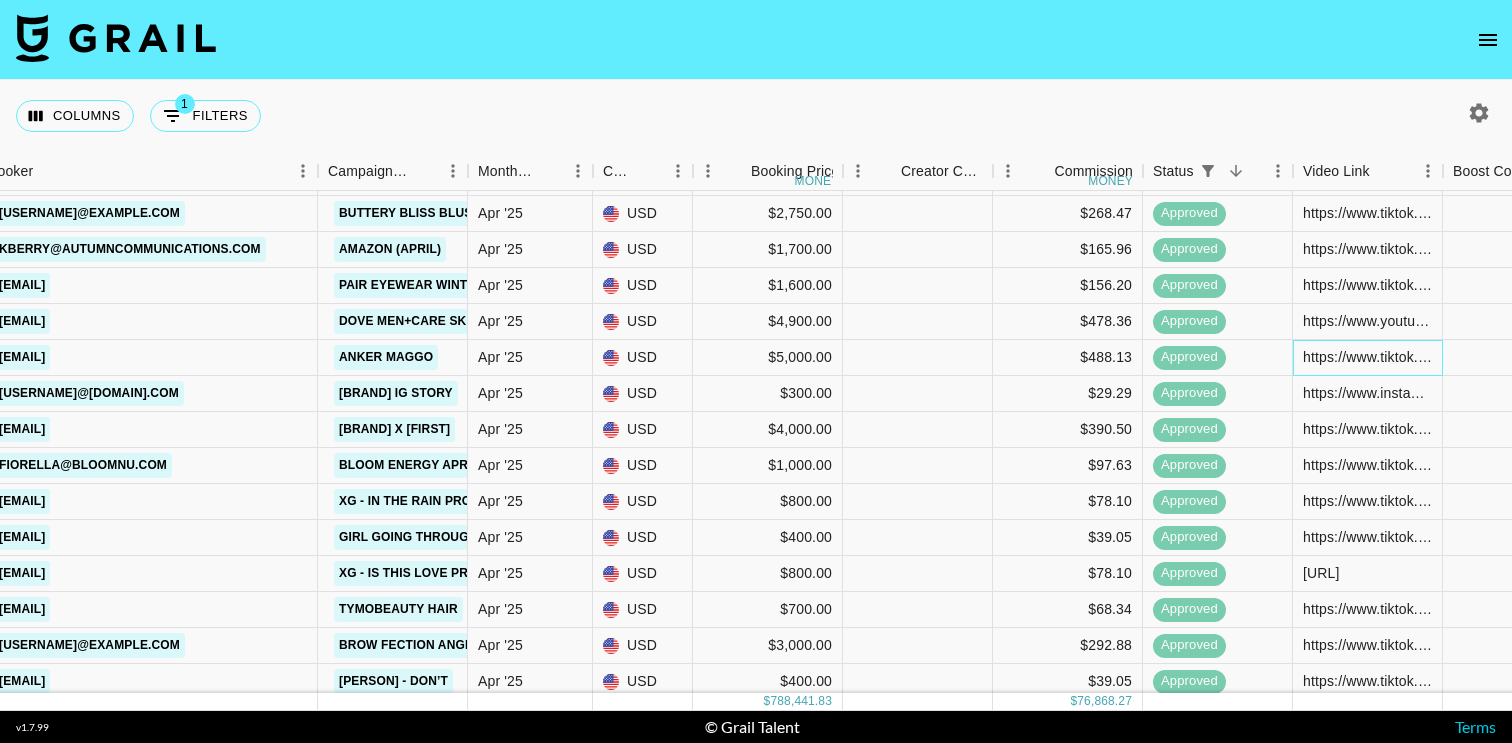 click on "https://www.tiktok.com/@theoterofam/video/7490651244915264814?is_from_webapp=1&sender_device=pc&web_id=7452777953547634206" at bounding box center [1367, 357] 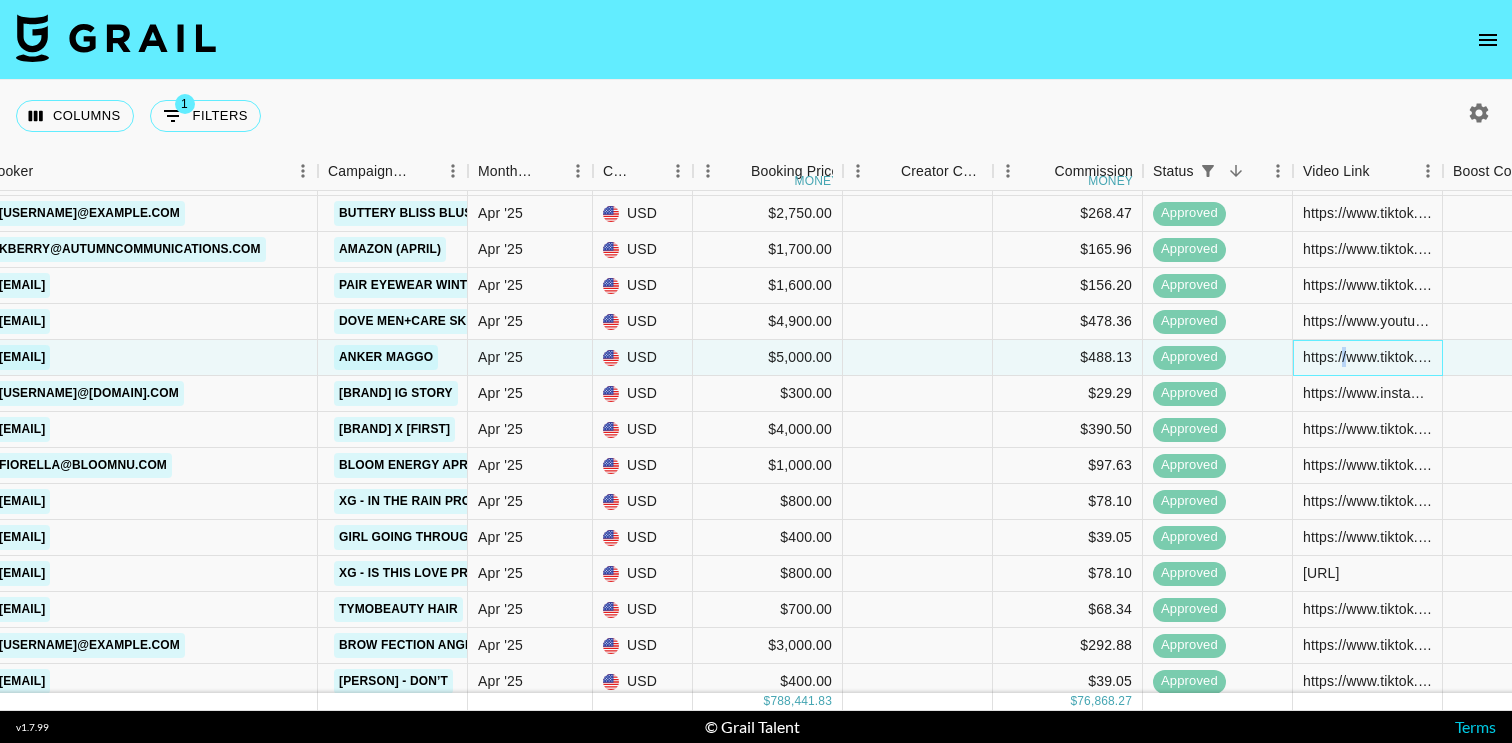 click on "https://www.tiktok.com/@theoterofam/video/7490651244915264814?is_from_webapp=1&sender_device=pc&web_id=7452777953547634206" at bounding box center [1367, 357] 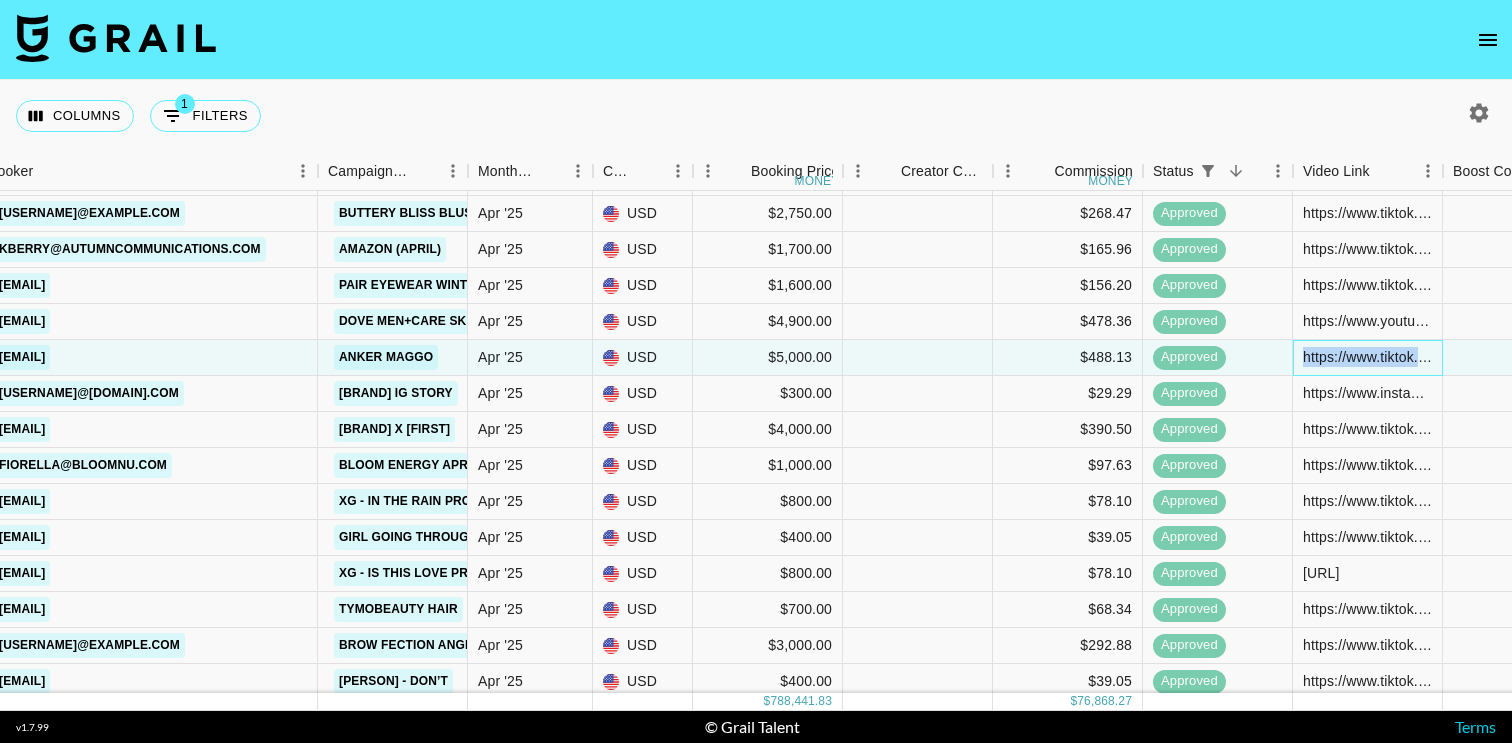 click on "https://www.tiktok.com/@theoterofam/video/7490651244915264814?is_from_webapp=1&sender_device=pc&web_id=7452777953547634206" at bounding box center (1367, 357) 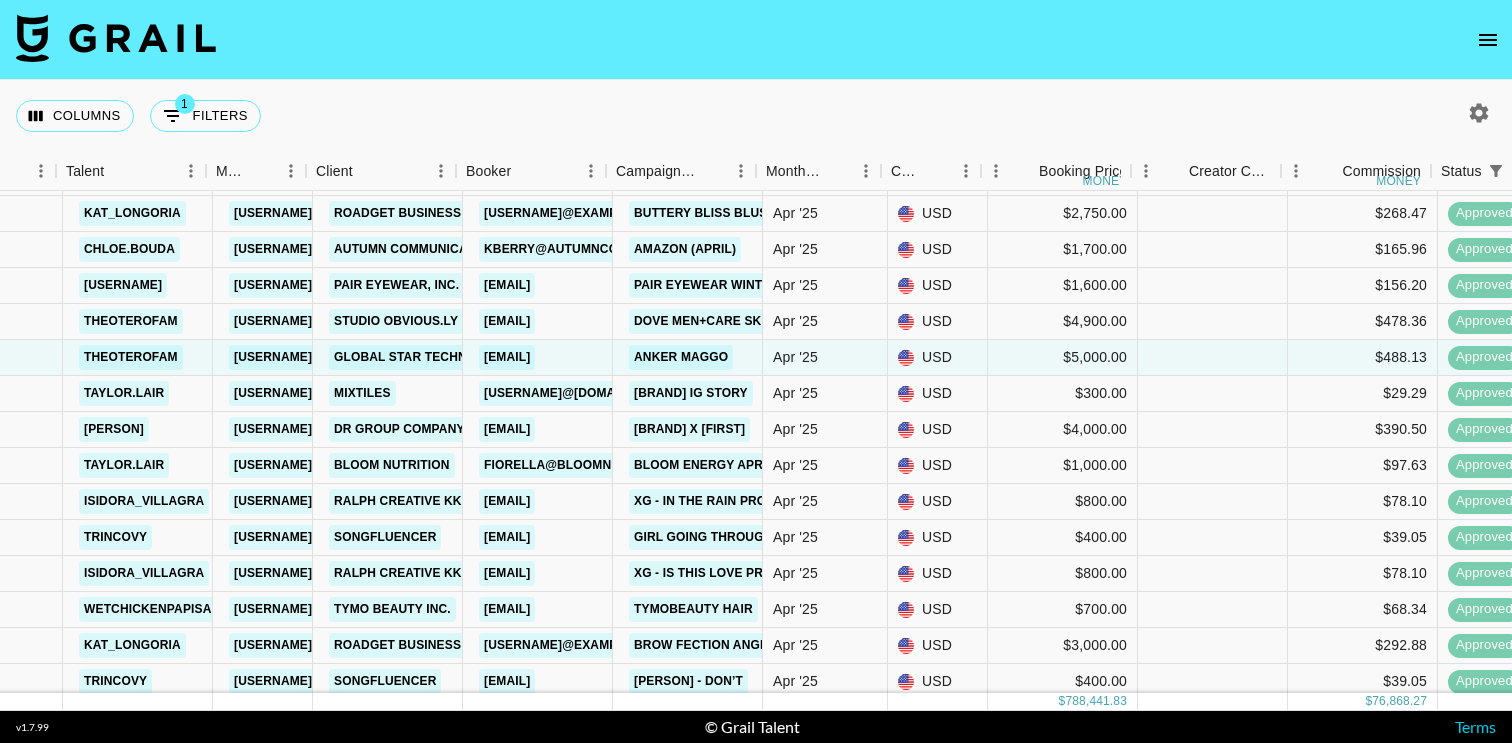 scroll, scrollTop: 7852, scrollLeft: 345, axis: both 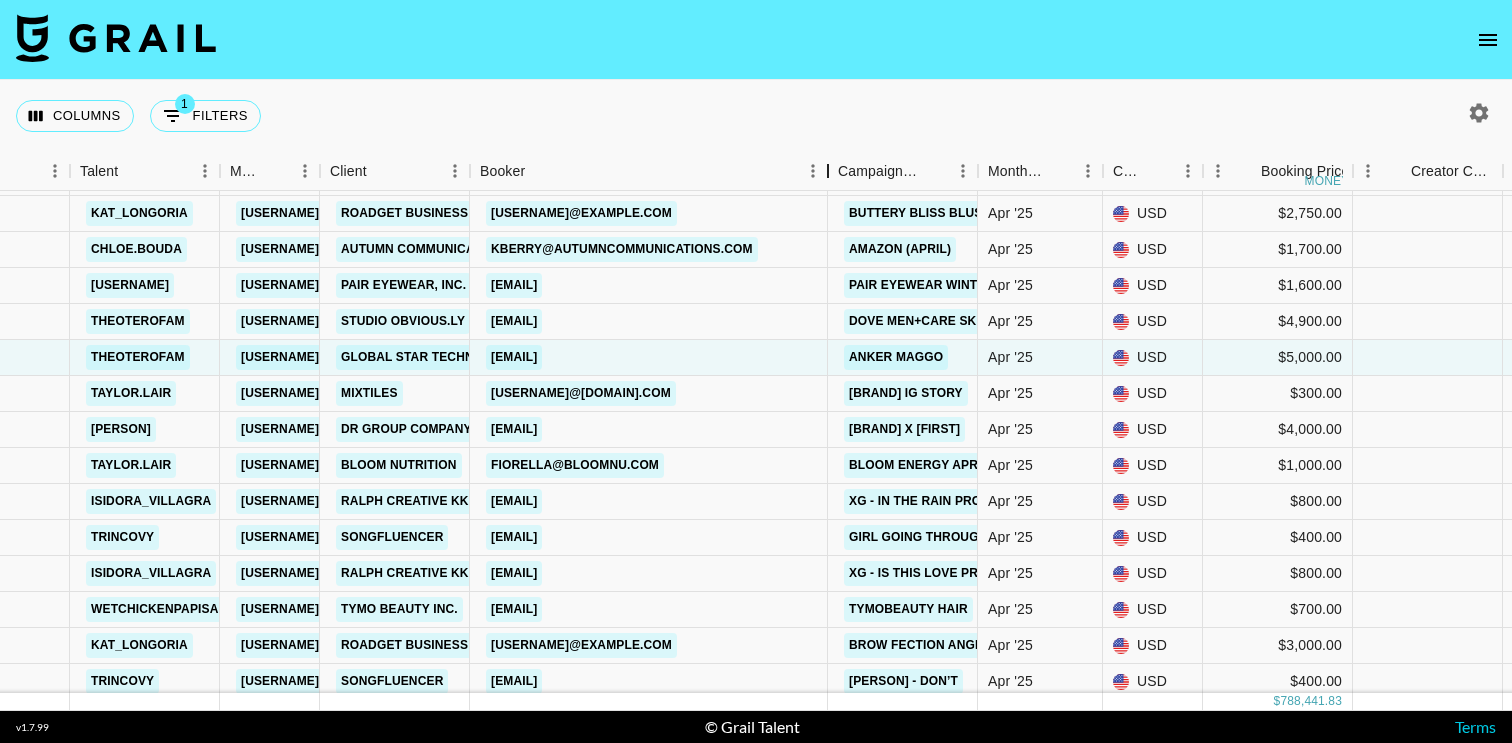 drag, startPoint x: 614, startPoint y: 176, endPoint x: 822, endPoint y: 188, distance: 208.34587 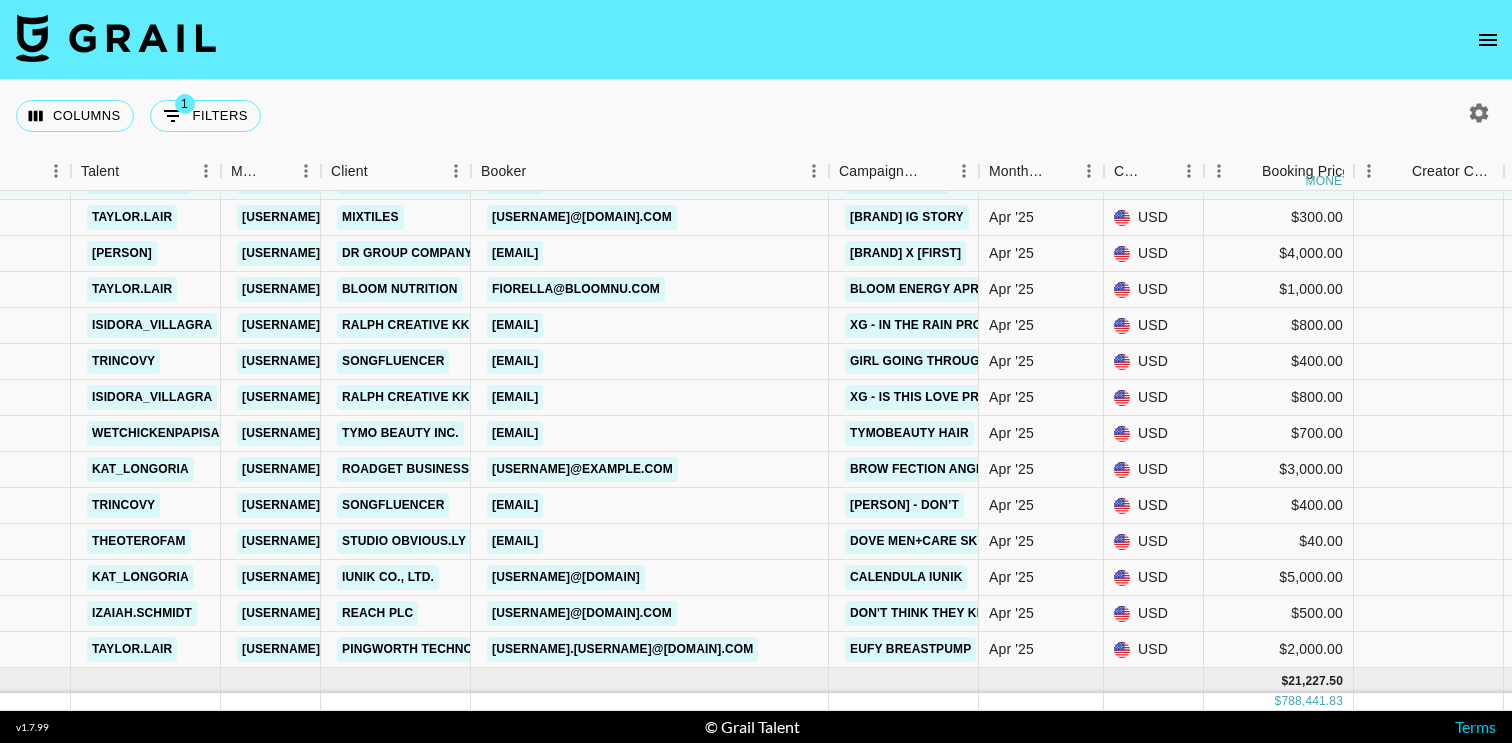 scroll, scrollTop: 8035, scrollLeft: 344, axis: both 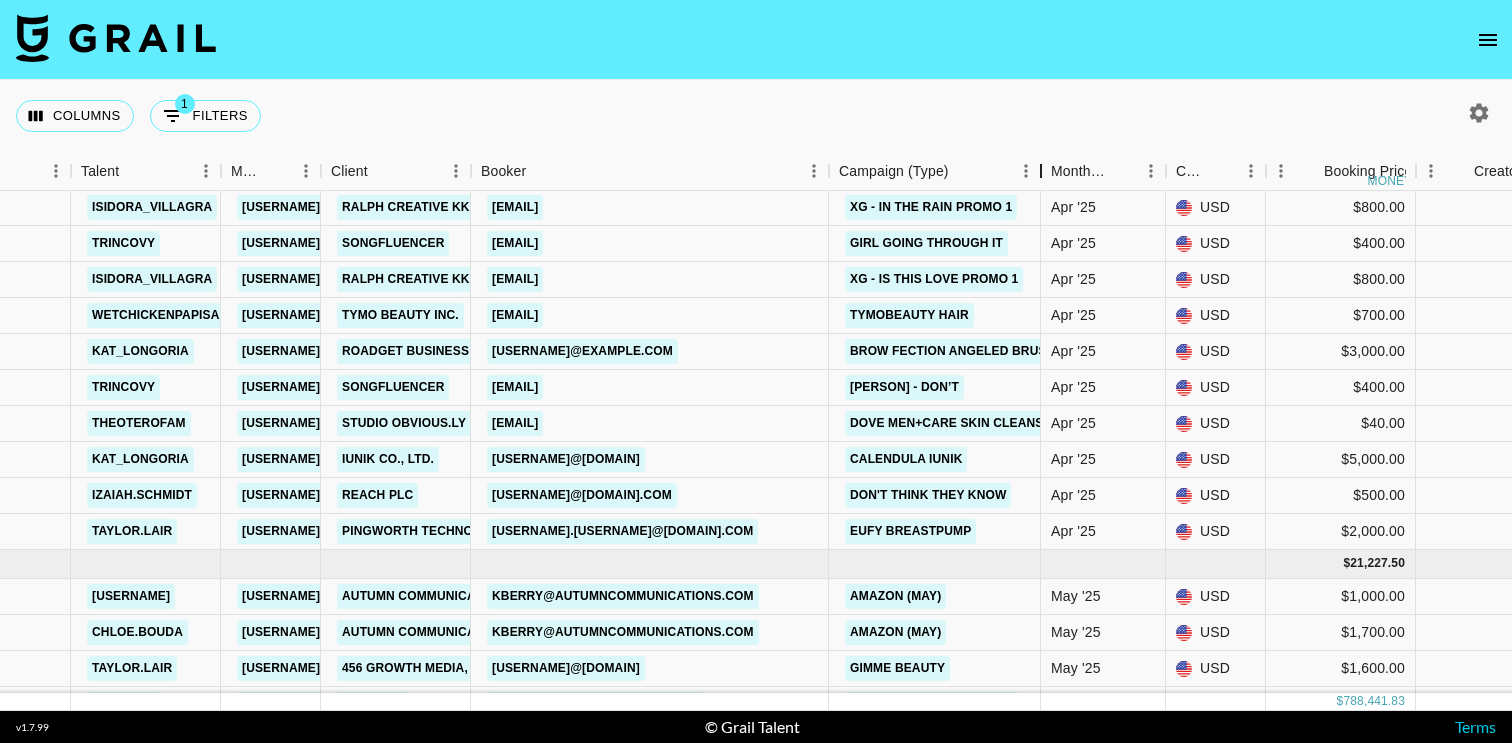 drag, startPoint x: 982, startPoint y: 169, endPoint x: 1044, endPoint y: 171, distance: 62.03225 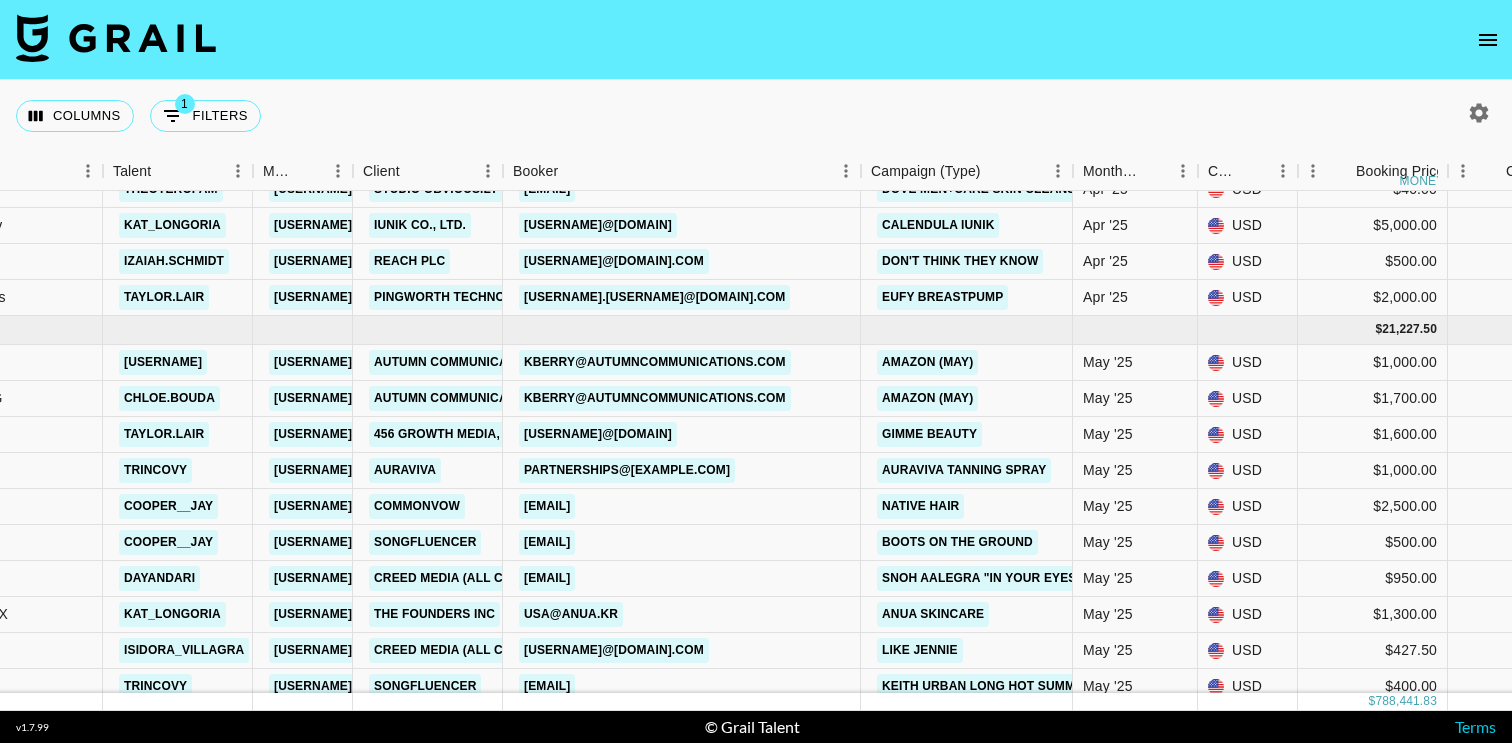 scroll, scrollTop: 8406, scrollLeft: 312, axis: both 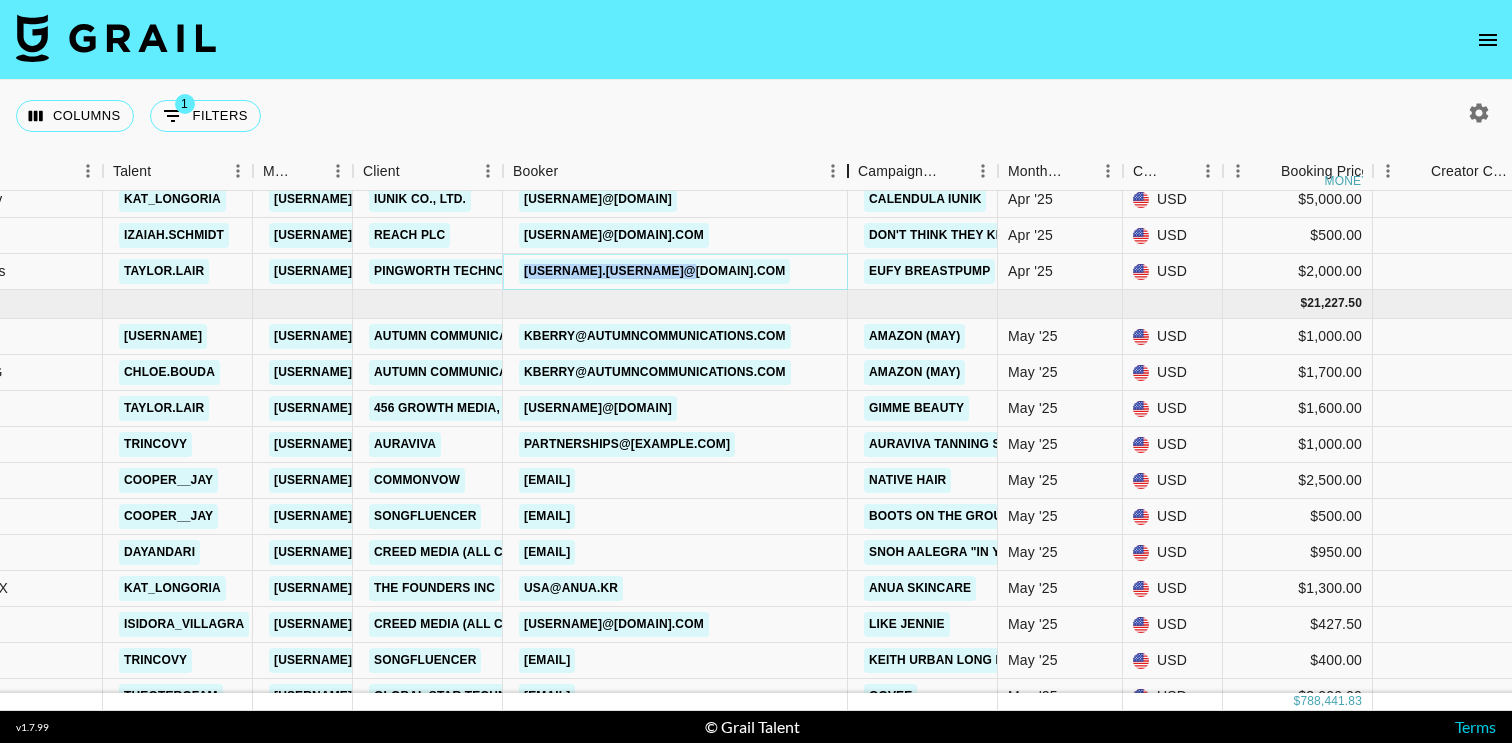 drag, startPoint x: 656, startPoint y: 171, endPoint x: 851, endPoint y: 187, distance: 195.6553 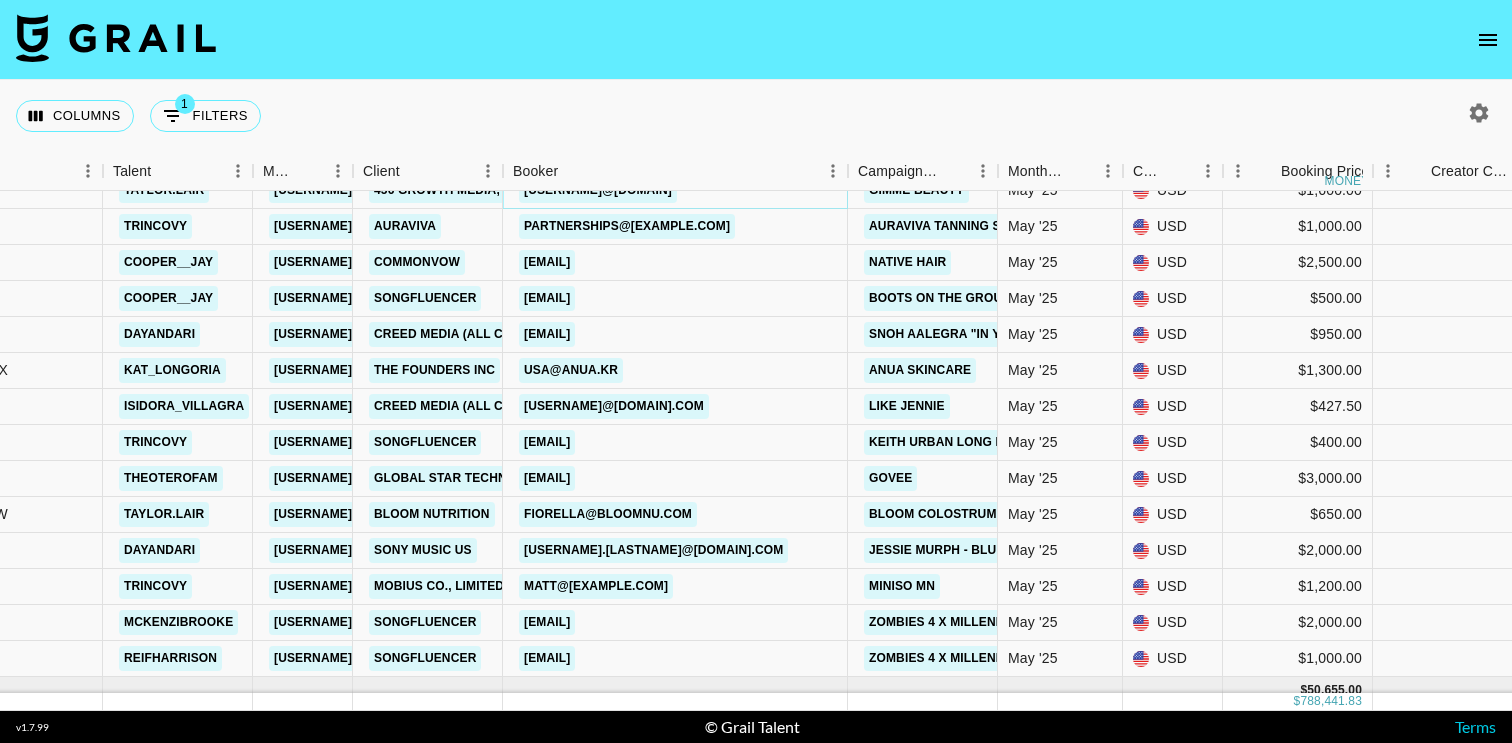 scroll, scrollTop: 8625, scrollLeft: 312, axis: both 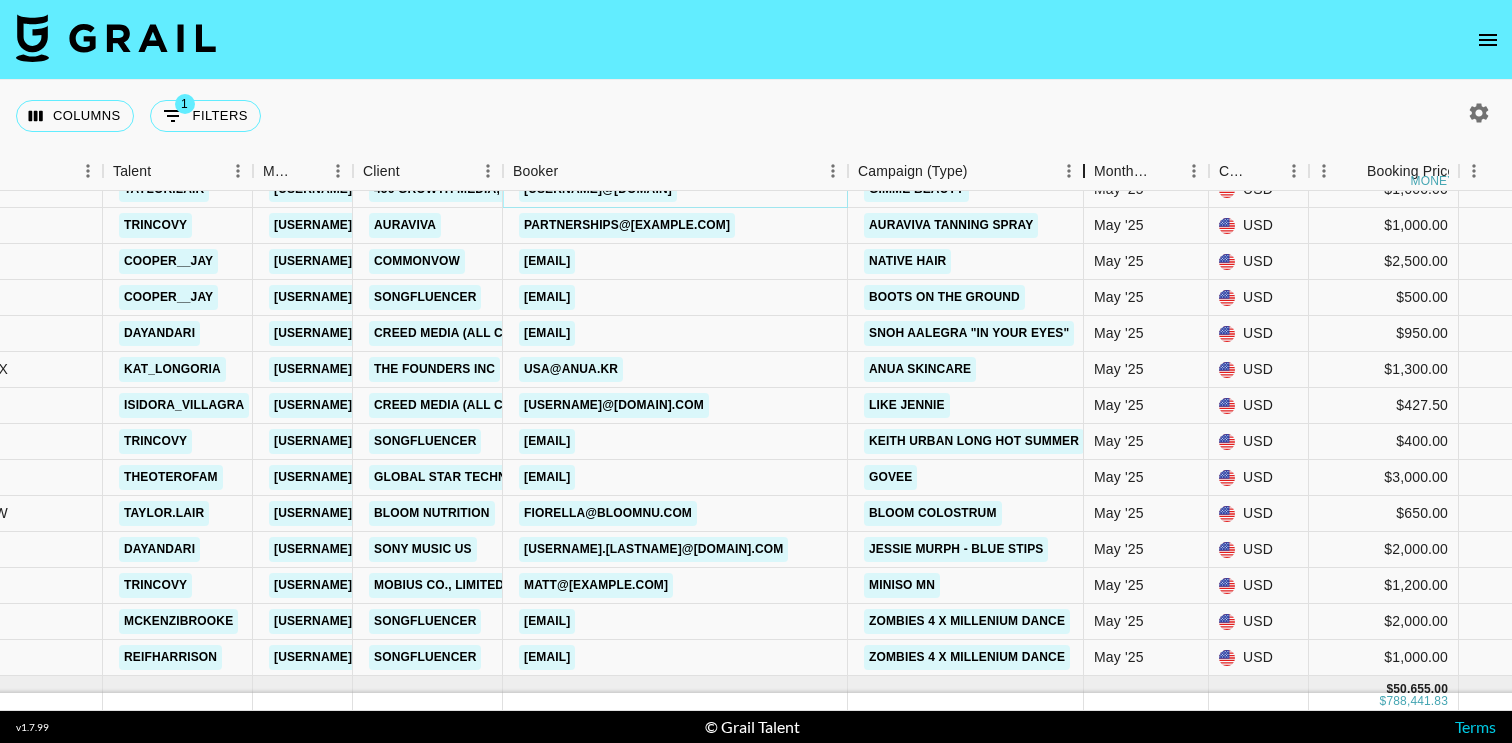 drag, startPoint x: 997, startPoint y: 175, endPoint x: 1081, endPoint y: 173, distance: 84.0238 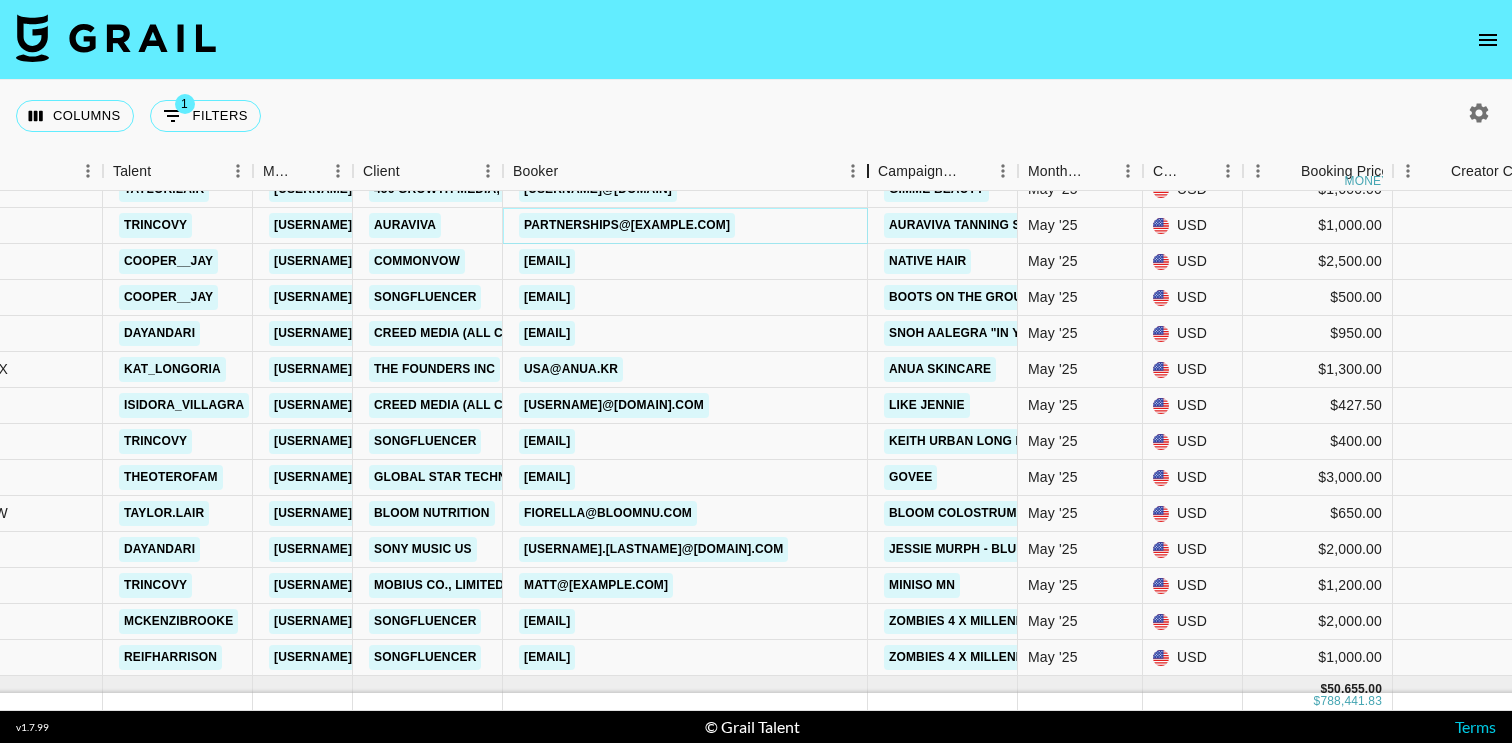 drag, startPoint x: 656, startPoint y: 177, endPoint x: 871, endPoint y: 174, distance: 215.02094 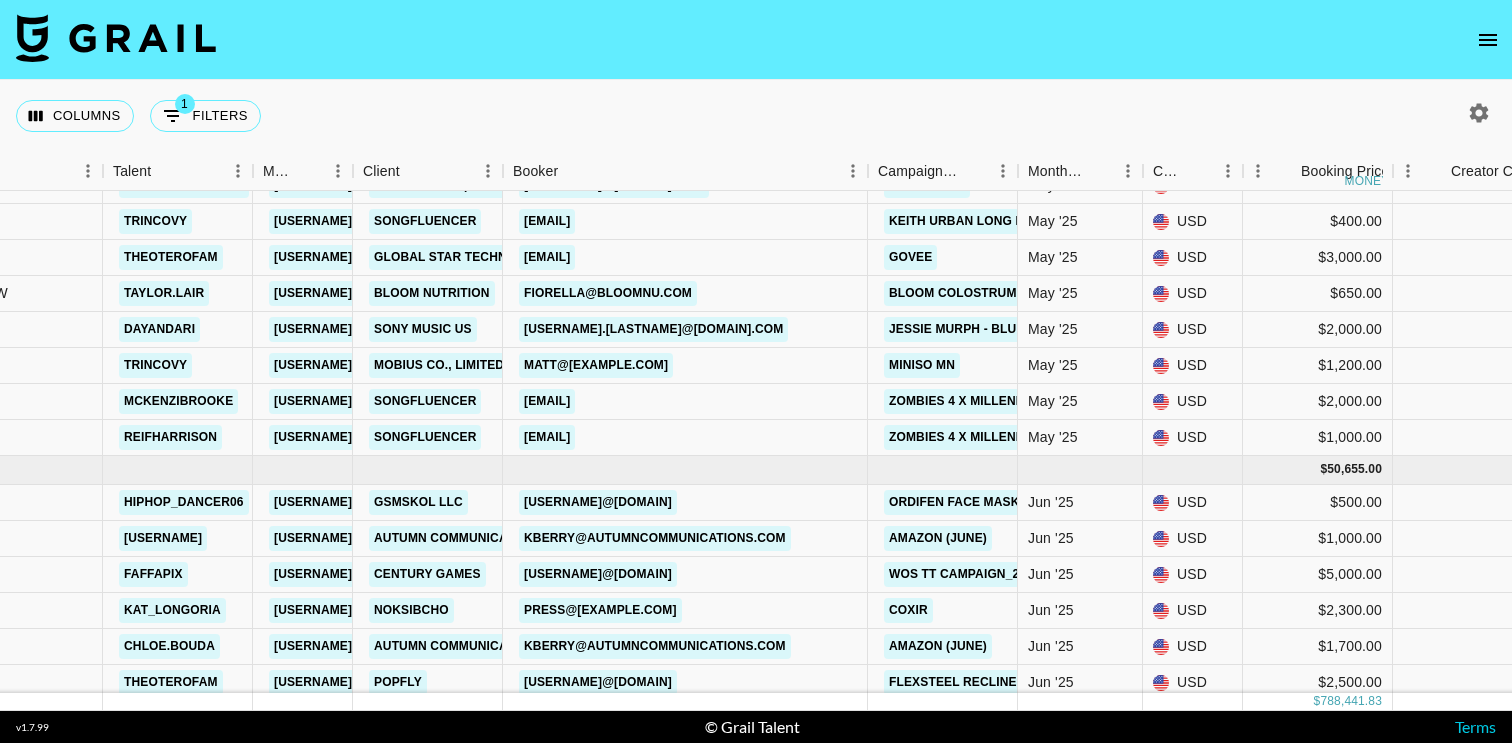 scroll, scrollTop: 8858, scrollLeft: 310, axis: both 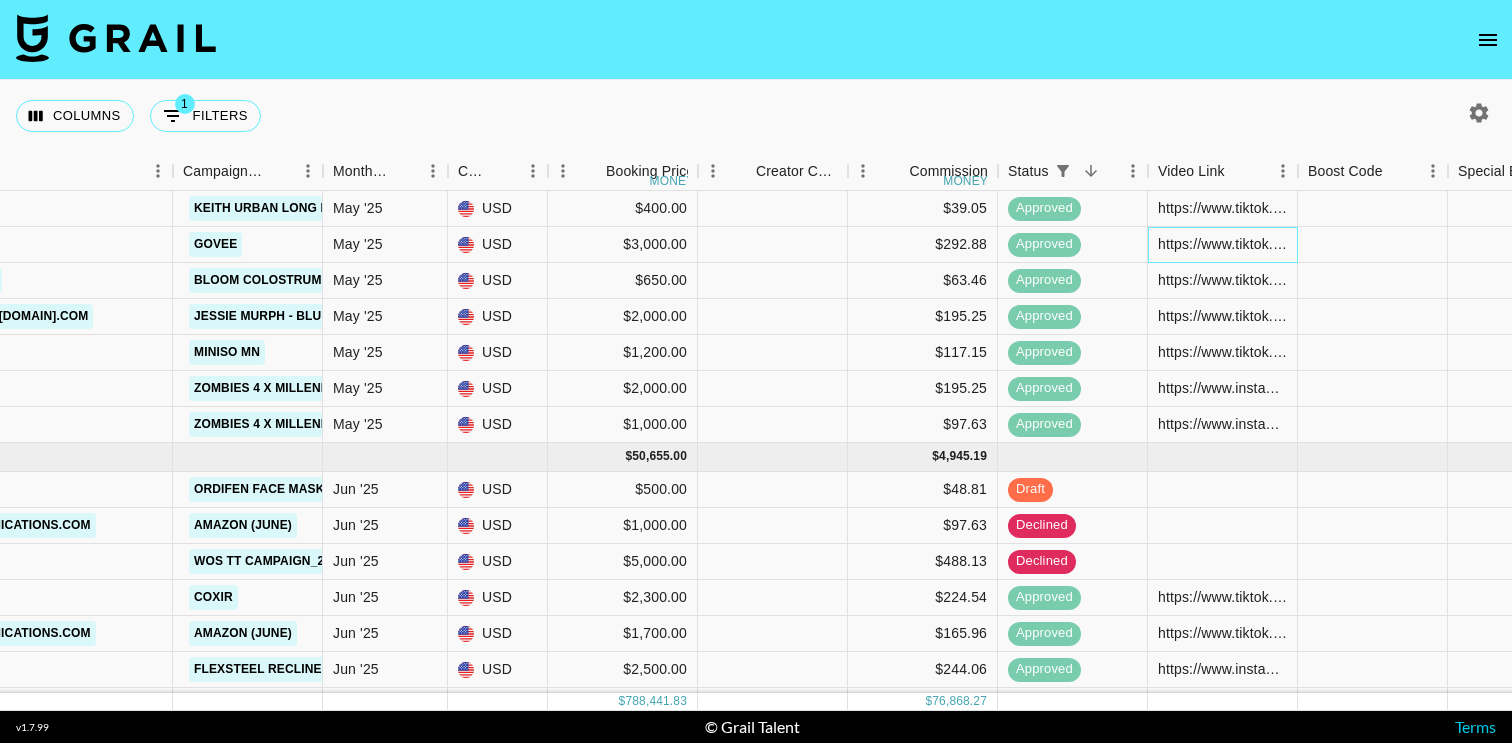 click on "https://www.tiktok.com/@[PERSON]/video/[NUMBER]?is_from_webapp=1&sender_device=pc&web_id=[NUMBER]" at bounding box center (1222, 244) 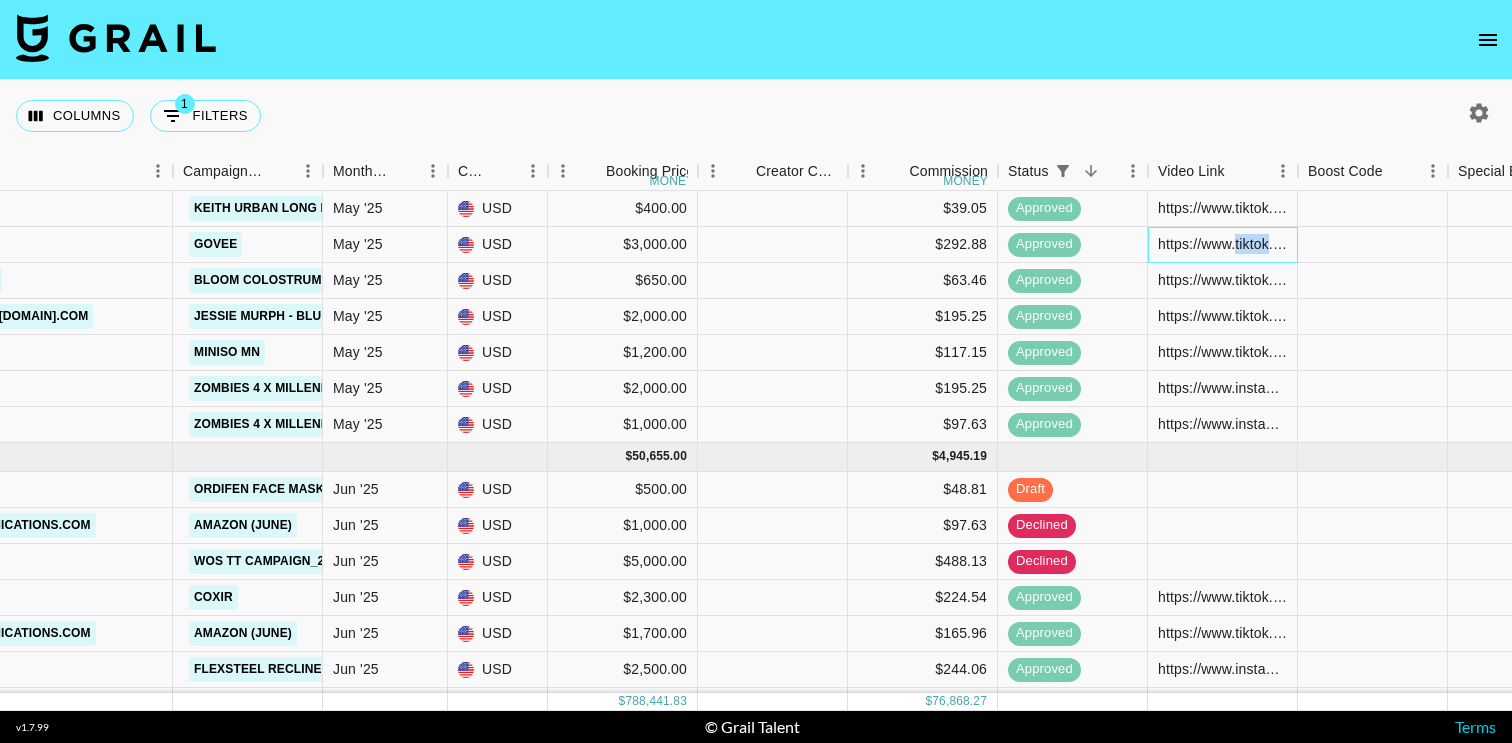 click on "https://www.tiktok.com/@[PERSON]/video/[NUMBER]?is_from_webapp=1&sender_device=pc&web_id=[NUMBER]" at bounding box center [1222, 244] 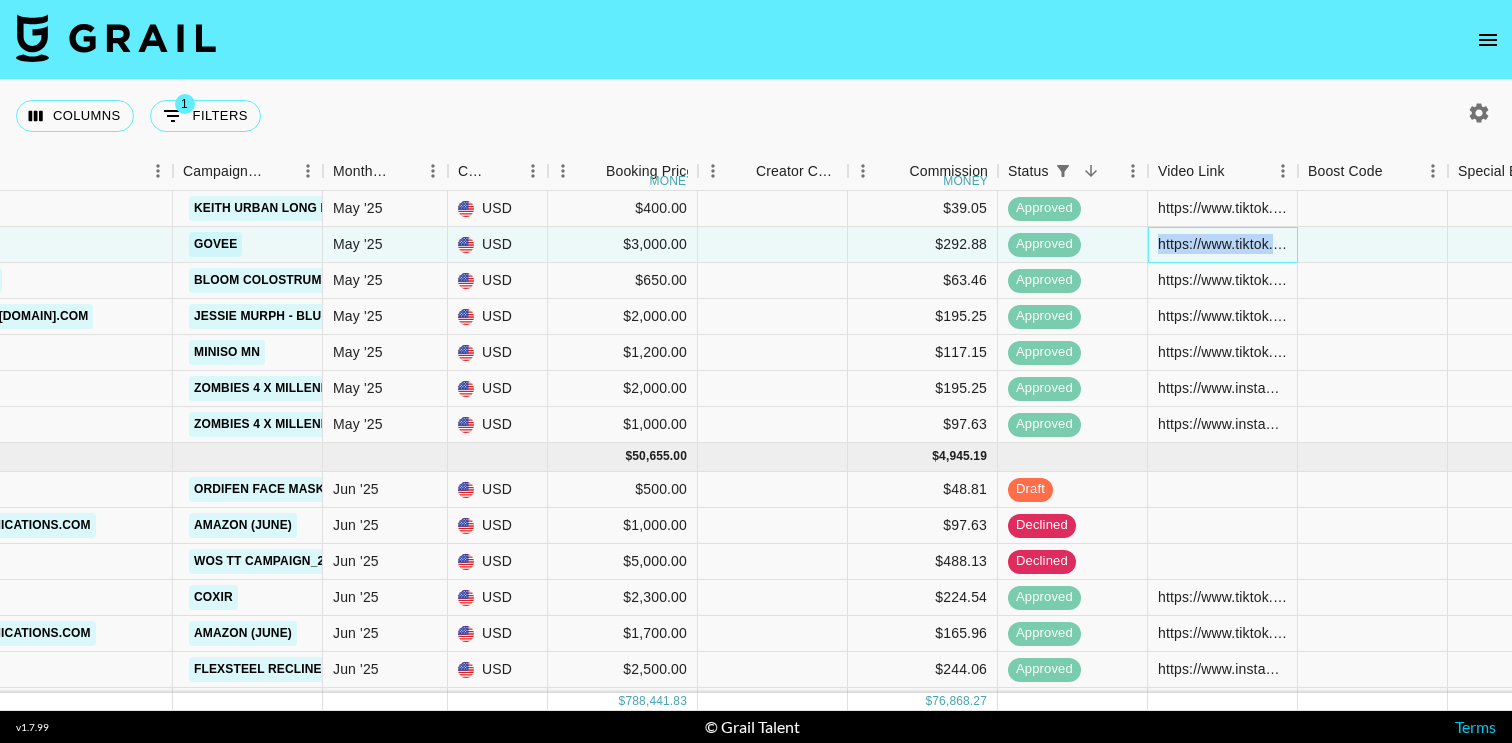 click on "https://www.tiktok.com/@[PERSON]/video/[NUMBER]?is_from_webapp=1&sender_device=pc&web_id=[NUMBER]" at bounding box center [1222, 244] 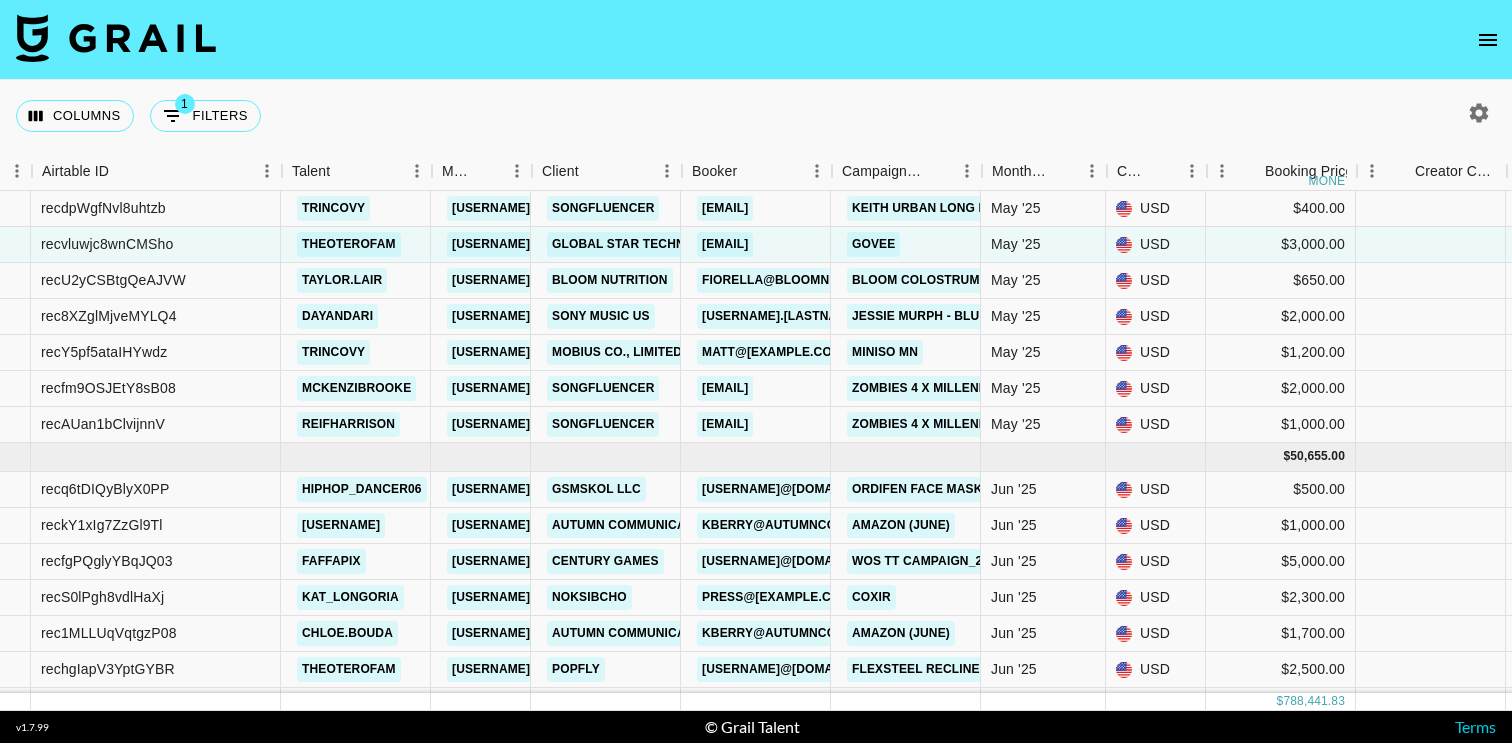 scroll, scrollTop: 8858, scrollLeft: 133, axis: both 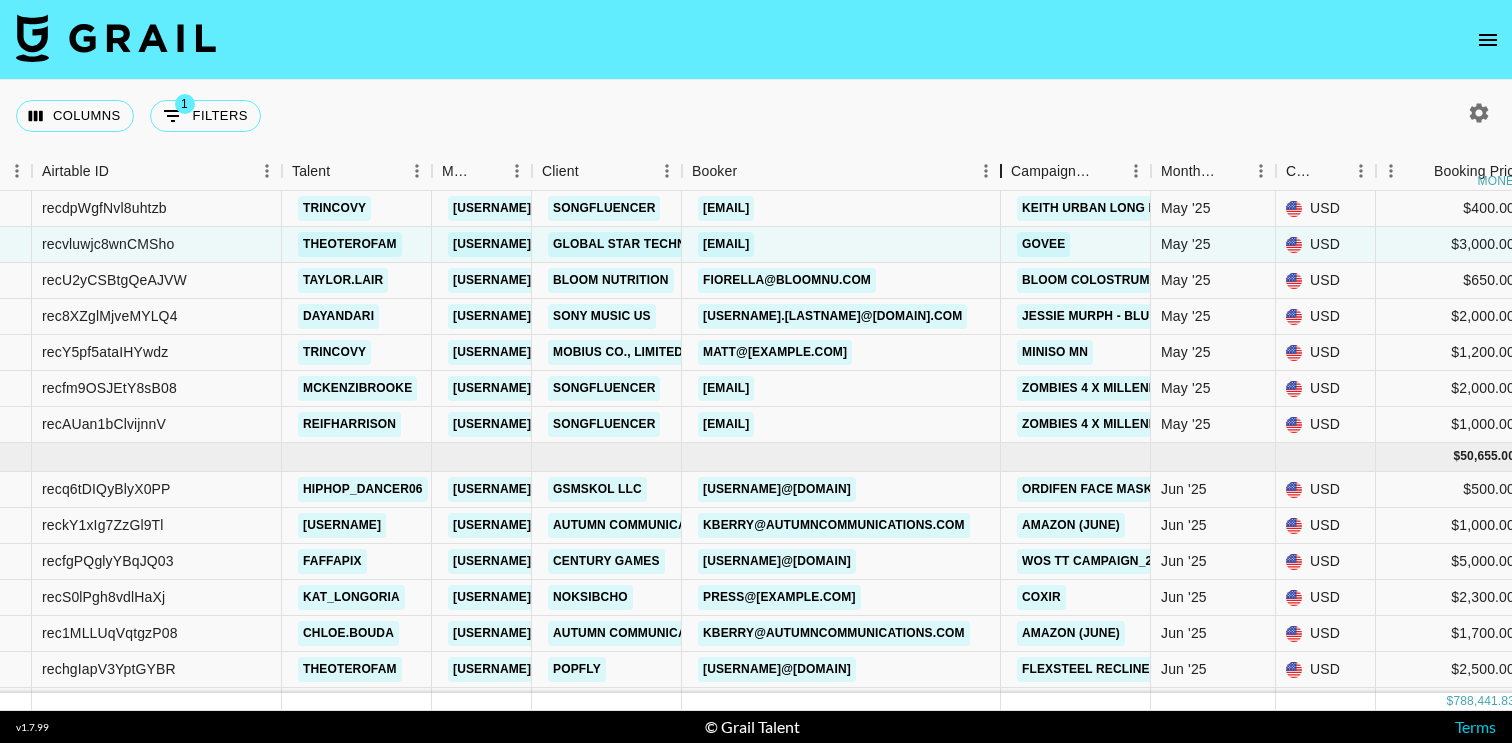 drag, startPoint x: 829, startPoint y: 168, endPoint x: 994, endPoint y: 177, distance: 165.24527 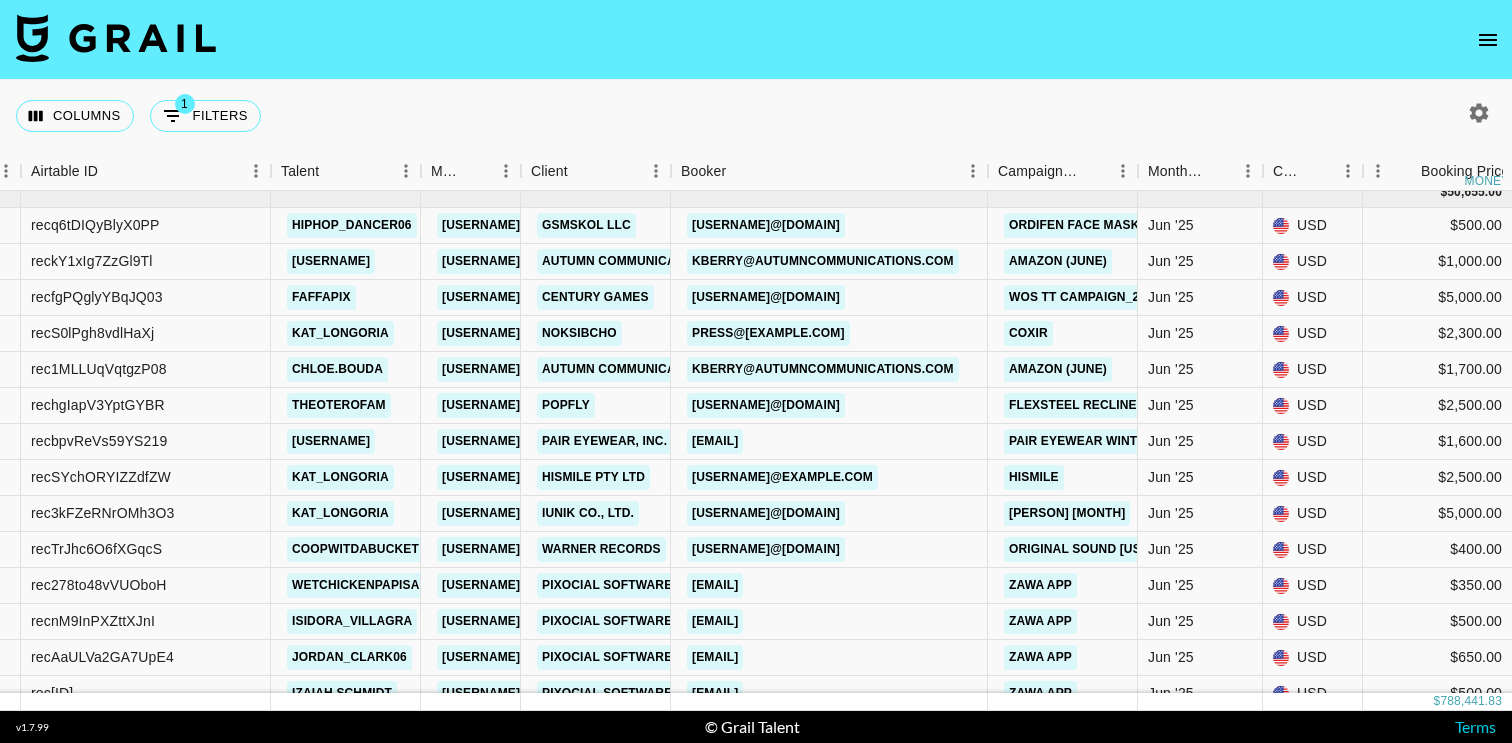 scroll, scrollTop: 9128, scrollLeft: 144, axis: both 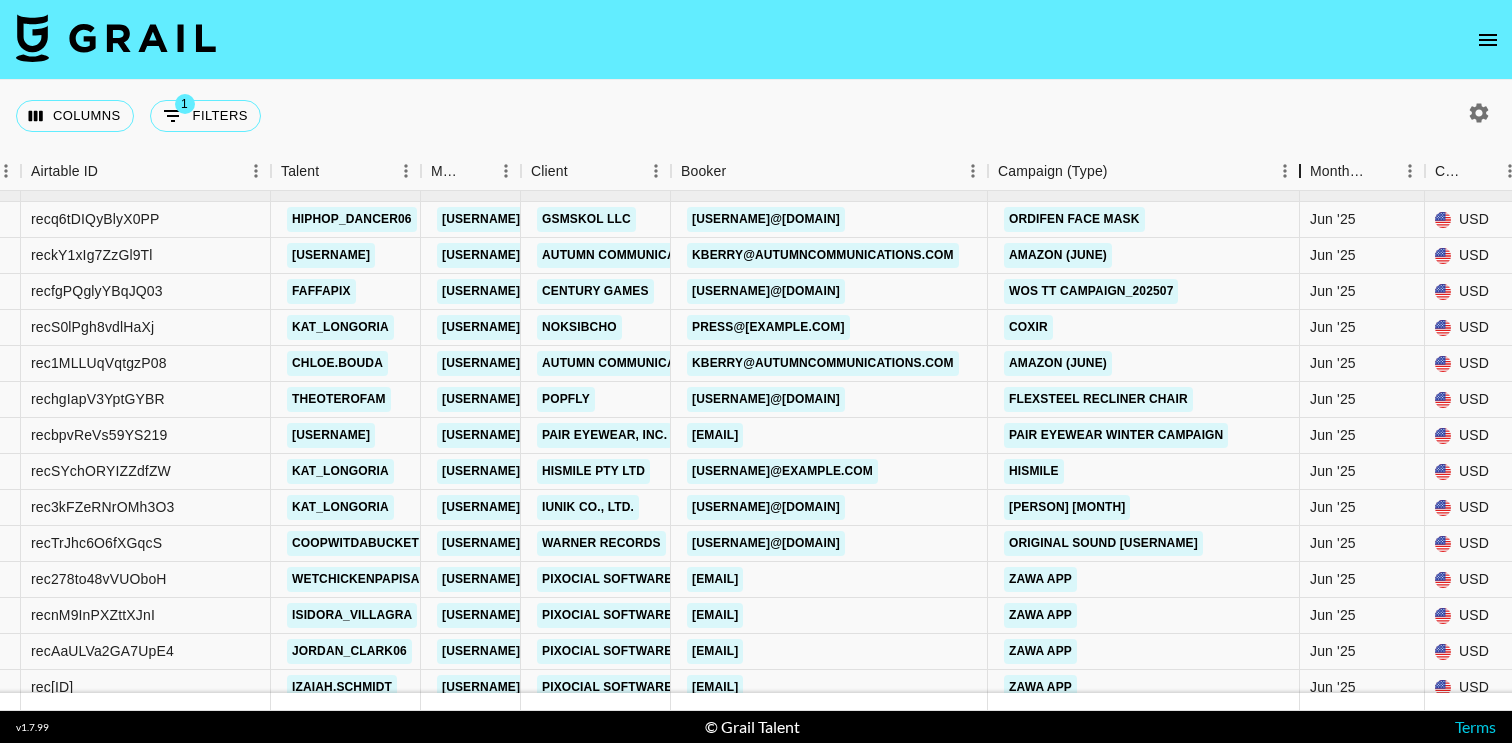 drag, startPoint x: 1131, startPoint y: 180, endPoint x: 1293, endPoint y: 175, distance: 162.07715 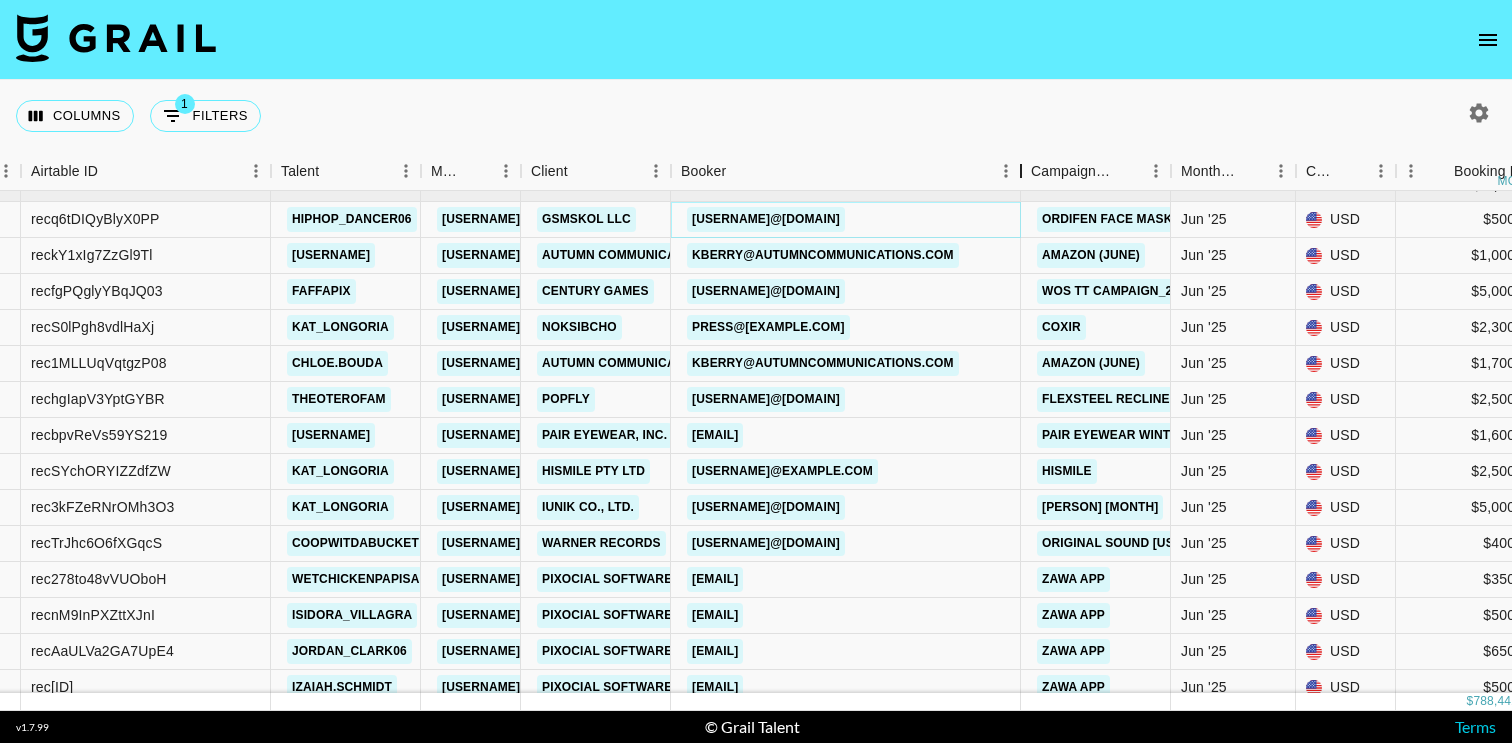 drag, startPoint x: 823, startPoint y: 176, endPoint x: 1021, endPoint y: 163, distance: 198.42632 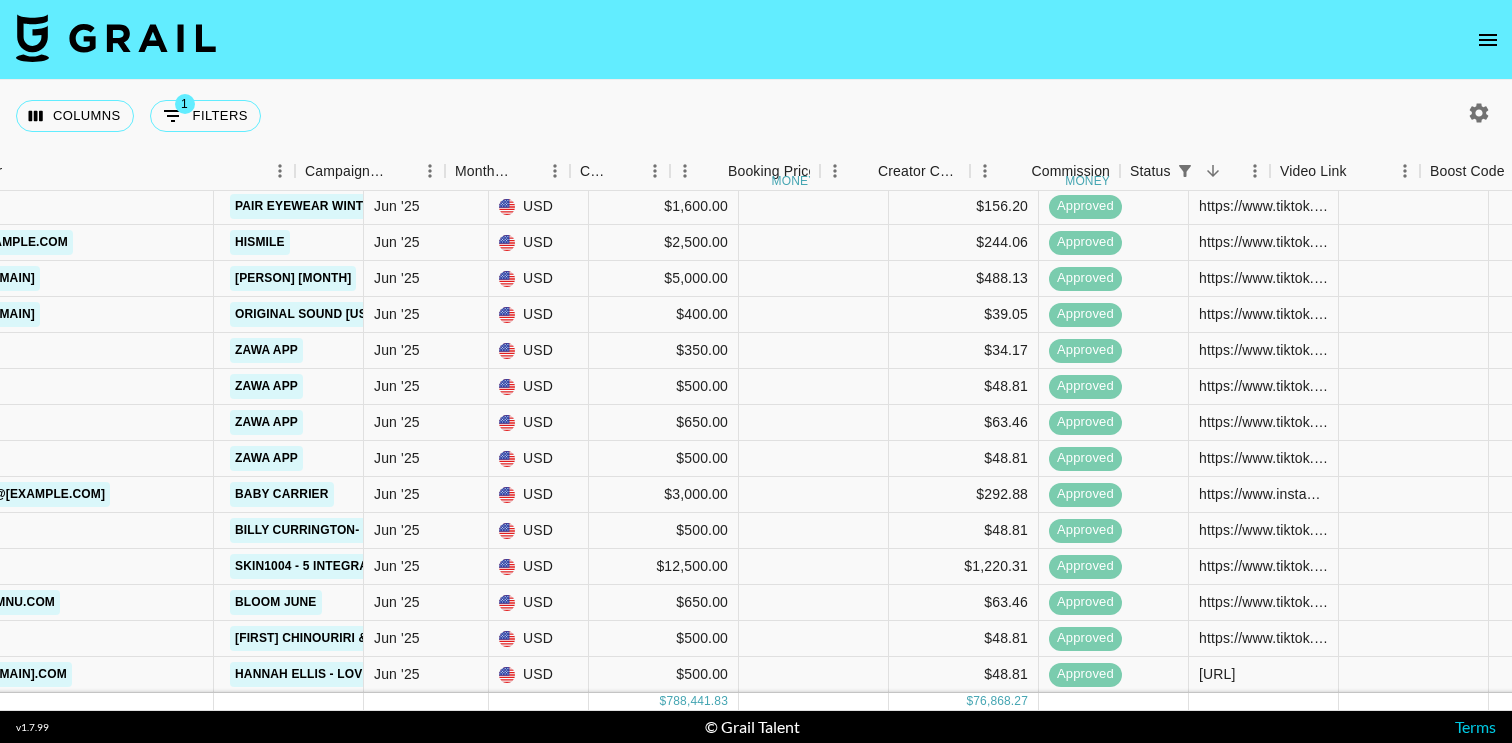 scroll, scrollTop: 9357, scrollLeft: 953, axis: both 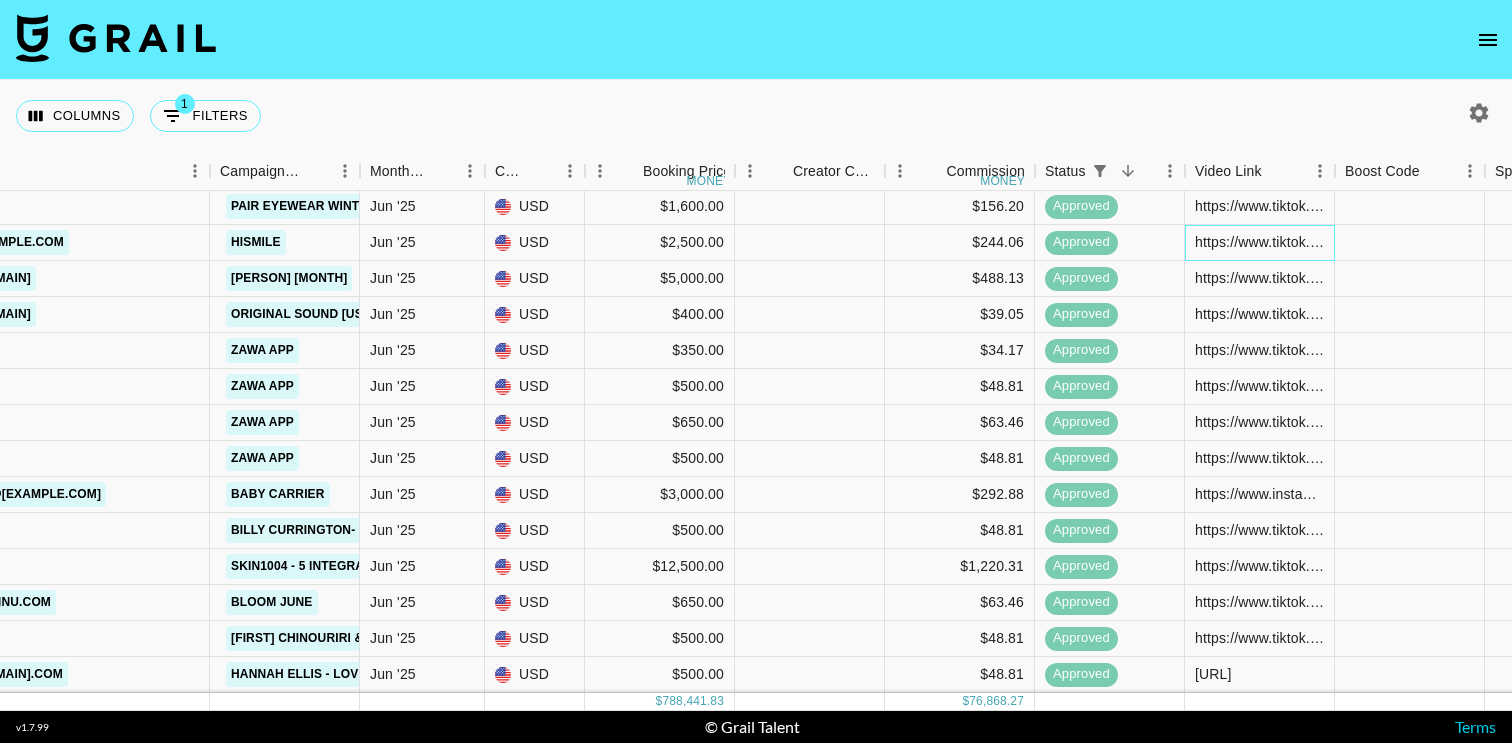 click on "https://www.tiktok.com/@[USERNAME]/video/[VIDEO_ID]" at bounding box center [1259, 242] 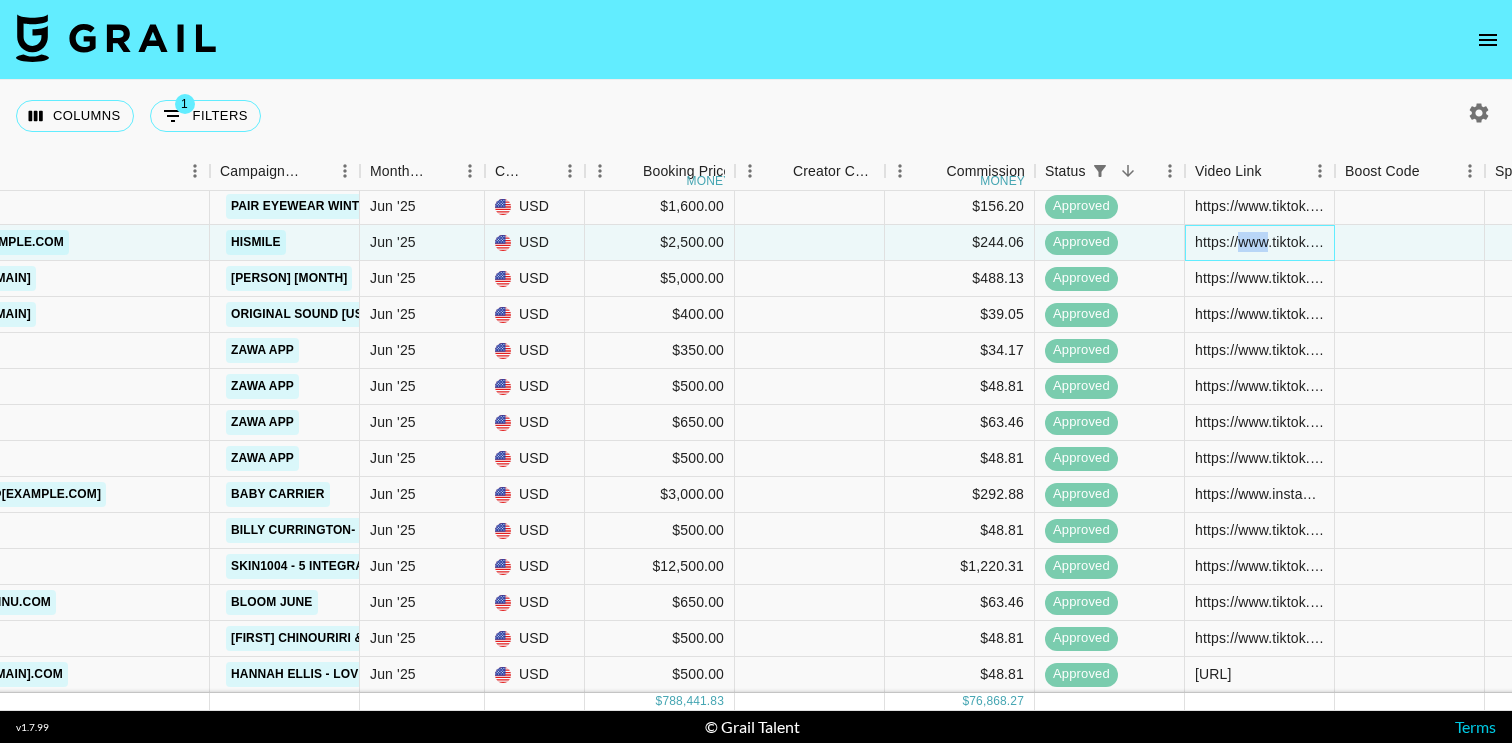 click on "https://www.tiktok.com/@[USERNAME]/video/[VIDEO_ID]" at bounding box center (1259, 242) 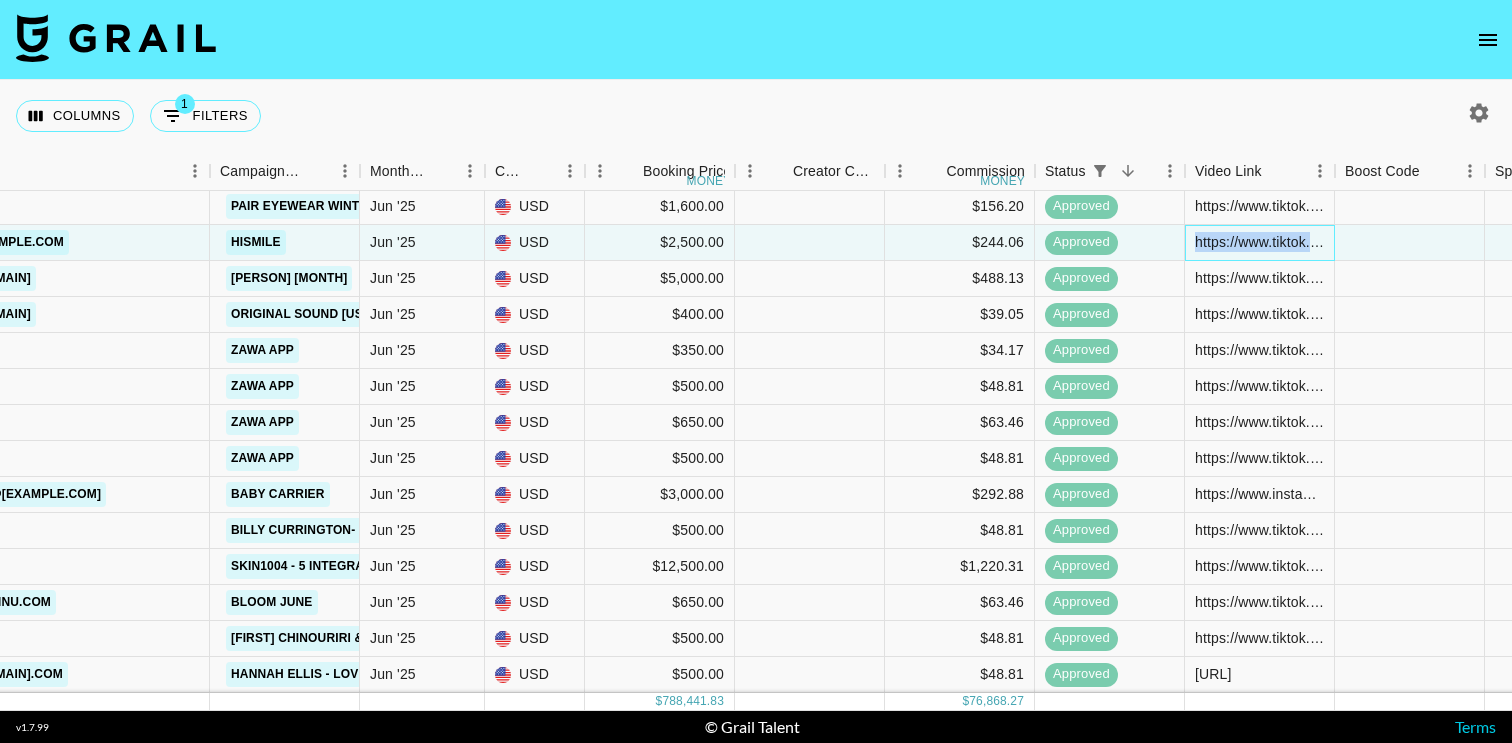 click on "https://www.tiktok.com/@[USERNAME]/video/[VIDEO_ID]" at bounding box center [1259, 242] 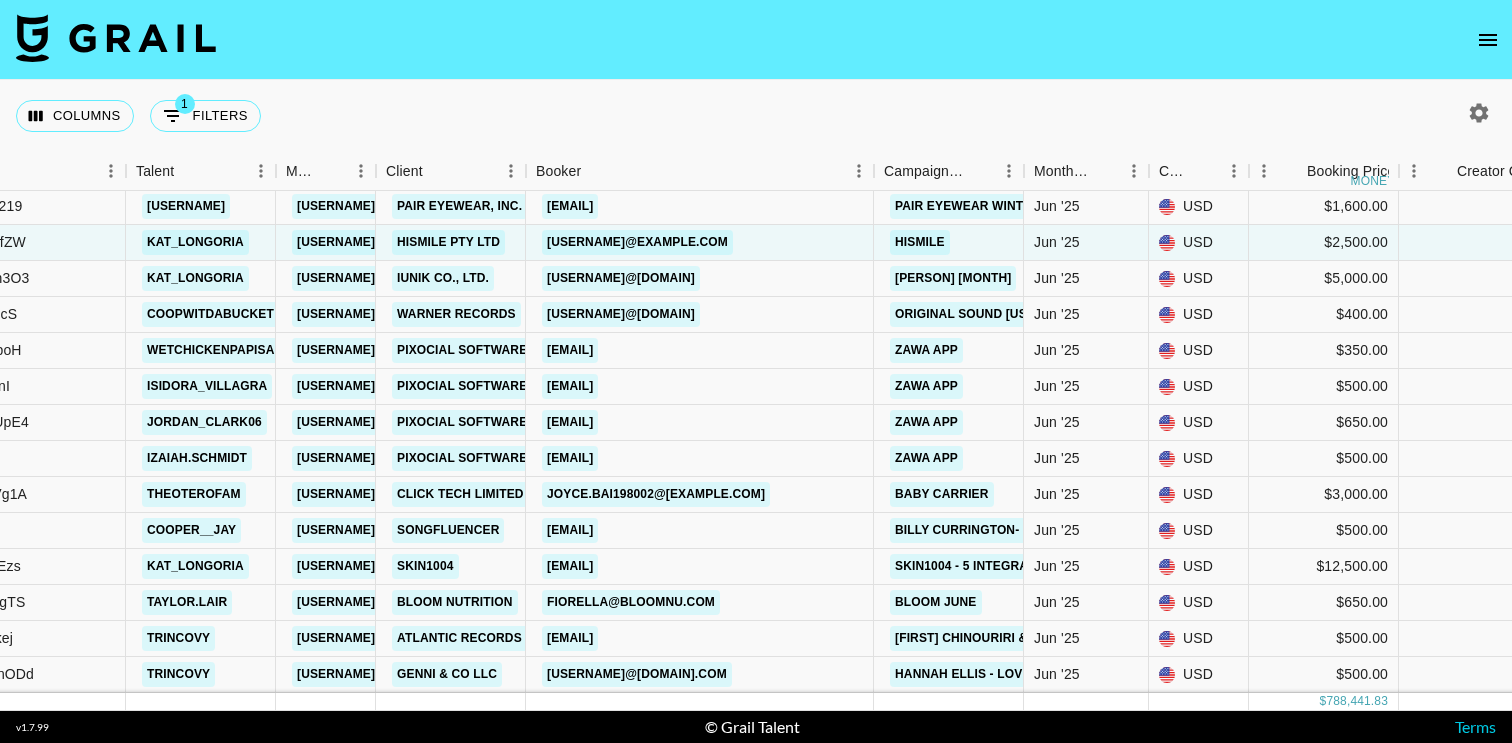 scroll, scrollTop: 9357, scrollLeft: 287, axis: both 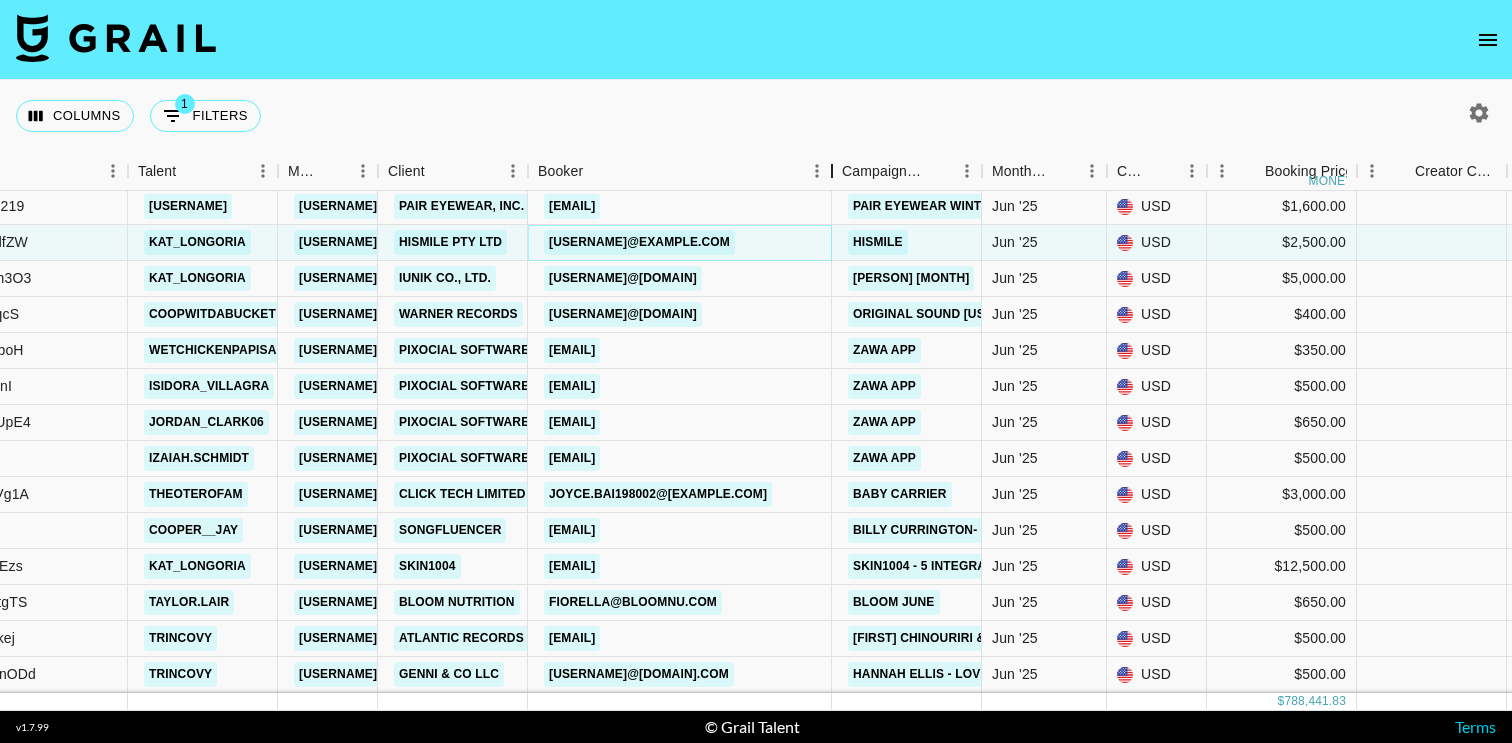 drag, startPoint x: 675, startPoint y: 176, endPoint x: 828, endPoint y: 181, distance: 153.08168 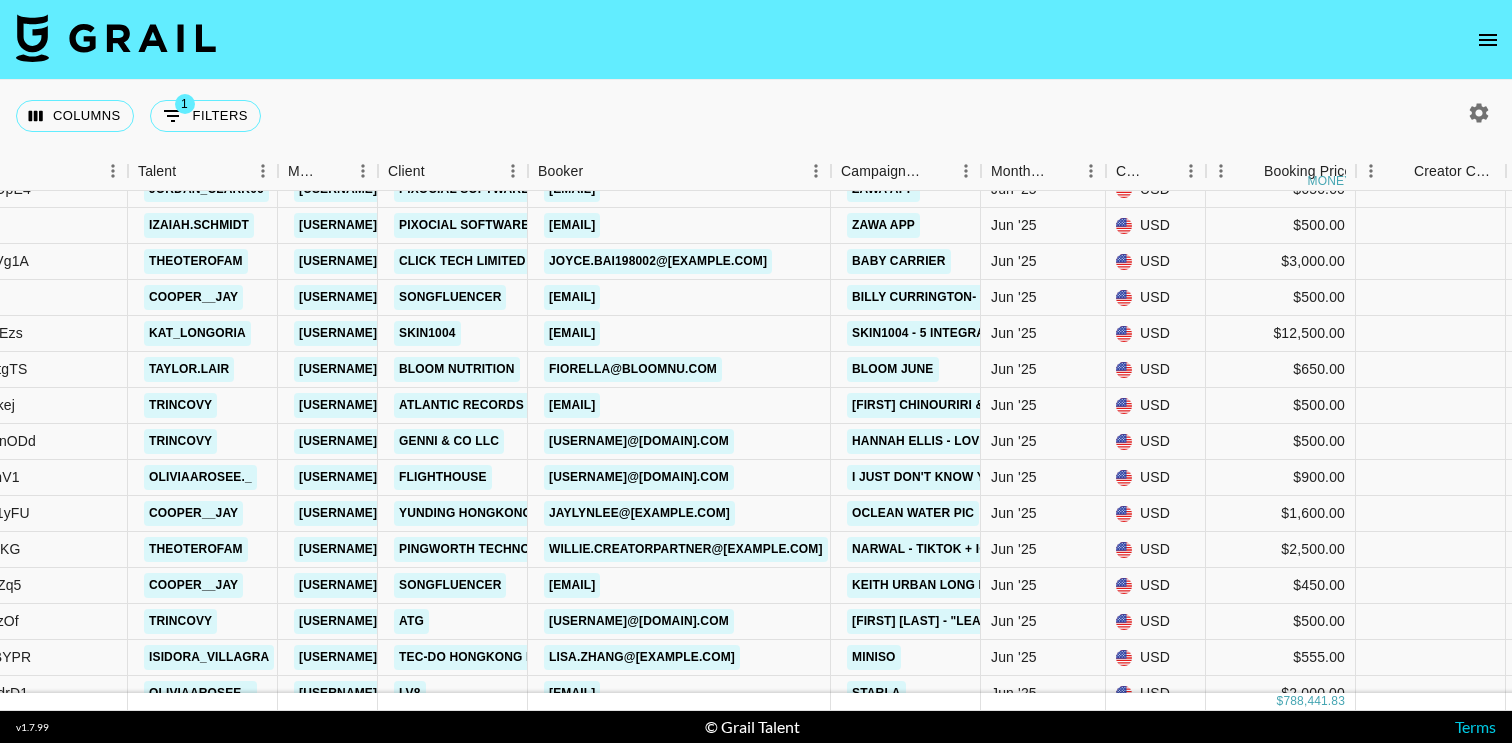 scroll, scrollTop: 9592, scrollLeft: 287, axis: both 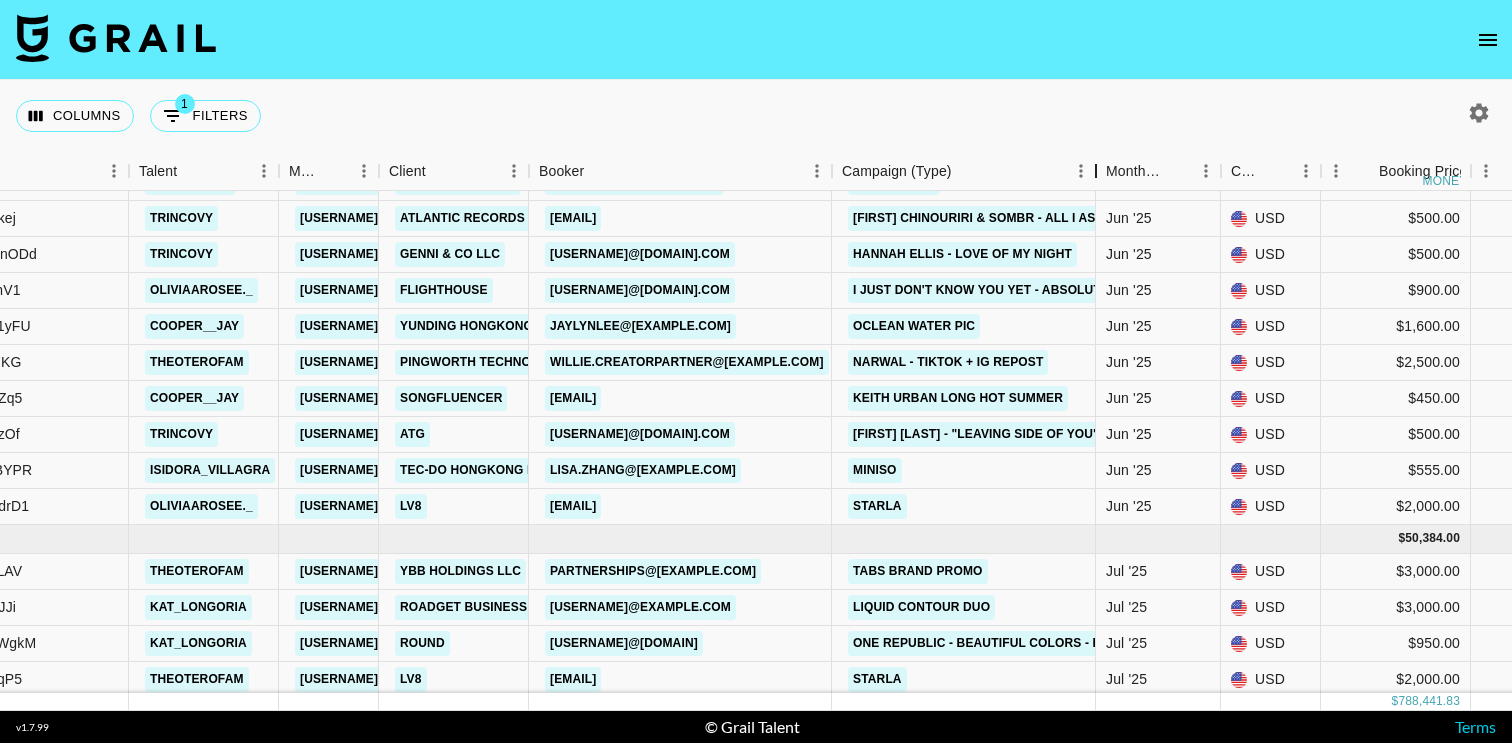 drag, startPoint x: 981, startPoint y: 180, endPoint x: 1095, endPoint y: 179, distance: 114.00439 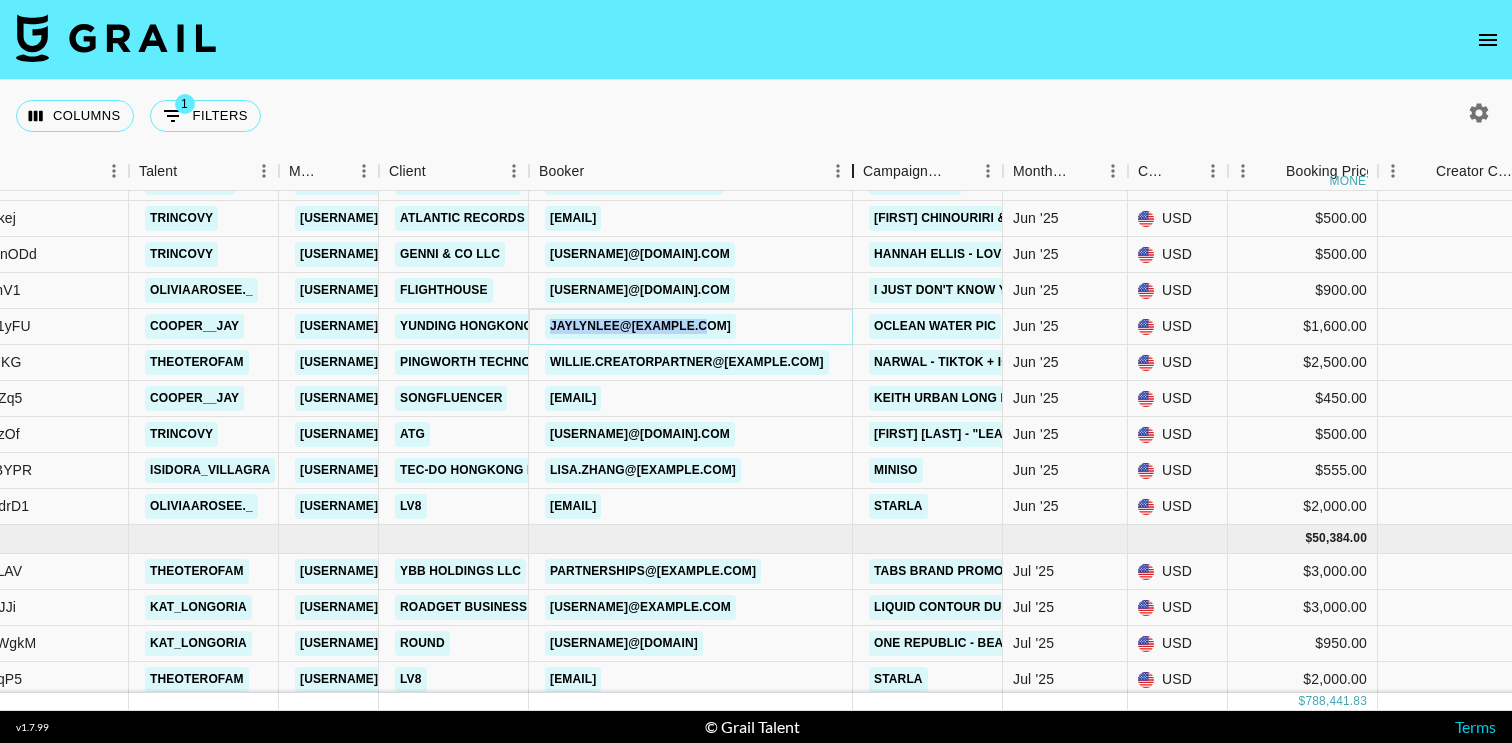 drag, startPoint x: 686, startPoint y: 168, endPoint x: 855, endPoint y: 170, distance: 169.01184 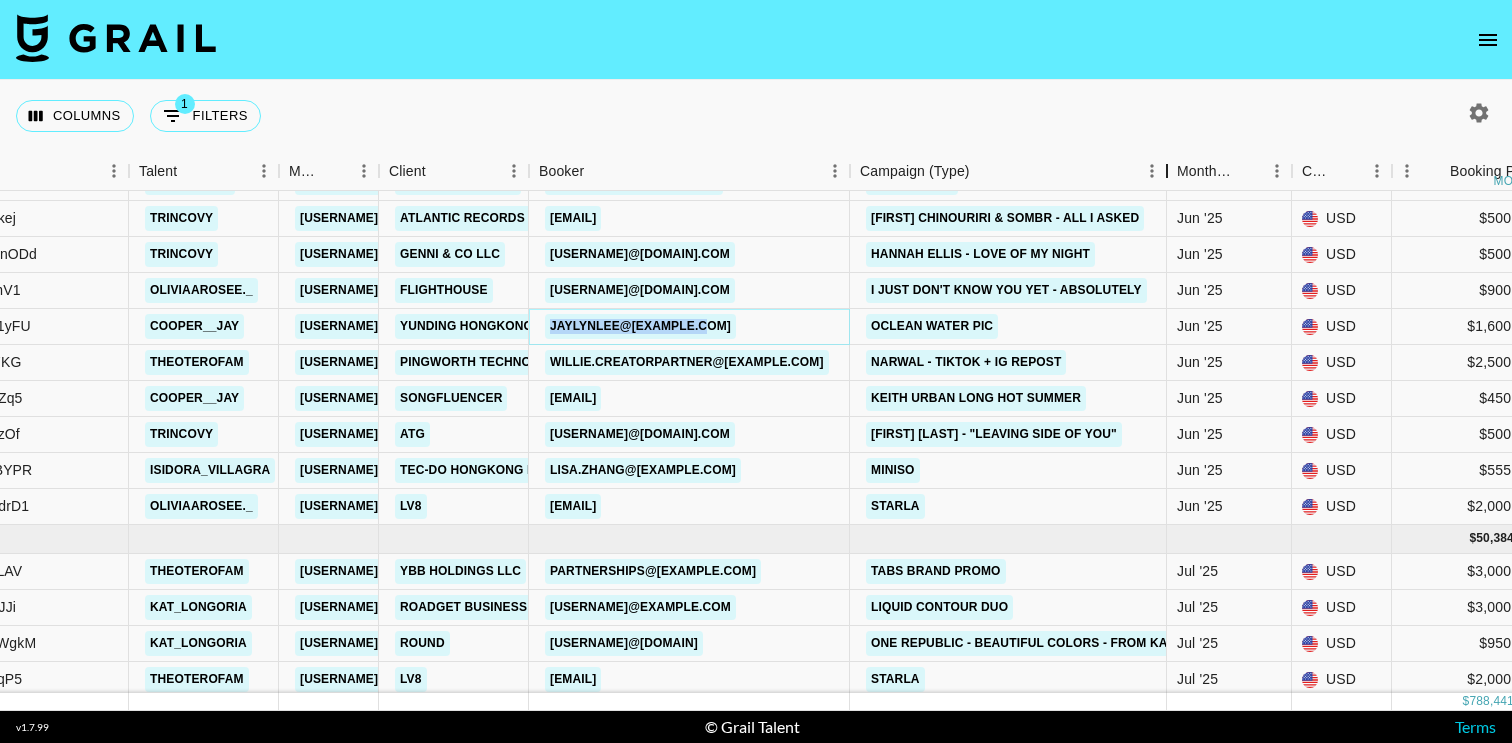 drag, startPoint x: 991, startPoint y: 168, endPoint x: 1157, endPoint y: 180, distance: 166.43317 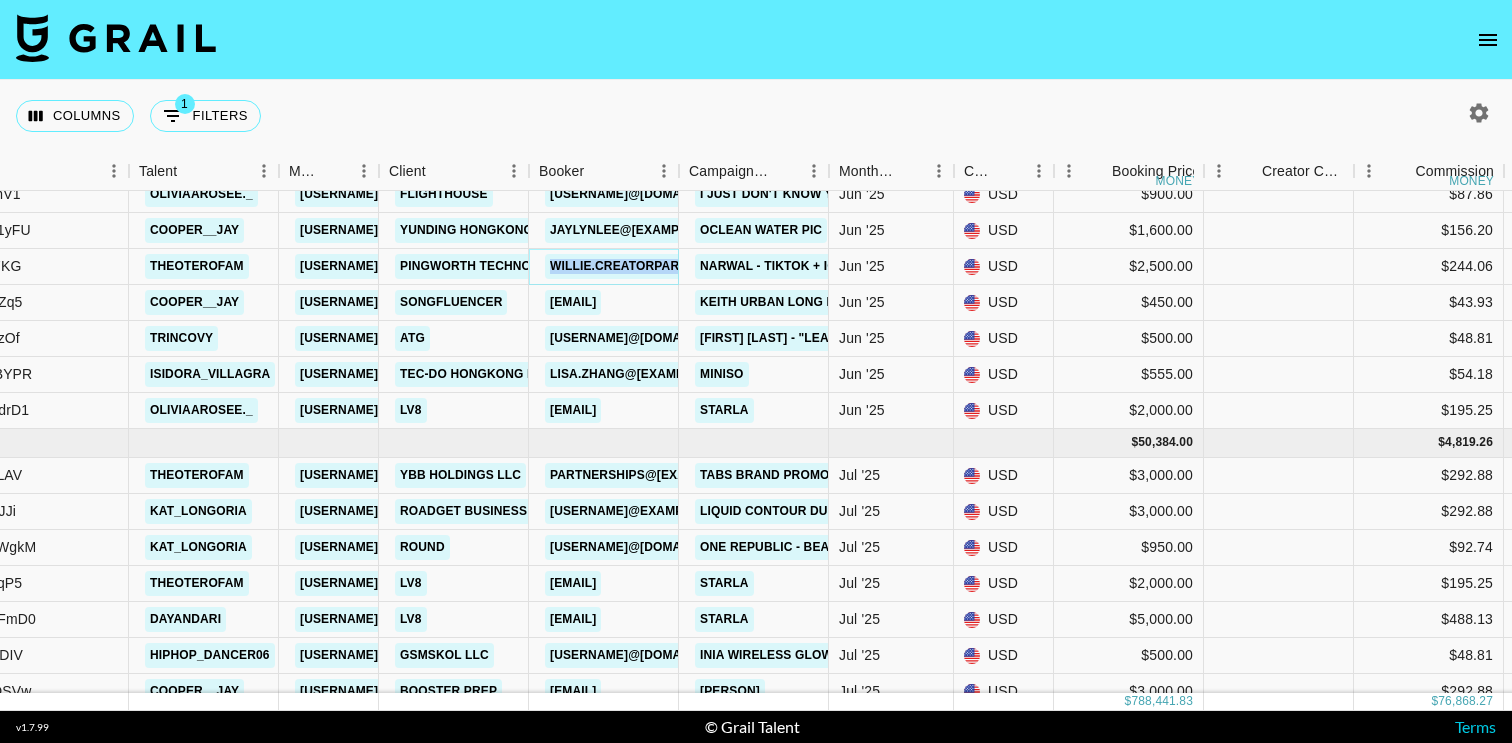 scroll, scrollTop: 9881, scrollLeft: 286, axis: both 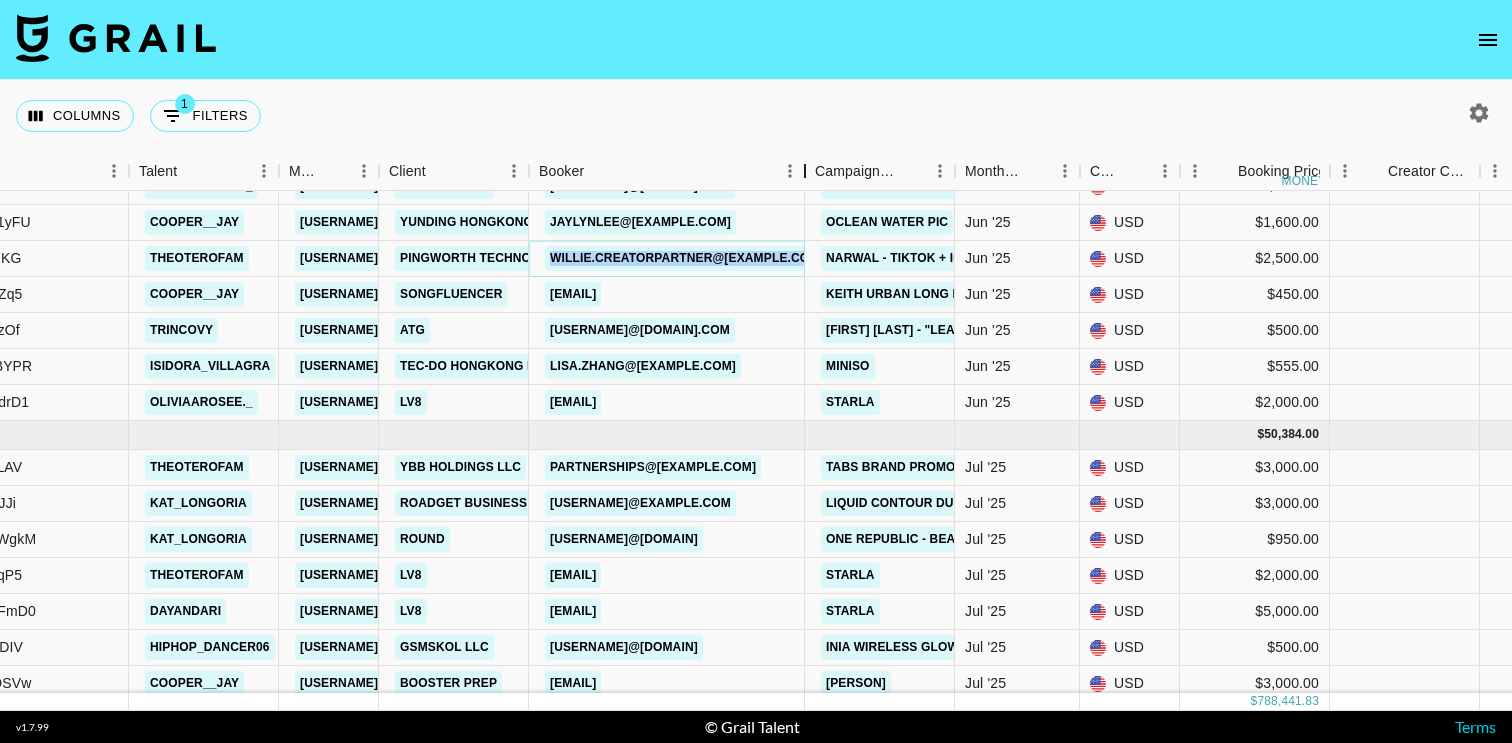 drag, startPoint x: 682, startPoint y: 175, endPoint x: 831, endPoint y: 177, distance: 149.01343 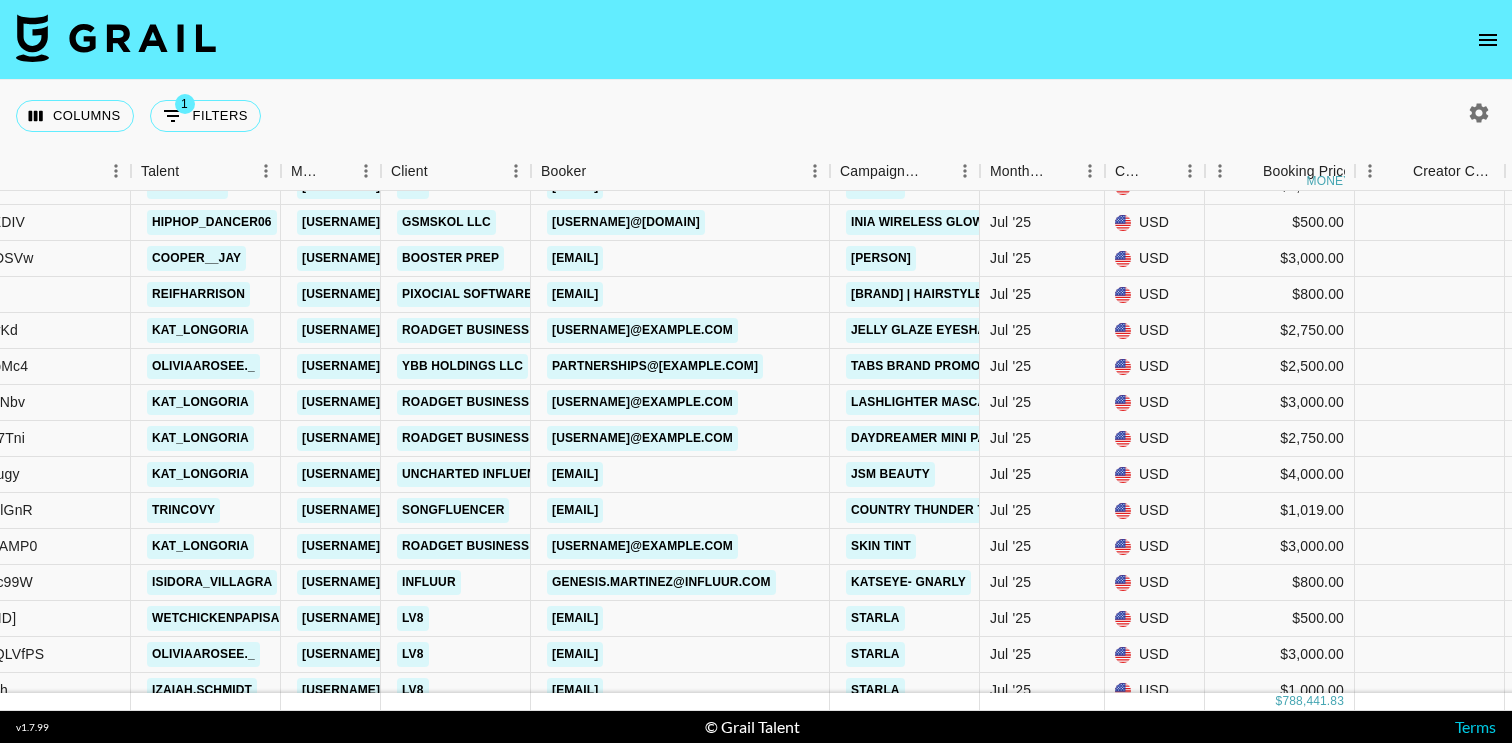 scroll, scrollTop: 10312, scrollLeft: 284, axis: both 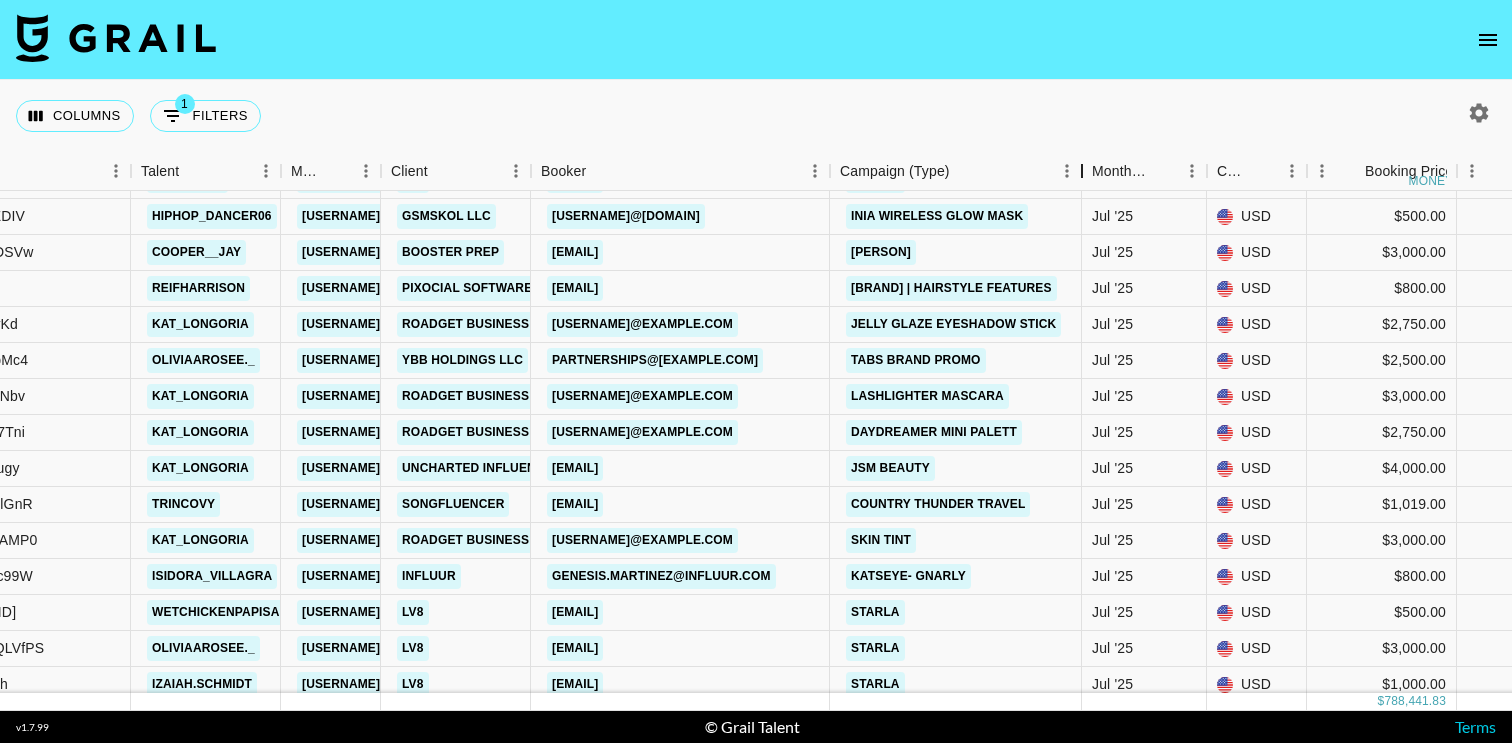 drag, startPoint x: 977, startPoint y: 176, endPoint x: 1086, endPoint y: 176, distance: 109 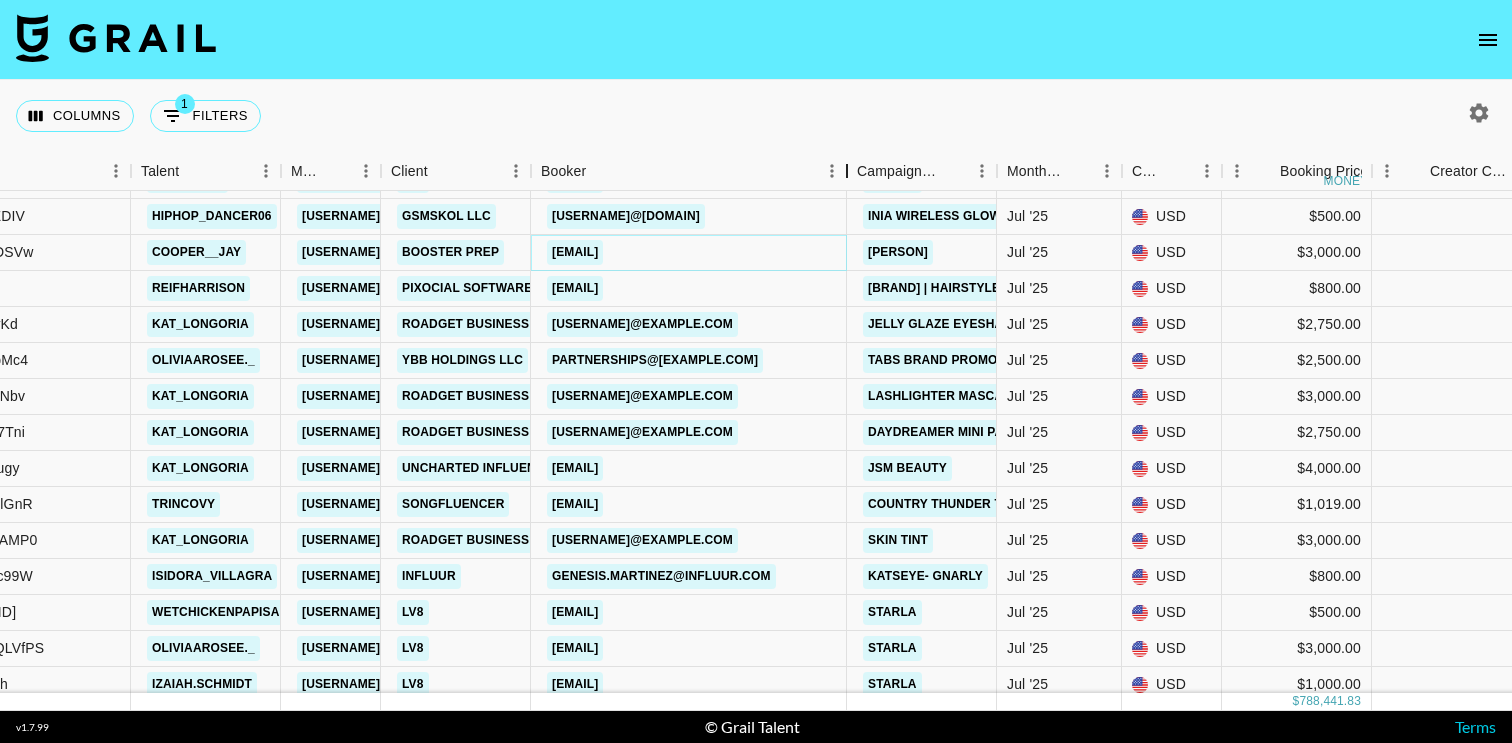 drag, startPoint x: 684, startPoint y: 178, endPoint x: 847, endPoint y: 186, distance: 163.1962 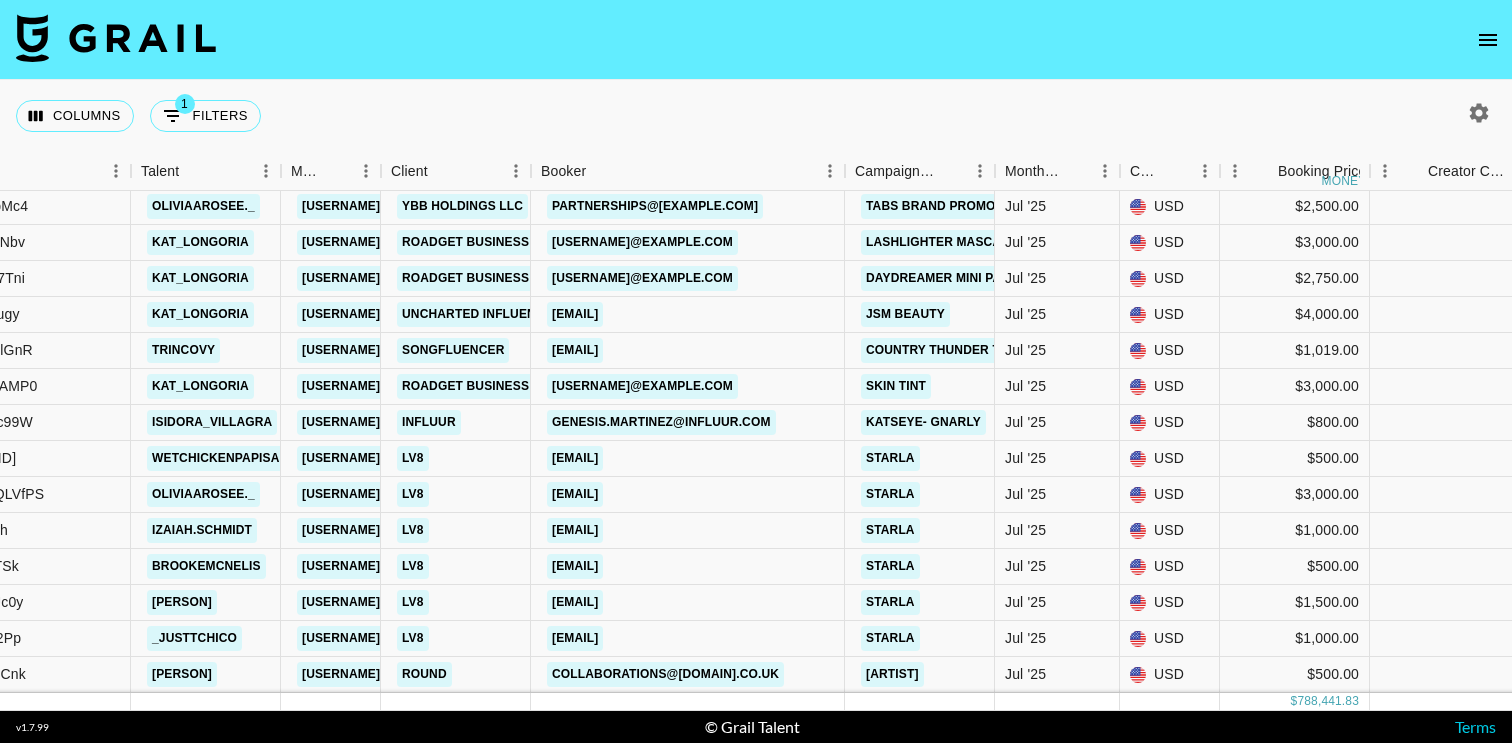 scroll, scrollTop: 10469, scrollLeft: 284, axis: both 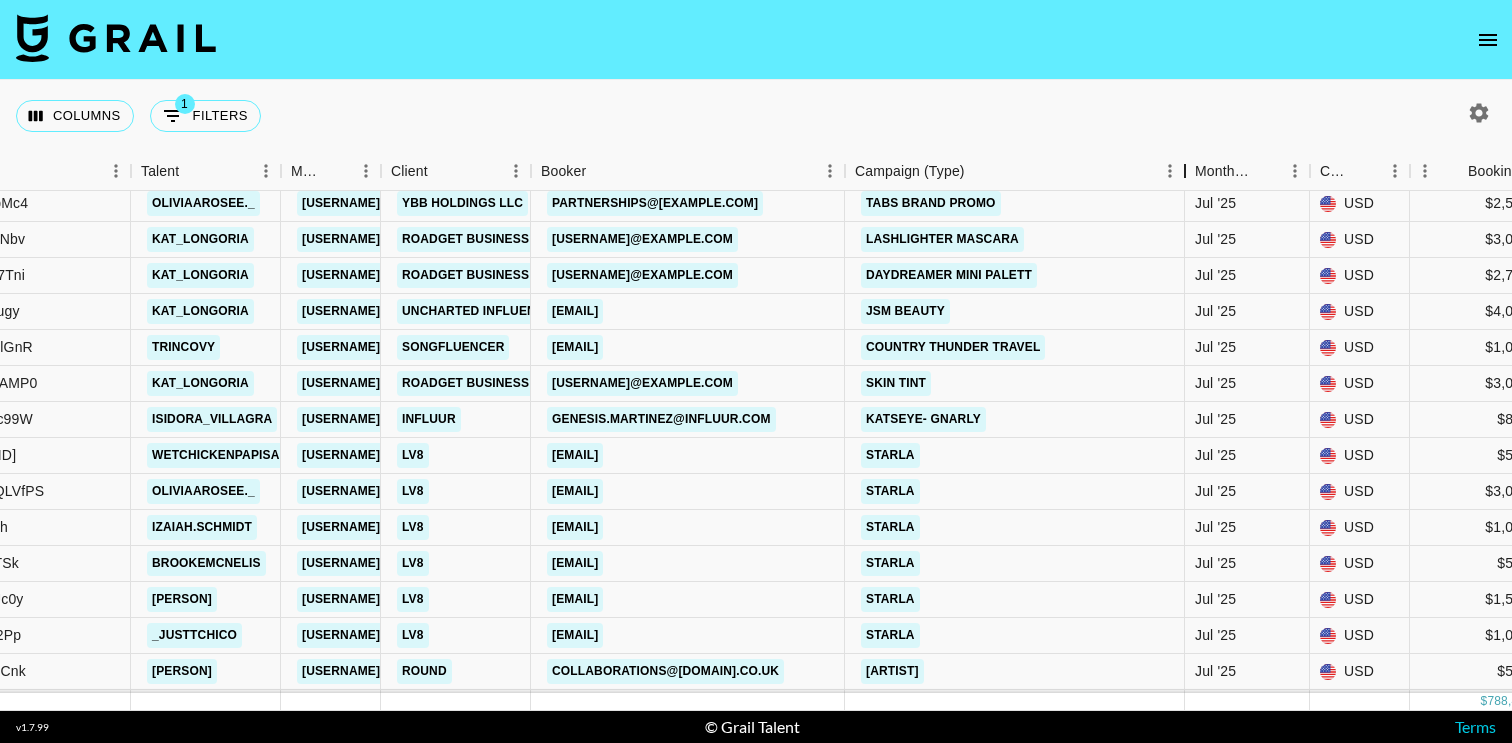drag, startPoint x: 1005, startPoint y: 168, endPoint x: 1194, endPoint y: 176, distance: 189.16924 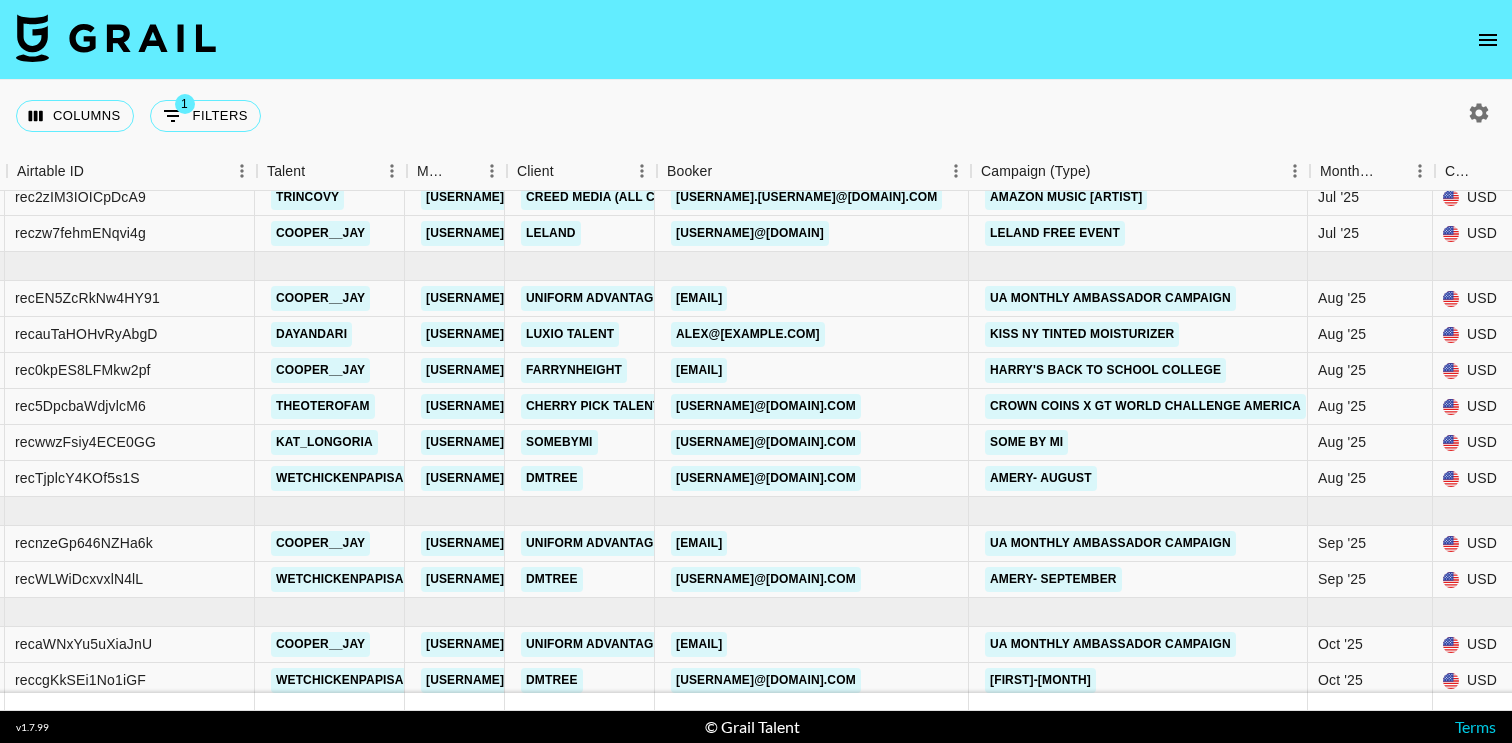 scroll, scrollTop: 11159, scrollLeft: 158, axis: both 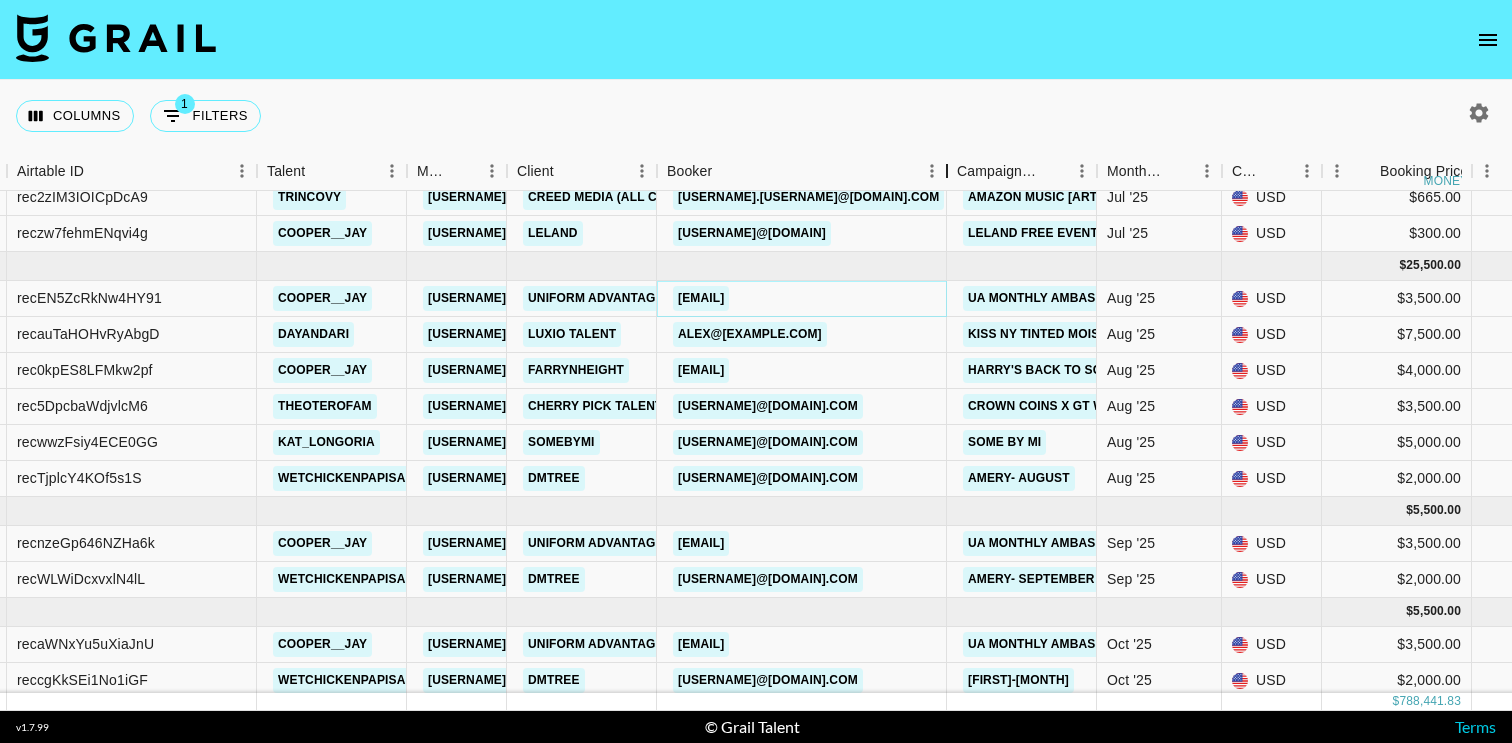 drag, startPoint x: 807, startPoint y: 168, endPoint x: 943, endPoint y: 178, distance: 136.36716 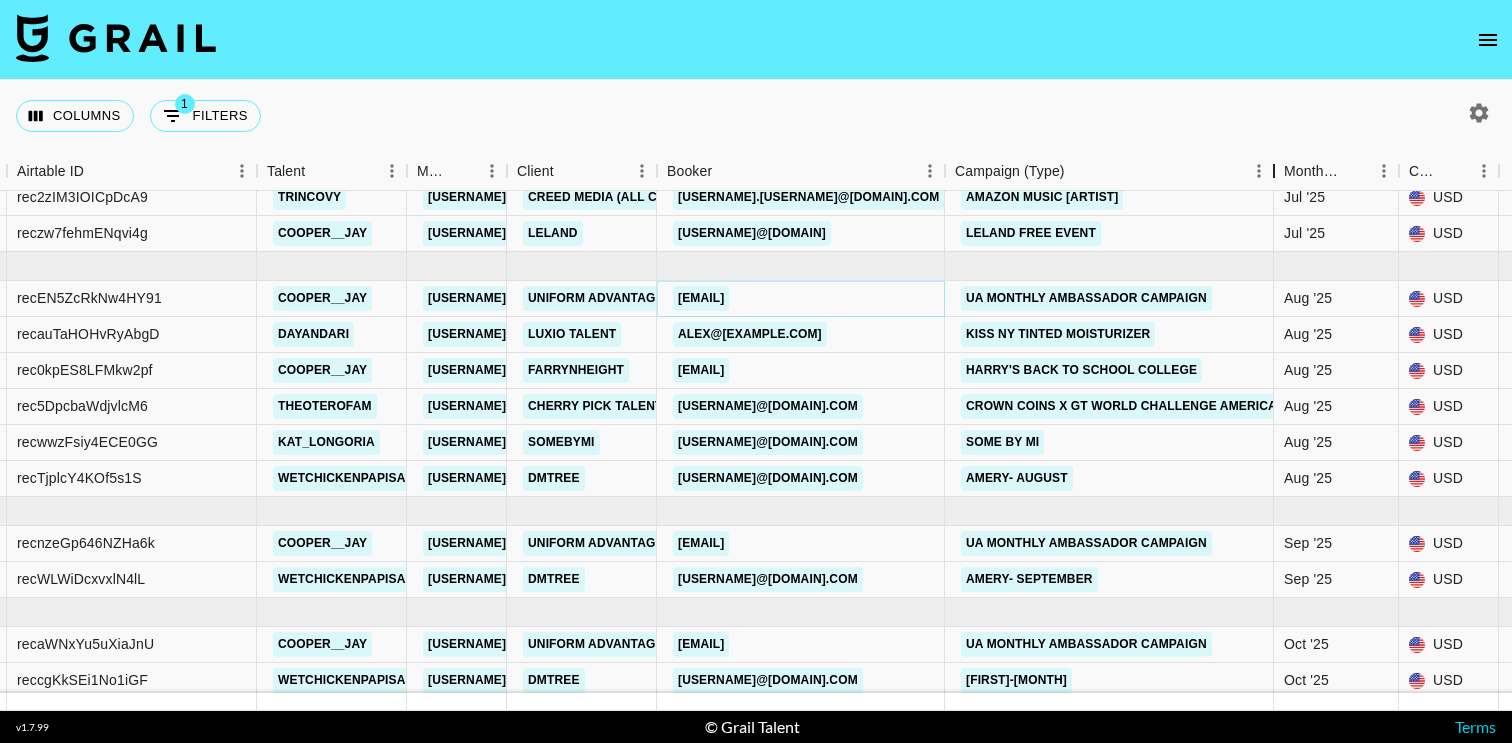 drag, startPoint x: 1100, startPoint y: 160, endPoint x: 1271, endPoint y: 158, distance: 171.01169 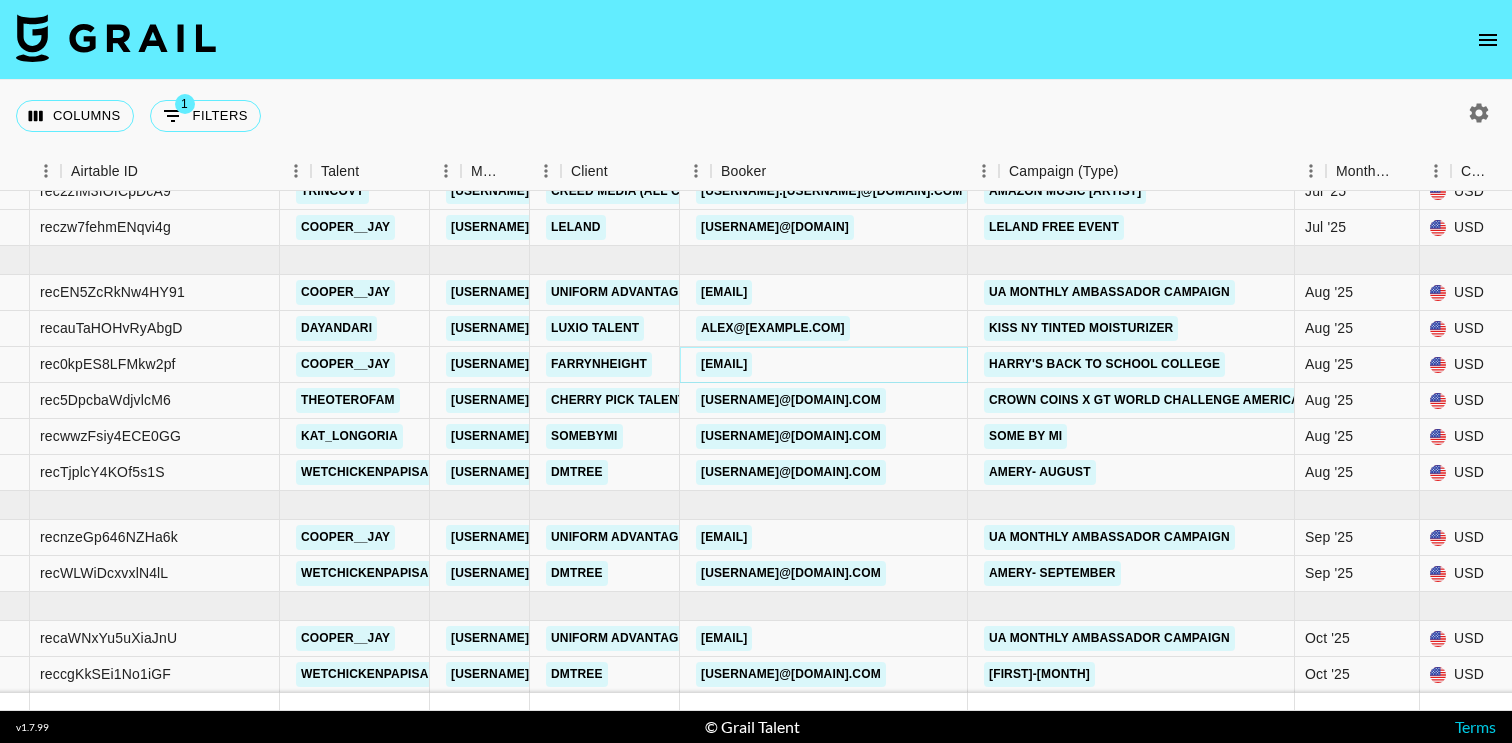 scroll, scrollTop: 11165, scrollLeft: 74, axis: both 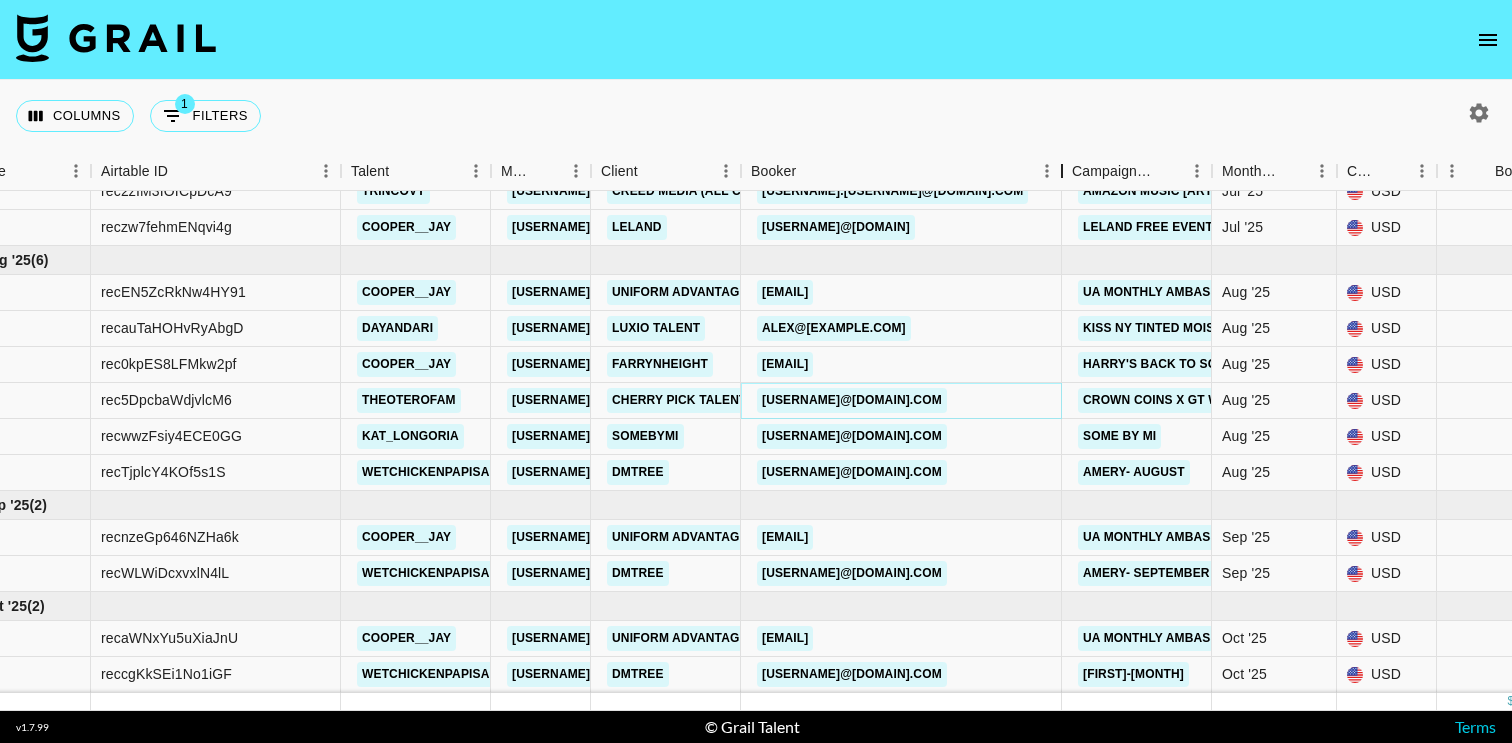 drag, startPoint x: 895, startPoint y: 161, endPoint x: 1133, endPoint y: 163, distance: 238.0084 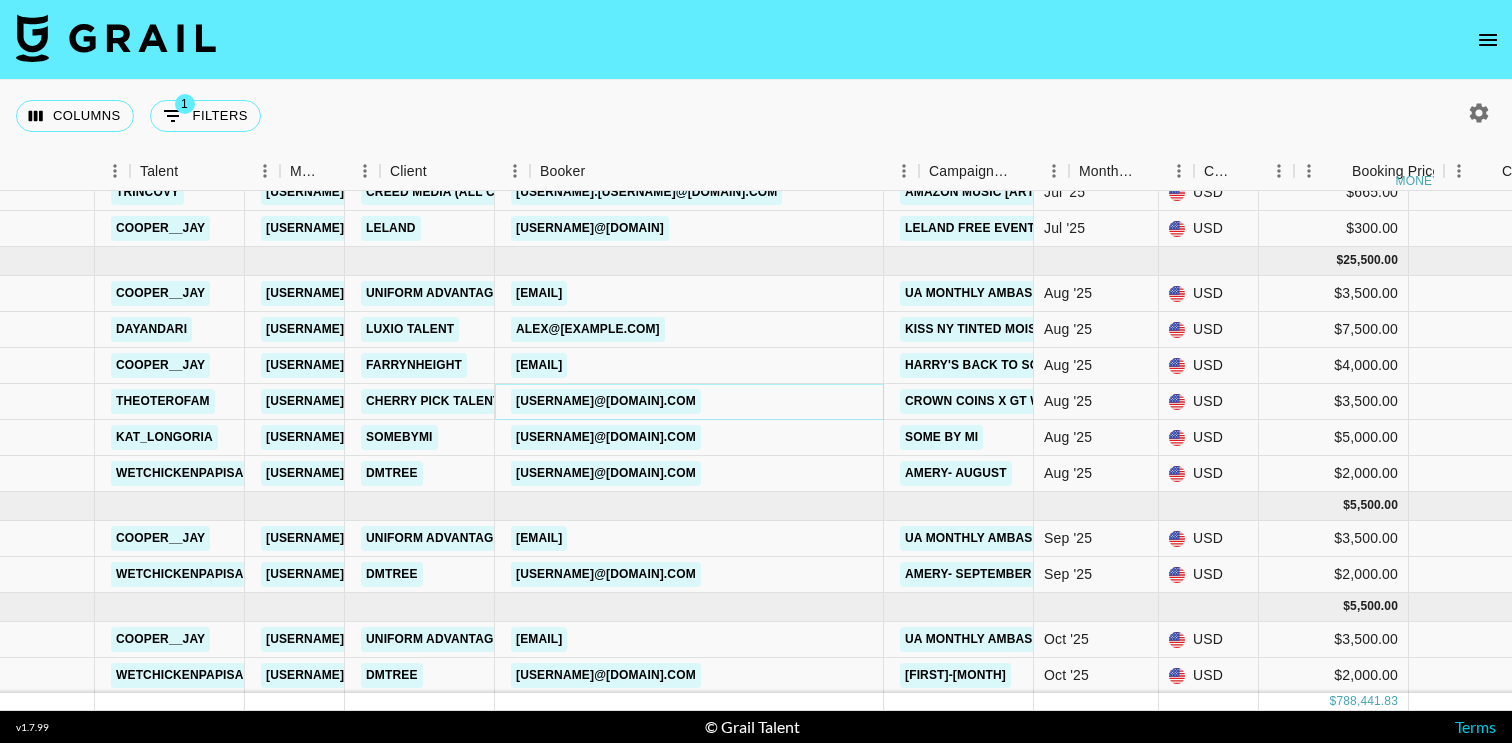 scroll, scrollTop: 11164, scrollLeft: 0, axis: vertical 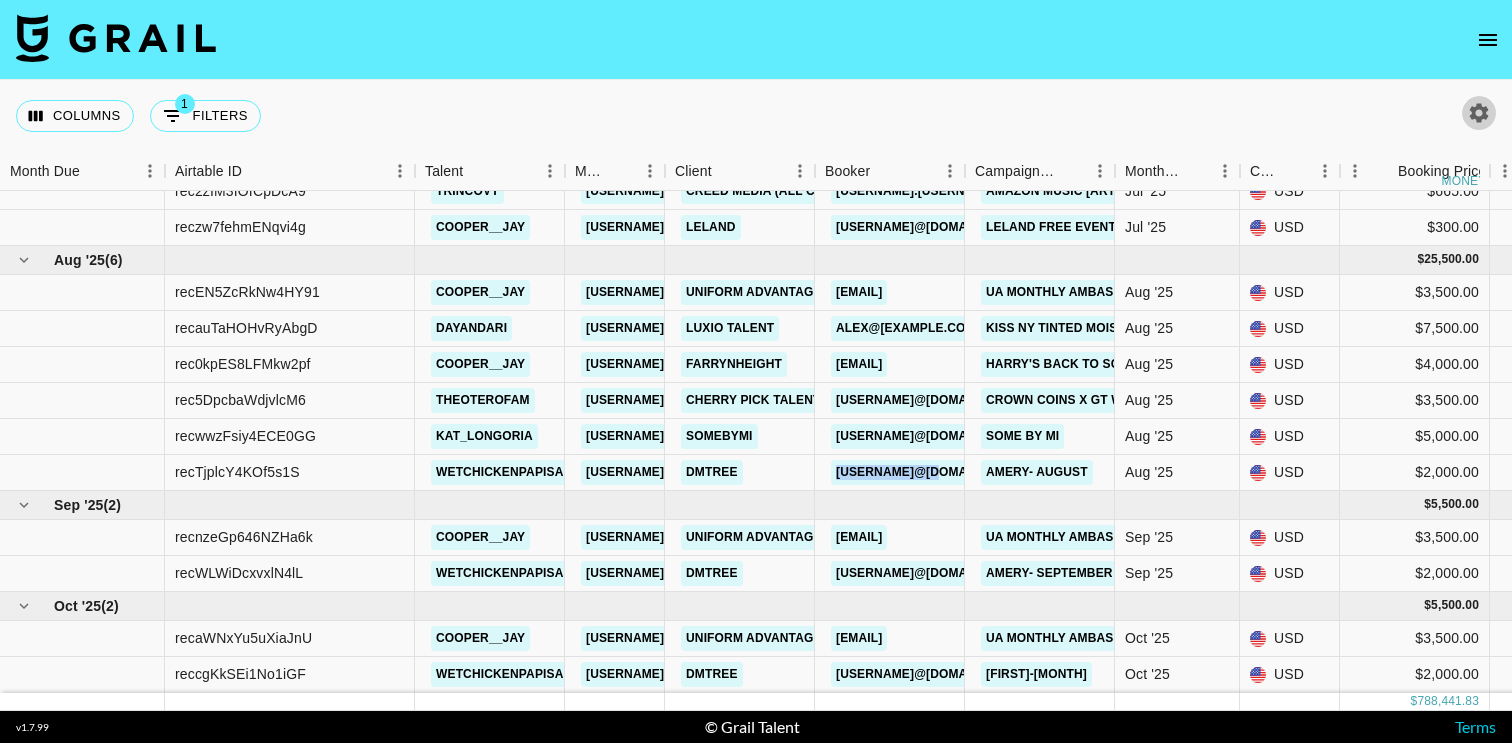 click 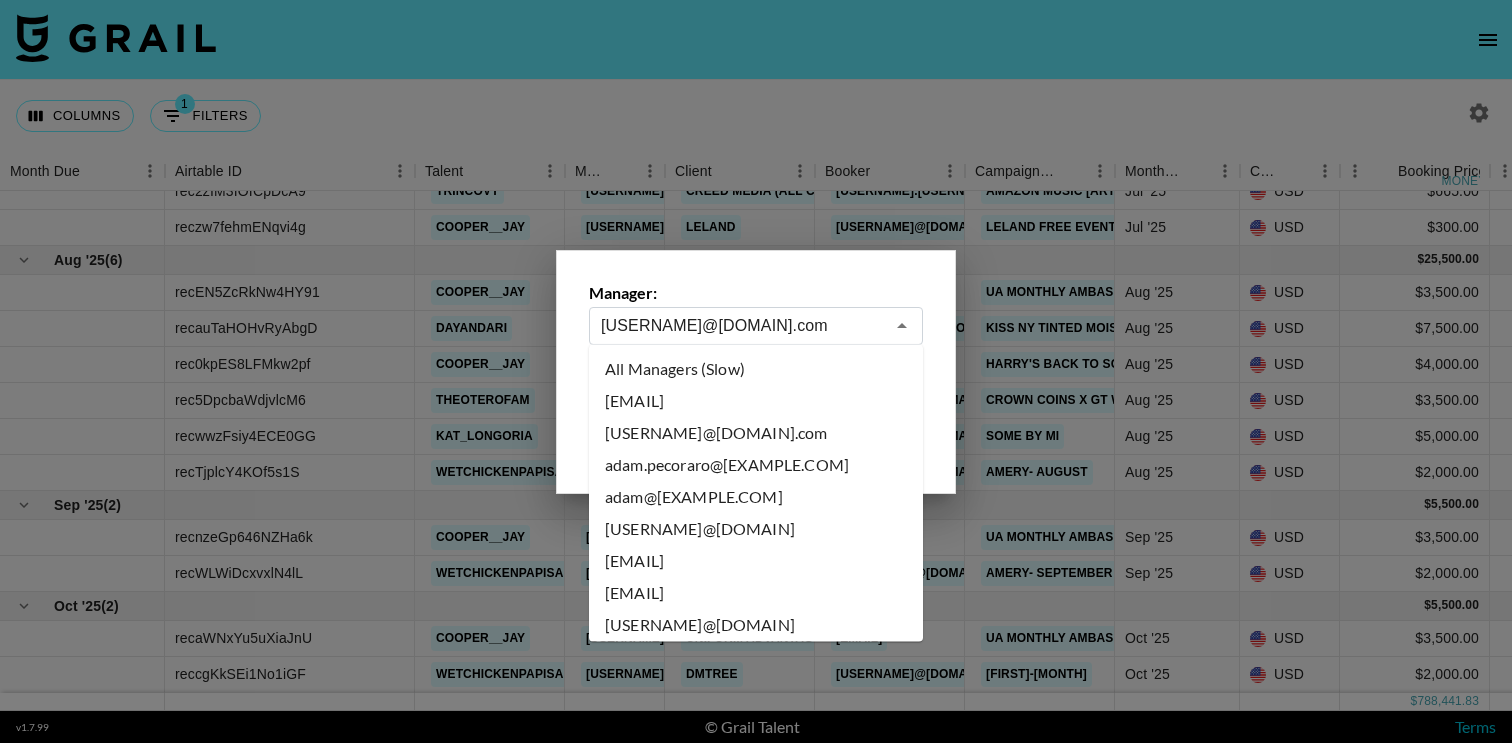 click on "[USERNAME]@[DOMAIN].com" at bounding box center (742, 325) 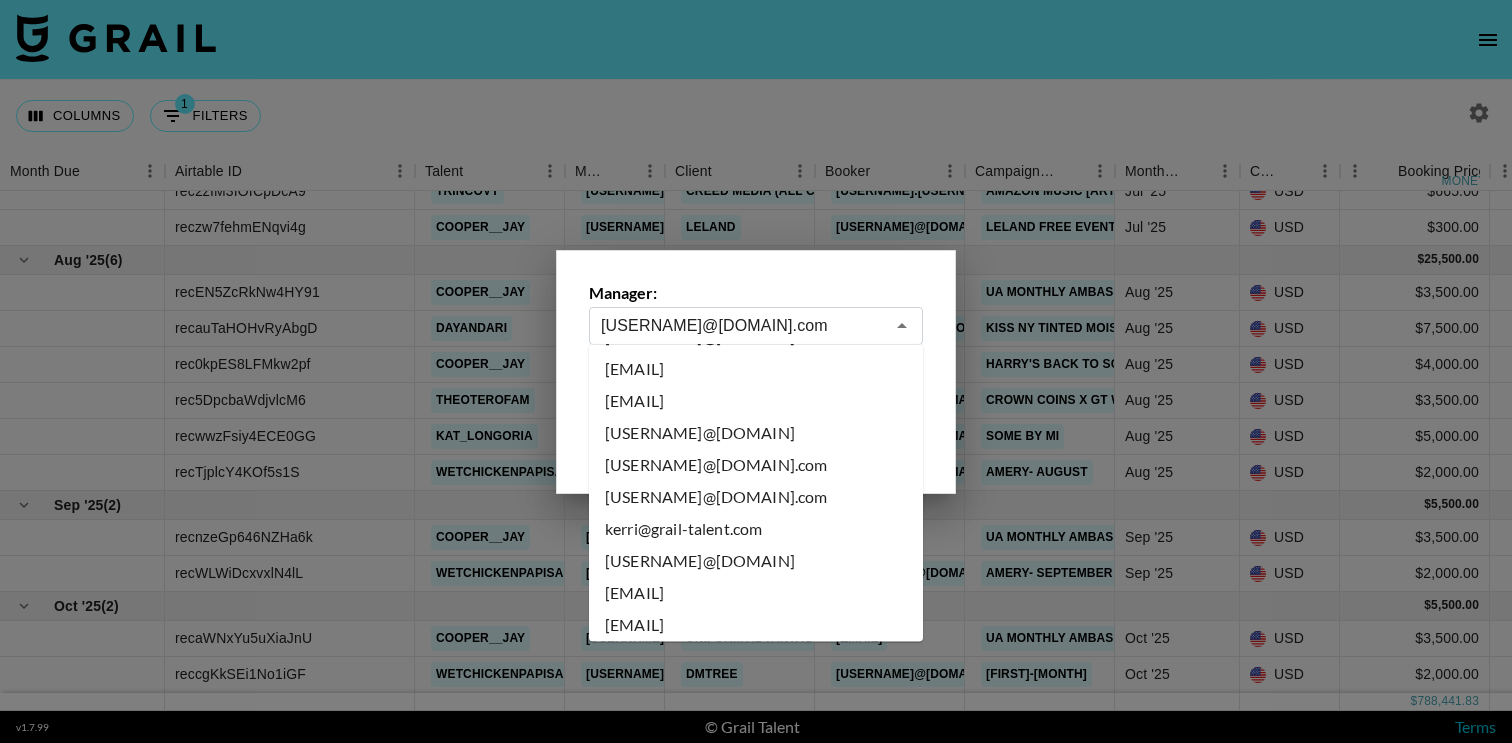 scroll, scrollTop: 6605, scrollLeft: 0, axis: vertical 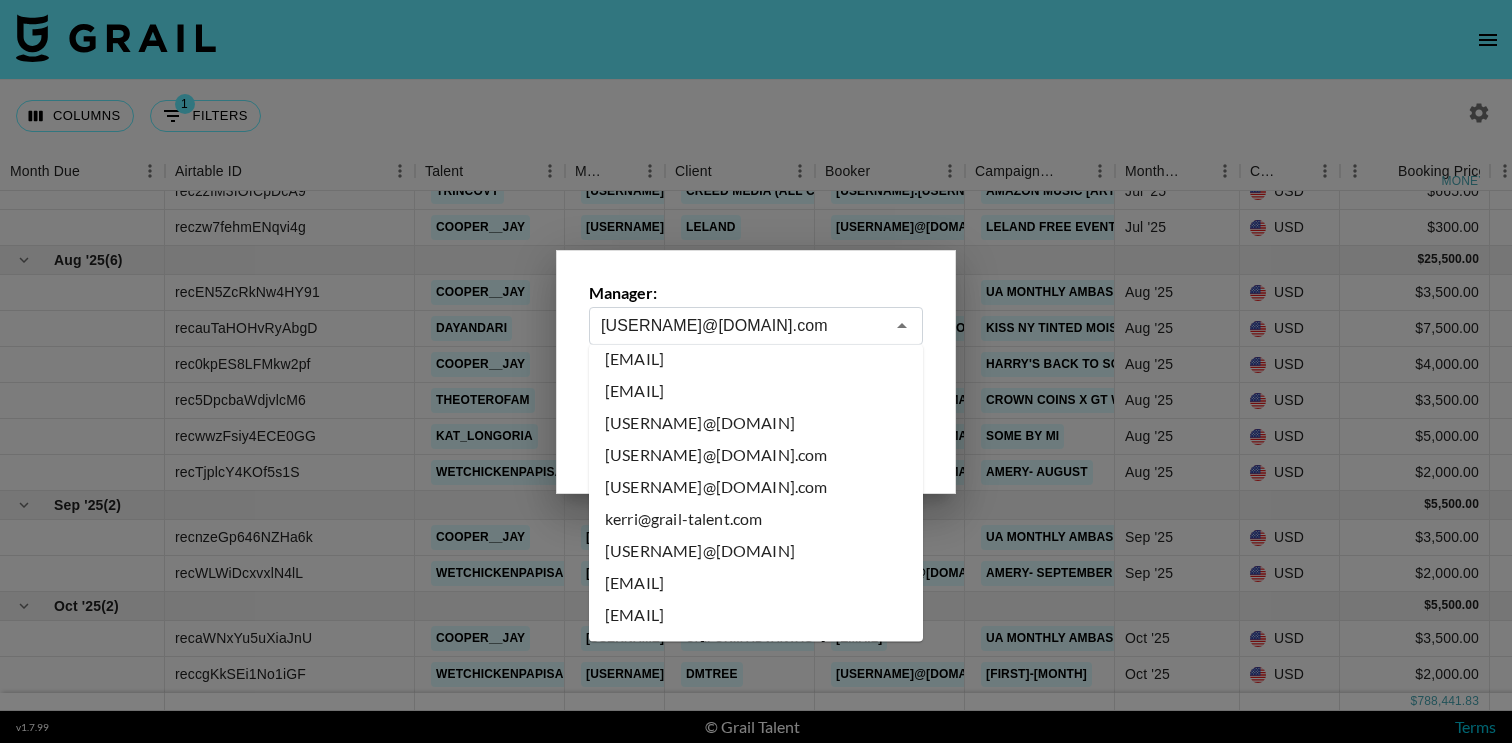 click on "[USERNAME]@[DOMAIN].com" at bounding box center [756, 776] 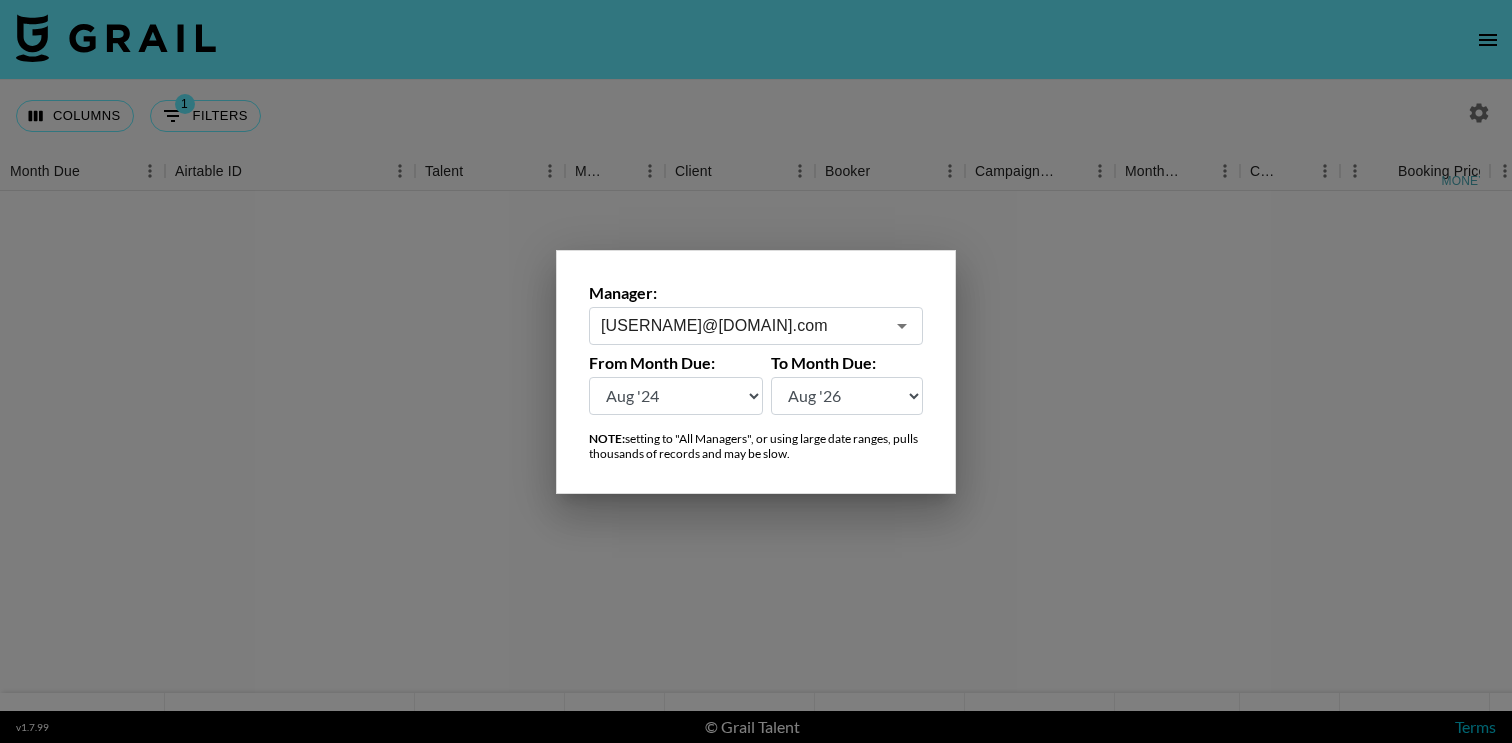 scroll, scrollTop: 0, scrollLeft: 0, axis: both 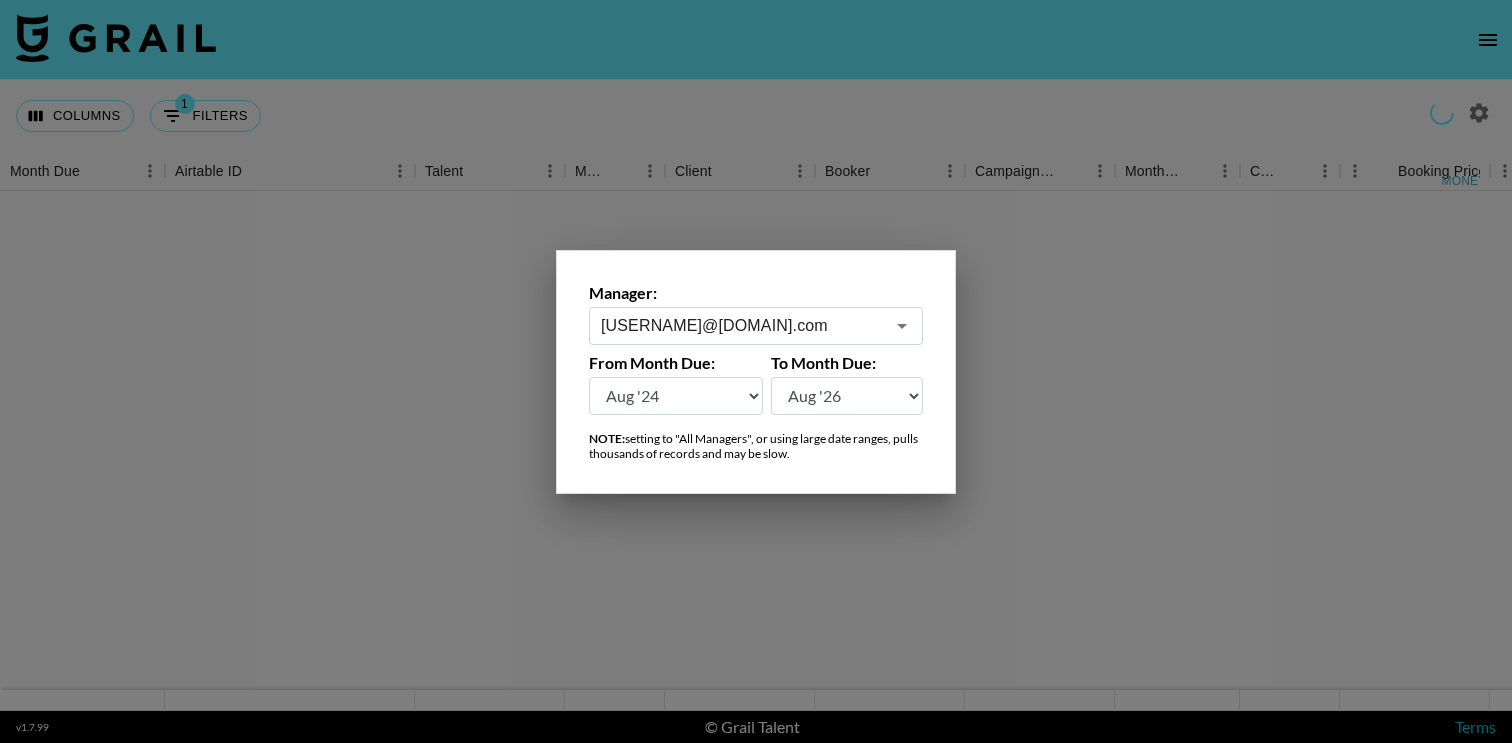click at bounding box center [756, 371] 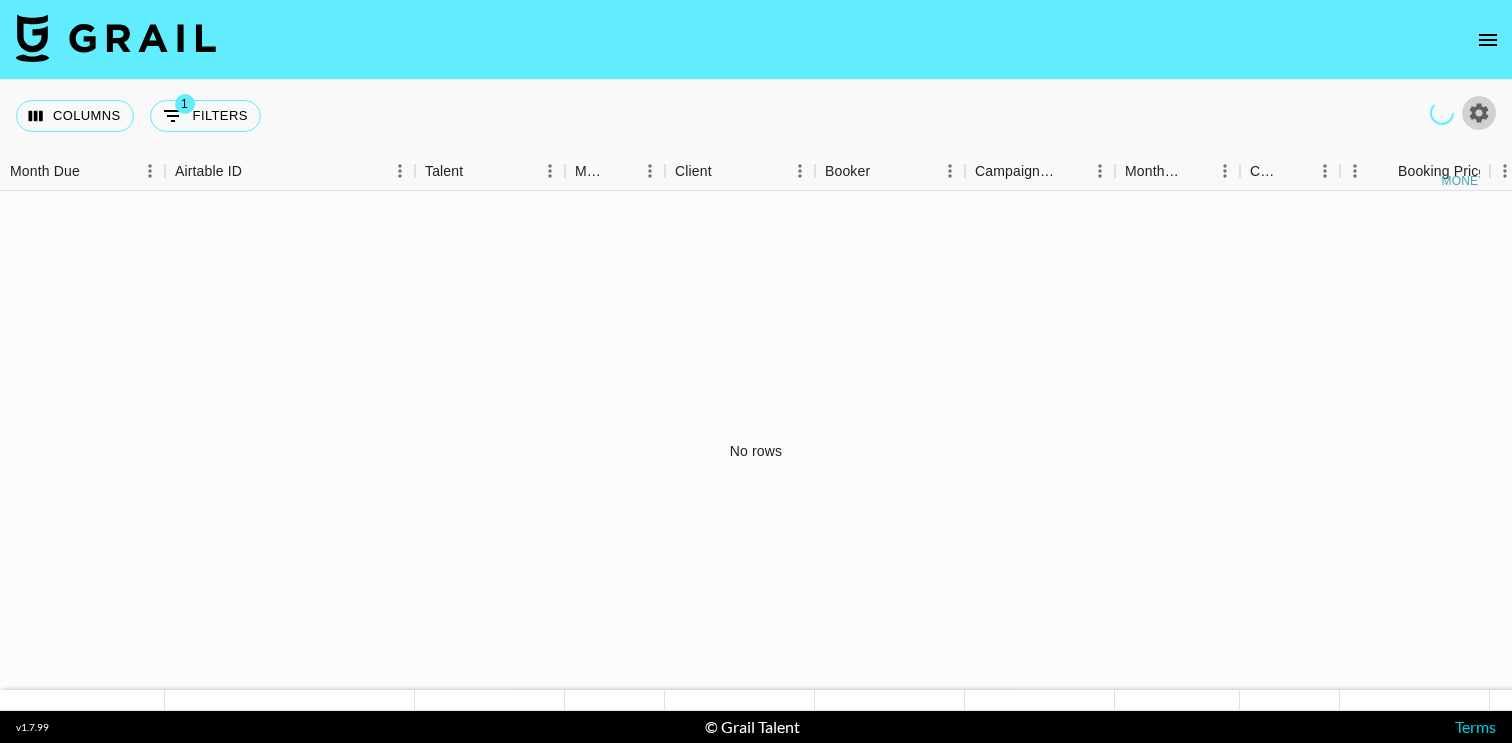 click 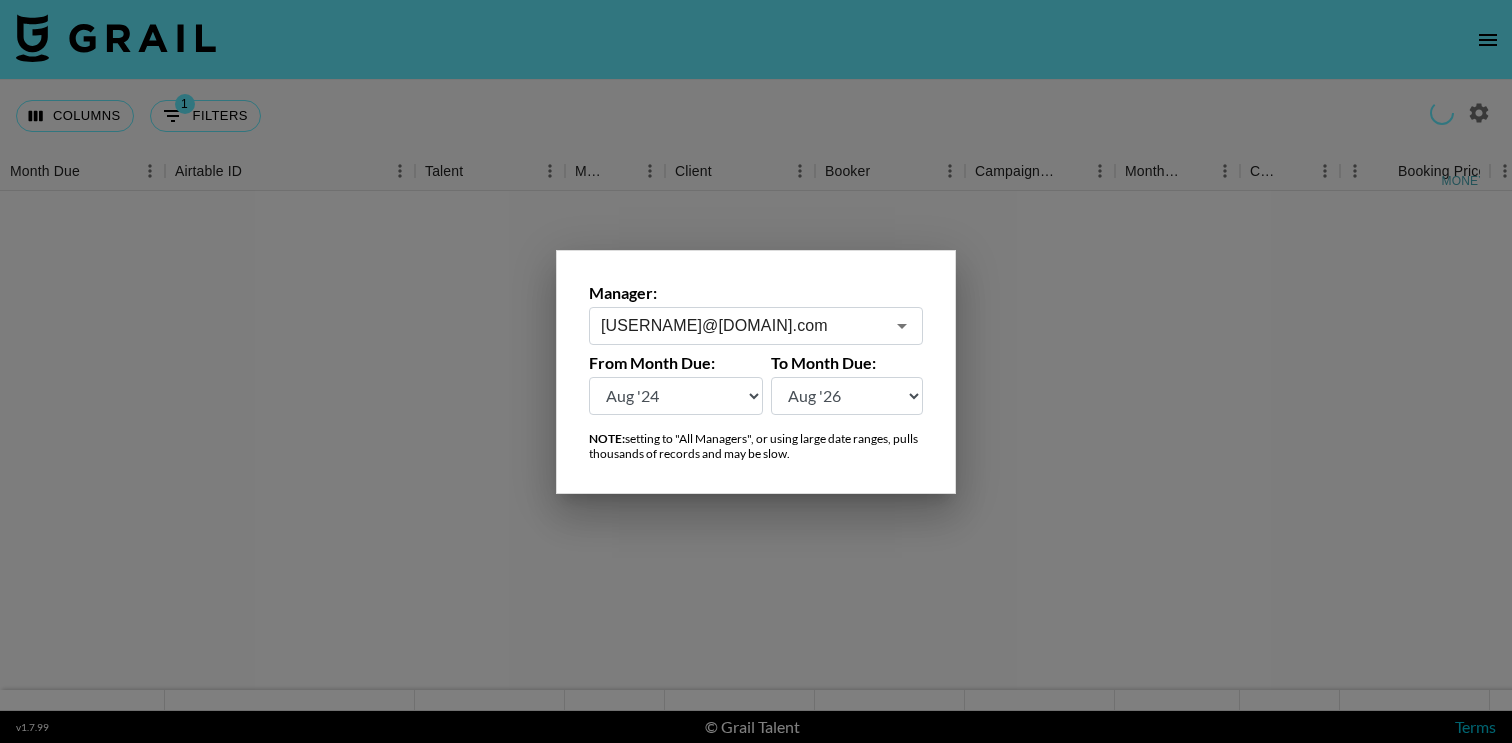 click on "[USERNAME]@[DOMAIN].com" at bounding box center (742, 325) 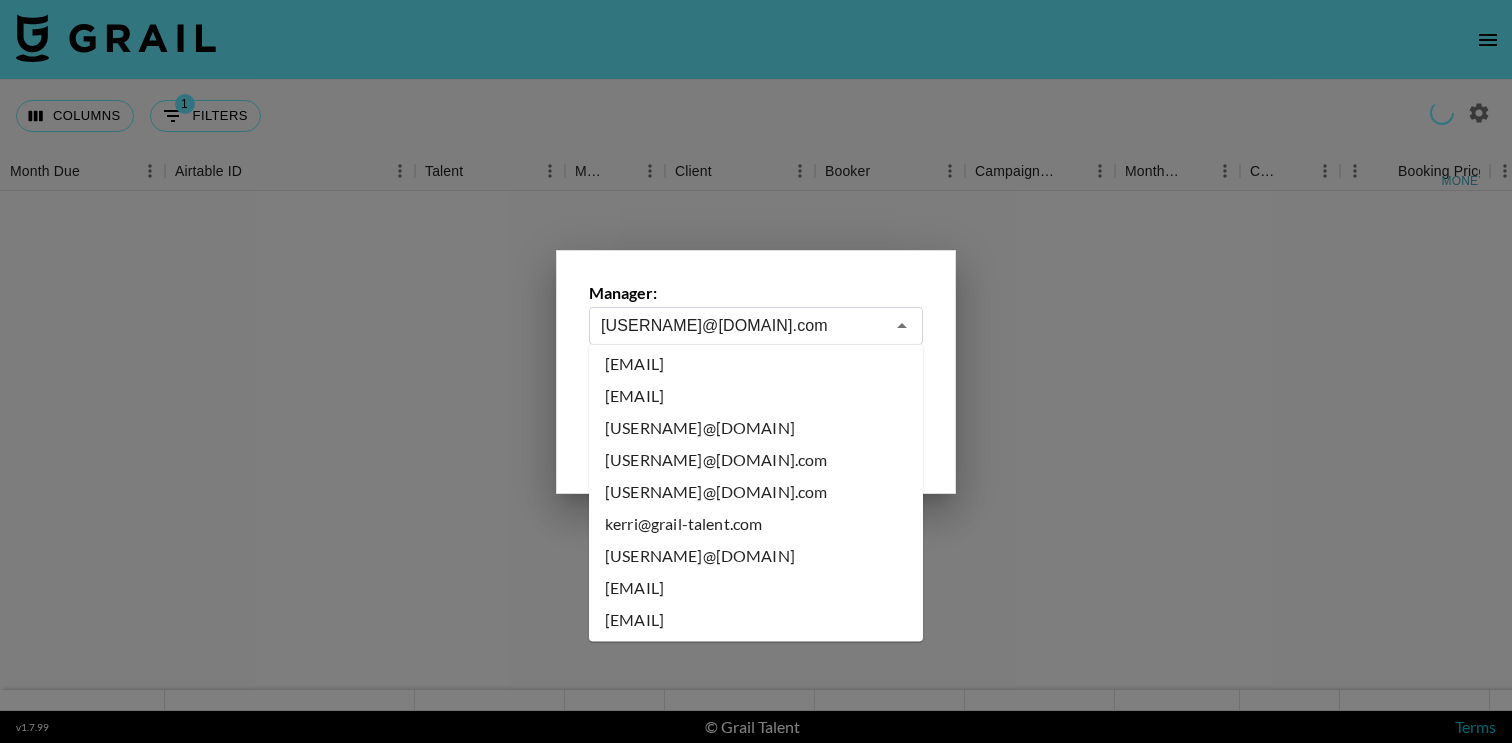 scroll, scrollTop: 6610, scrollLeft: 0, axis: vertical 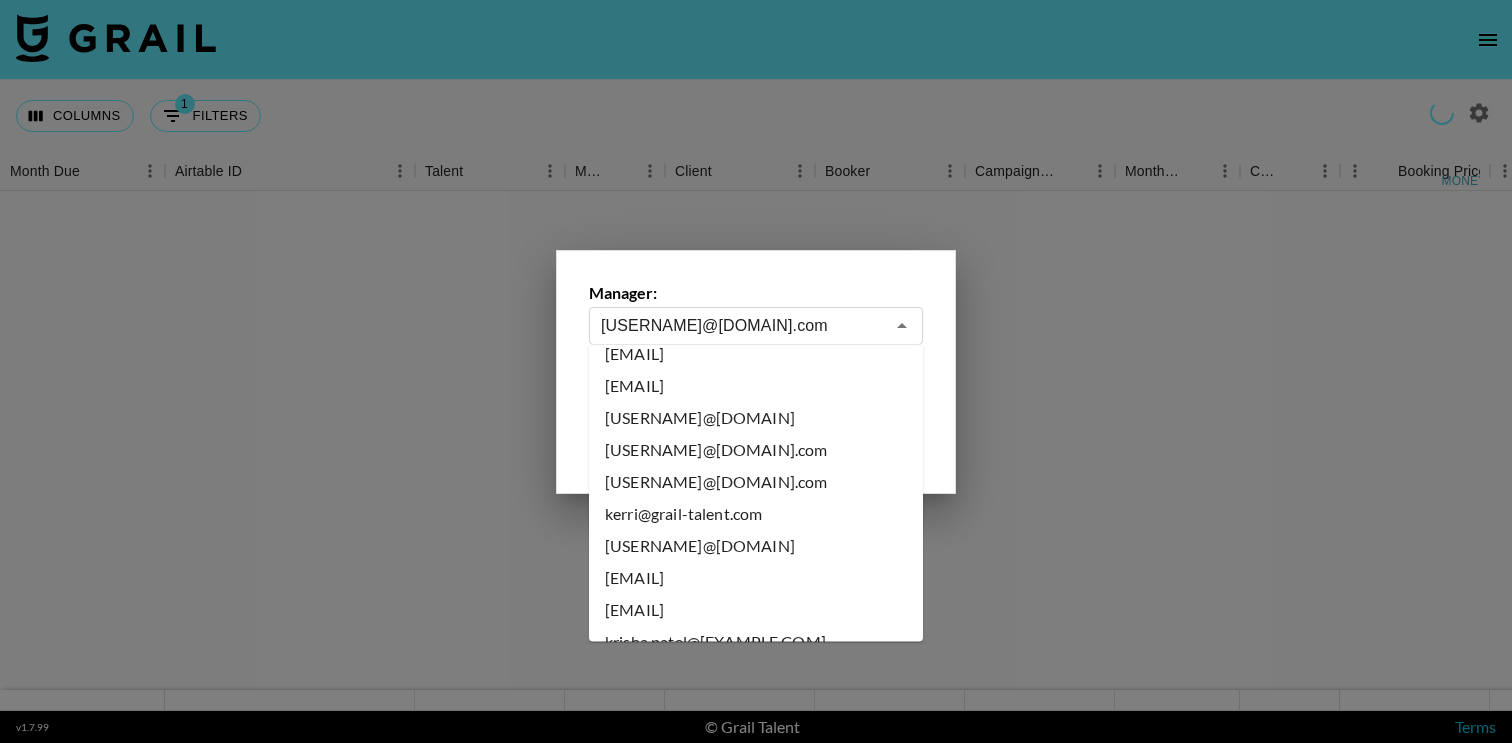 click on "[EMAIL]" at bounding box center (756, 803) 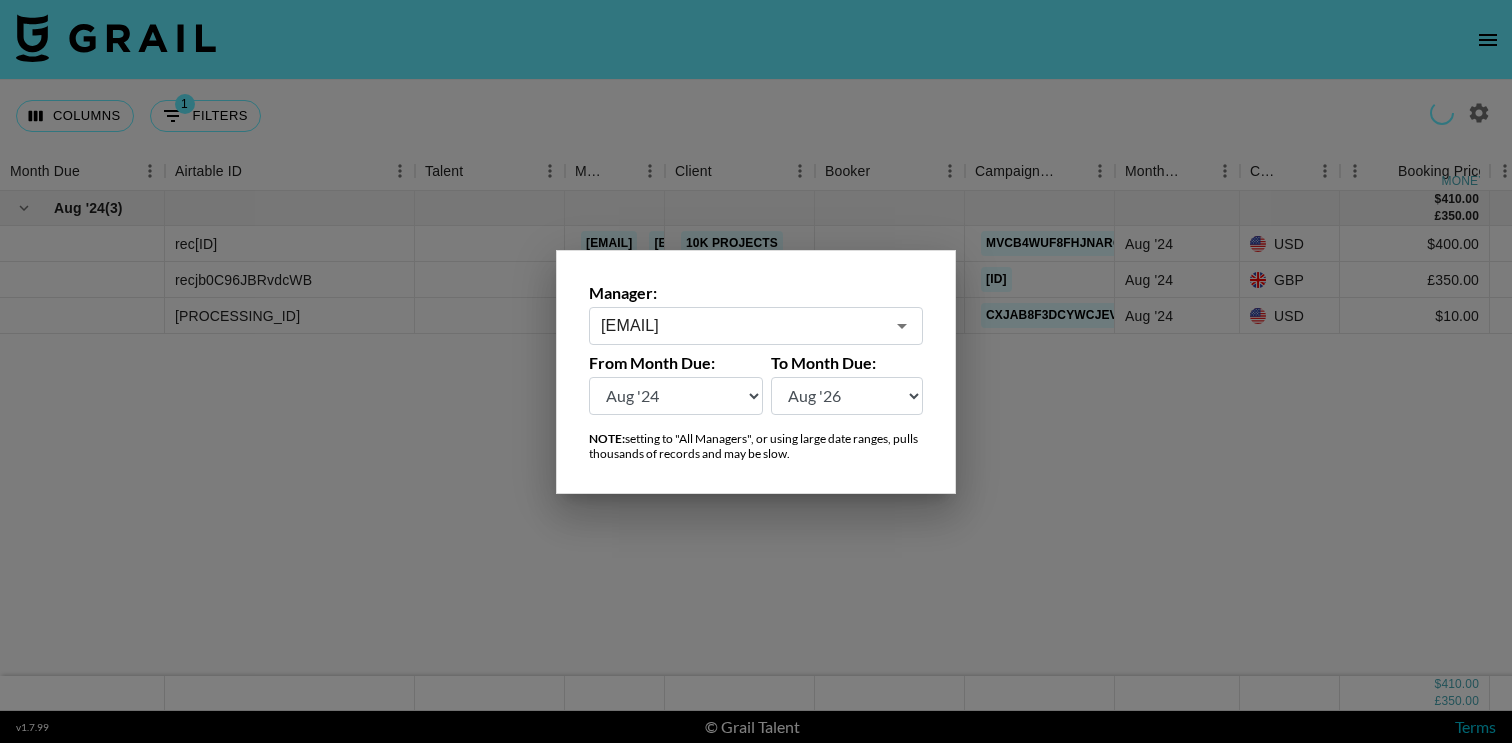 click at bounding box center [756, 371] 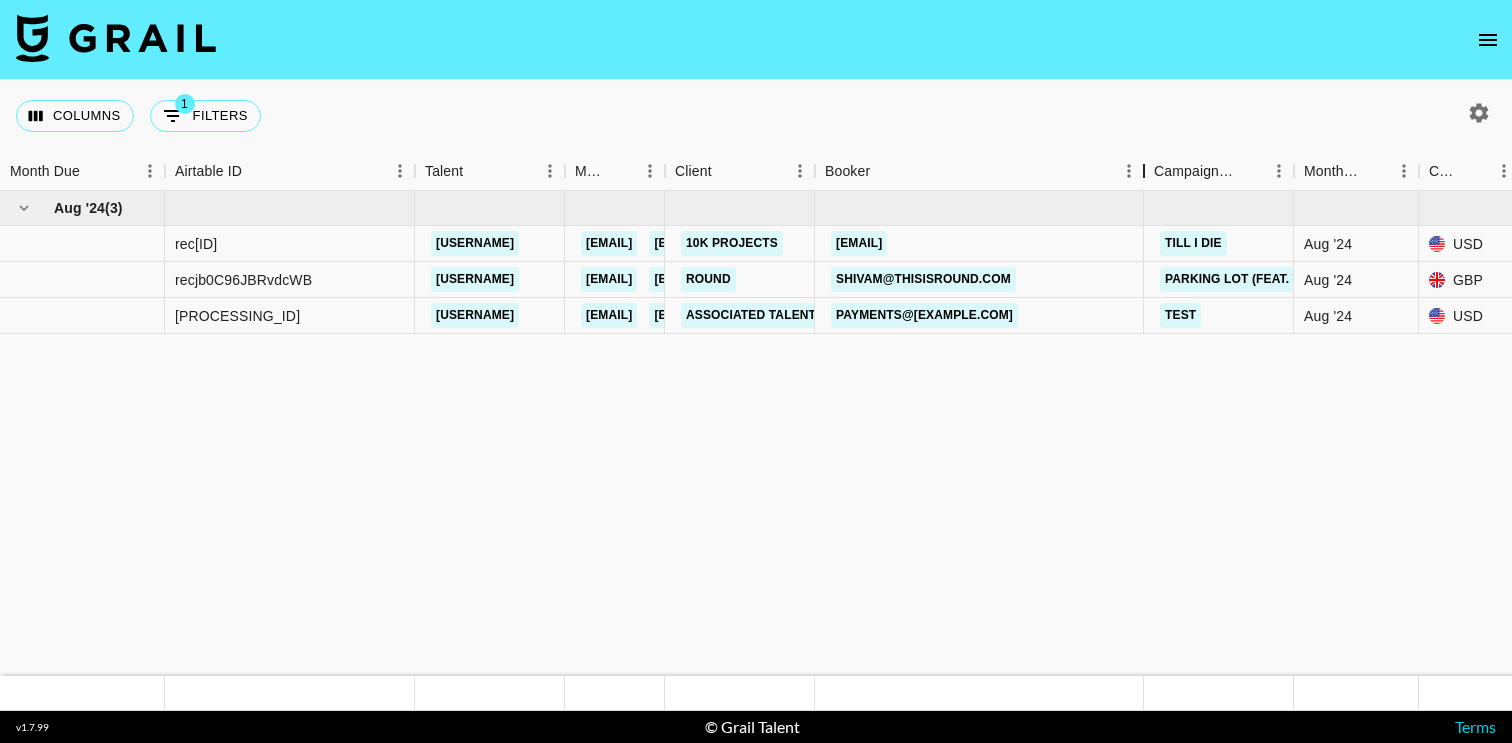 drag, startPoint x: 971, startPoint y: 170, endPoint x: 1145, endPoint y: 165, distance: 174.07182 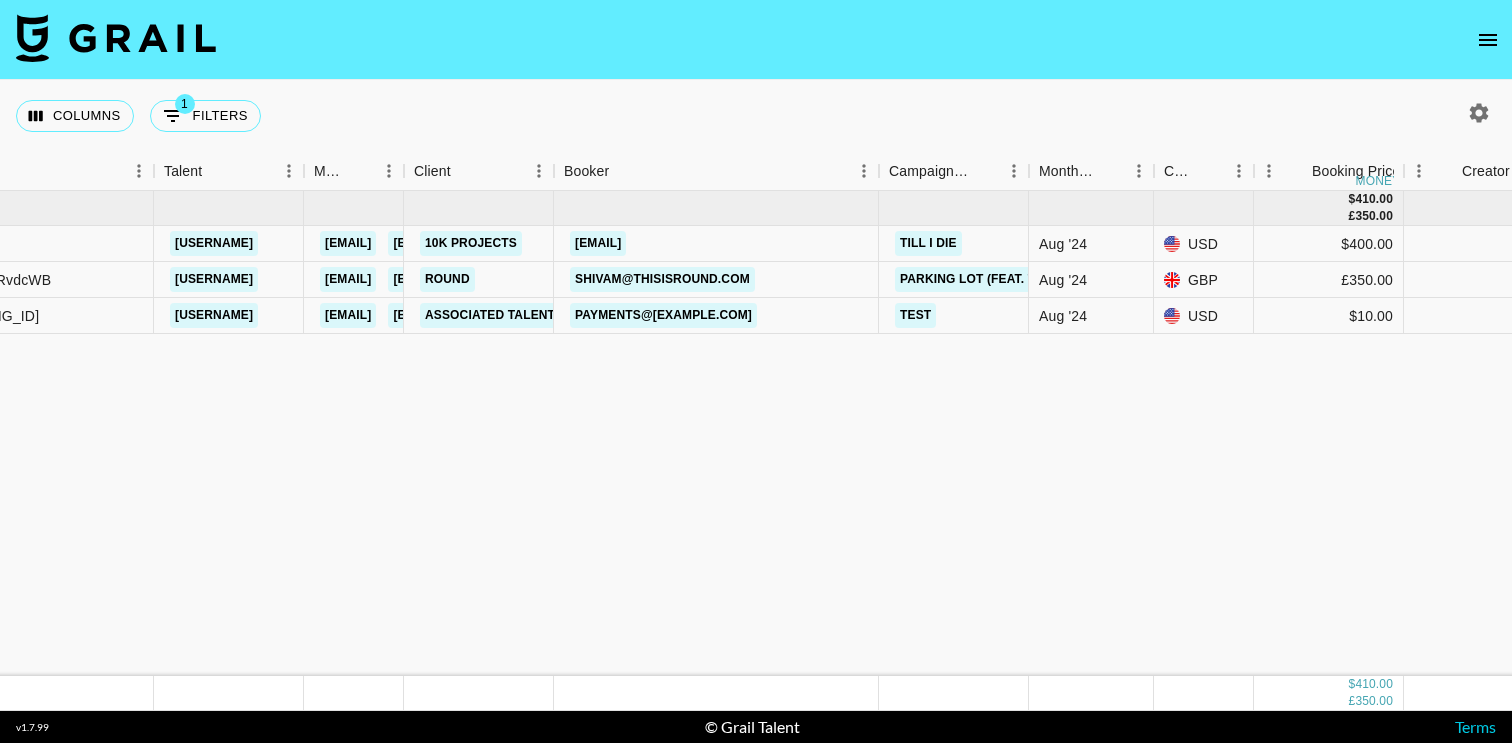 scroll, scrollTop: 0, scrollLeft: 0, axis: both 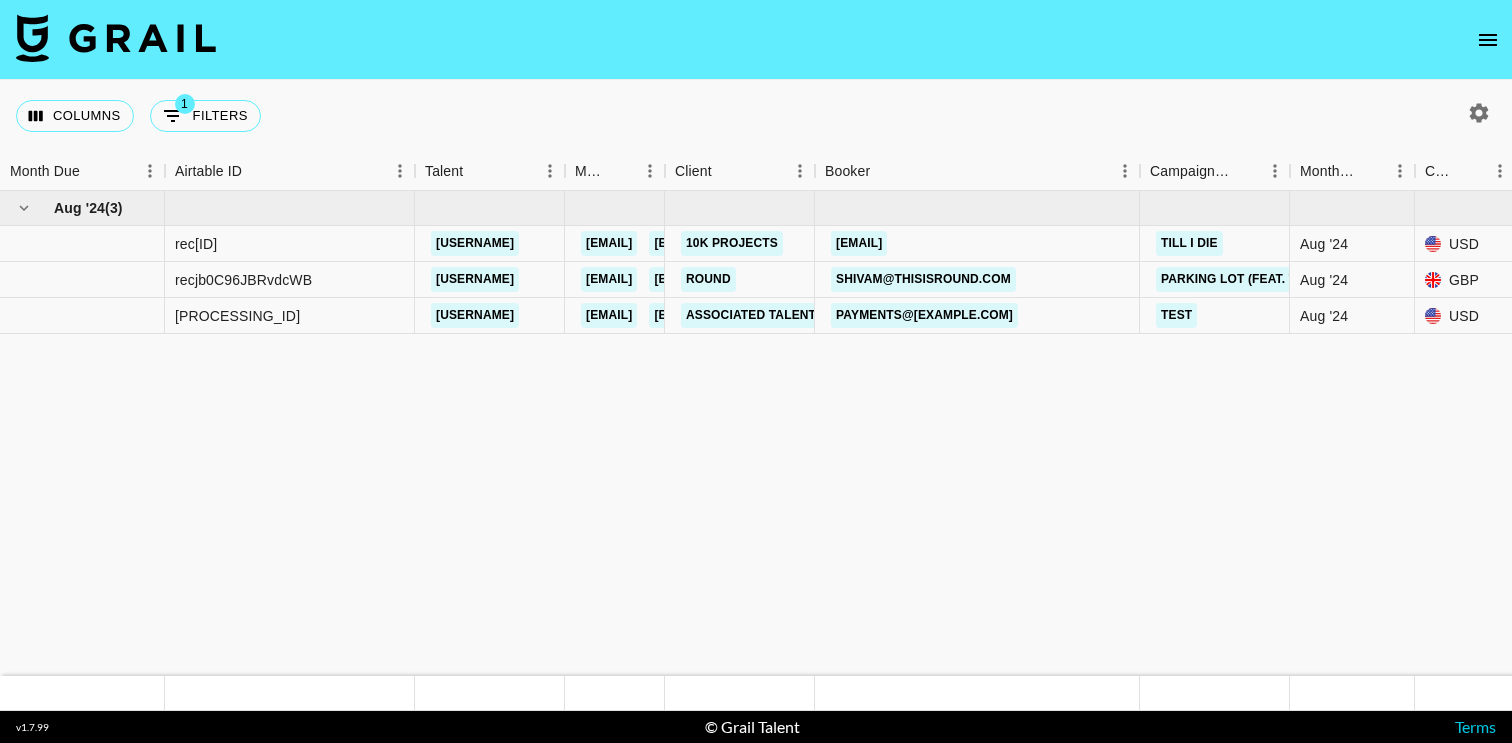 click 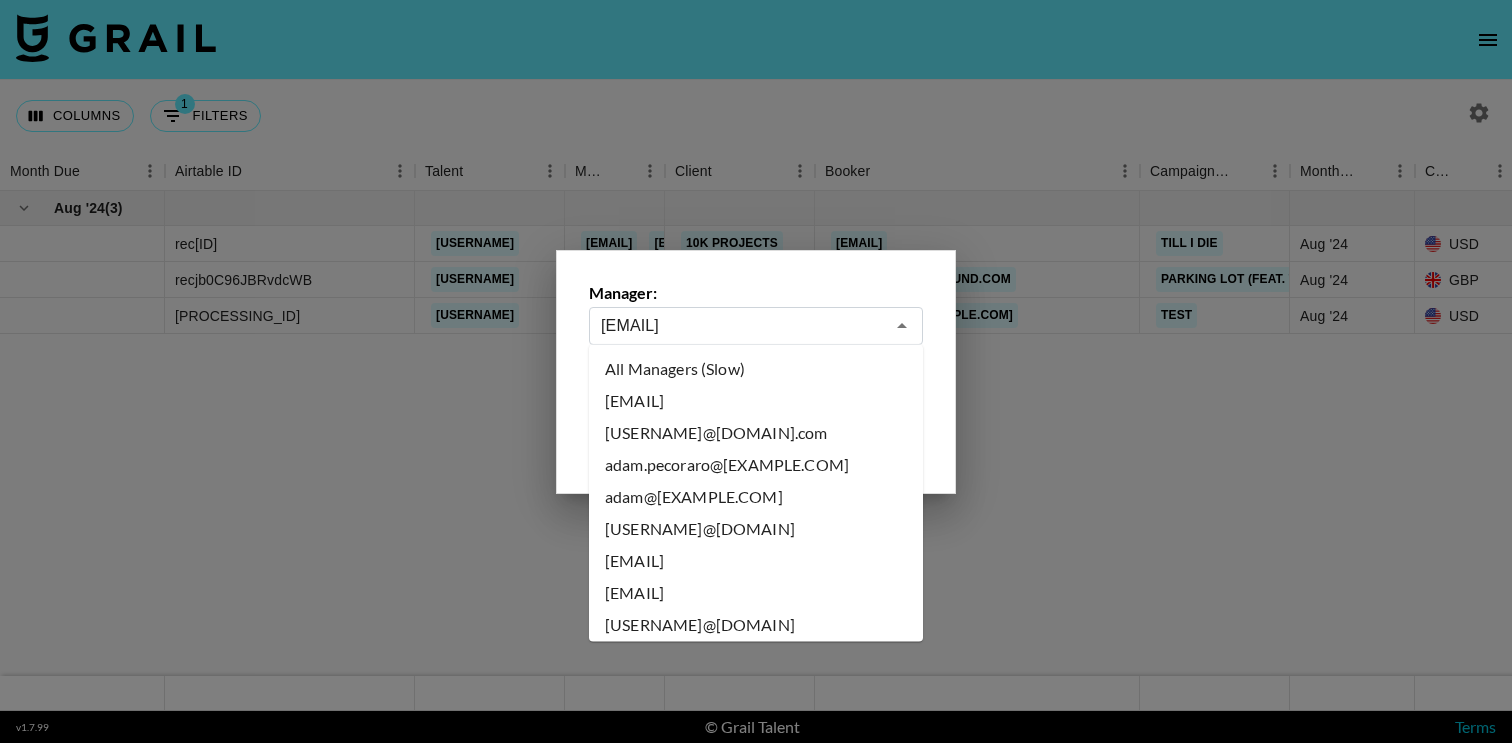 click on "[EMAIL]" at bounding box center [742, 325] 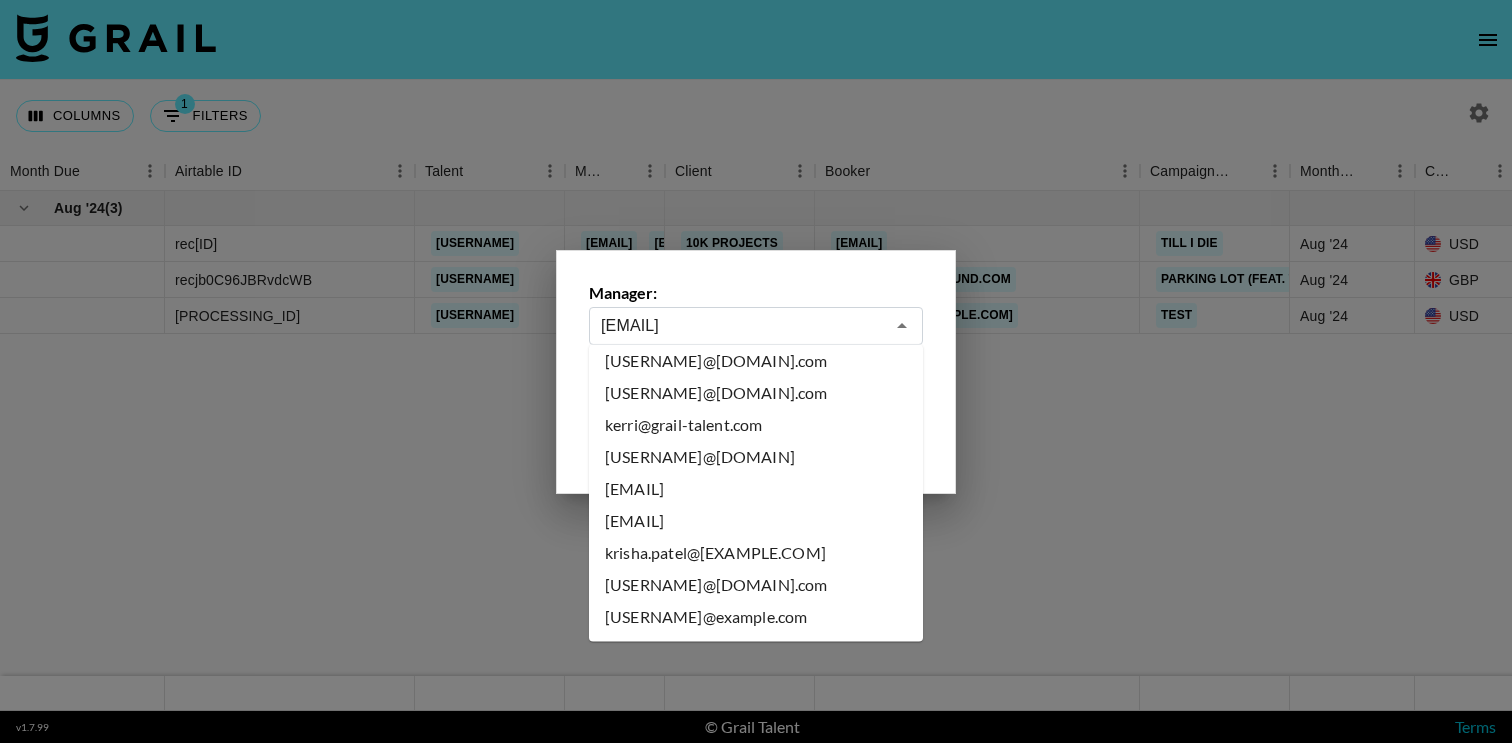 scroll, scrollTop: 6704, scrollLeft: 0, axis: vertical 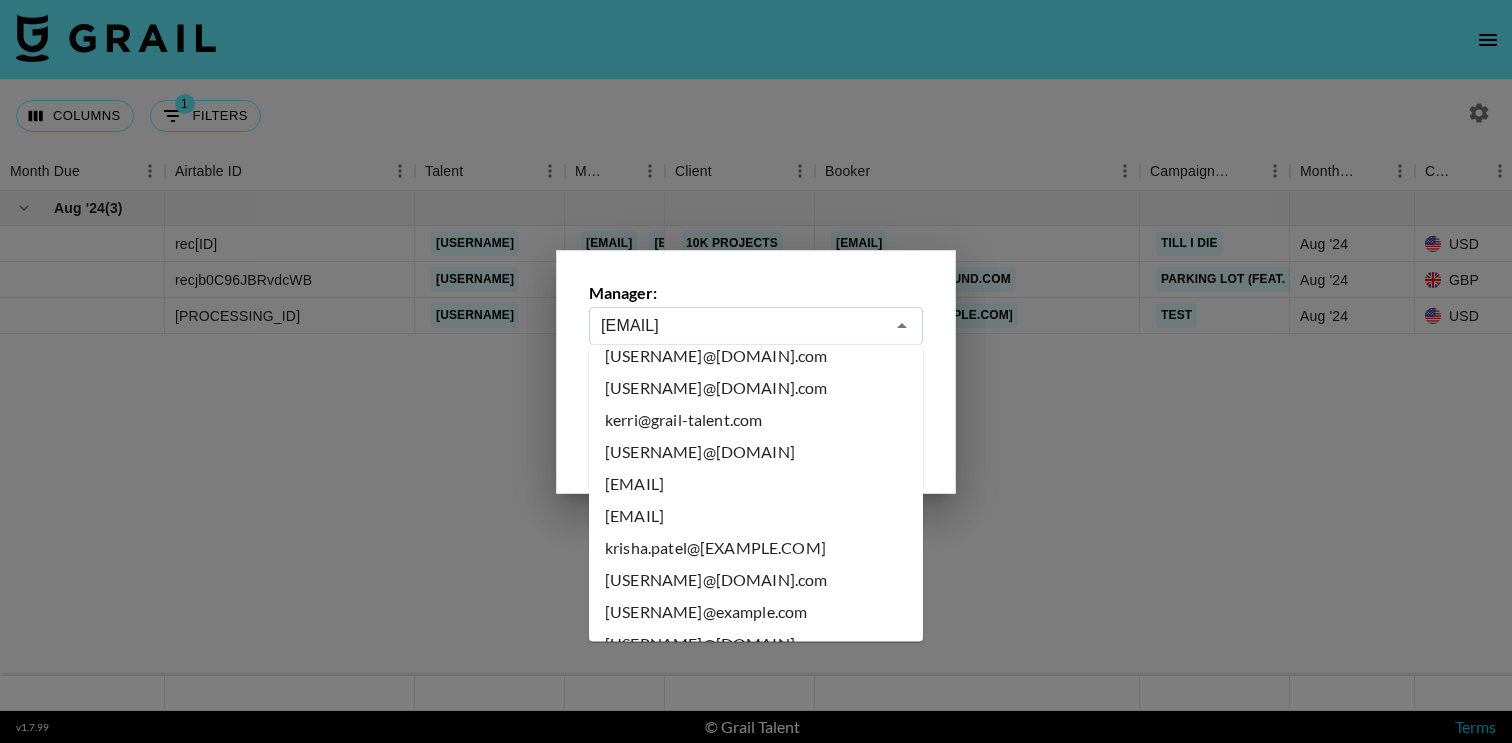 click on "leini@grail-talent.com" at bounding box center (756, 741) 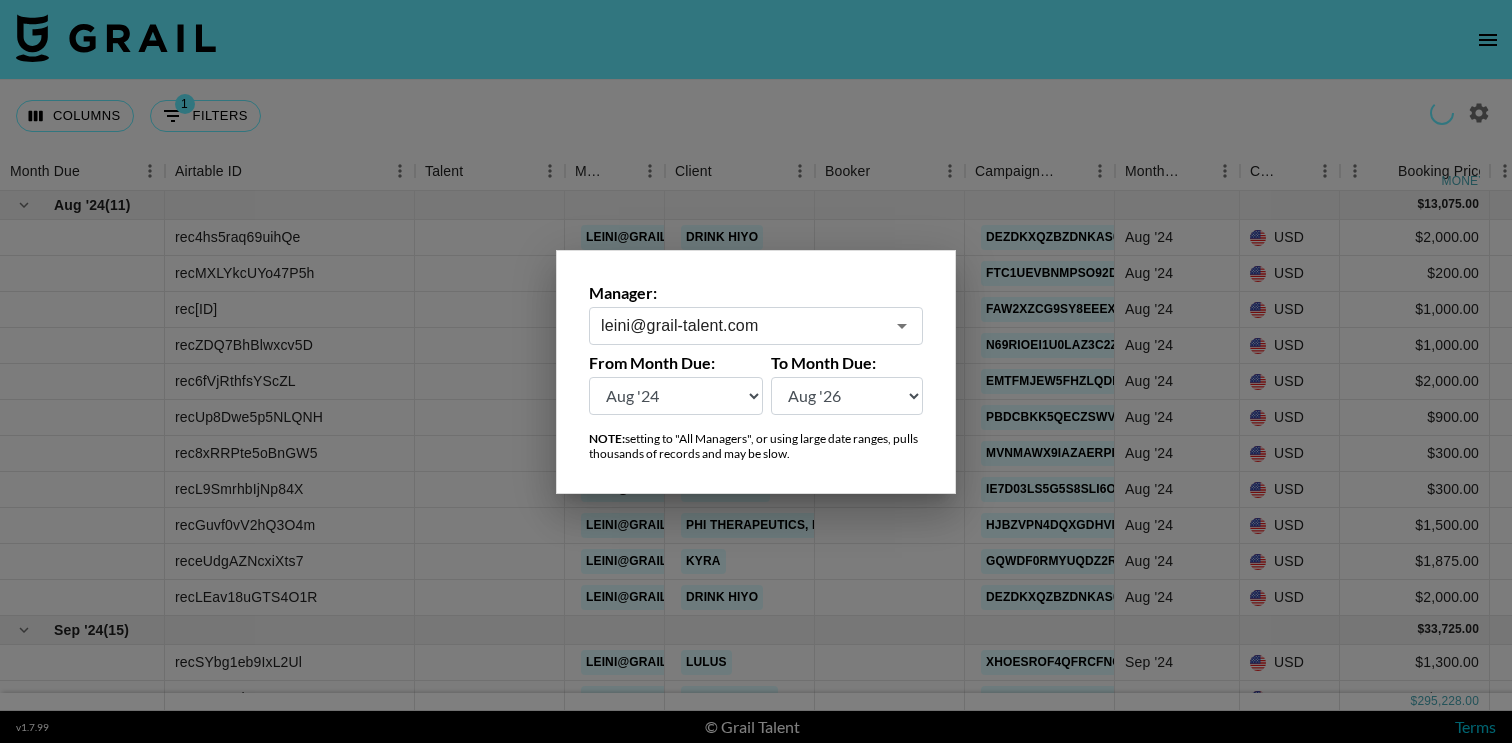 click at bounding box center [756, 371] 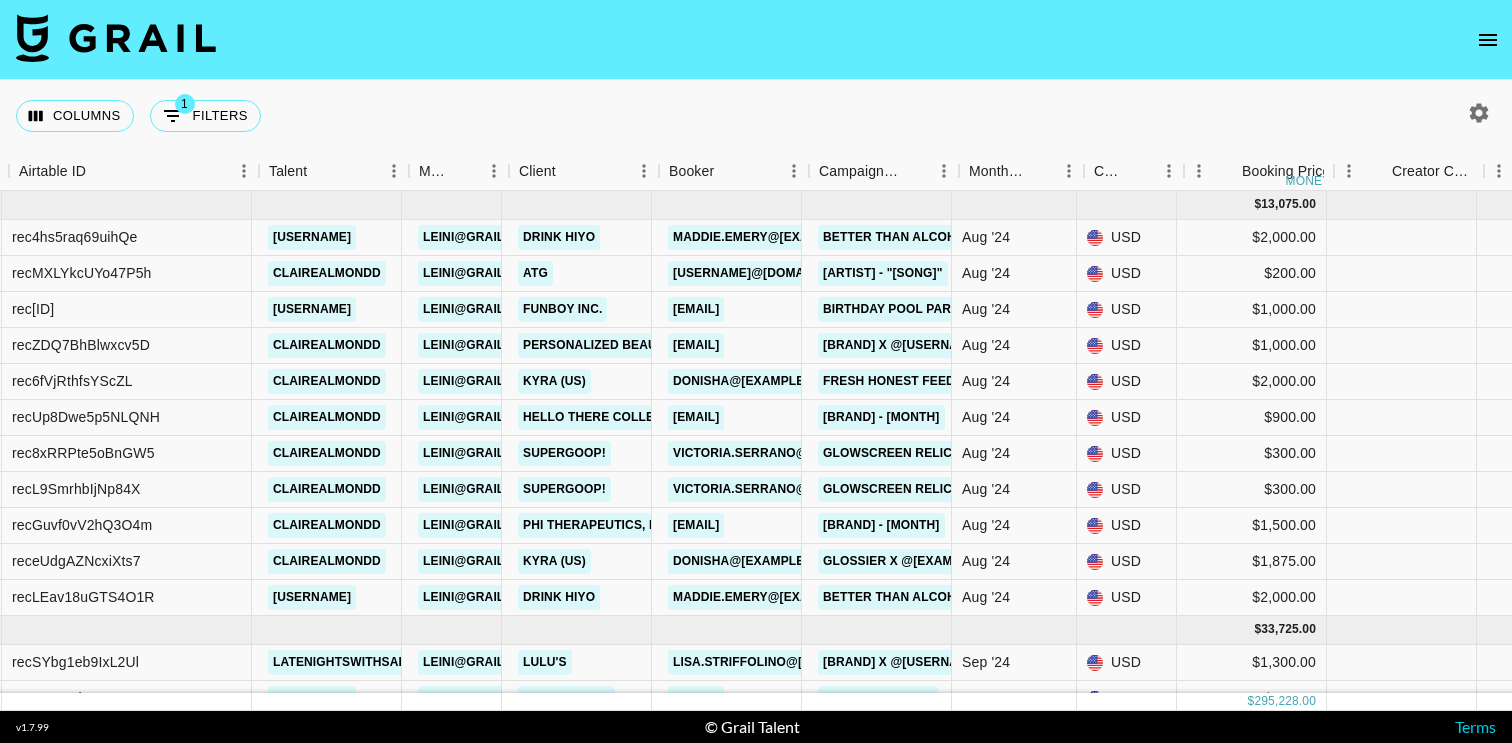 scroll, scrollTop: 0, scrollLeft: 175, axis: horizontal 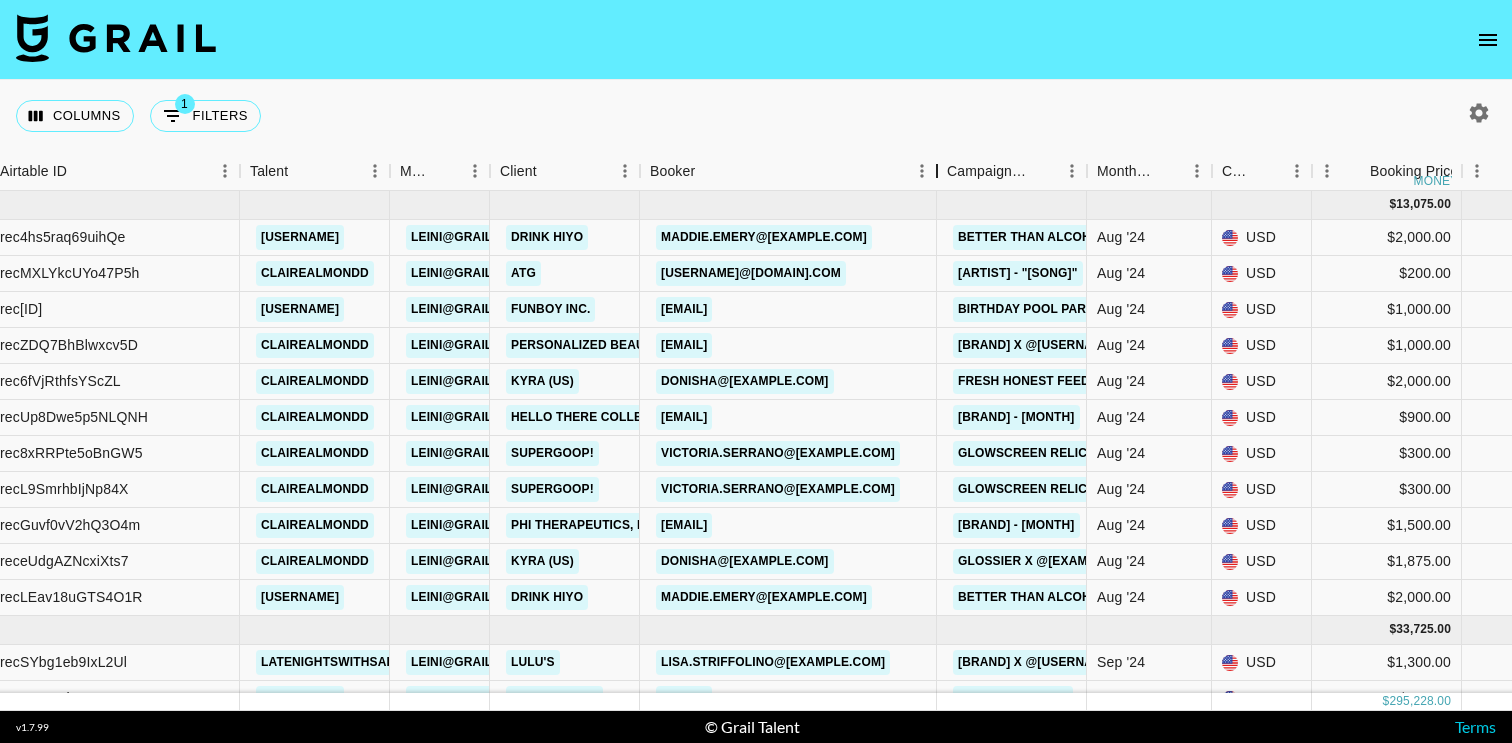 drag, startPoint x: 789, startPoint y: 178, endPoint x: 929, endPoint y: 185, distance: 140.1749 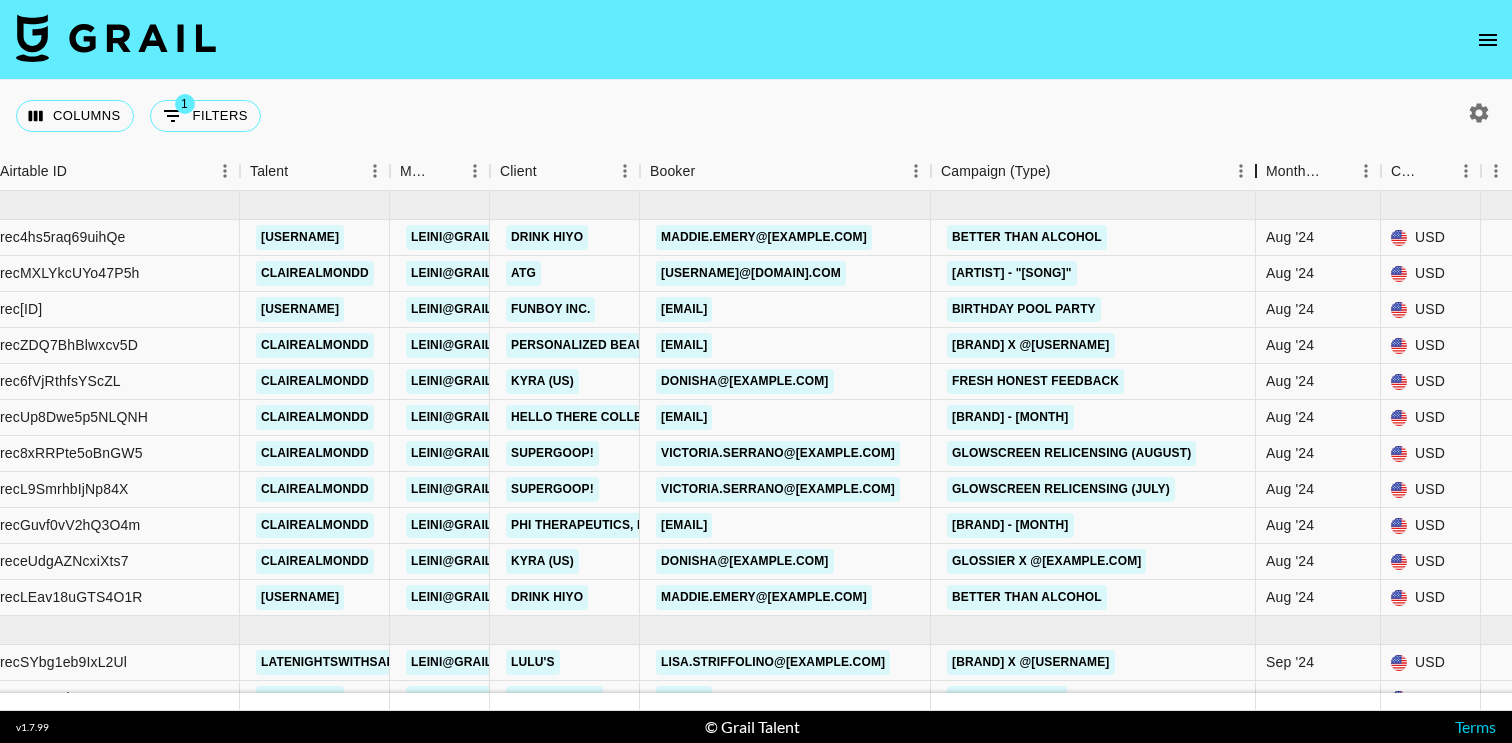 drag, startPoint x: 1085, startPoint y: 168, endPoint x: 1257, endPoint y: 187, distance: 173.04623 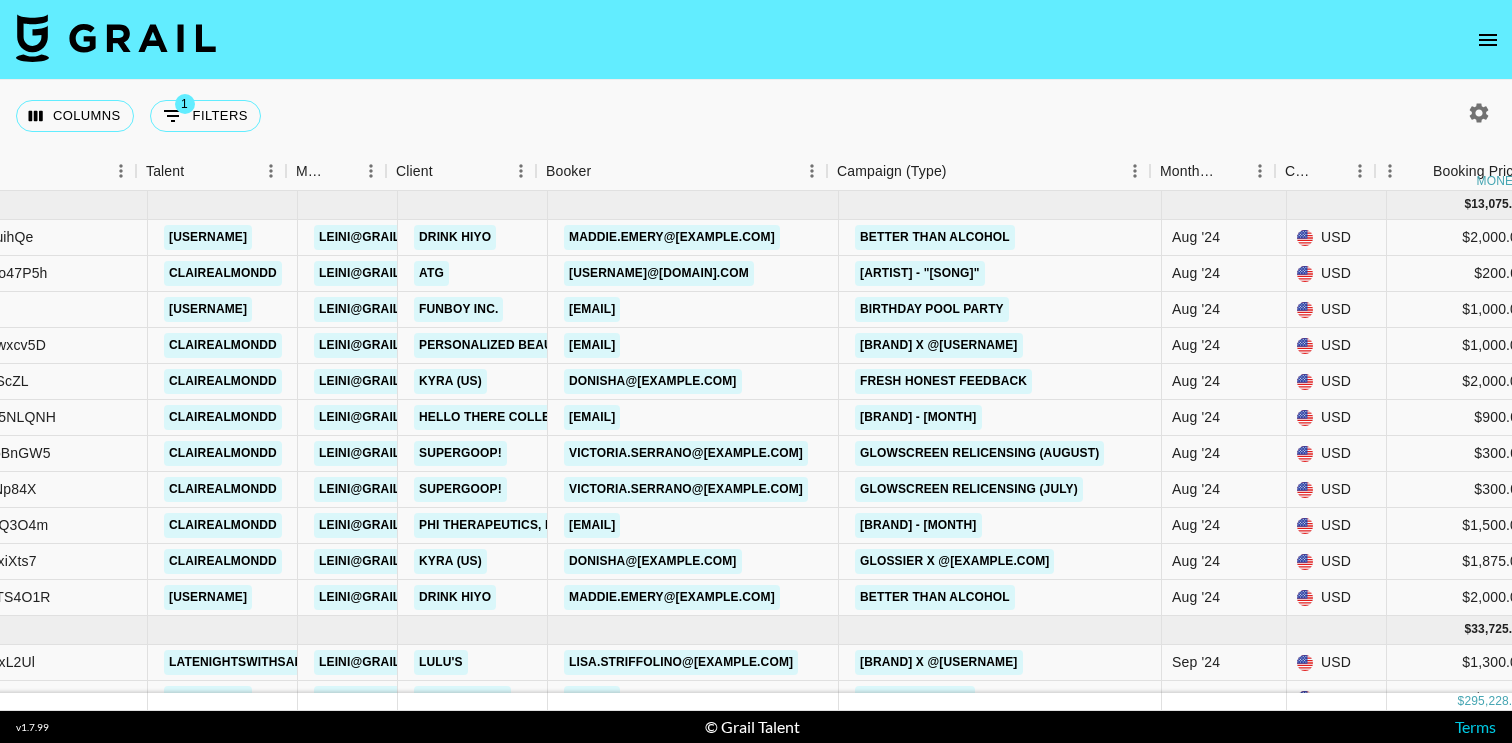 scroll, scrollTop: 0, scrollLeft: 283, axis: horizontal 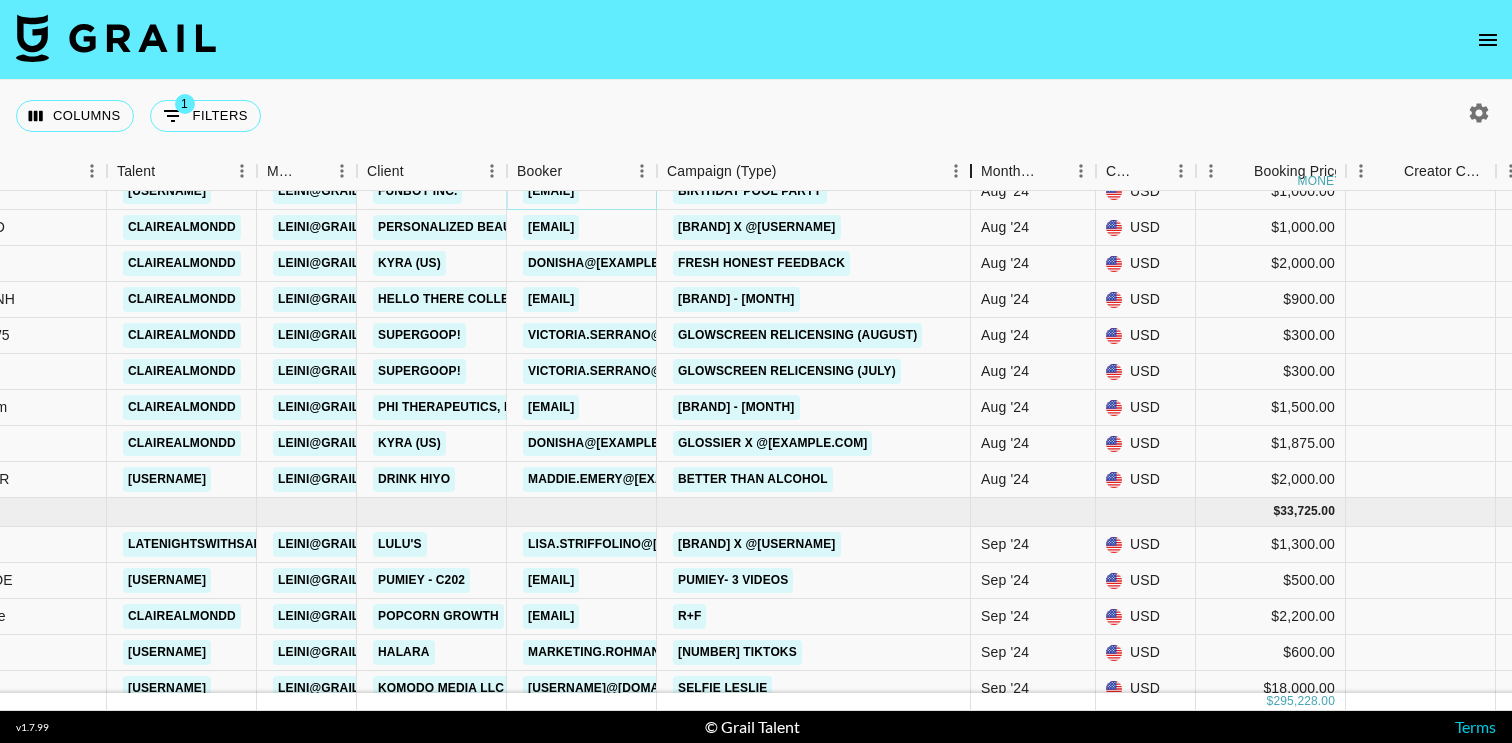 drag, startPoint x: 804, startPoint y: 175, endPoint x: 970, endPoint y: 202, distance: 168.18144 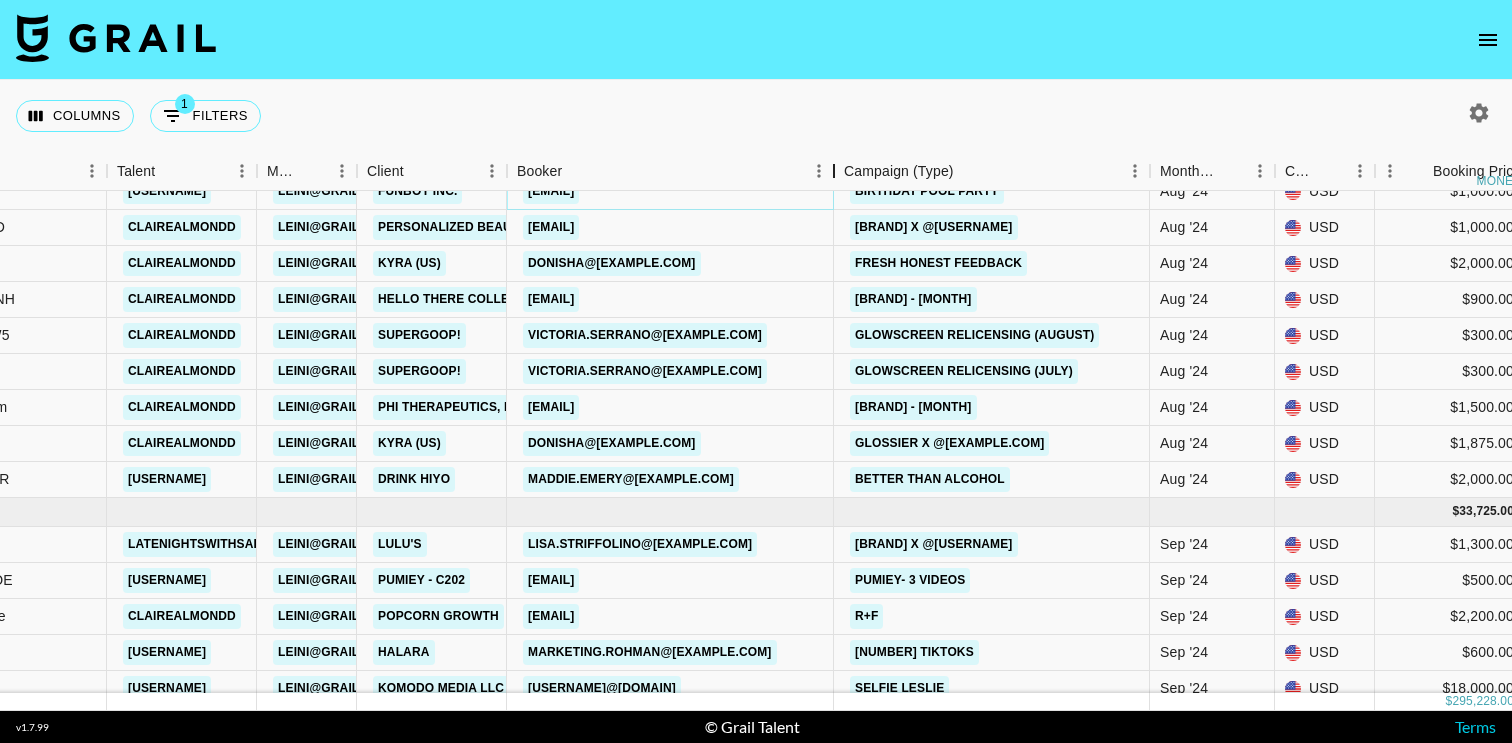 drag, startPoint x: 657, startPoint y: 176, endPoint x: 828, endPoint y: 188, distance: 171.42053 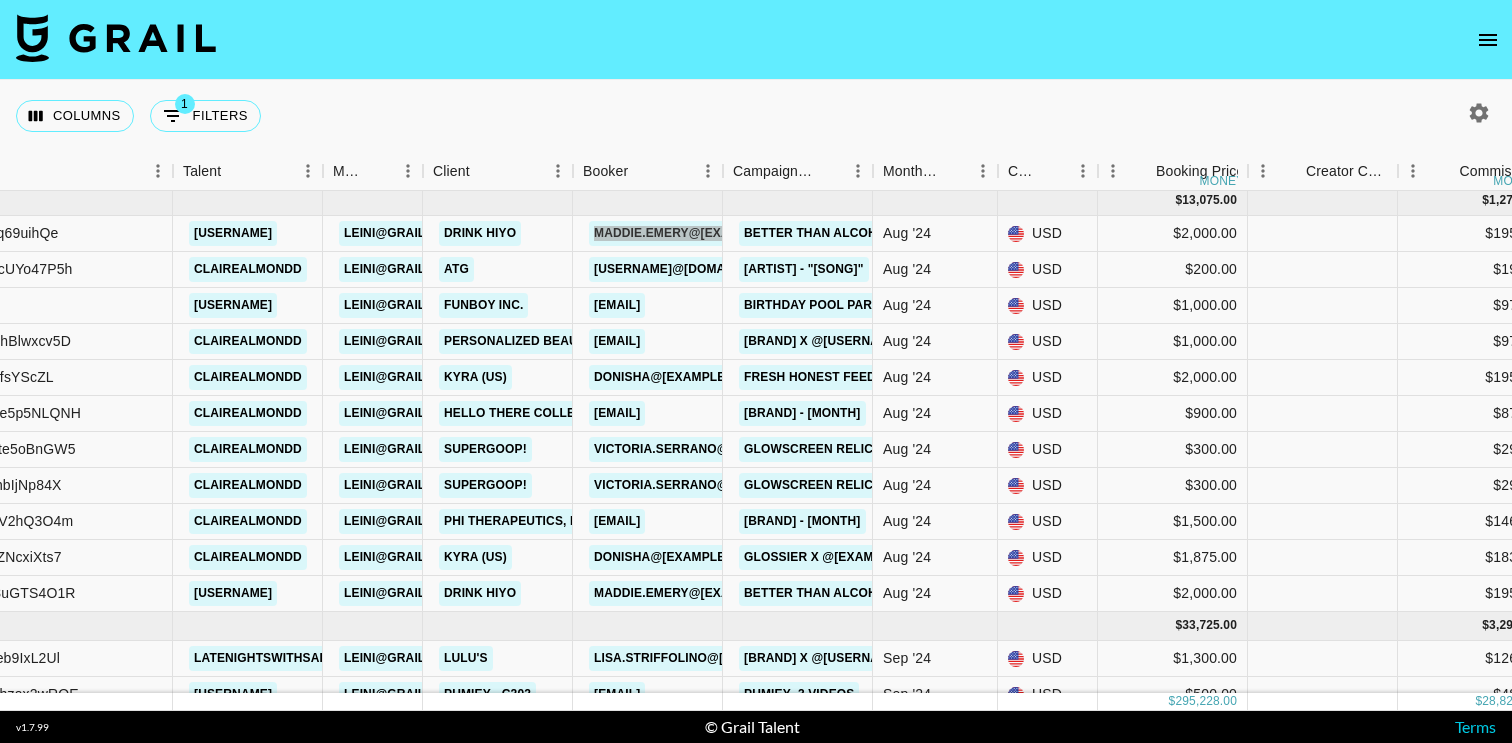 scroll, scrollTop: 0, scrollLeft: 242, axis: horizontal 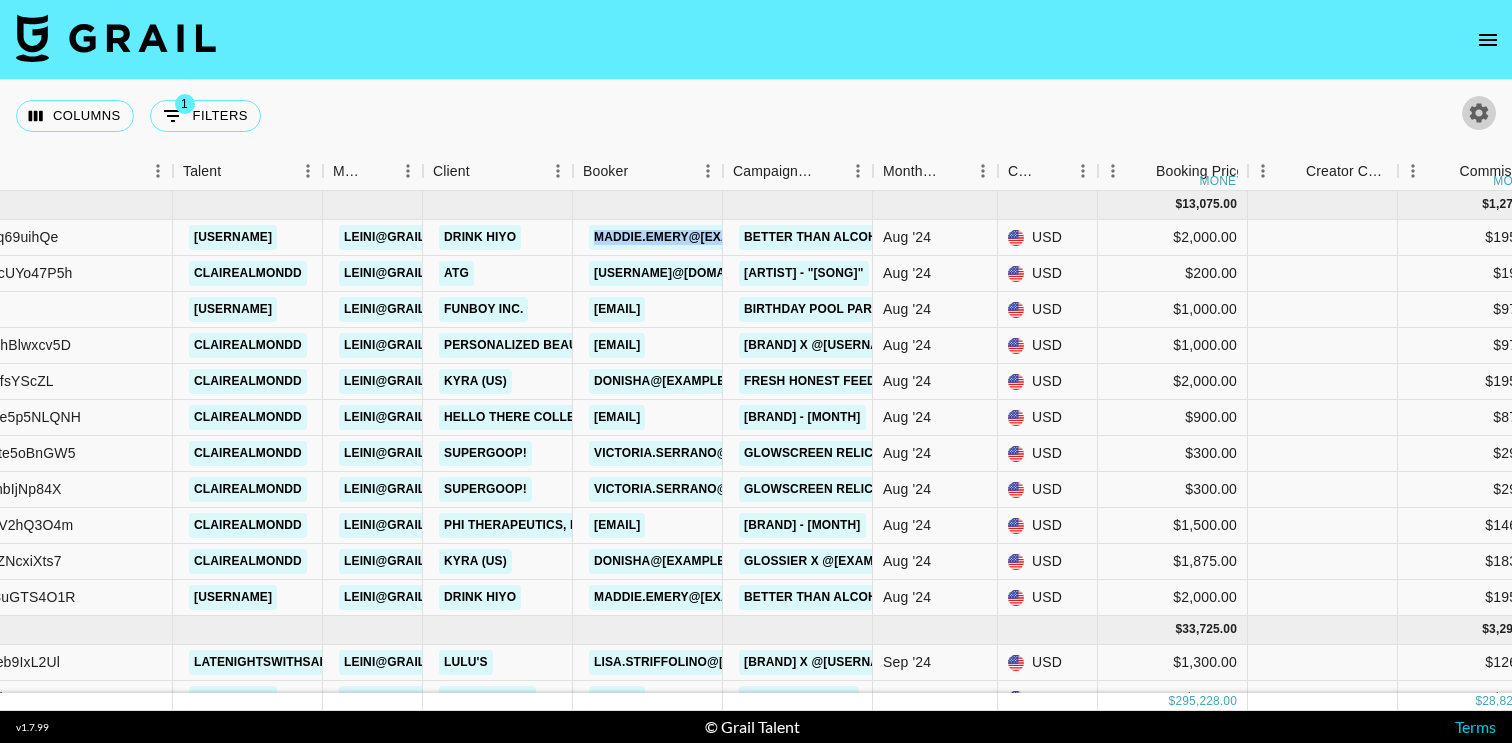 click 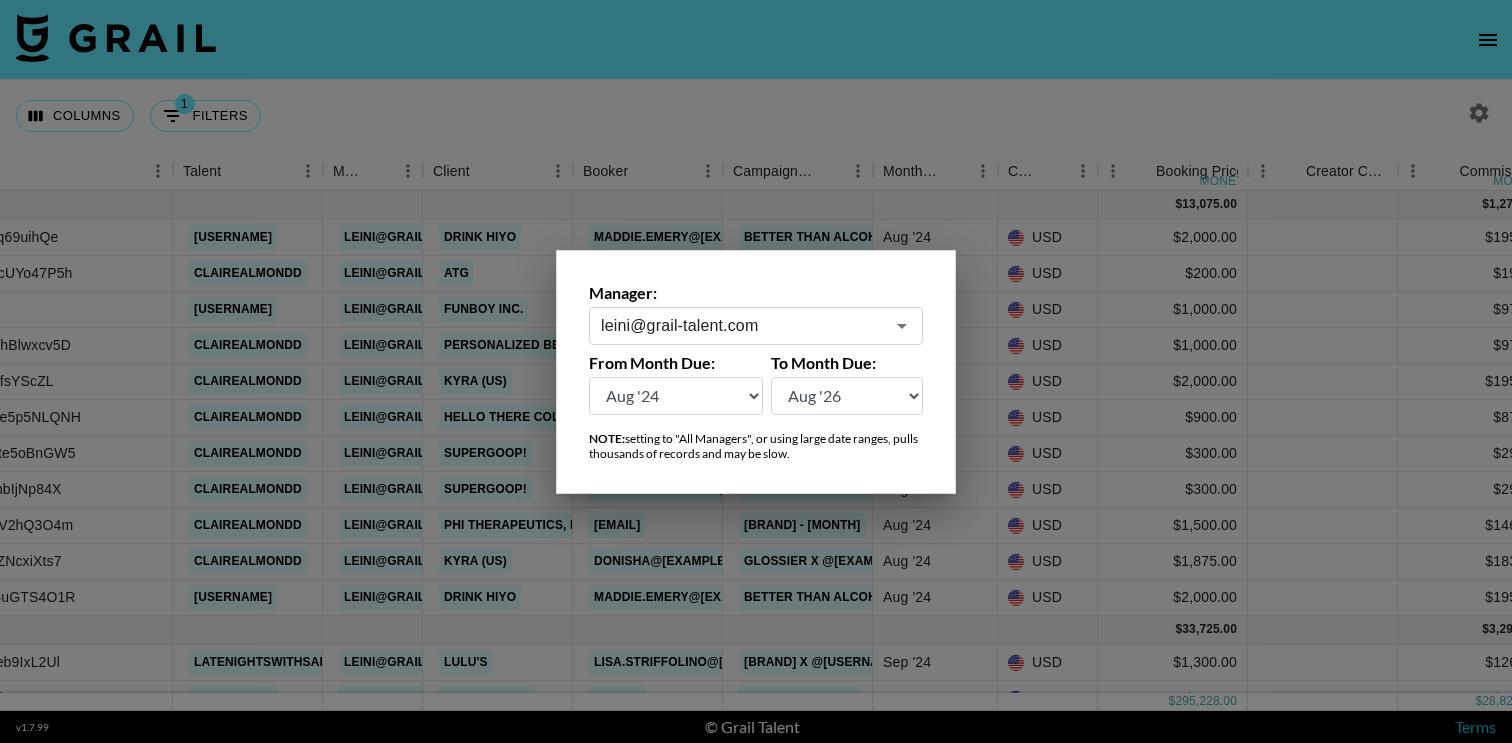 click at bounding box center [756, 371] 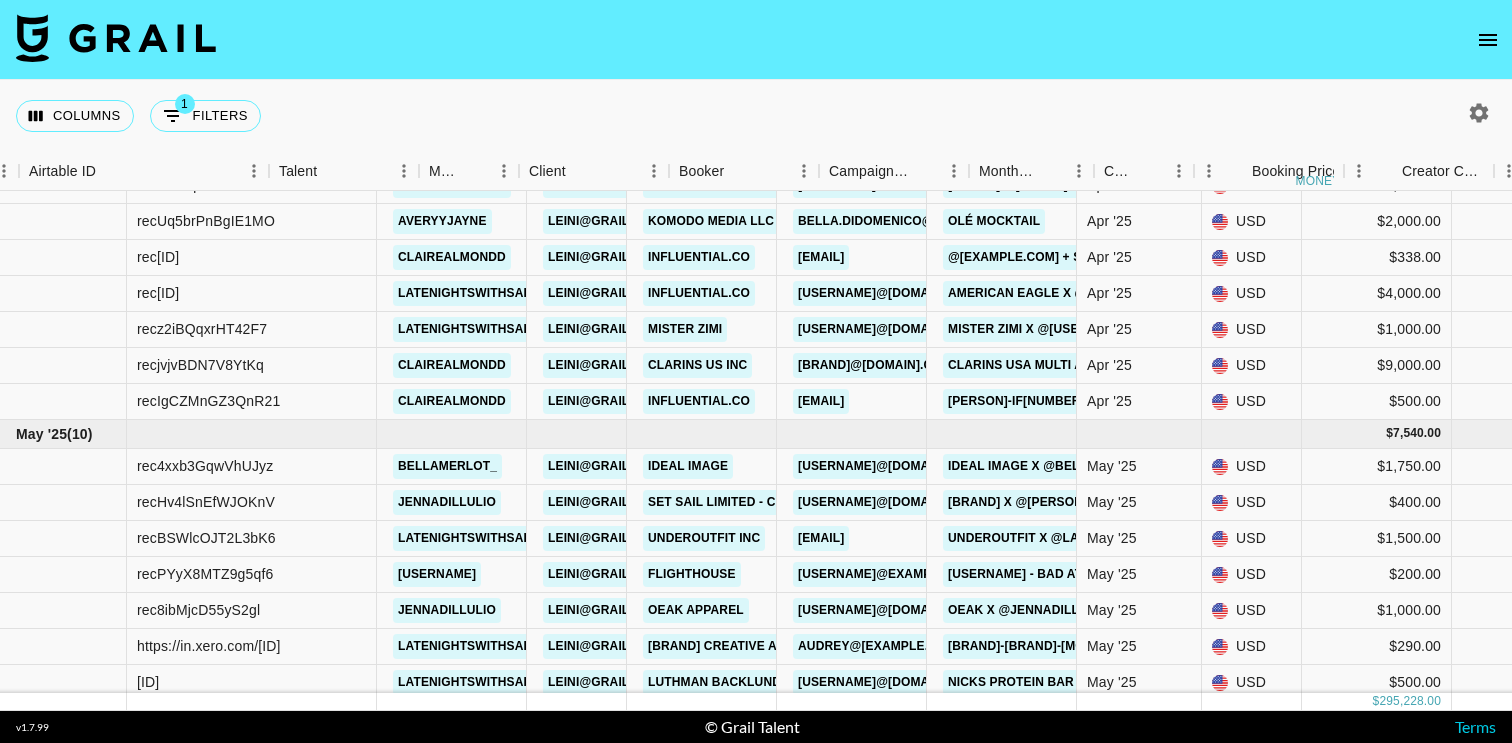 scroll, scrollTop: 4568, scrollLeft: 0, axis: vertical 